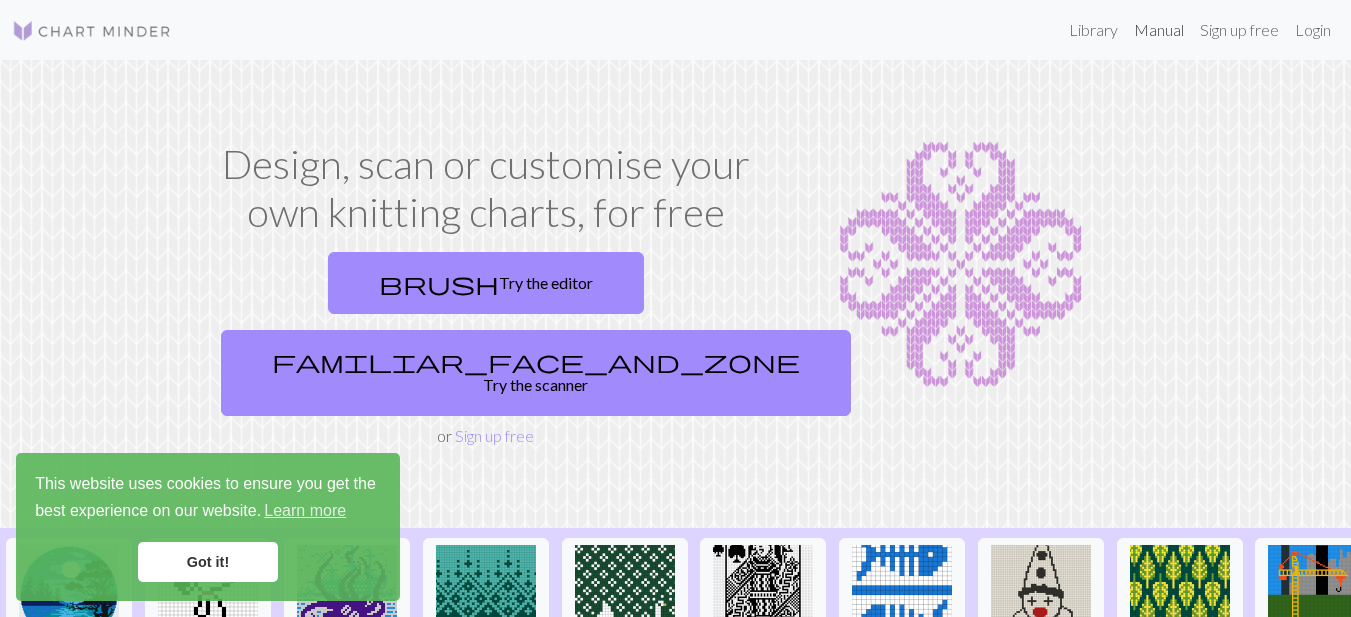 scroll, scrollTop: 0, scrollLeft: 0, axis: both 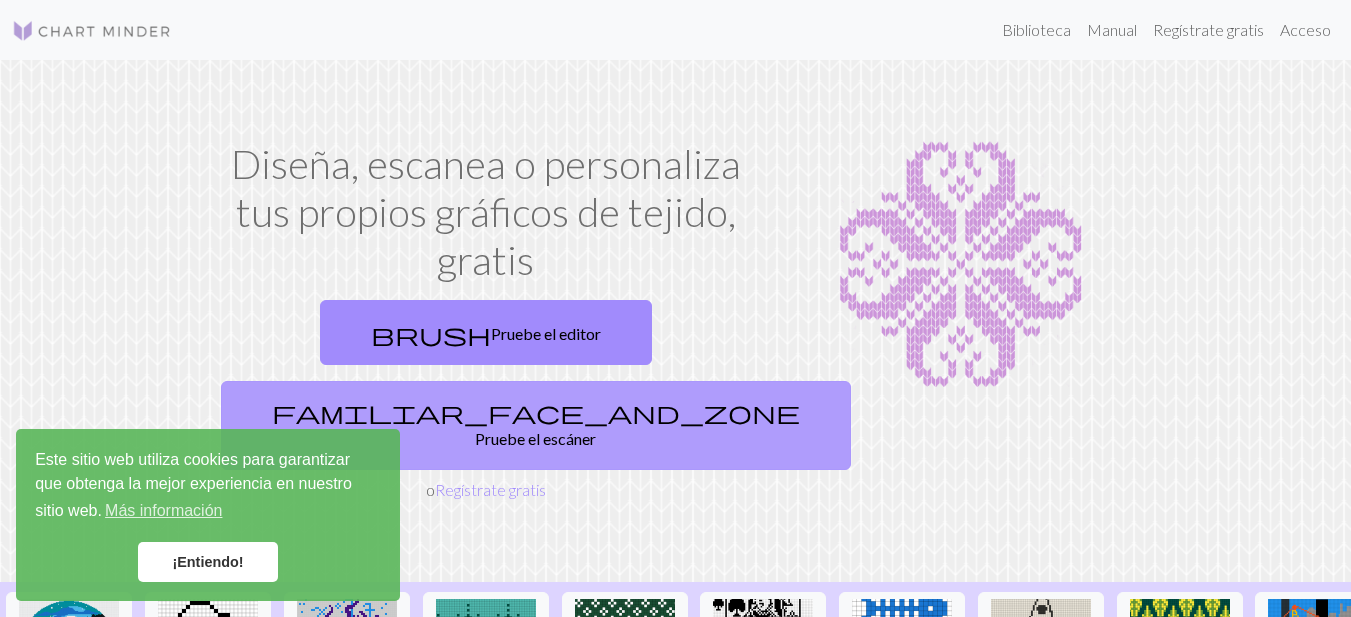 click on "familiar_face_and_zone" at bounding box center [536, 412] 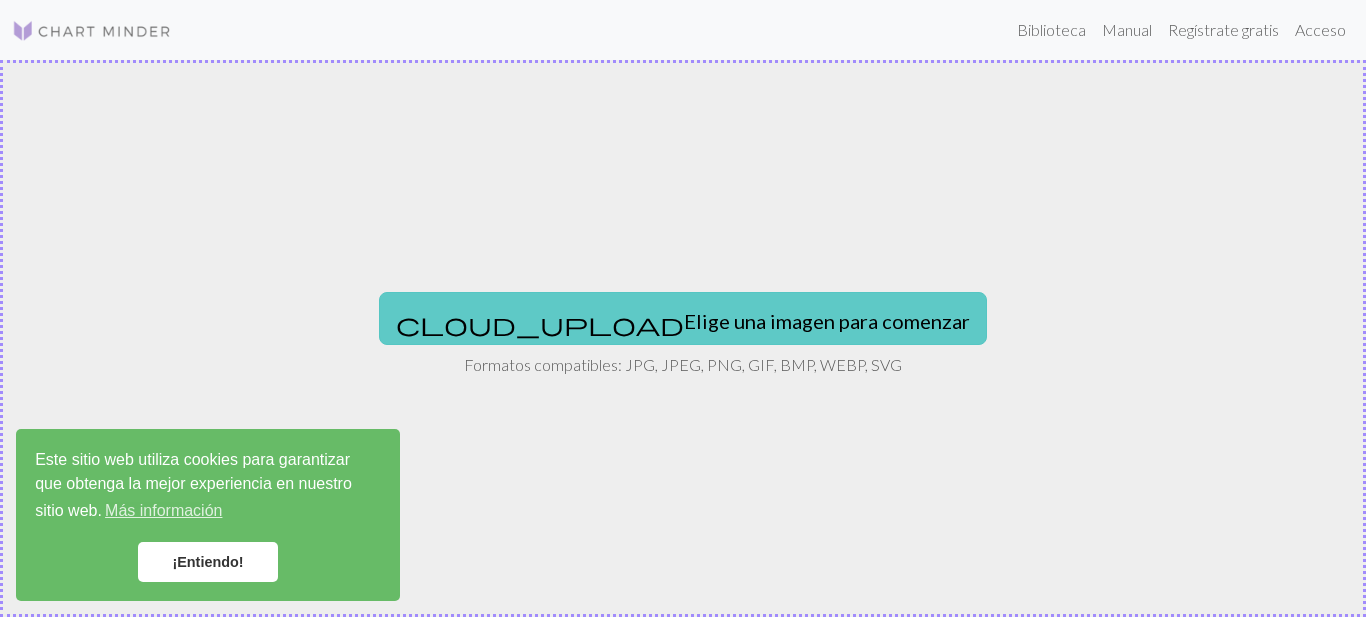 click on "Elige una imagen para comenzar" at bounding box center (827, 321) 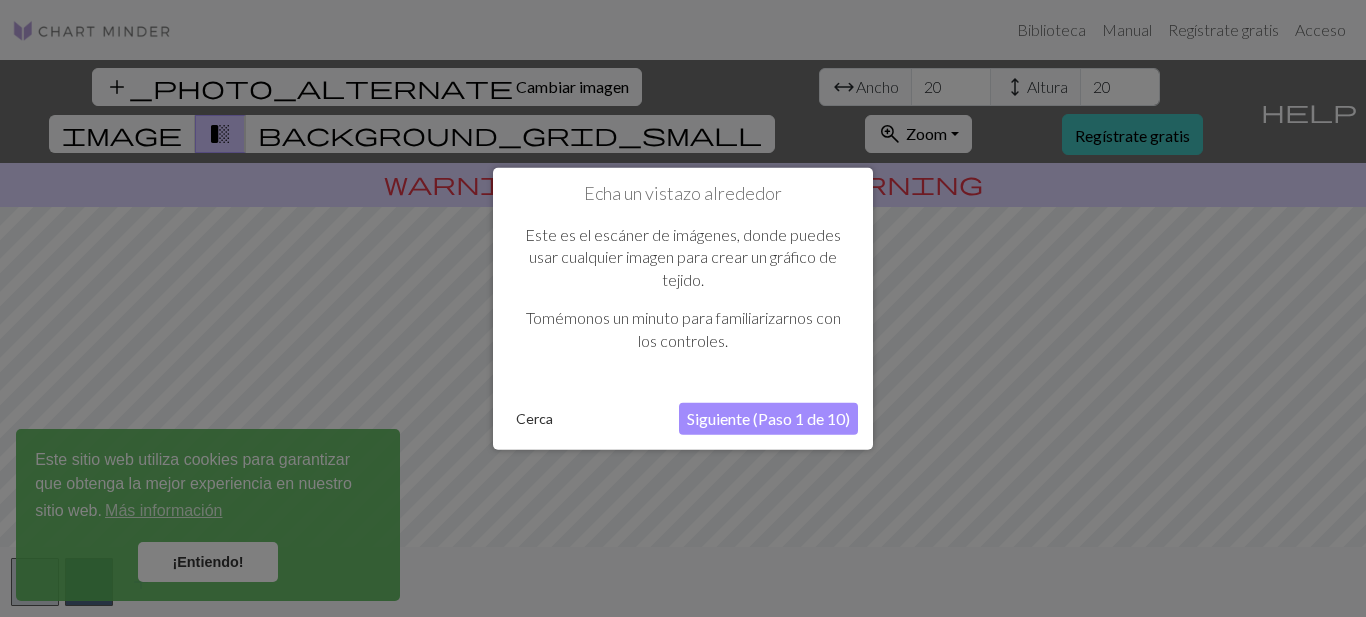 click at bounding box center (683, 308) 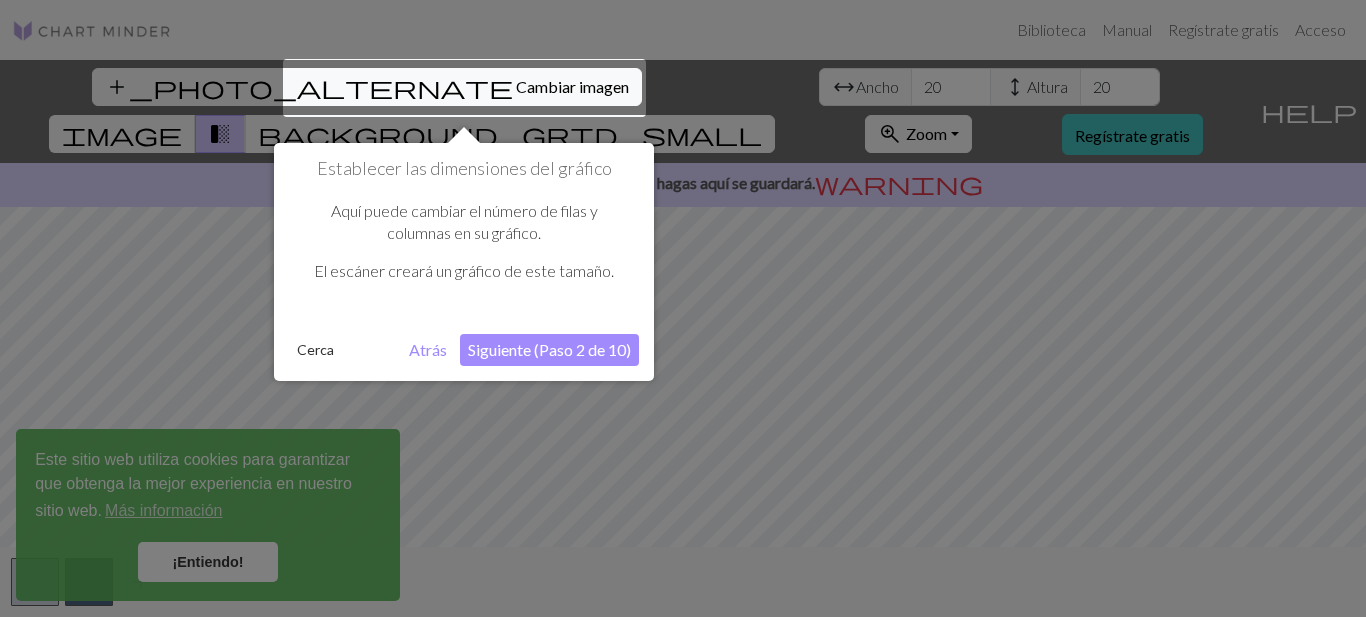 click on "Atrás" at bounding box center [428, 349] 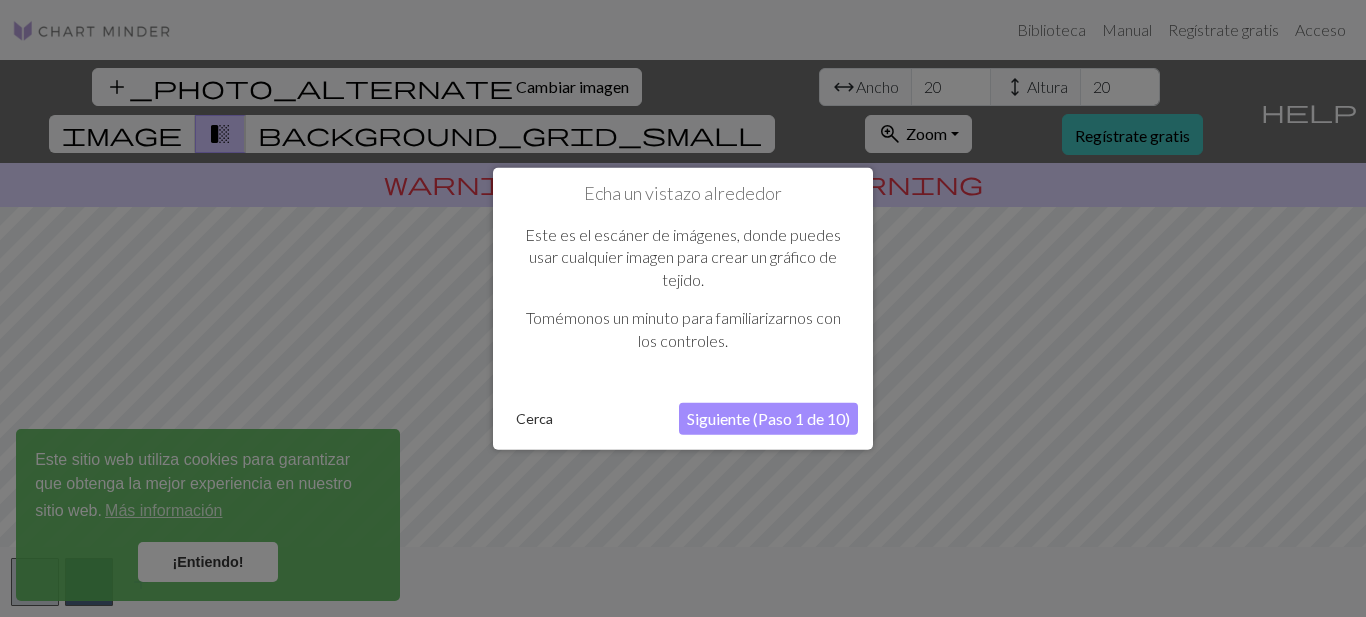 click on "Siguiente (Paso 1 de 10)" at bounding box center [768, 418] 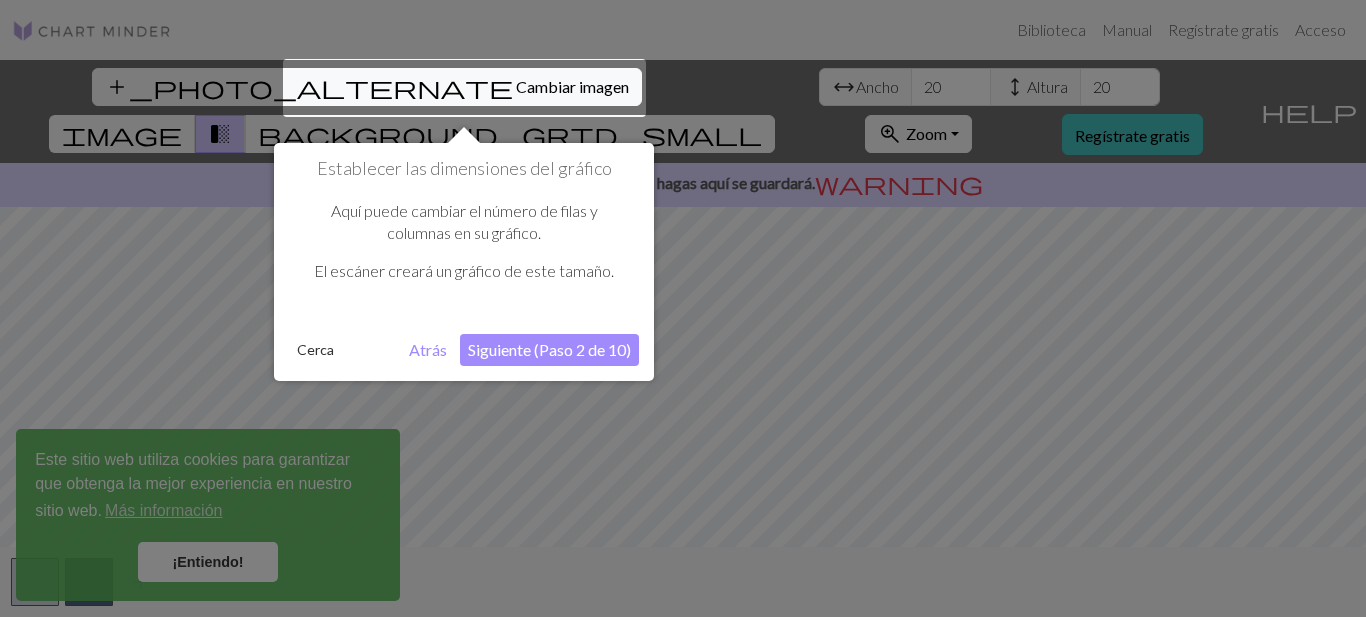 click on "Siguiente (Paso 2 de 10)" at bounding box center (549, 349) 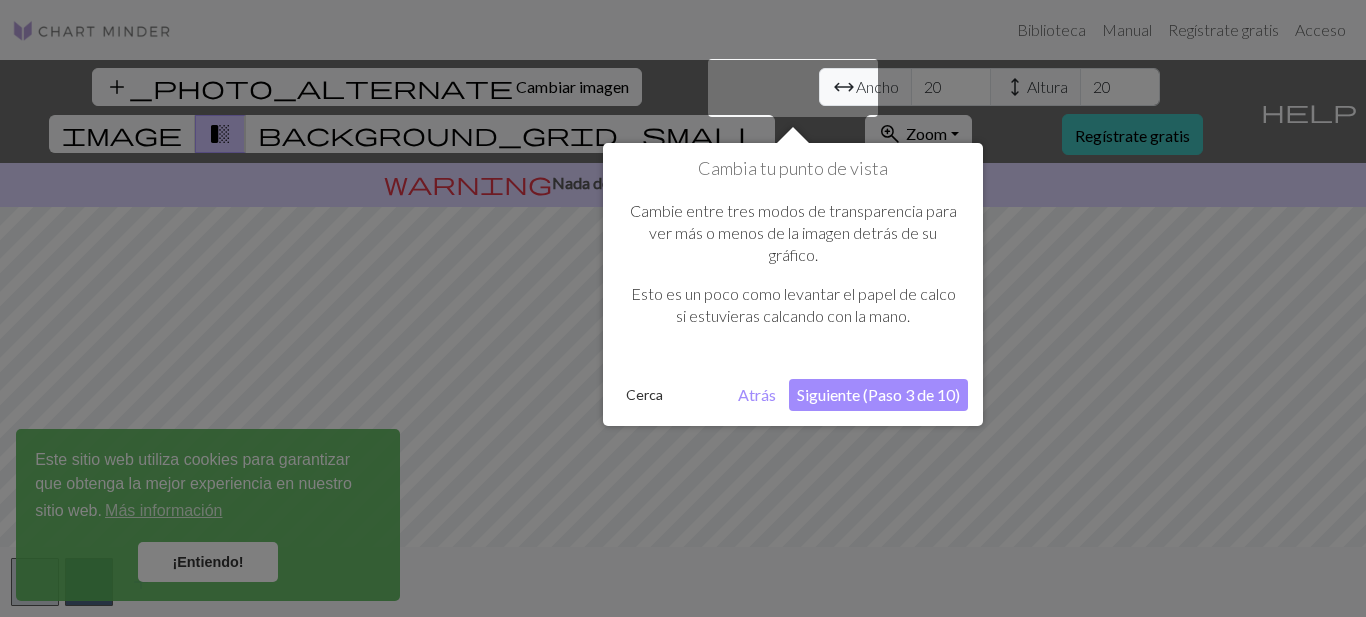 click on "Siguiente (Paso 3 de 10)" at bounding box center [878, 394] 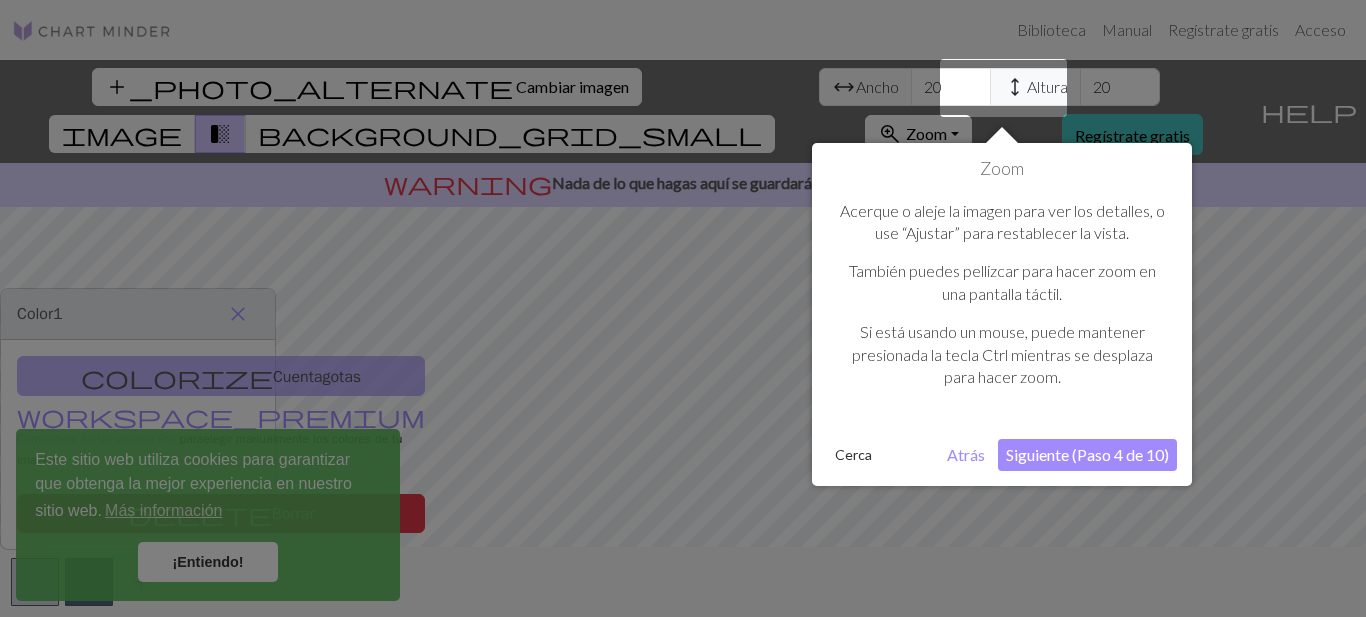 click on "Siguiente (Paso 4 de 10)" at bounding box center [1087, 454] 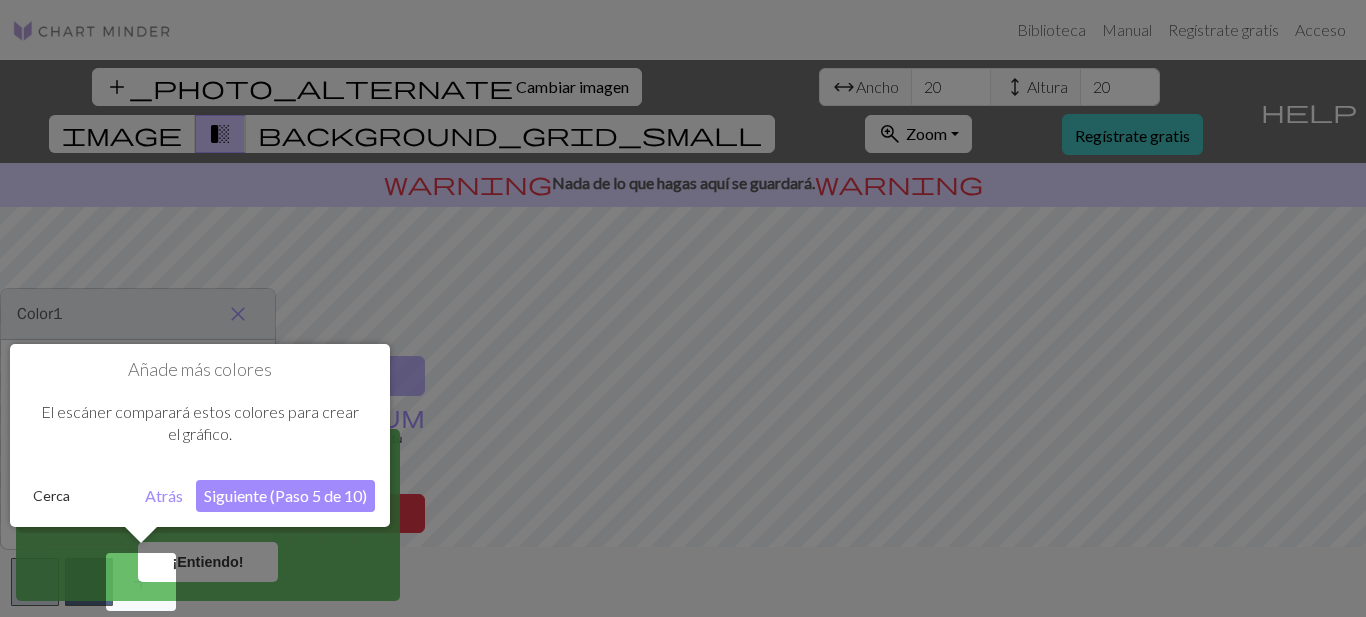 click on "Siguiente (Paso 5 de 10)" at bounding box center [285, 496] 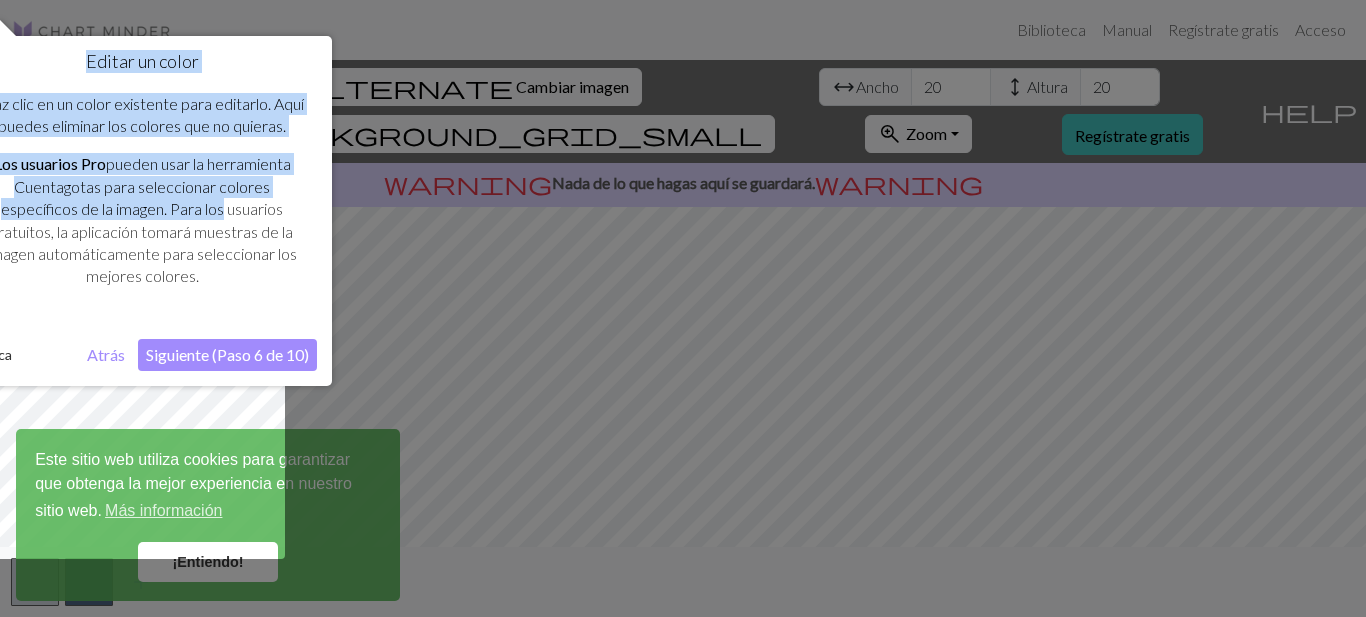 drag, startPoint x: 214, startPoint y: 204, endPoint x: 340, endPoint y: 204, distance: 126 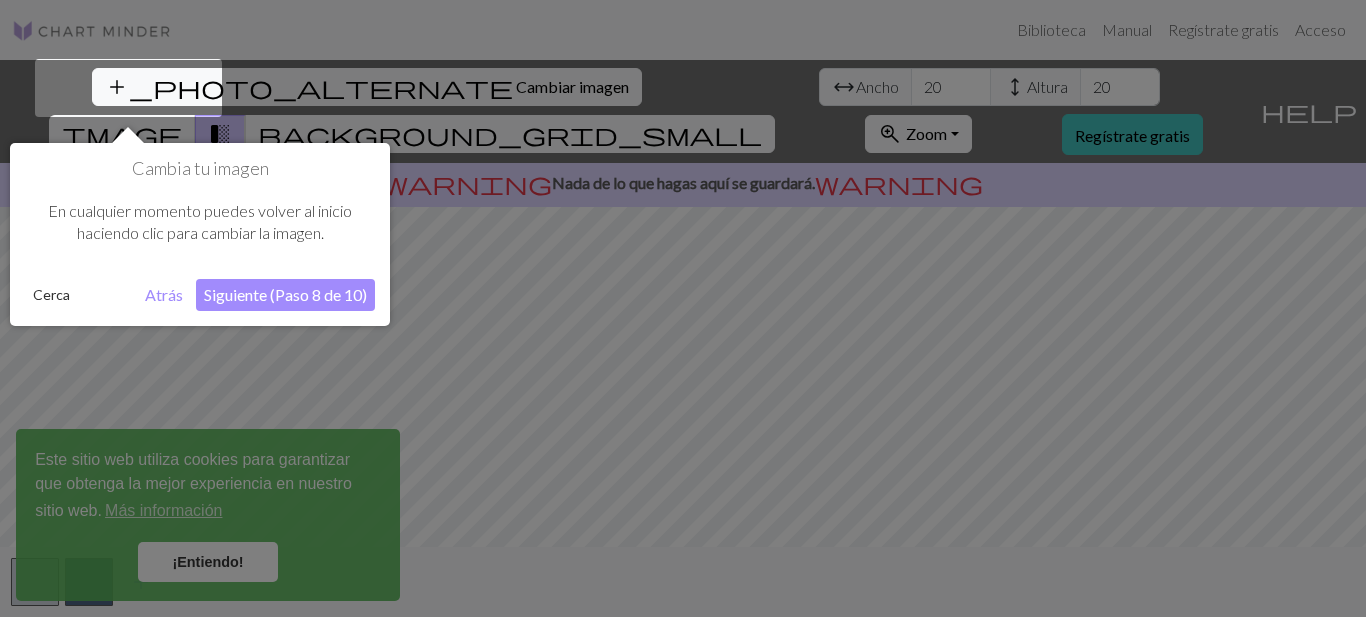 click on "Siguiente (Paso 8 de 10)" at bounding box center (285, 294) 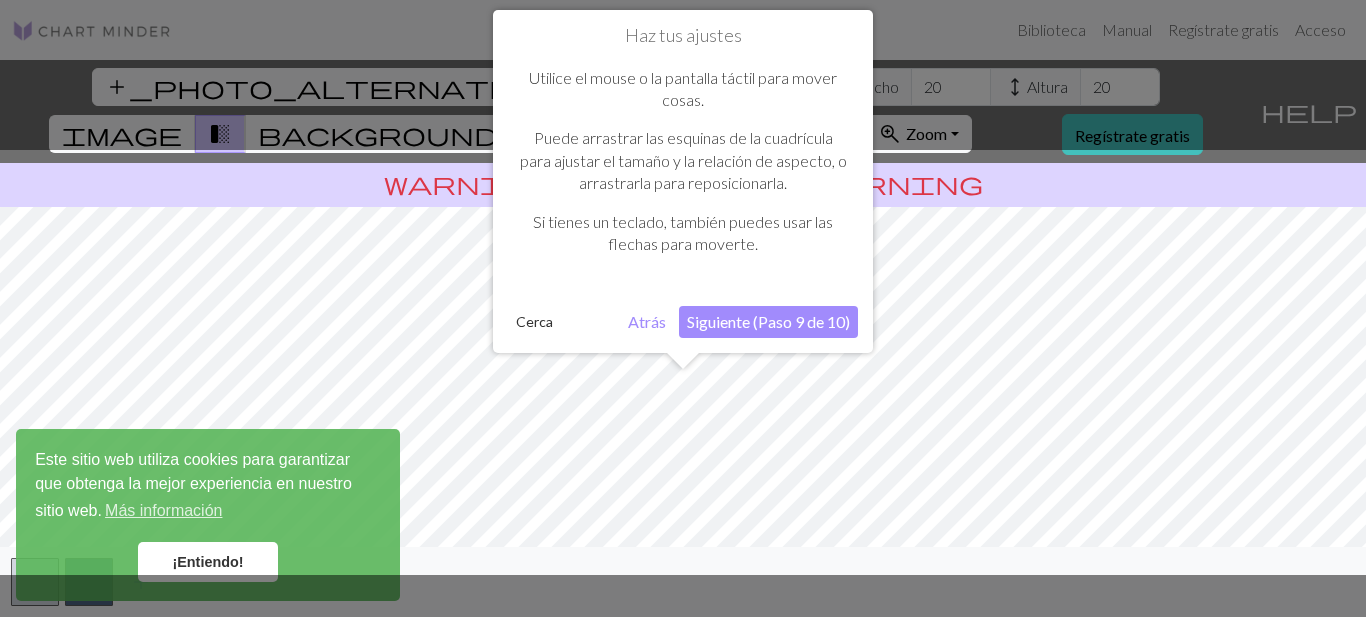 click on "Siguiente (Paso 9 de 10)" at bounding box center (768, 321) 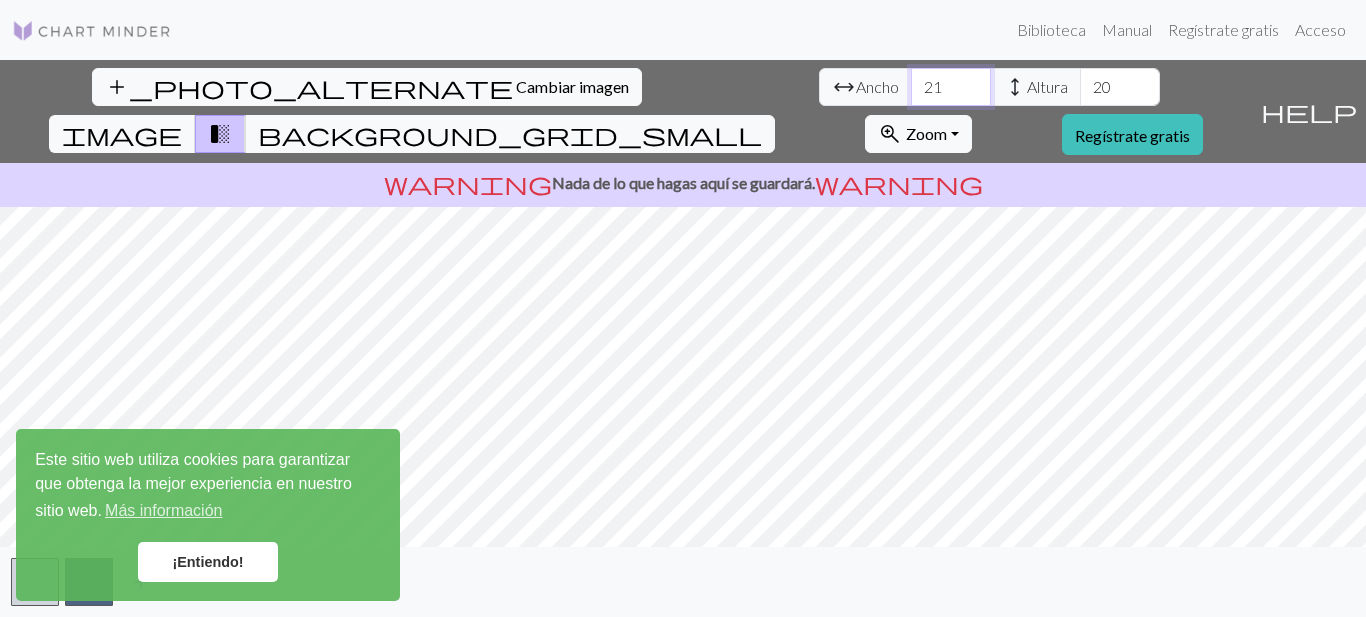 click on "21" at bounding box center (951, 87) 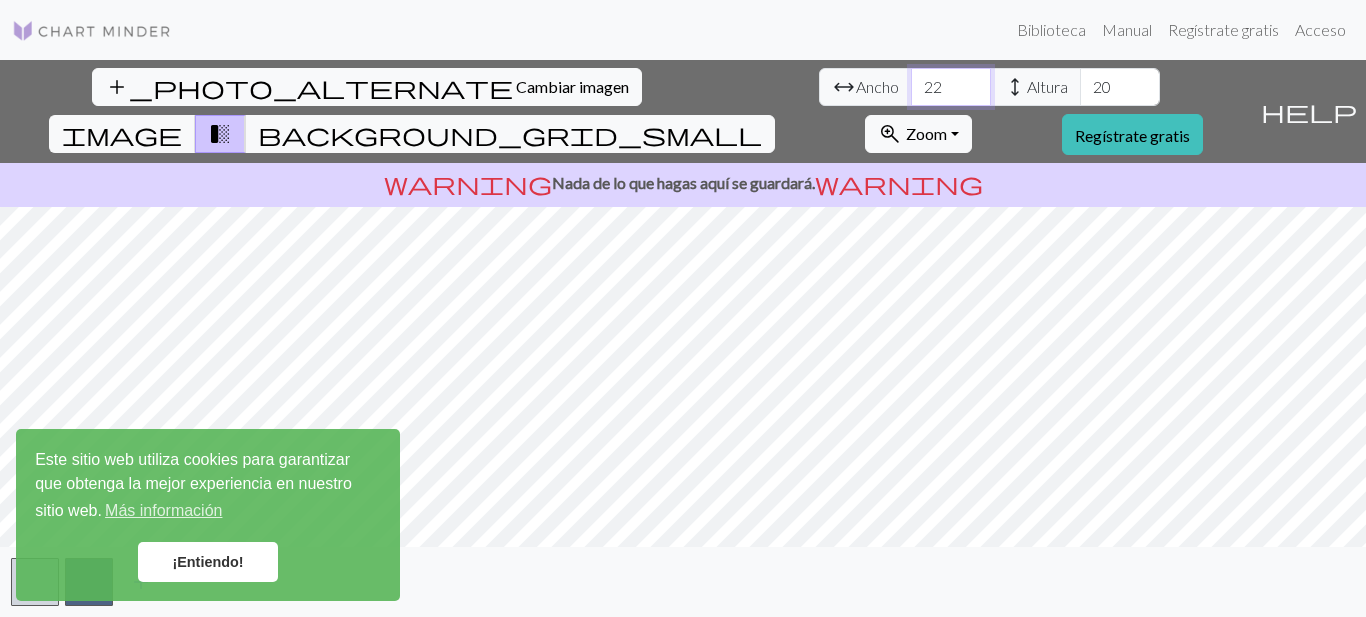 click on "22" at bounding box center (951, 87) 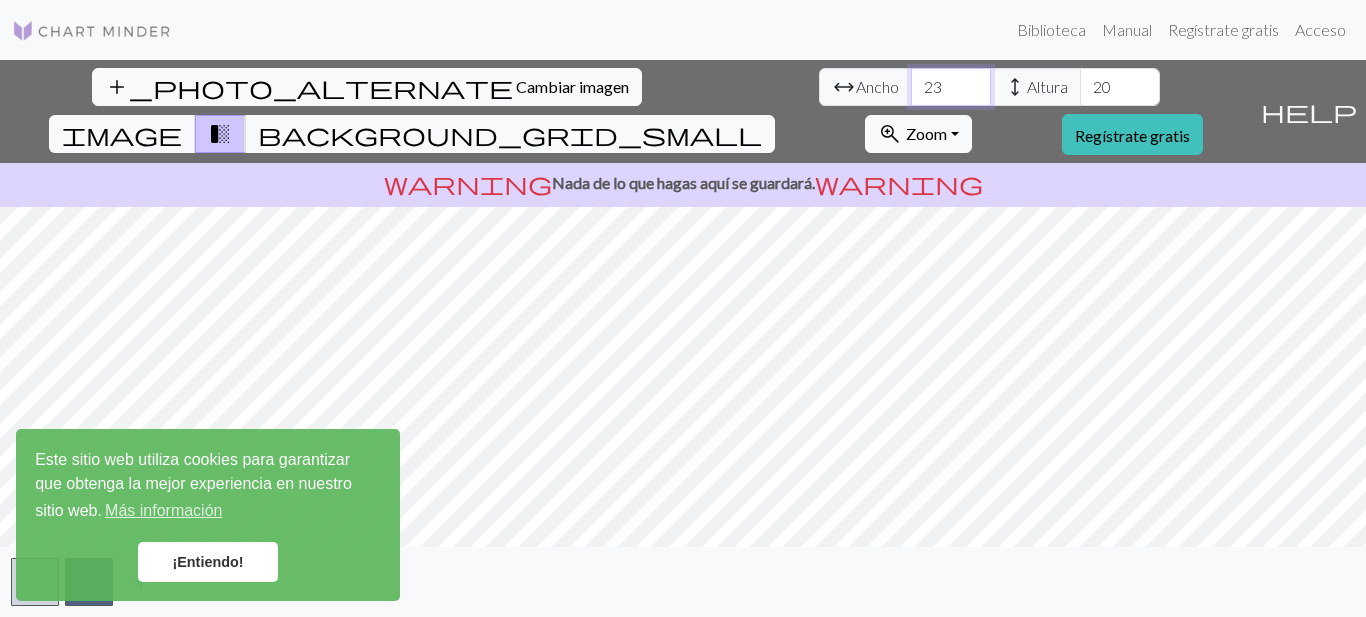 click on "23" at bounding box center [951, 87] 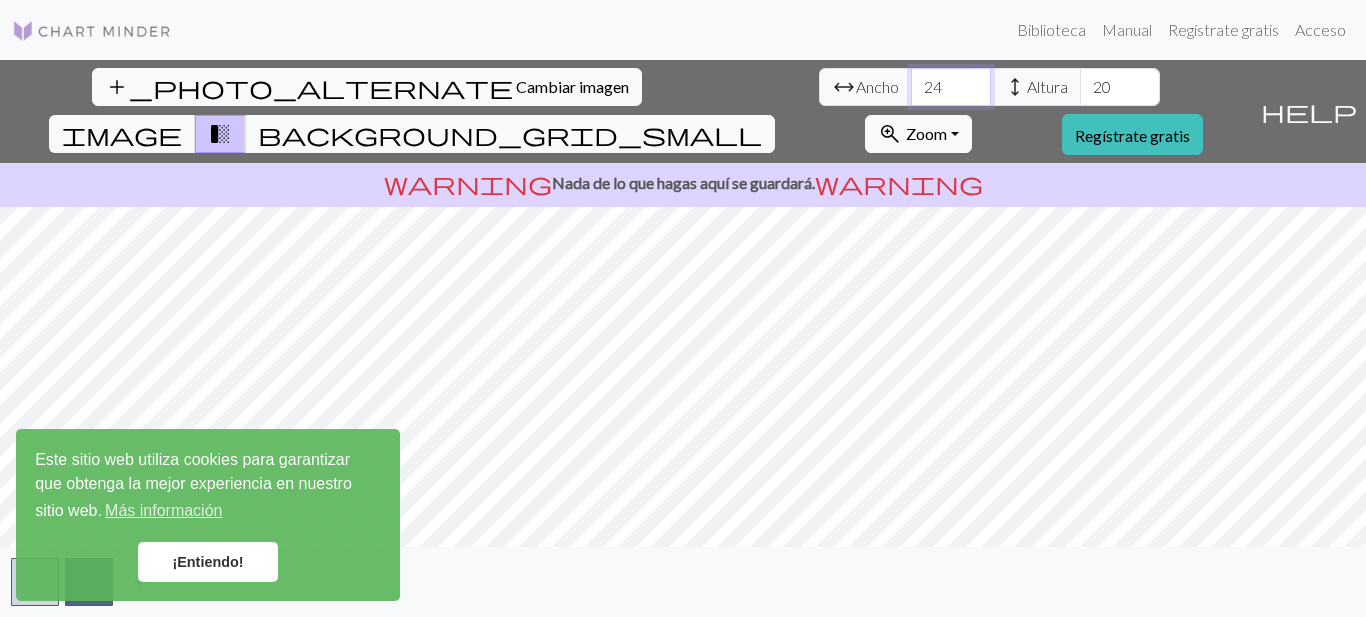 click on "24" at bounding box center (951, 87) 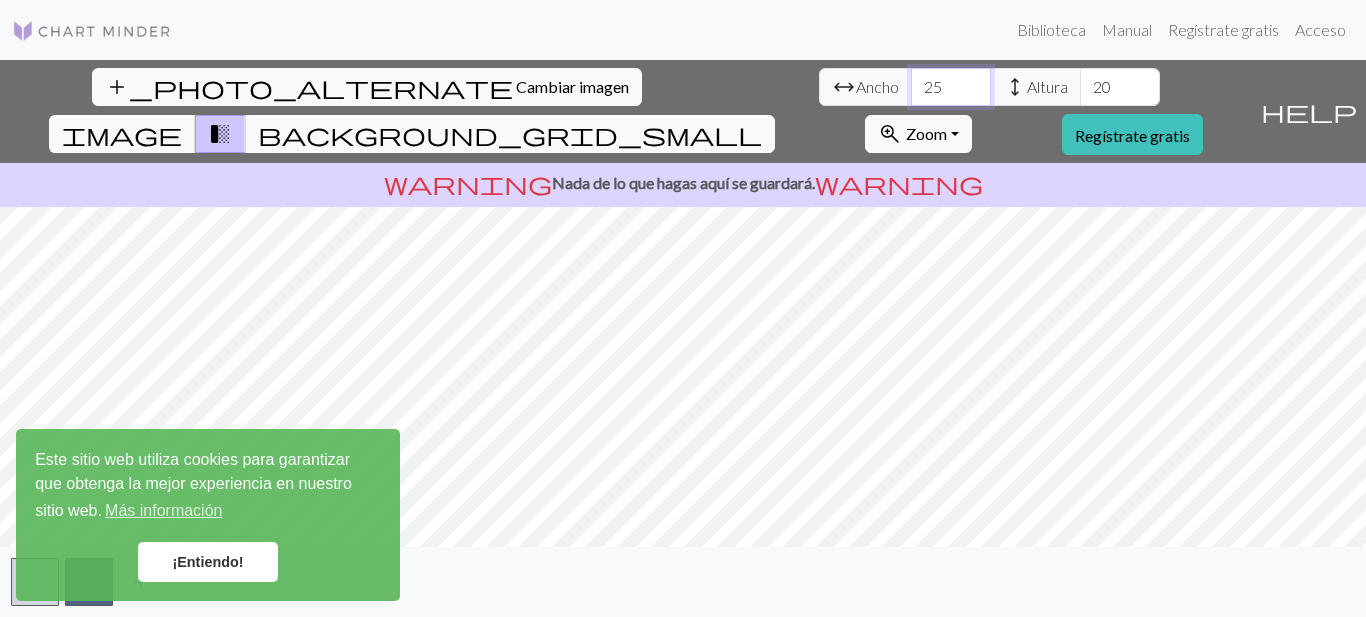 click on "25" at bounding box center [951, 87] 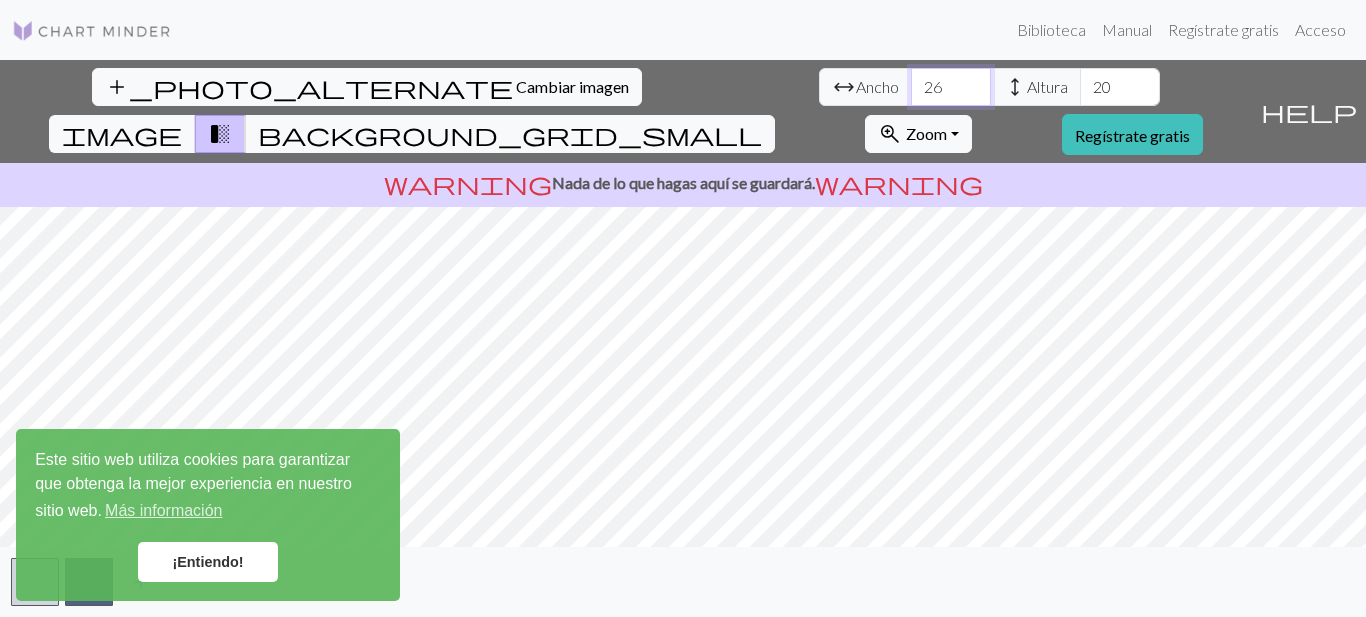 click on "26" at bounding box center (951, 87) 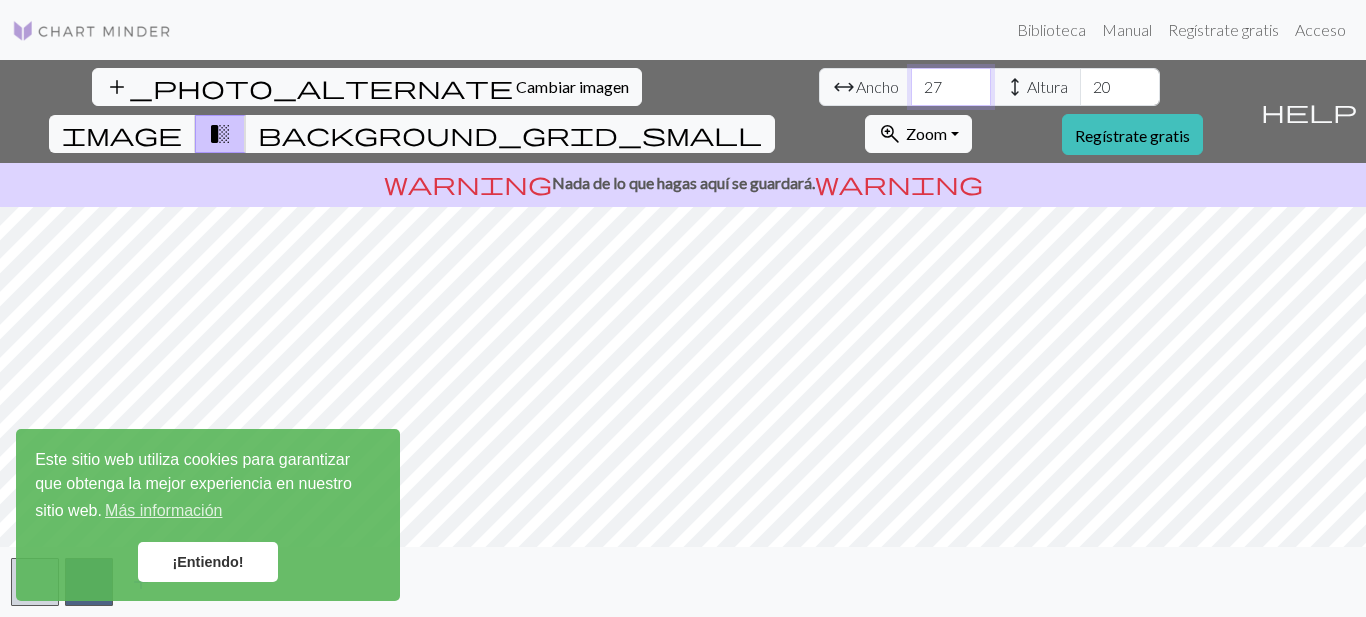 click on "27" at bounding box center (951, 87) 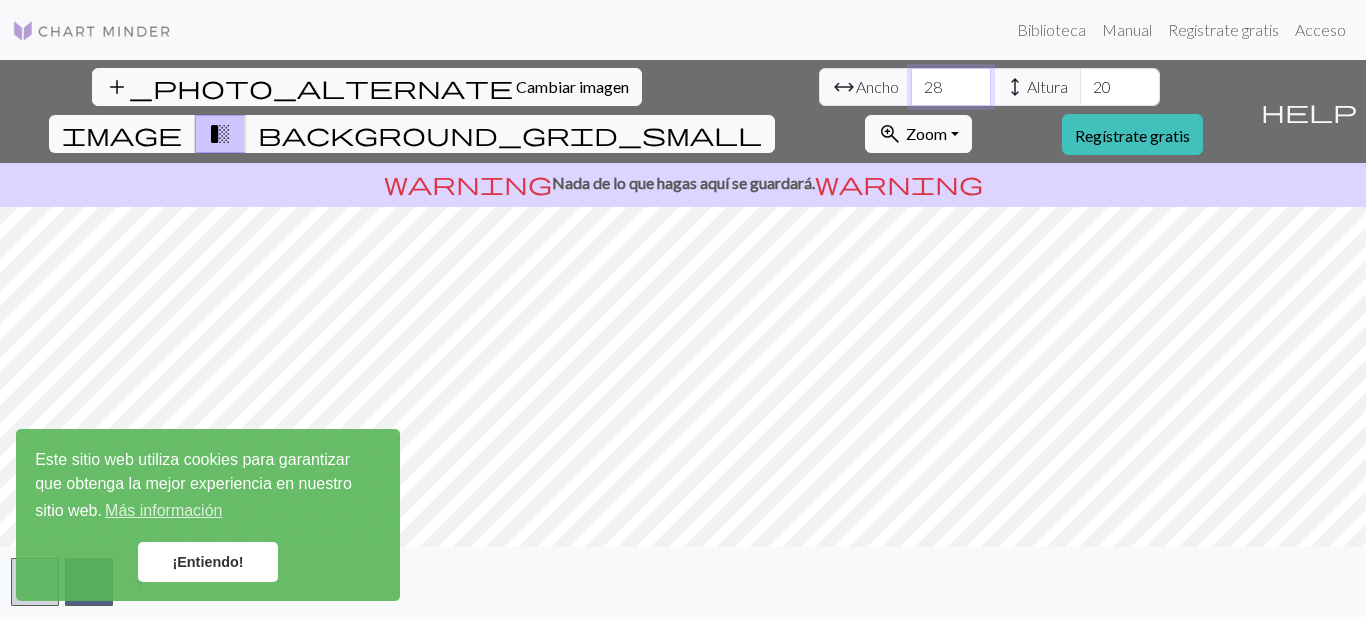 click on "28" at bounding box center [951, 87] 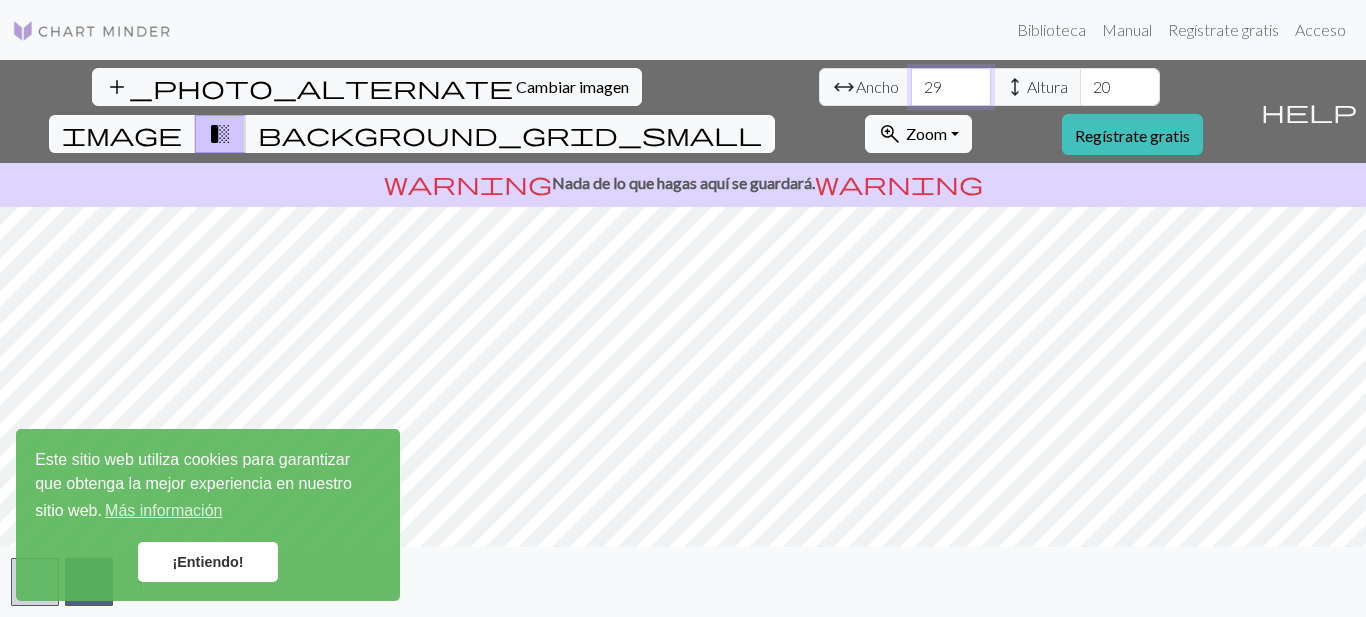 click on "29" at bounding box center (951, 87) 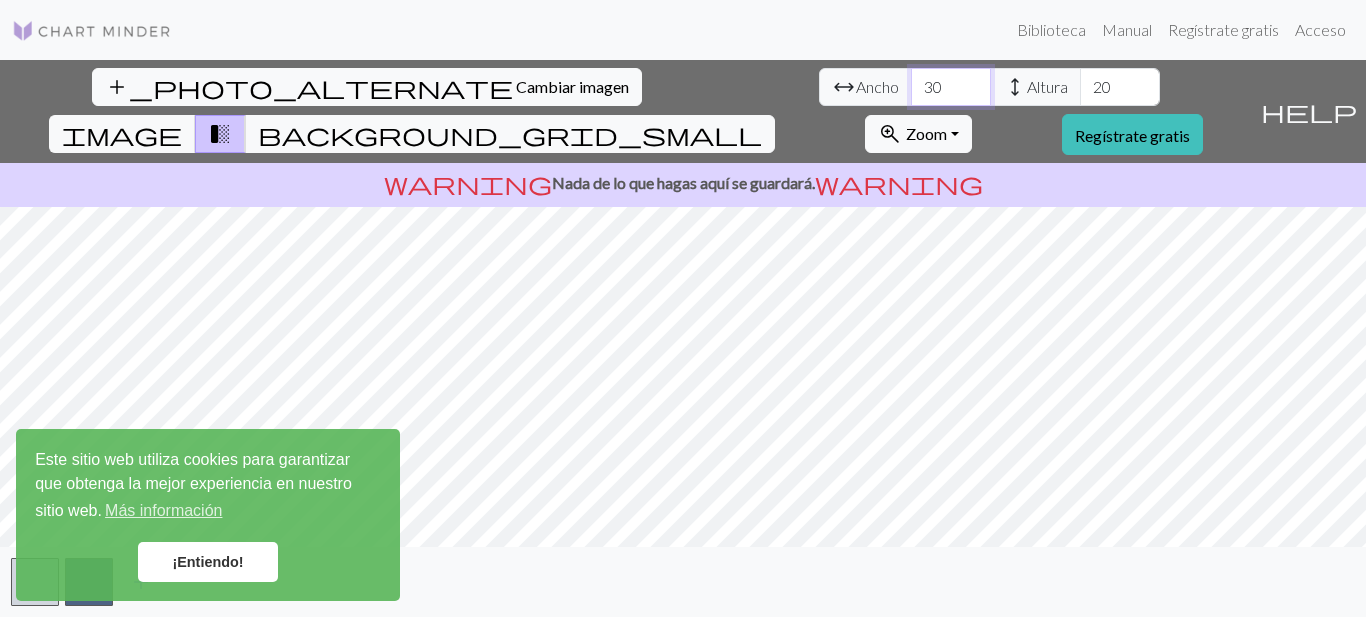 click on "30" at bounding box center [951, 87] 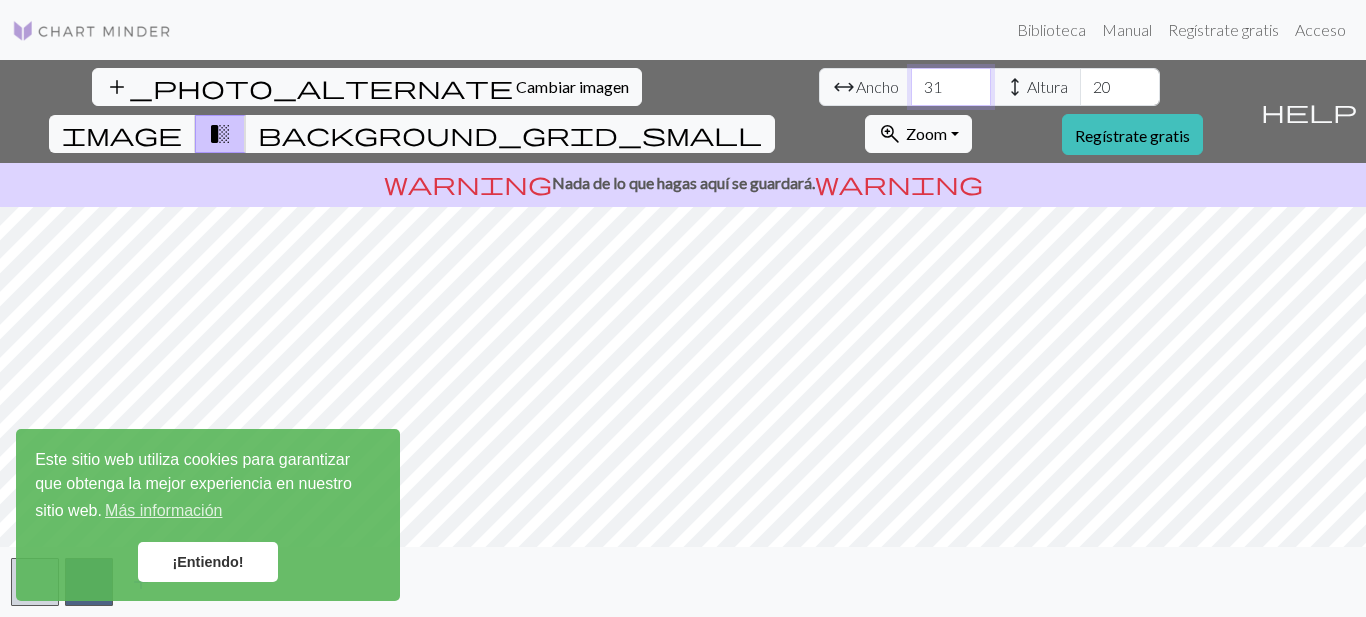 click on "31" at bounding box center (951, 87) 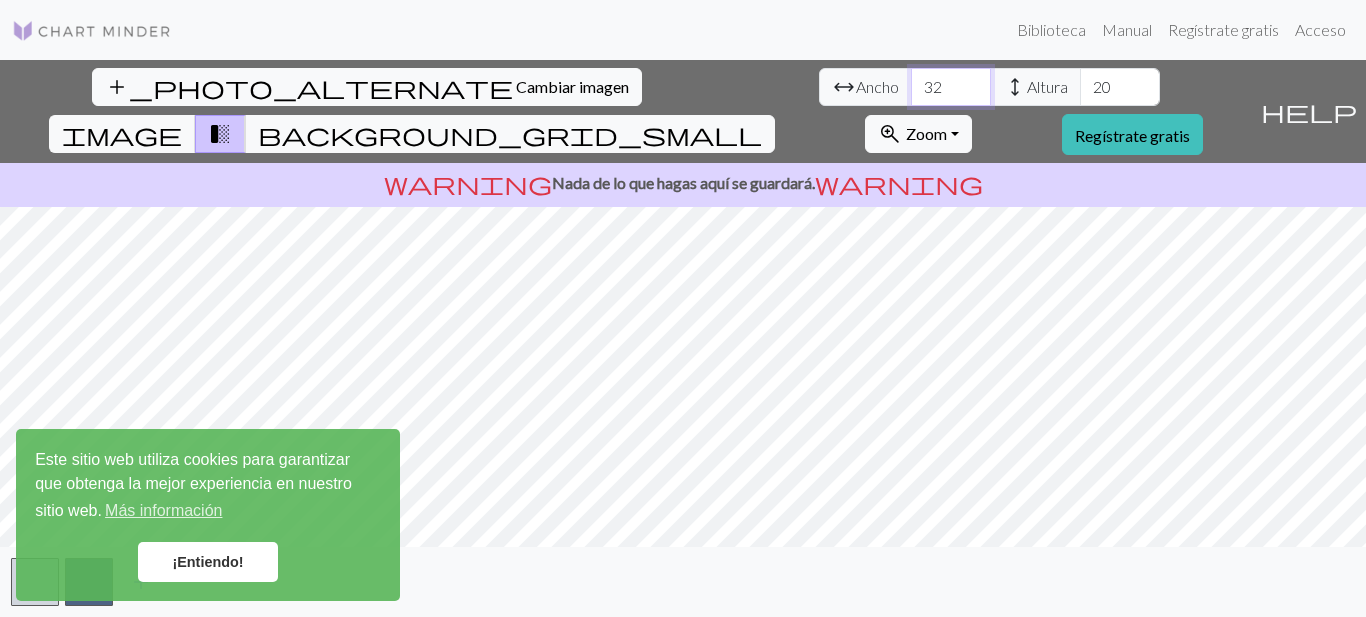 click on "32" at bounding box center (951, 87) 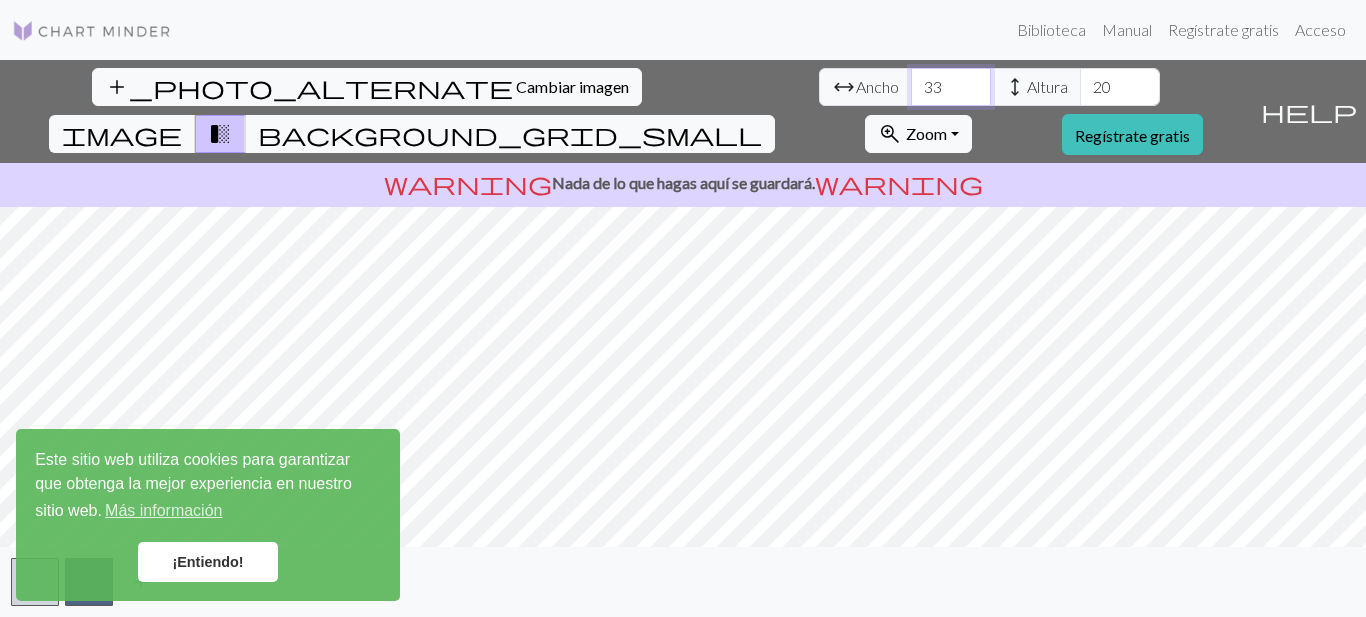 type on "33" 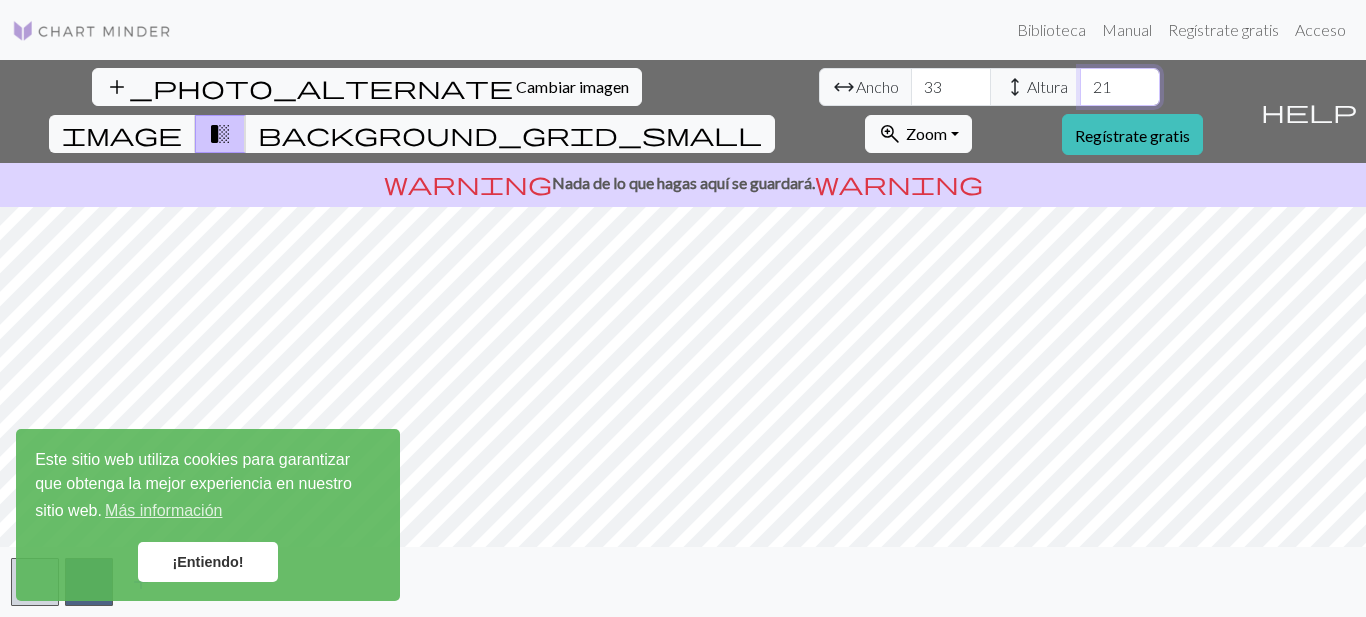 click on "21" at bounding box center [1120, 87] 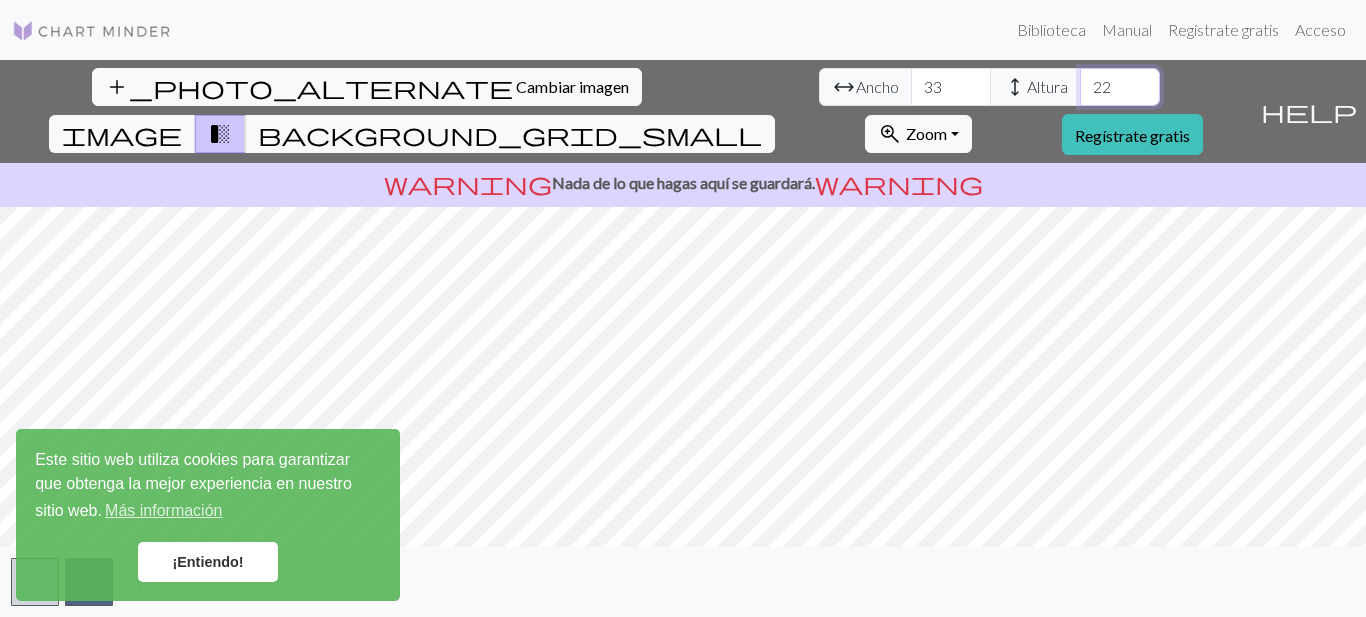 click on "22" at bounding box center [1120, 87] 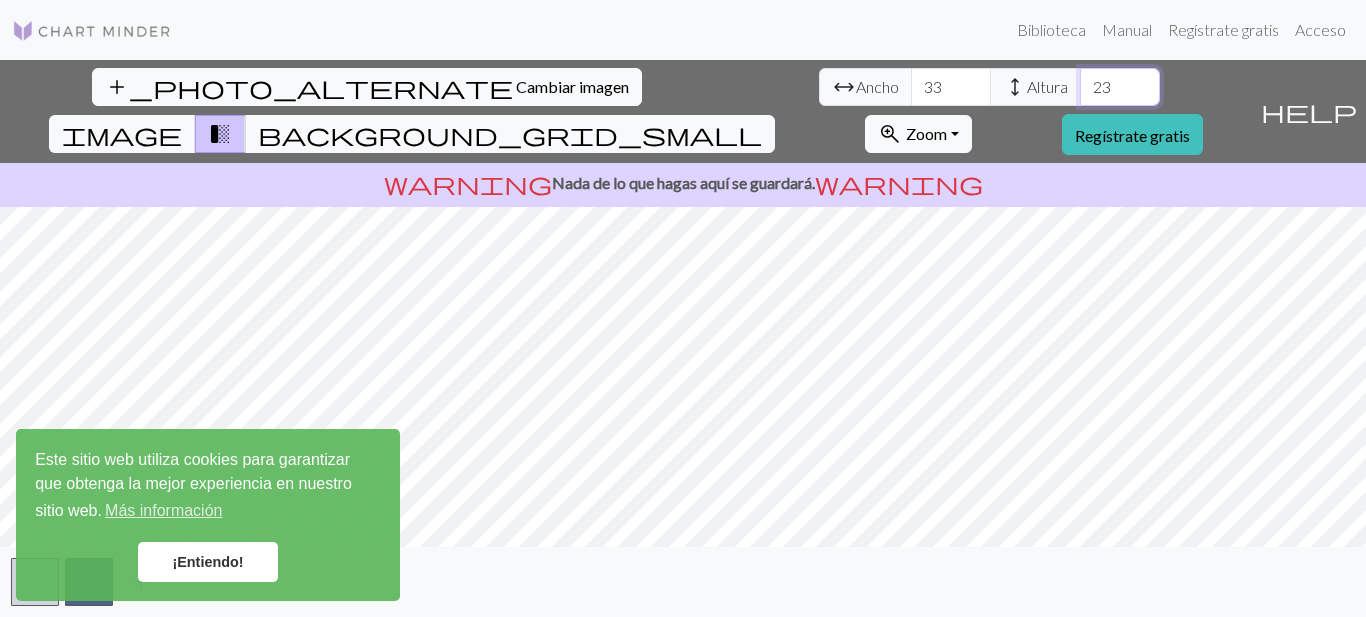 click on "23" at bounding box center (1120, 87) 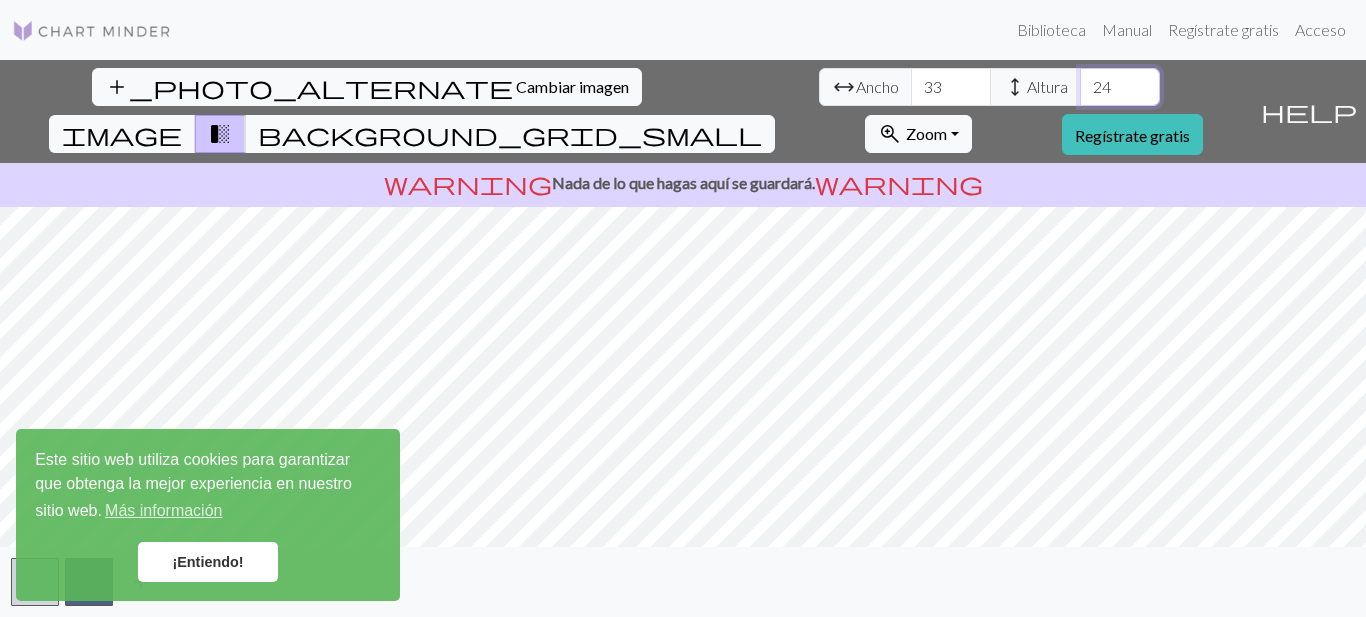 click on "24" at bounding box center (1120, 87) 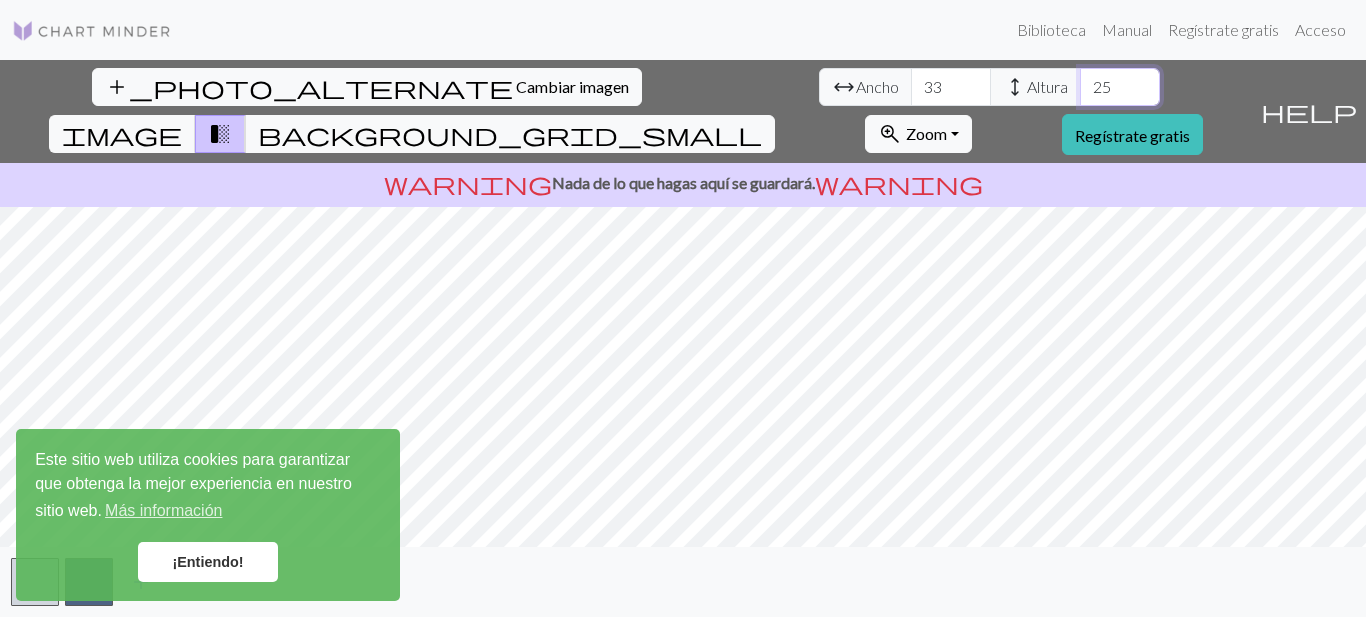 click on "25" at bounding box center (1120, 87) 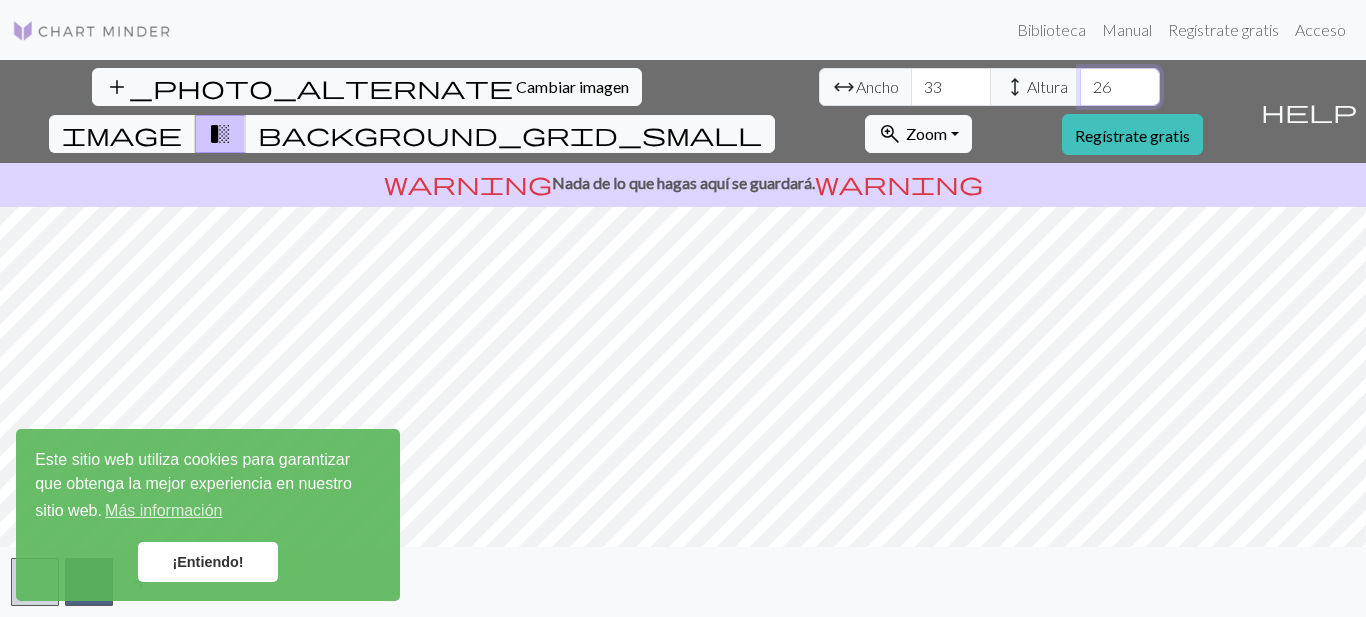 click on "26" at bounding box center [1120, 87] 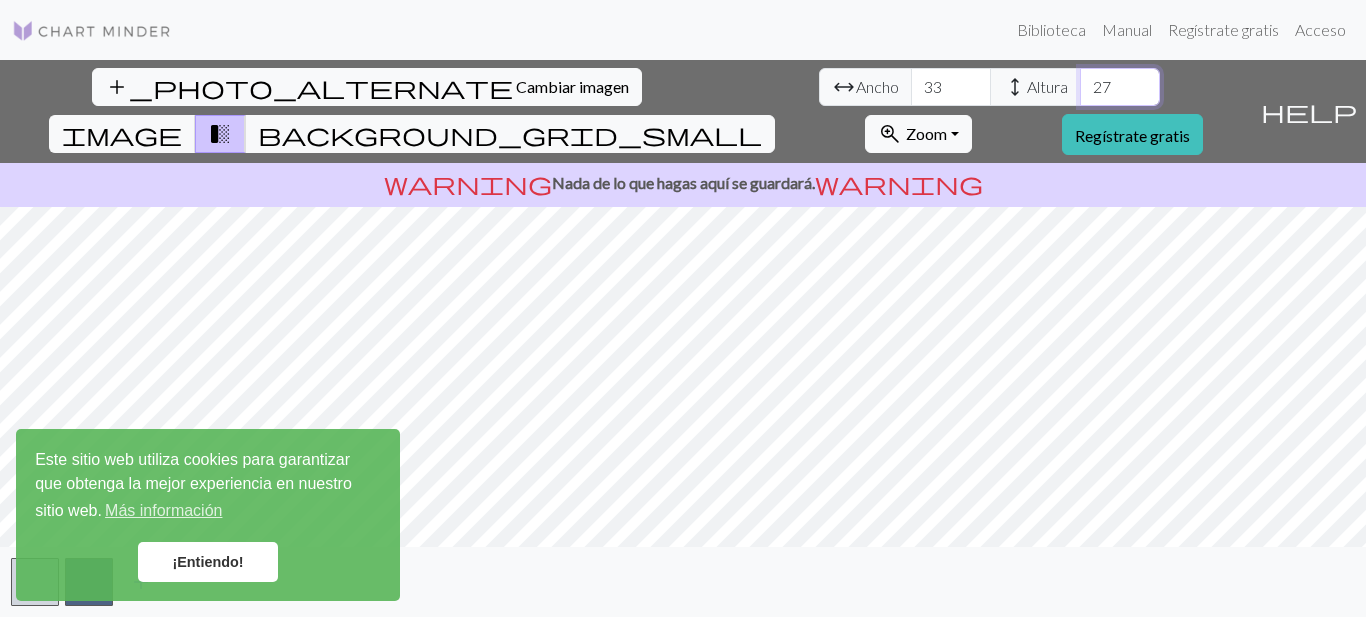 click on "27" at bounding box center [1120, 87] 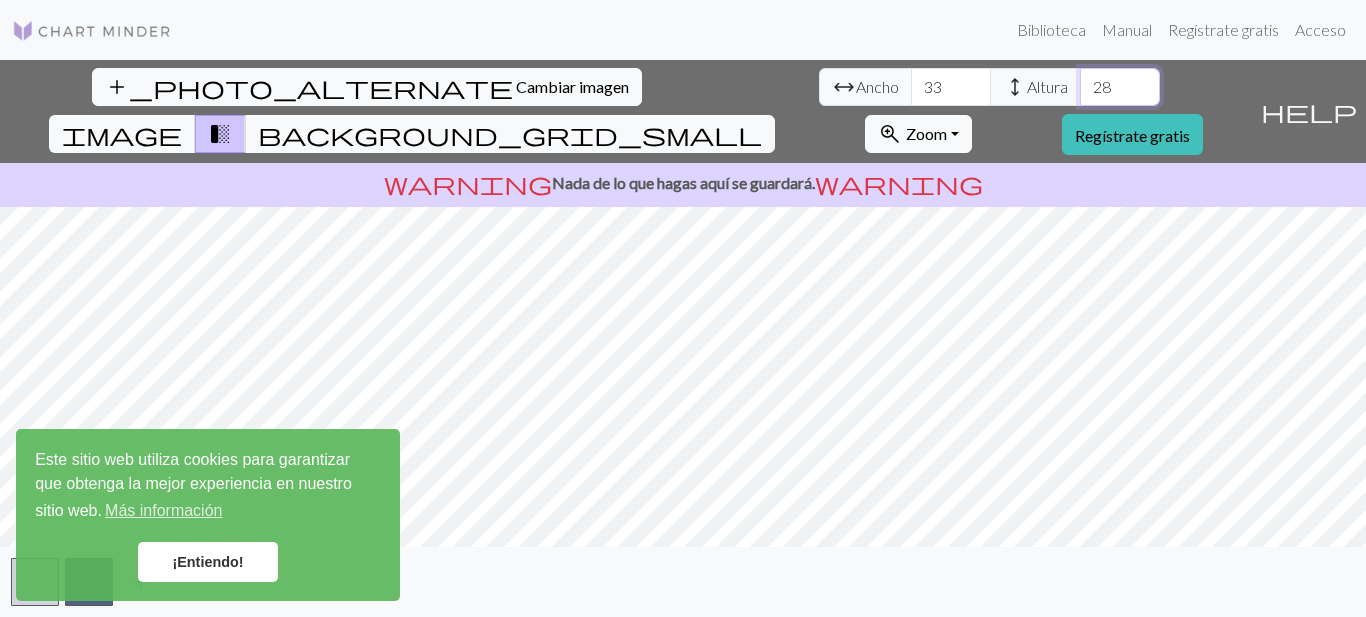 click on "28" at bounding box center [1120, 87] 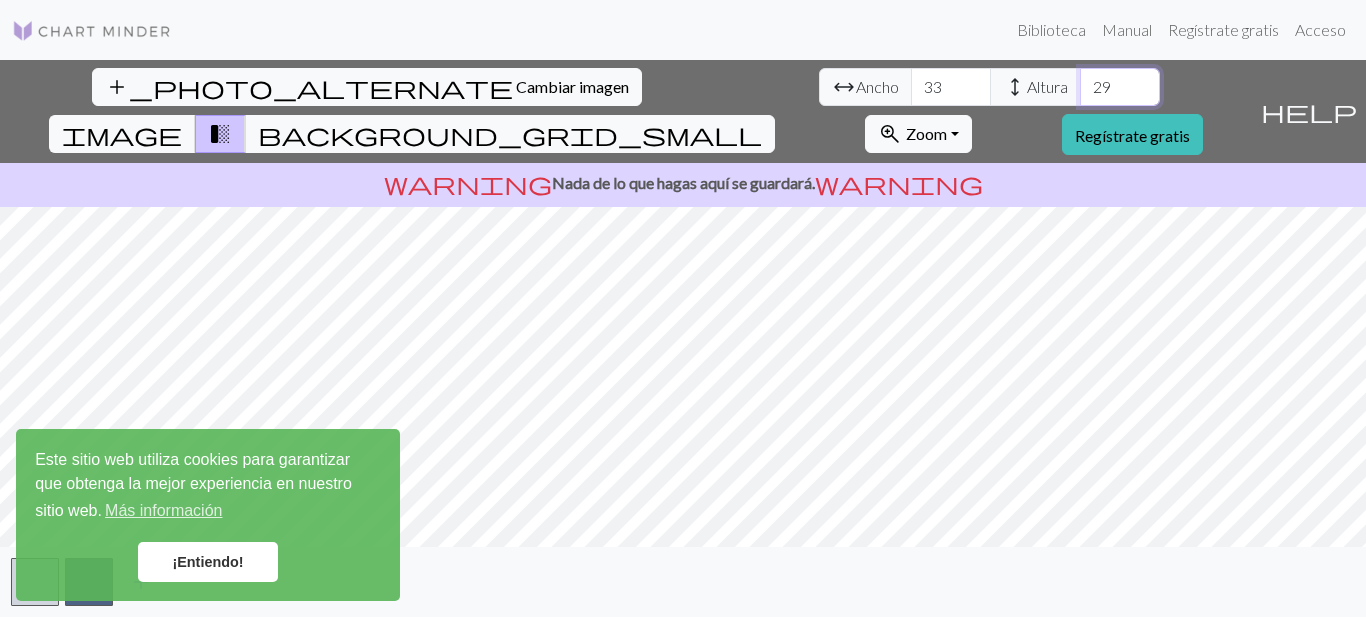 click on "29" at bounding box center [1120, 87] 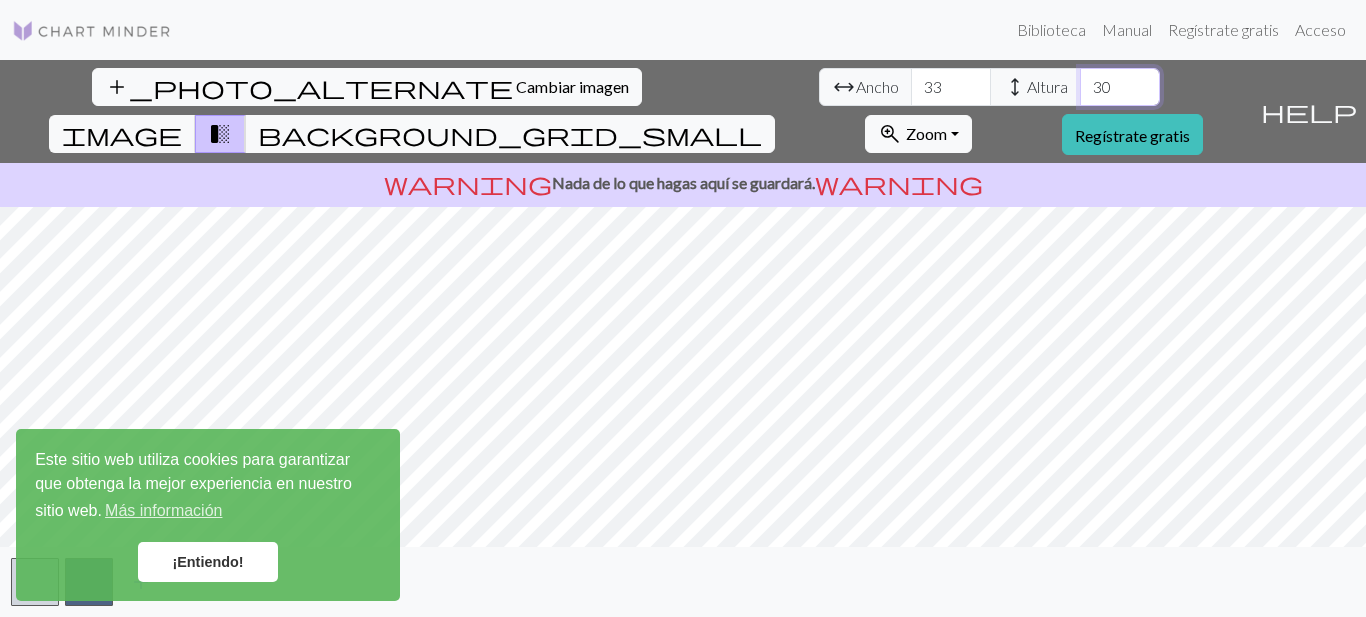 click on "30" at bounding box center [1120, 87] 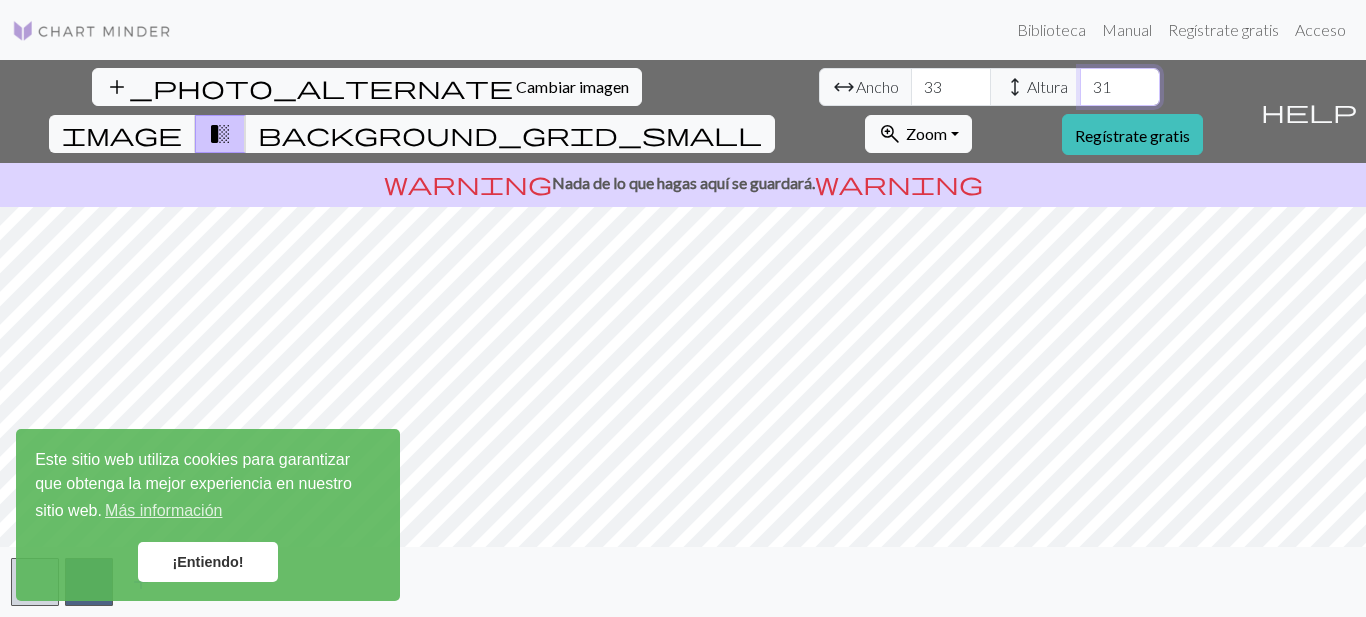click on "31" at bounding box center (1120, 87) 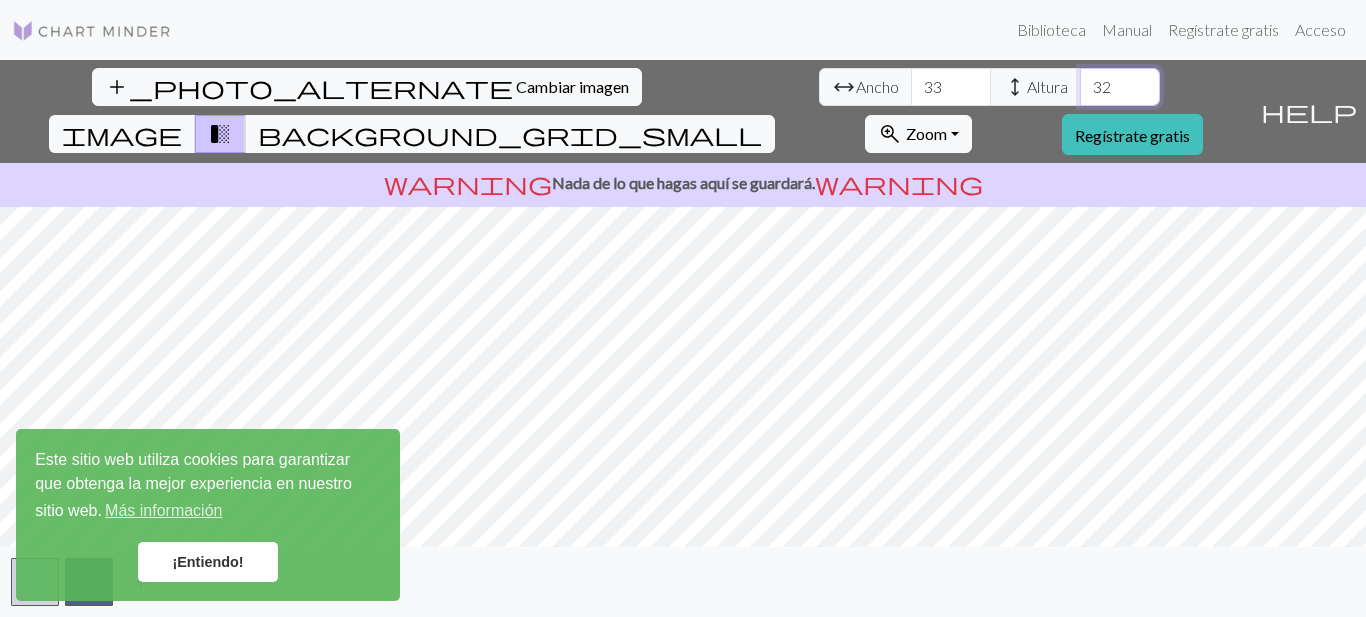 click on "32" at bounding box center (1120, 87) 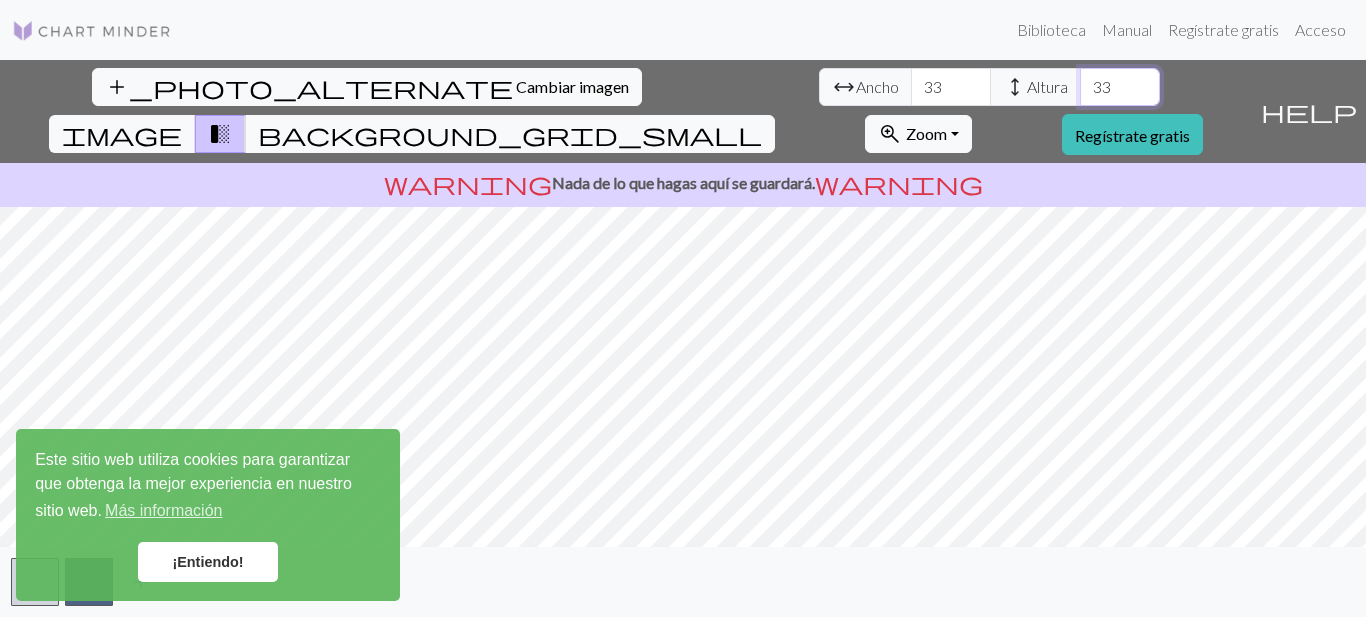 click on "33" at bounding box center (1120, 87) 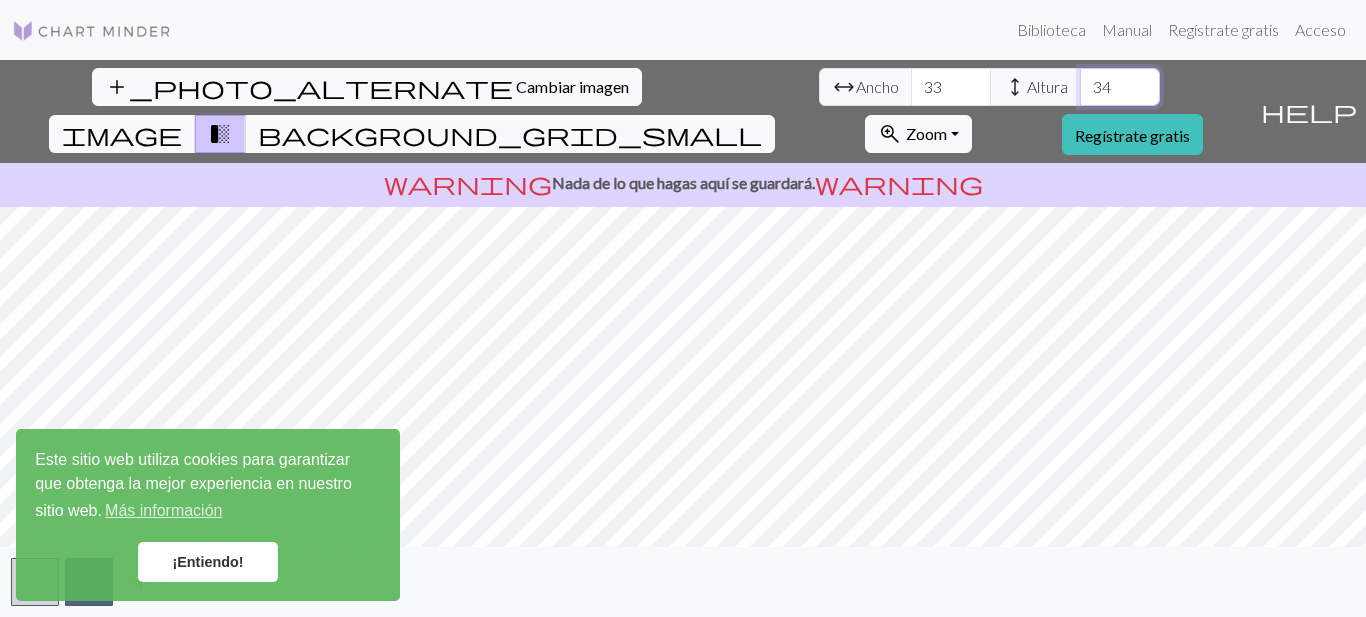 click on "34" at bounding box center (1120, 87) 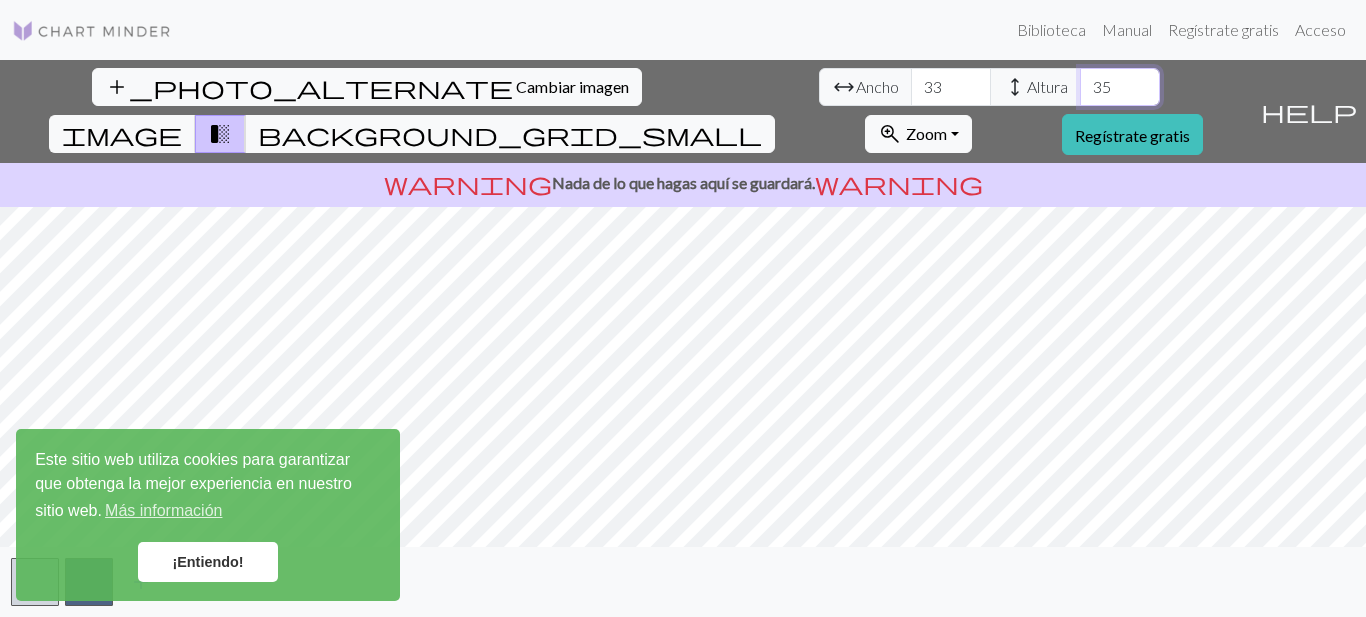 click on "35" at bounding box center [1120, 87] 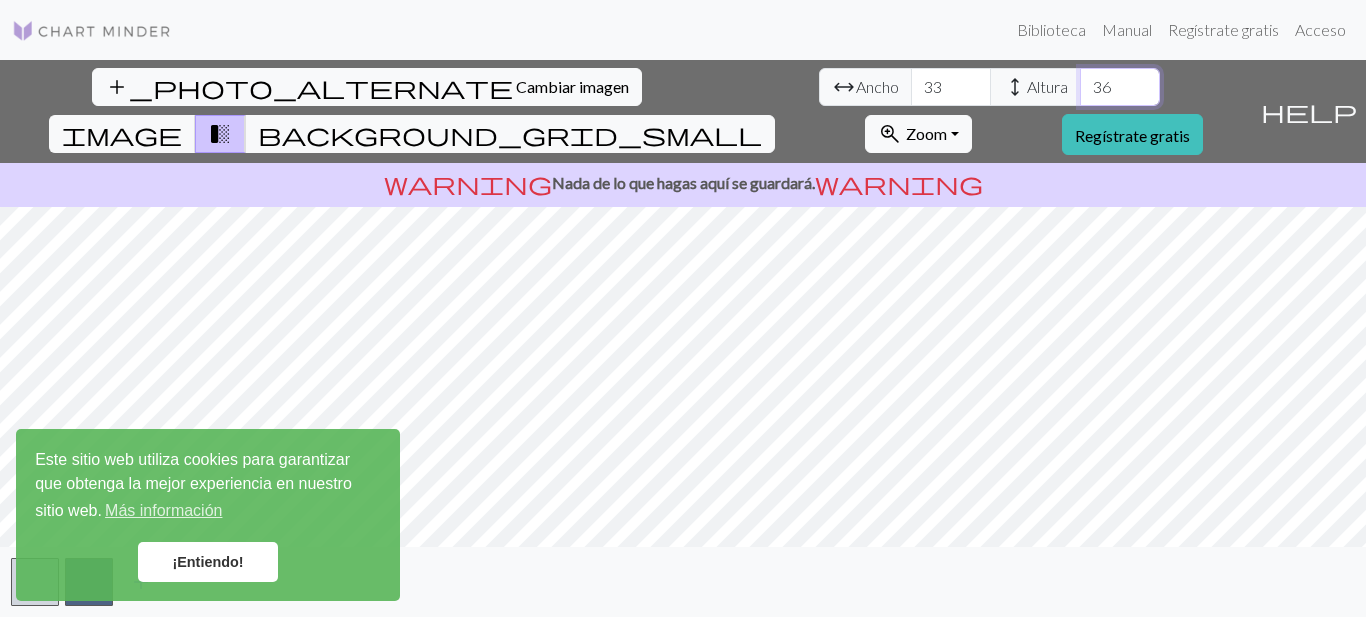 click on "36" at bounding box center [1120, 87] 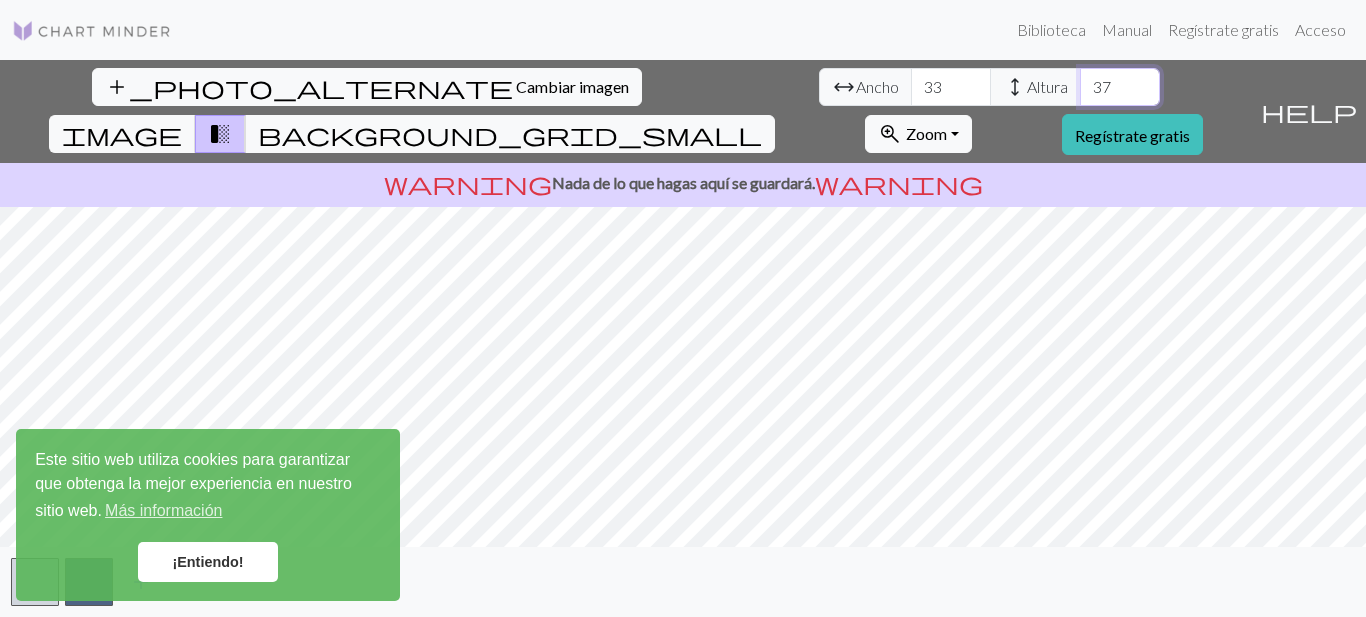 click on "37" at bounding box center (1120, 87) 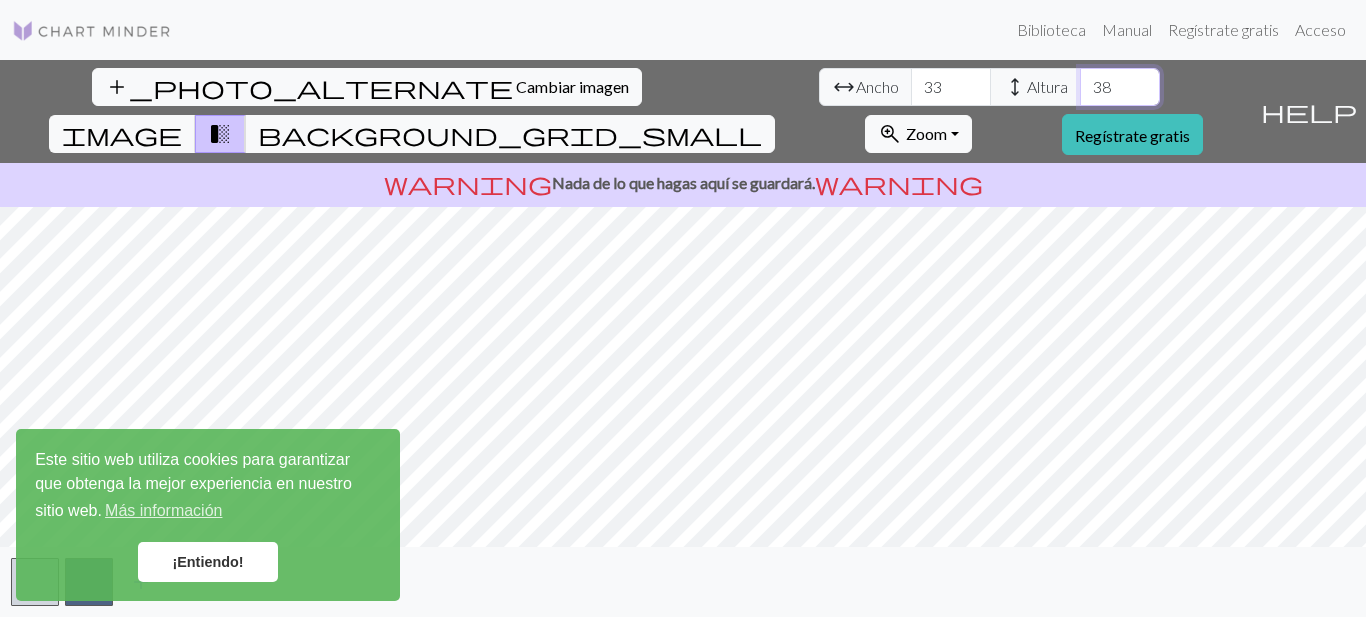 click on "38" at bounding box center [1120, 87] 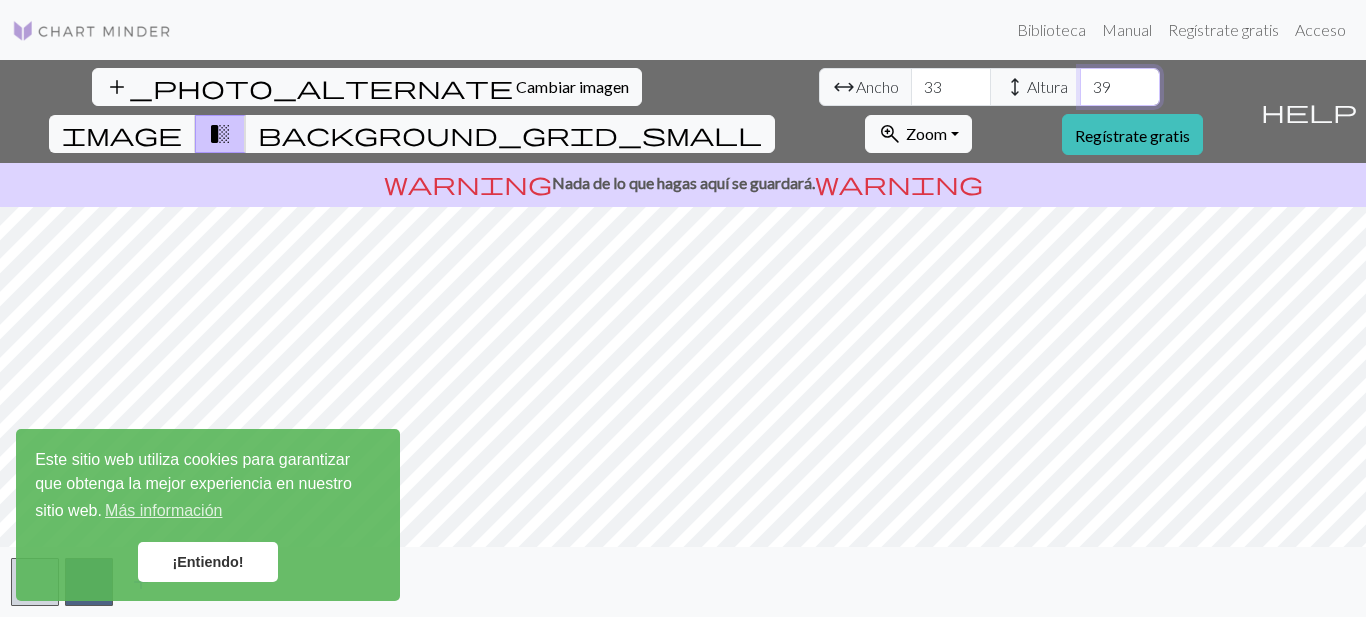 click on "39" at bounding box center [1120, 87] 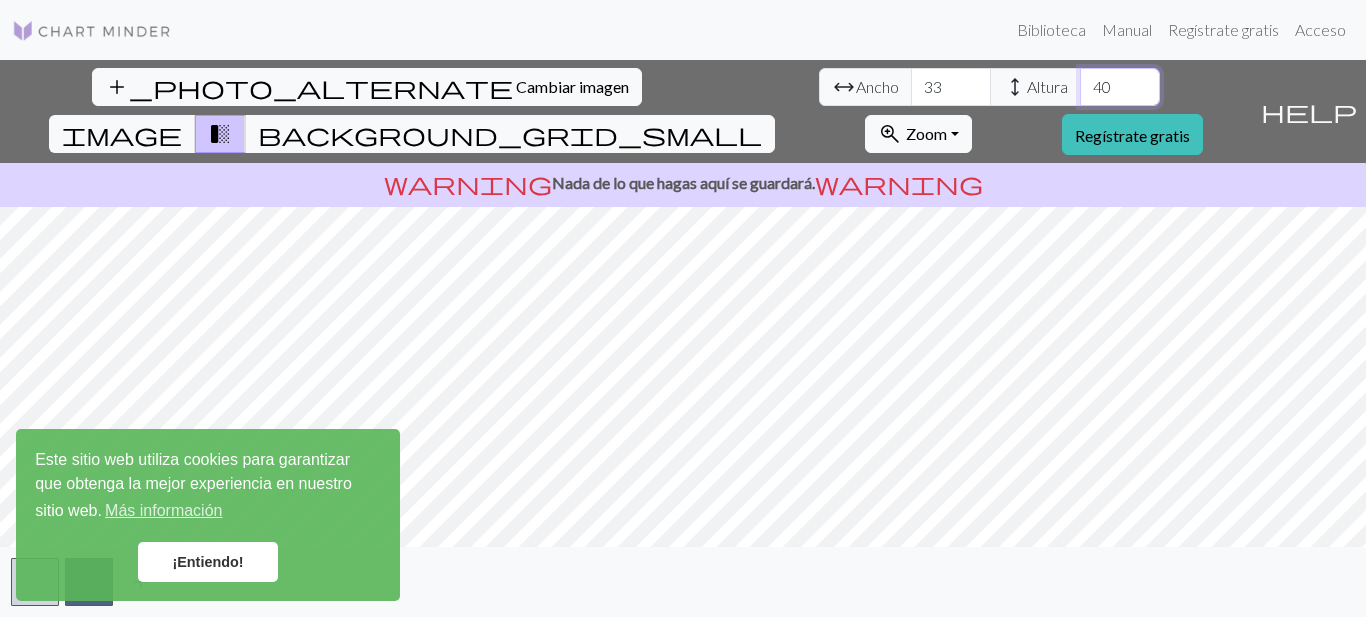 click on "40" at bounding box center [1120, 87] 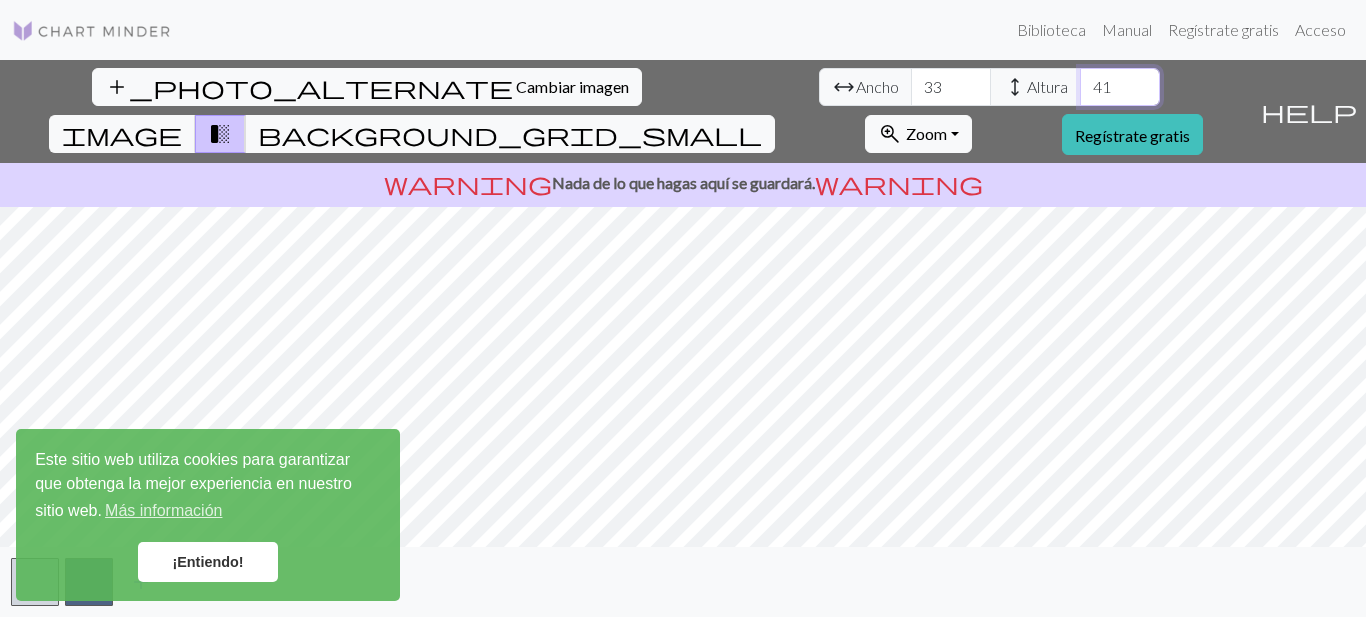 click on "41" at bounding box center (1120, 87) 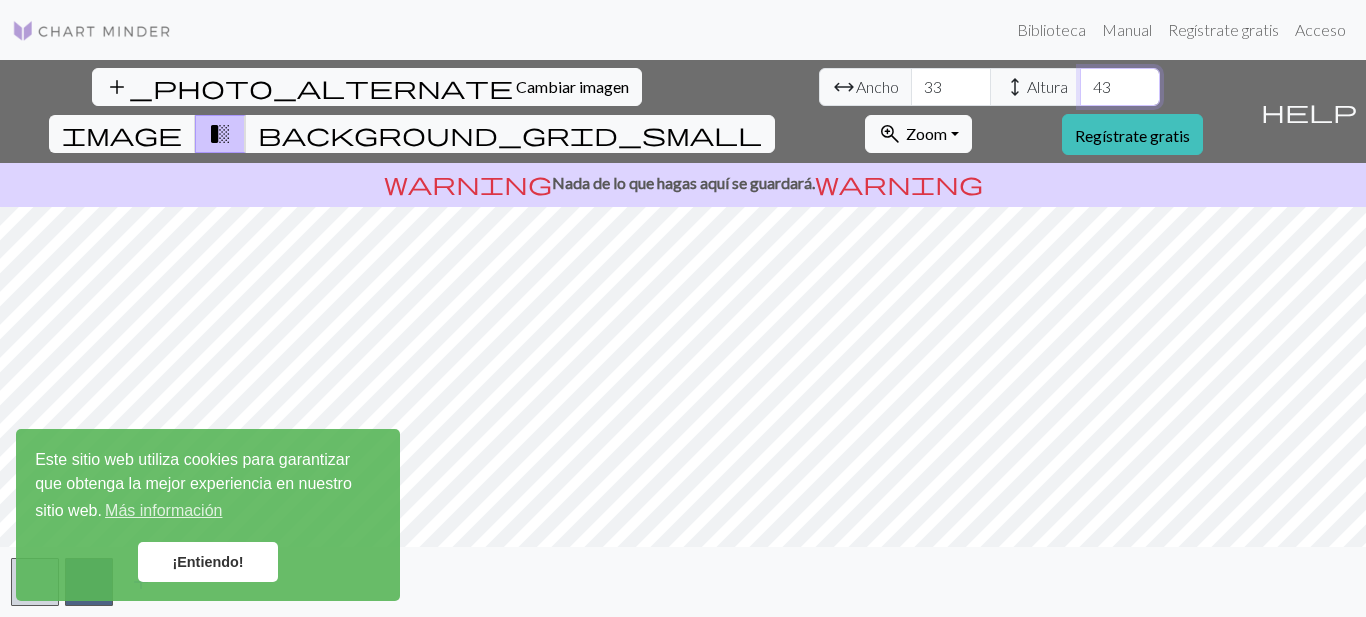 click on "43" at bounding box center [1120, 87] 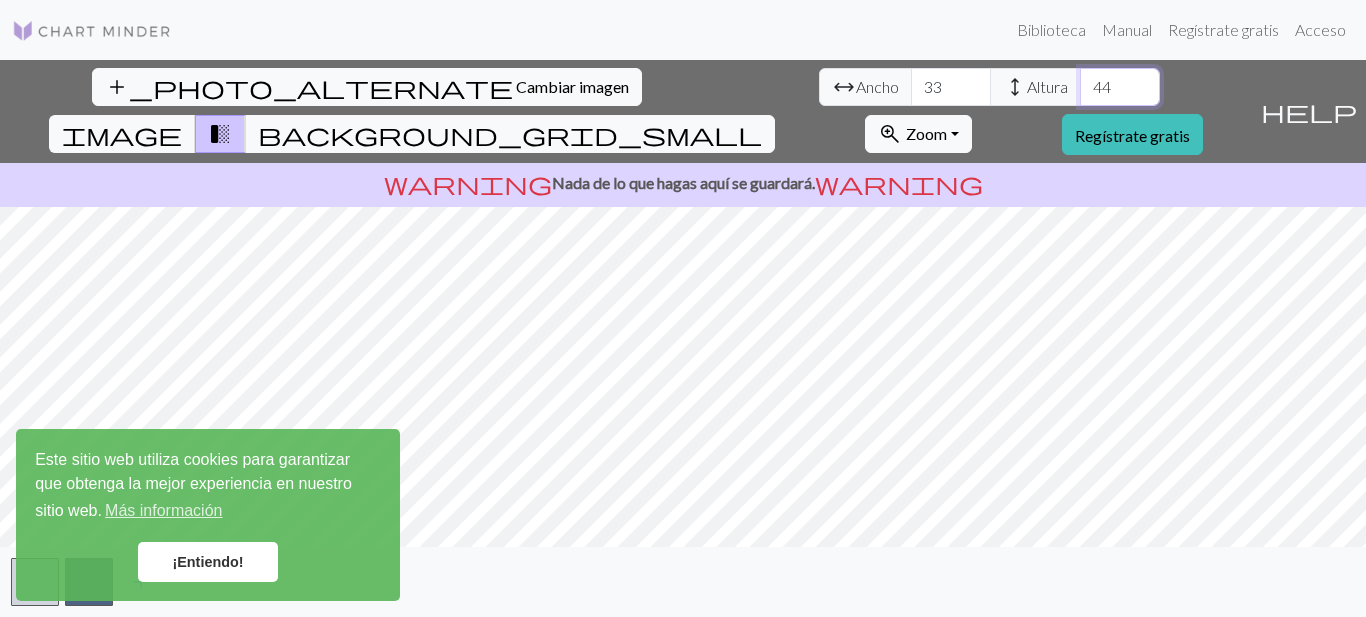 click on "44" at bounding box center (1120, 87) 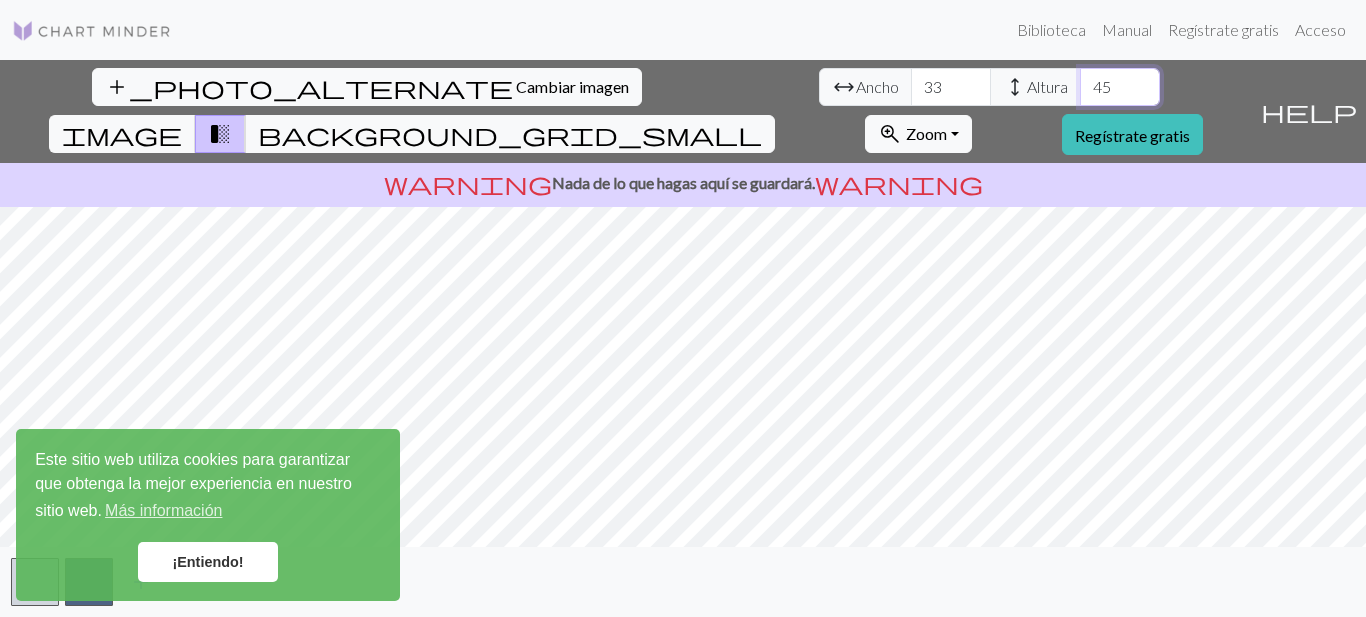 click on "45" at bounding box center [1120, 87] 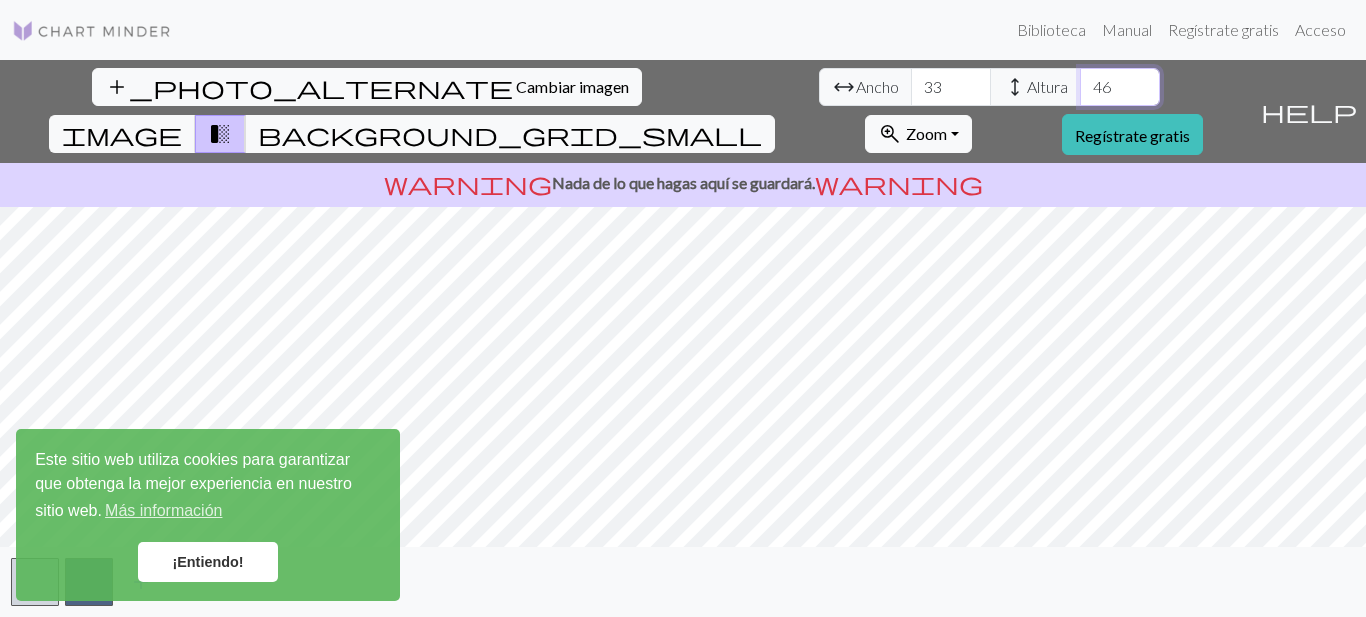 click on "46" at bounding box center (1120, 87) 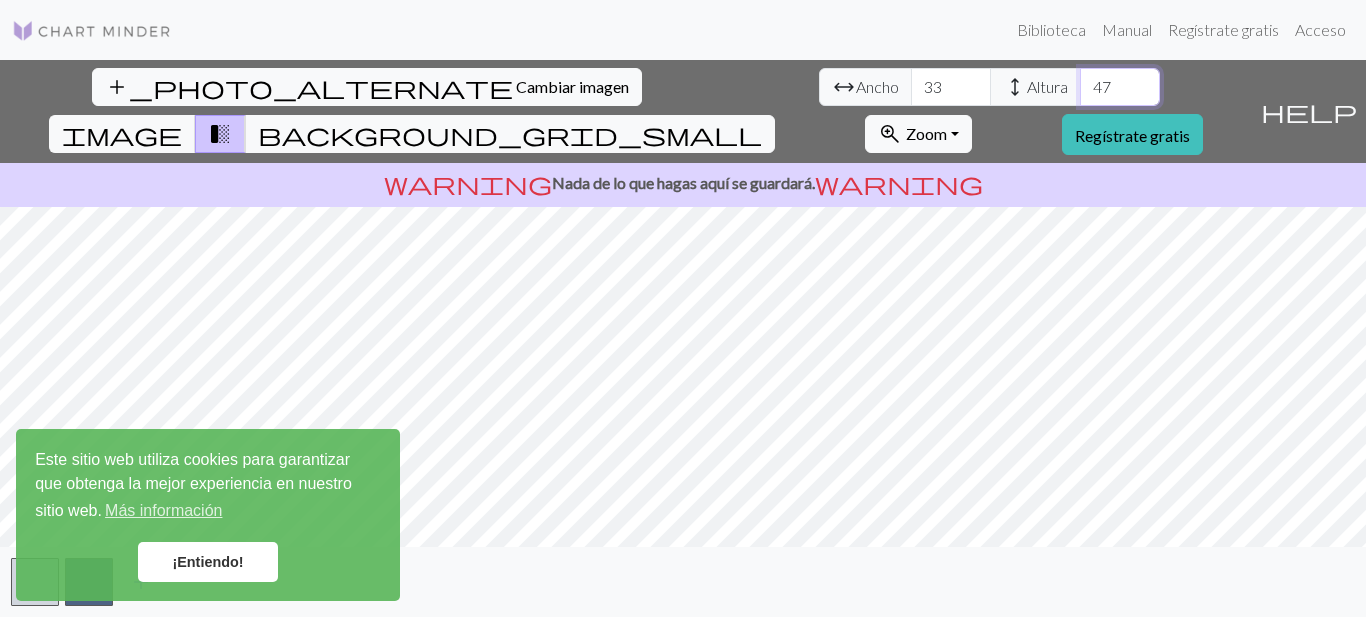 click on "47" at bounding box center (1120, 87) 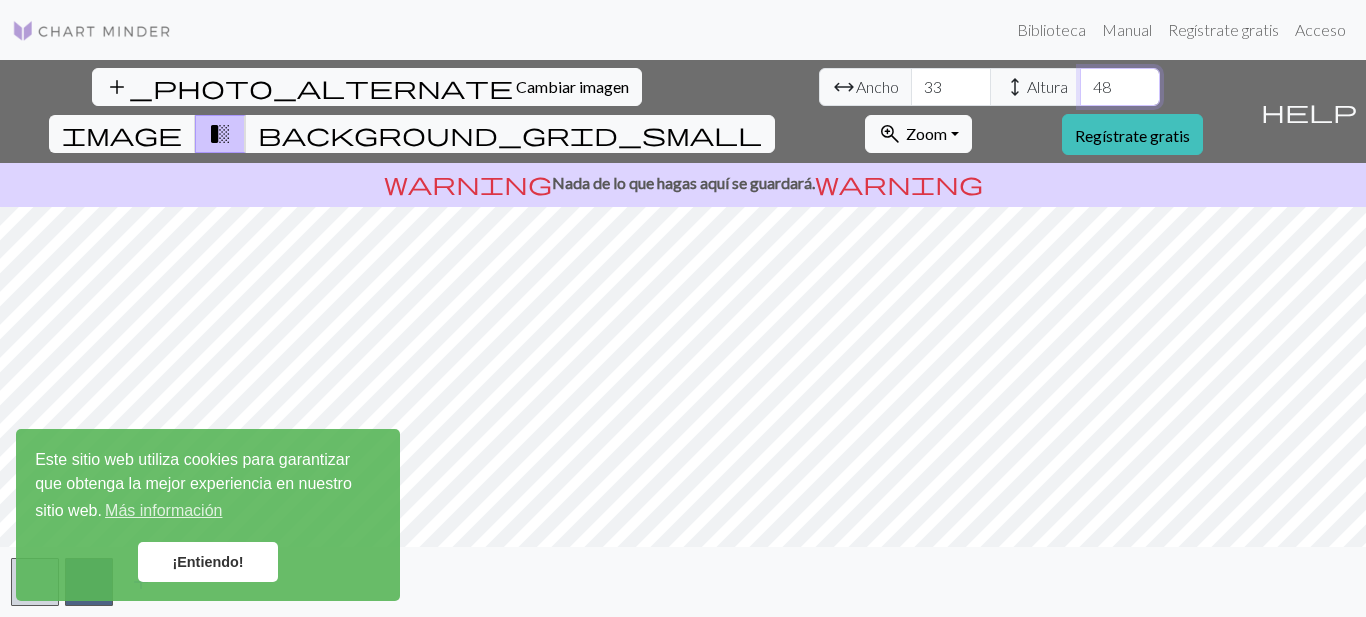 click on "48" at bounding box center [1120, 87] 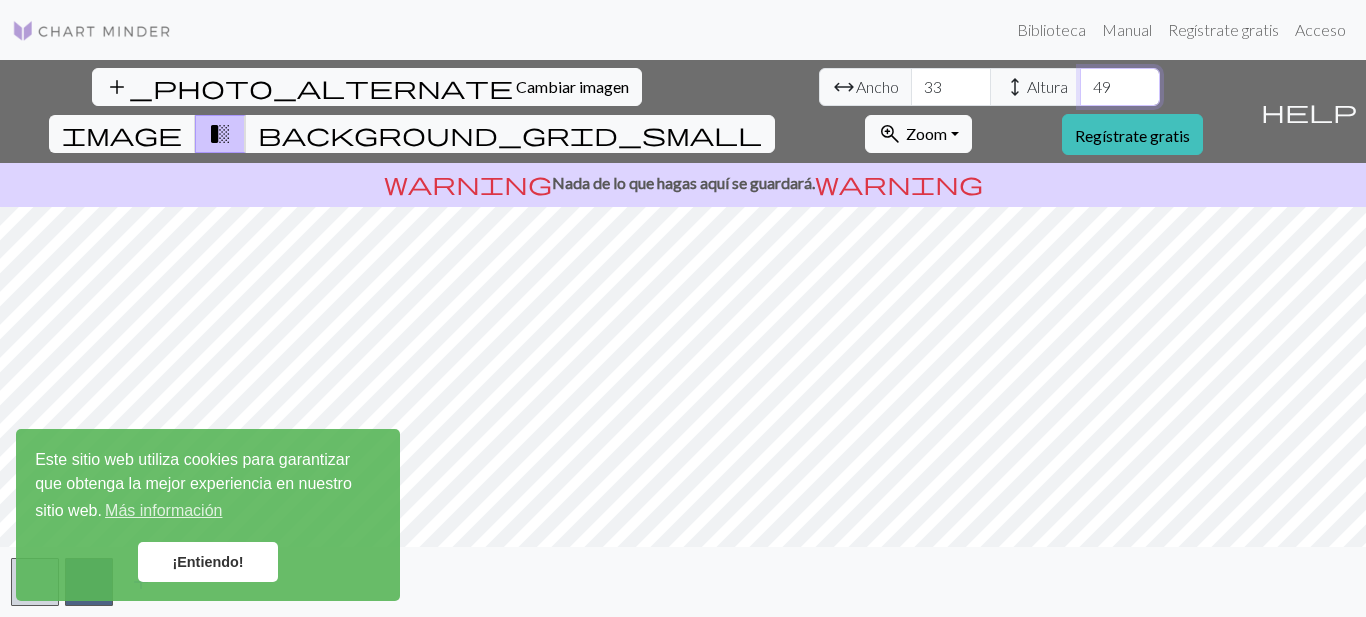 click on "49" at bounding box center (1120, 87) 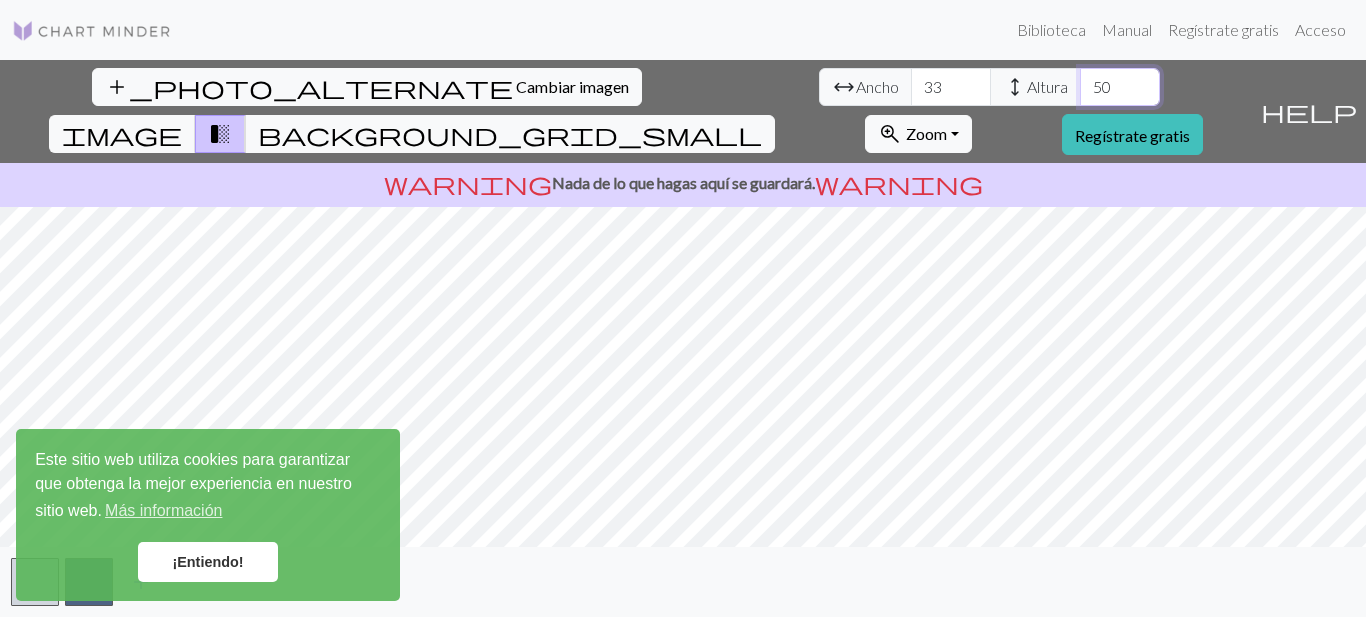 click on "50" at bounding box center [1120, 87] 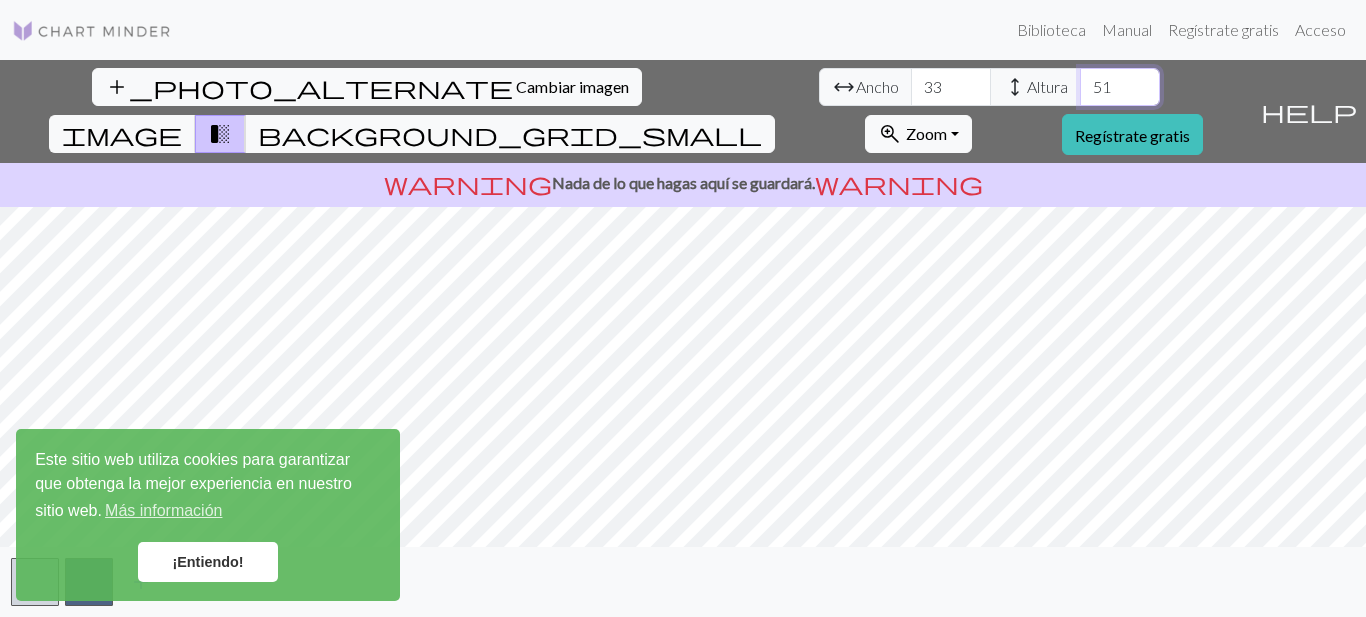 click on "51" at bounding box center [1120, 87] 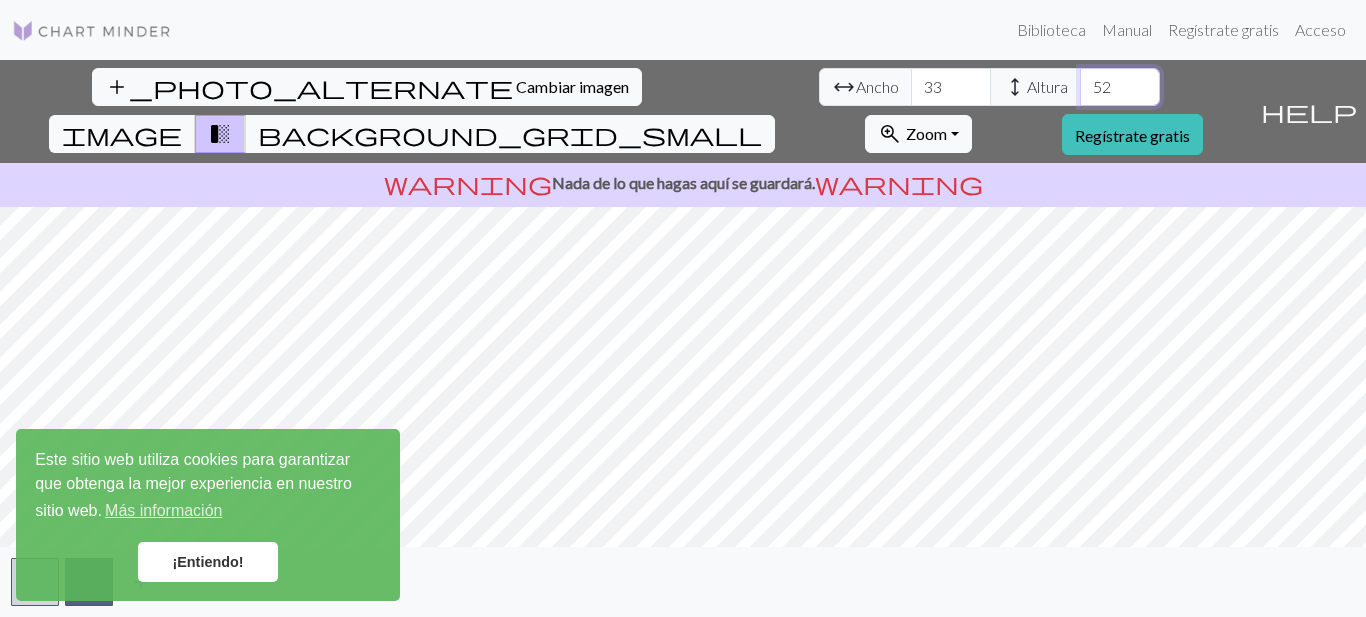 click on "52" at bounding box center [1120, 87] 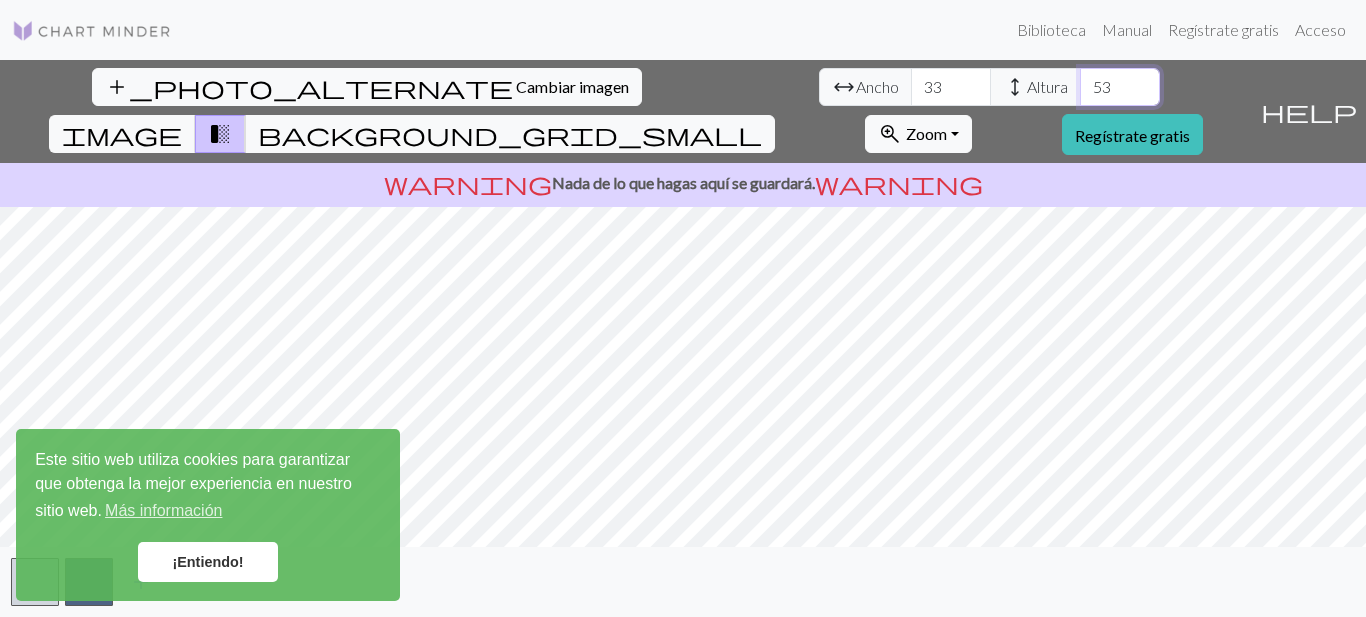 click on "53" at bounding box center [1120, 87] 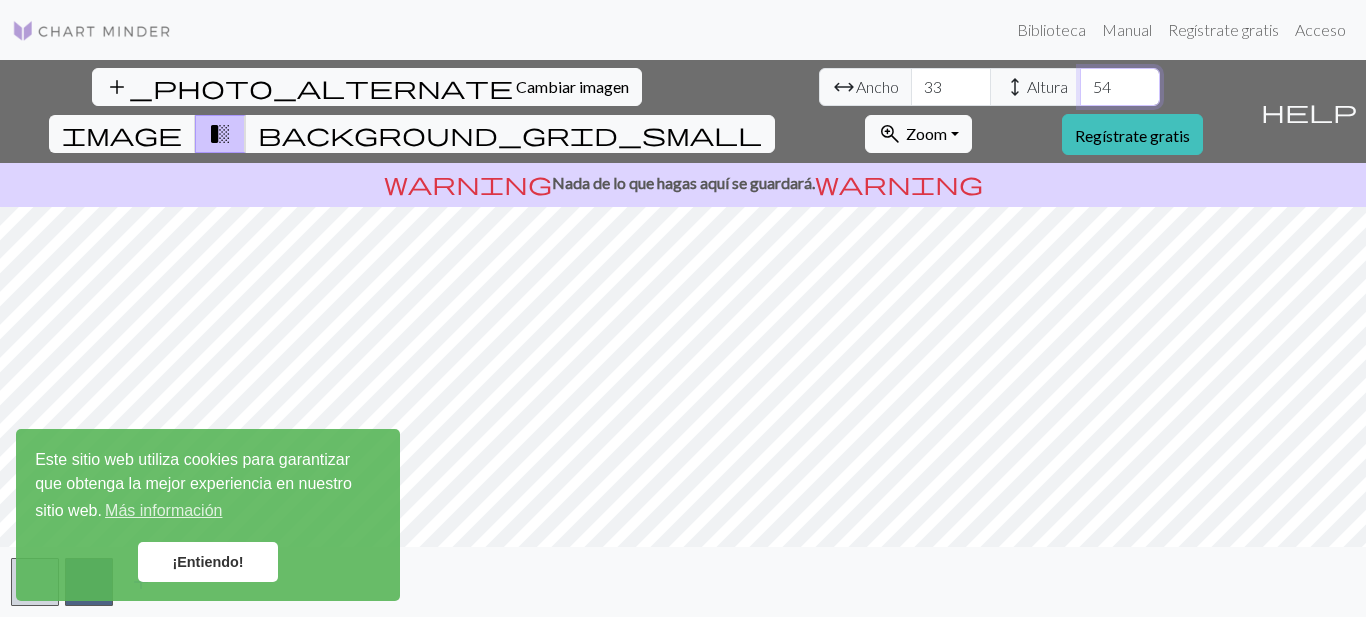 click on "54" at bounding box center (1120, 87) 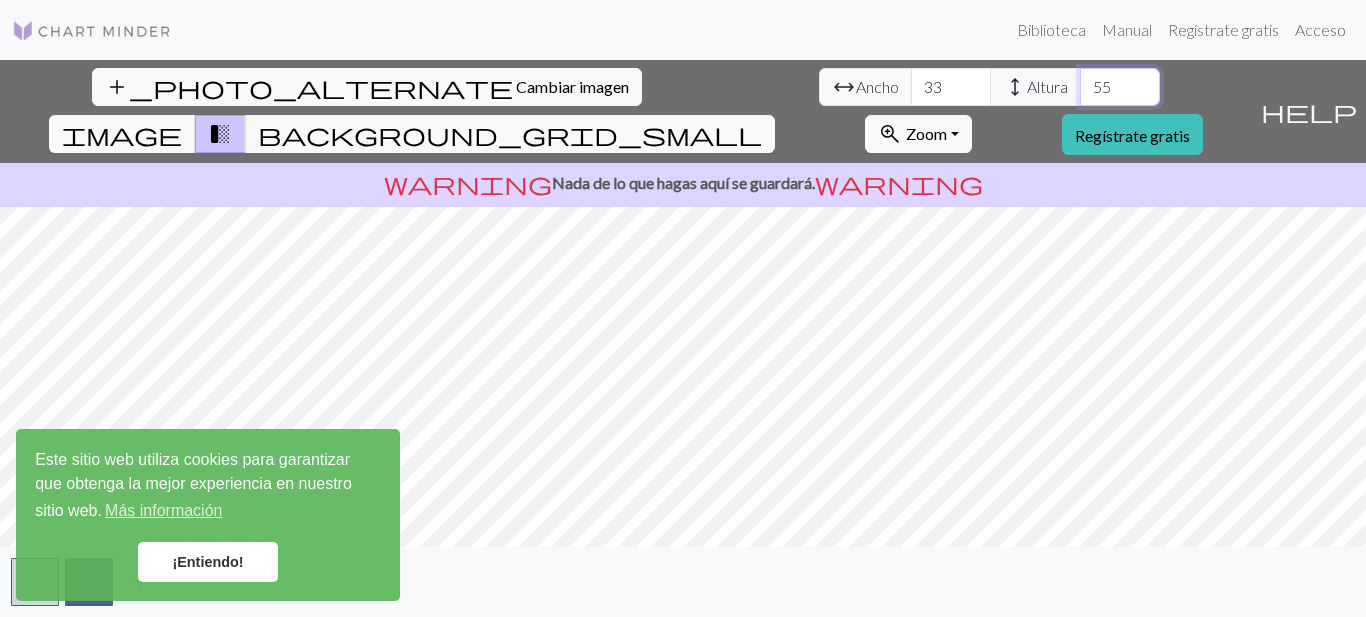 click on "55" at bounding box center (1120, 87) 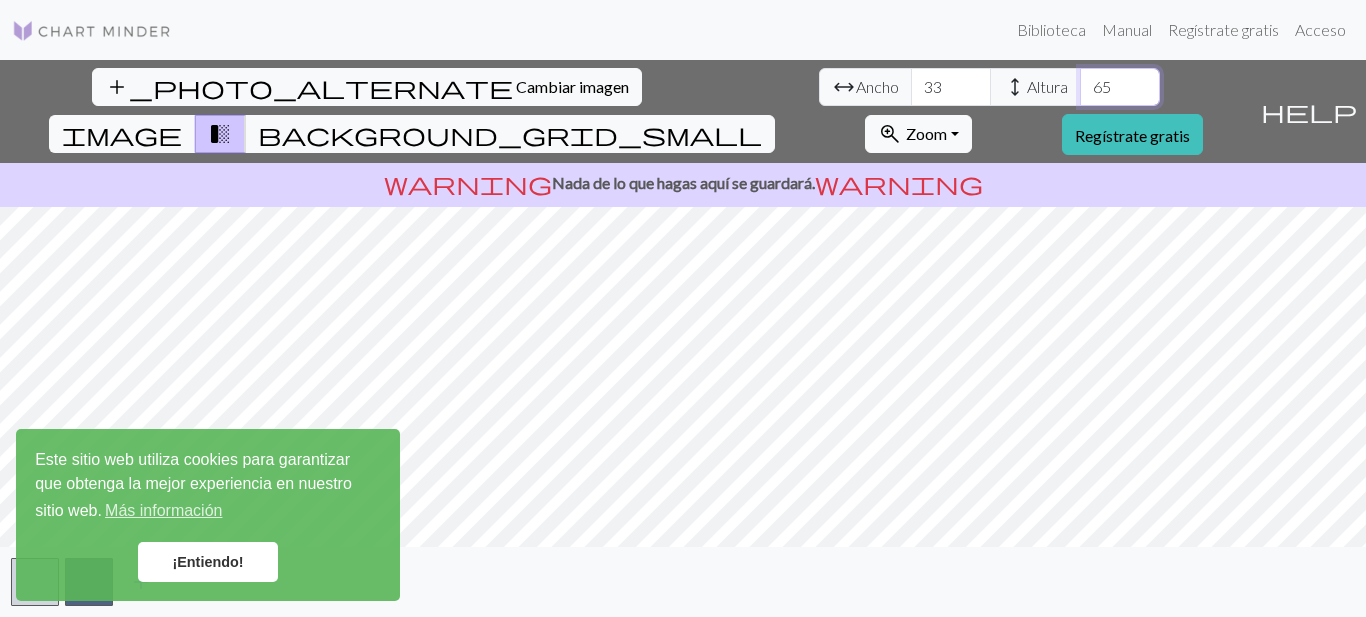 click on "65" at bounding box center (1120, 87) 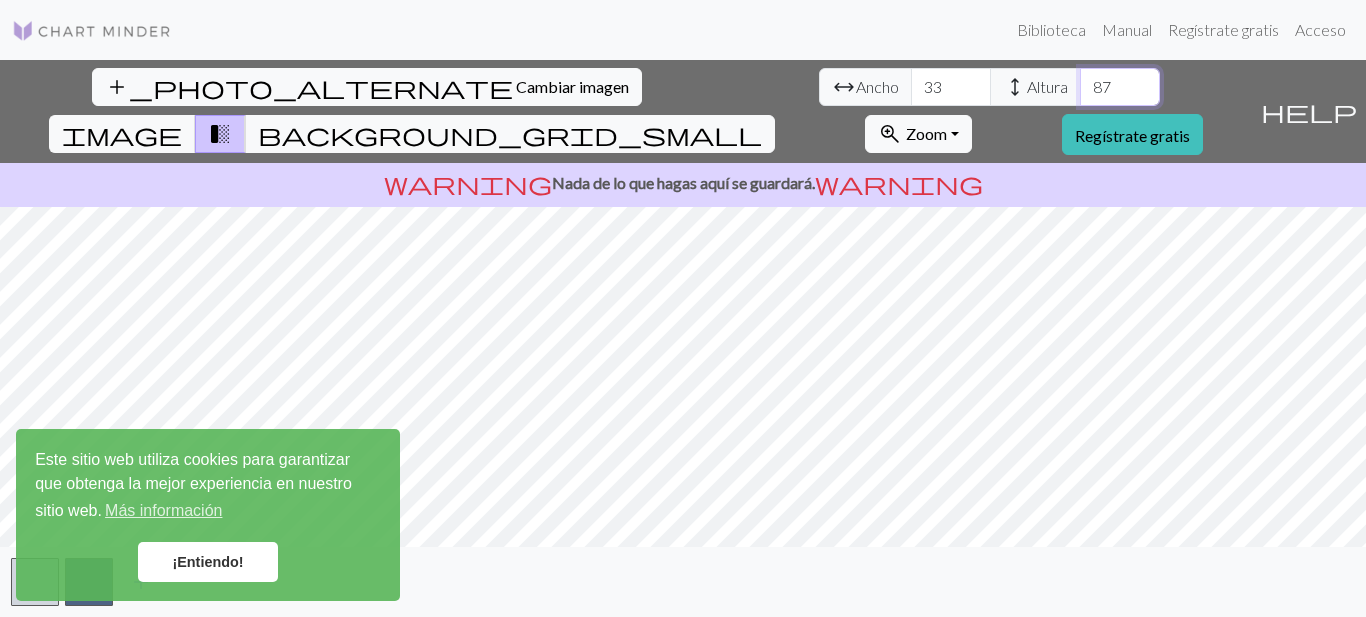 click on "87" at bounding box center [1120, 87] 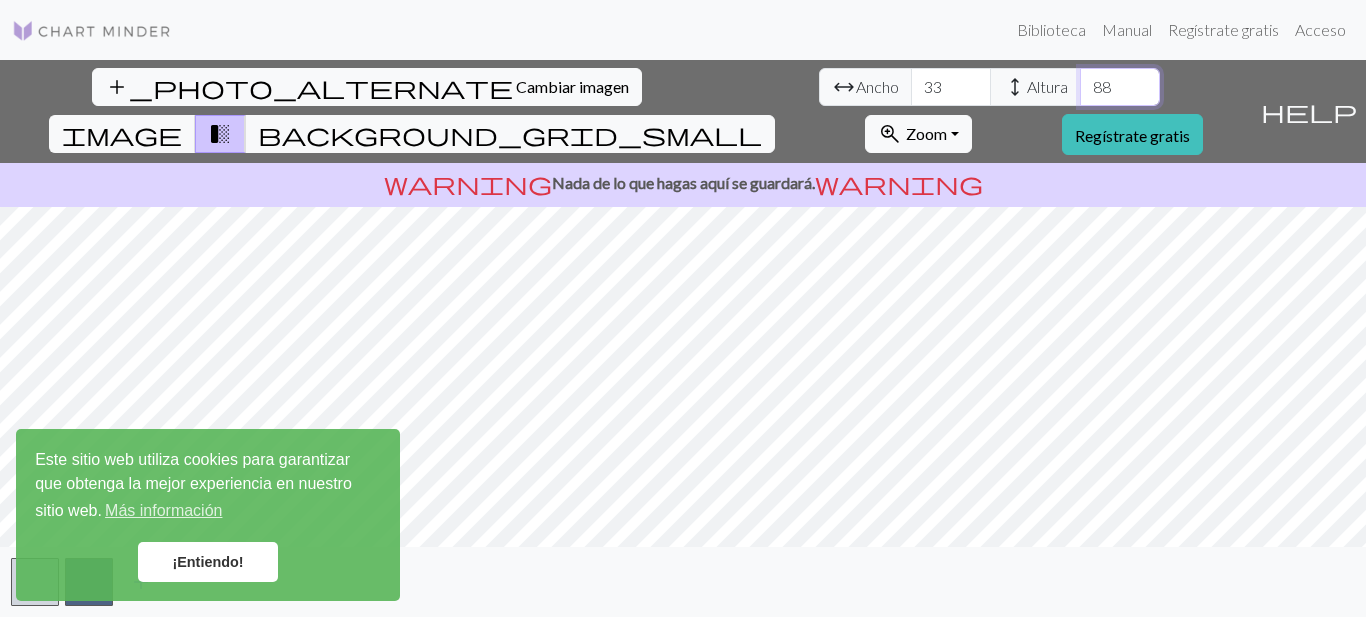 click on "88" at bounding box center (1120, 87) 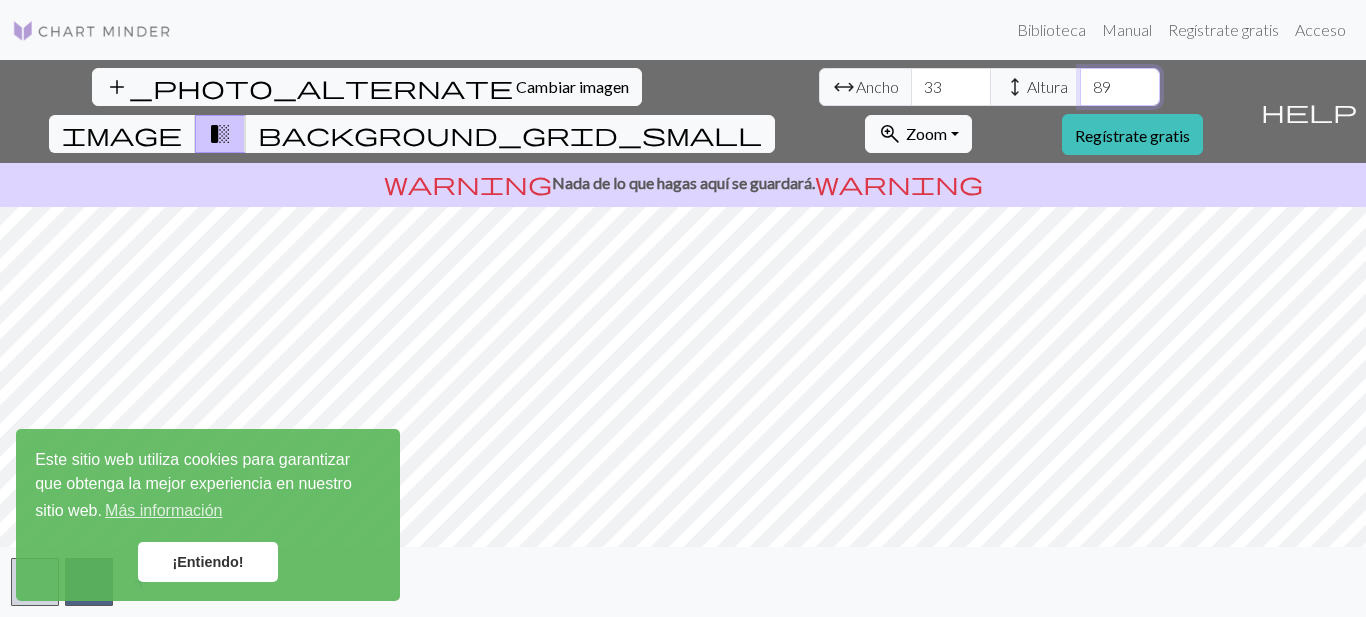 click on "89" at bounding box center (1120, 87) 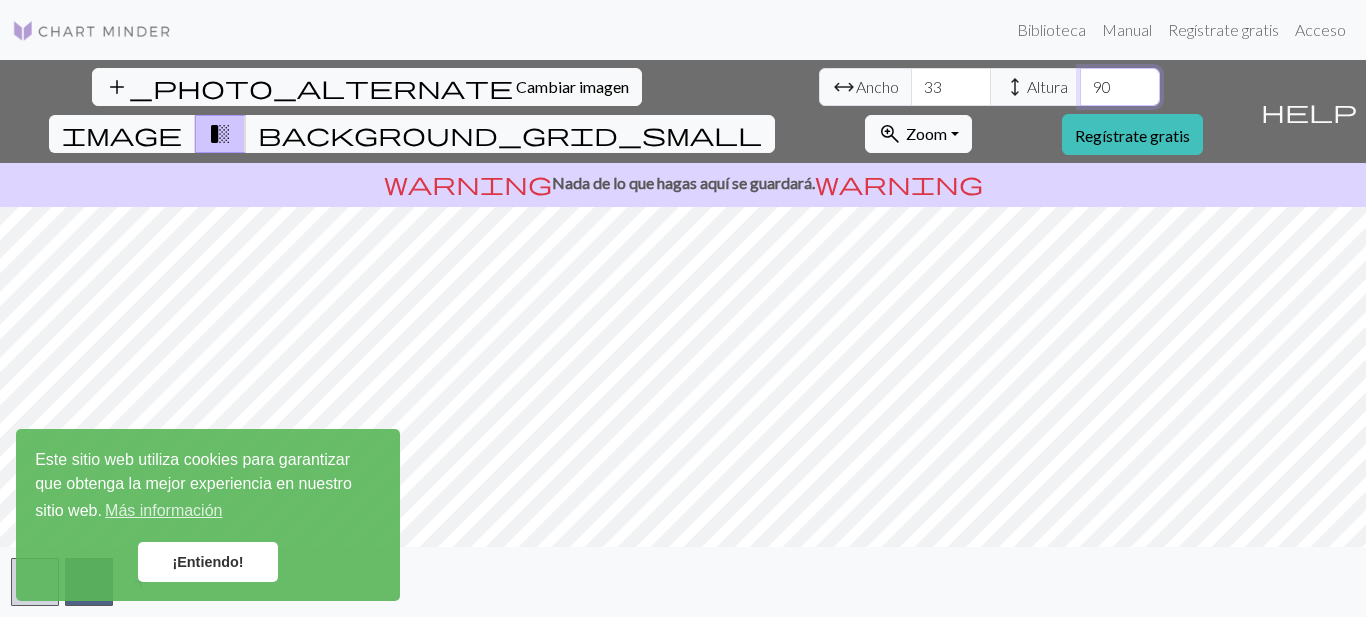 click on "90" at bounding box center (1120, 87) 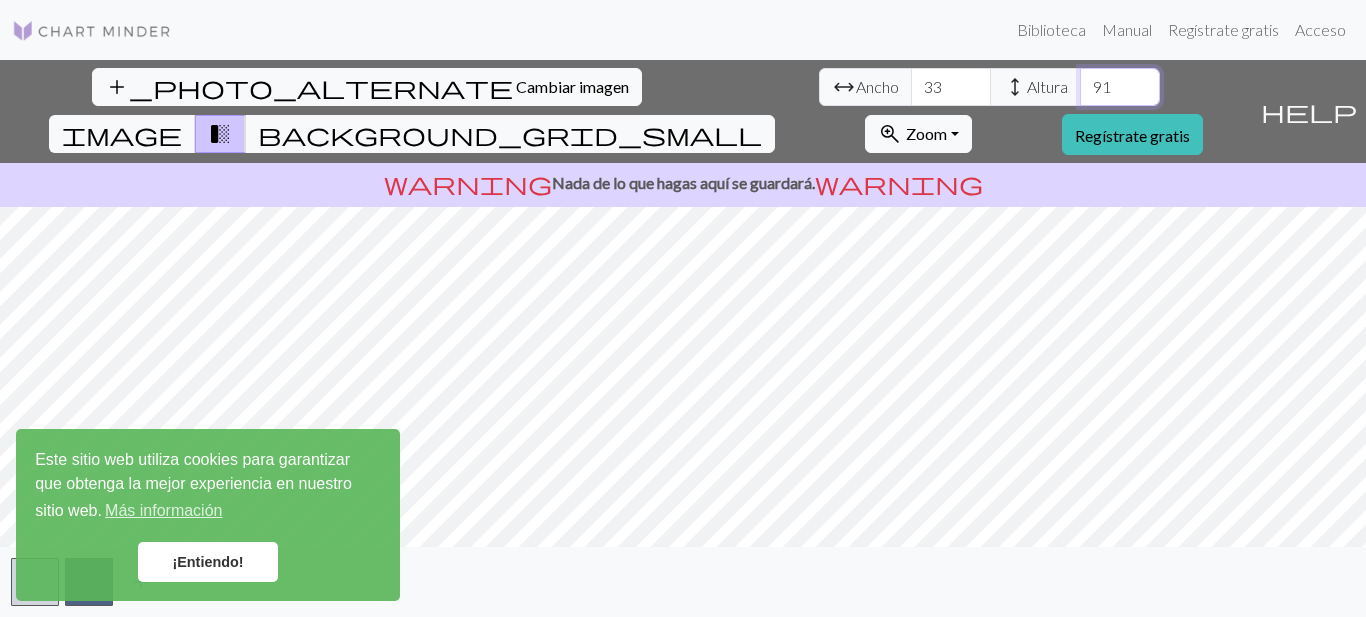click on "91" at bounding box center (1120, 87) 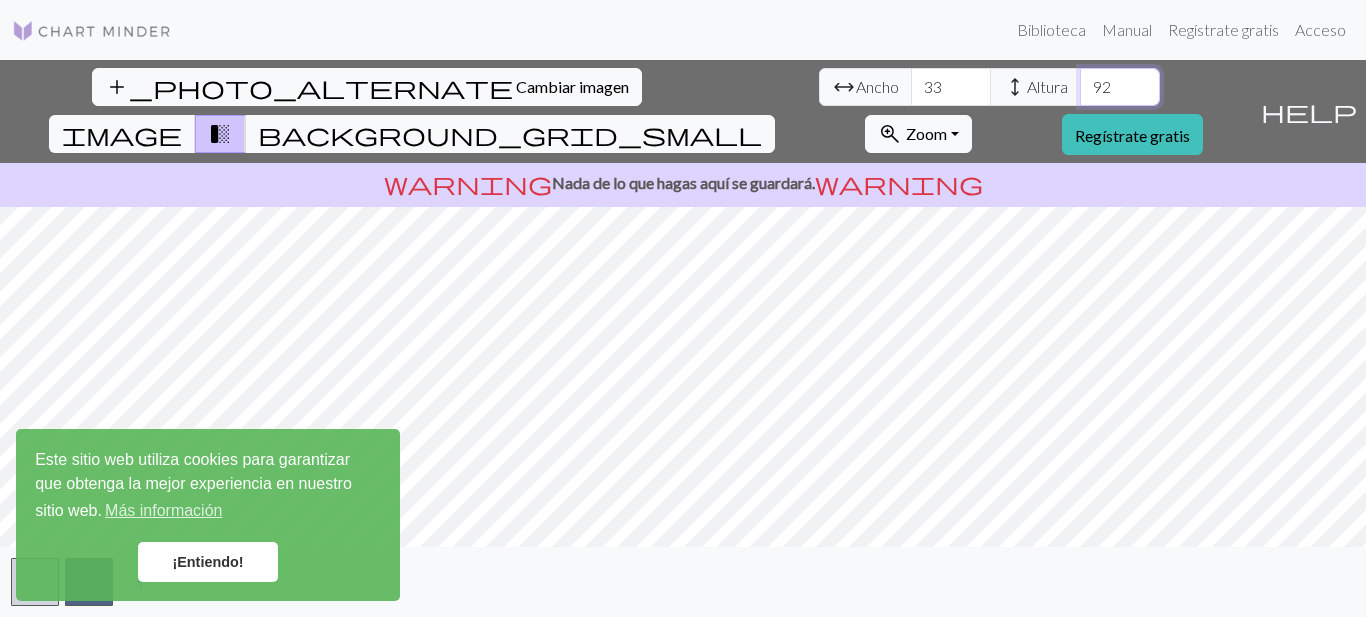 click on "92" at bounding box center [1120, 87] 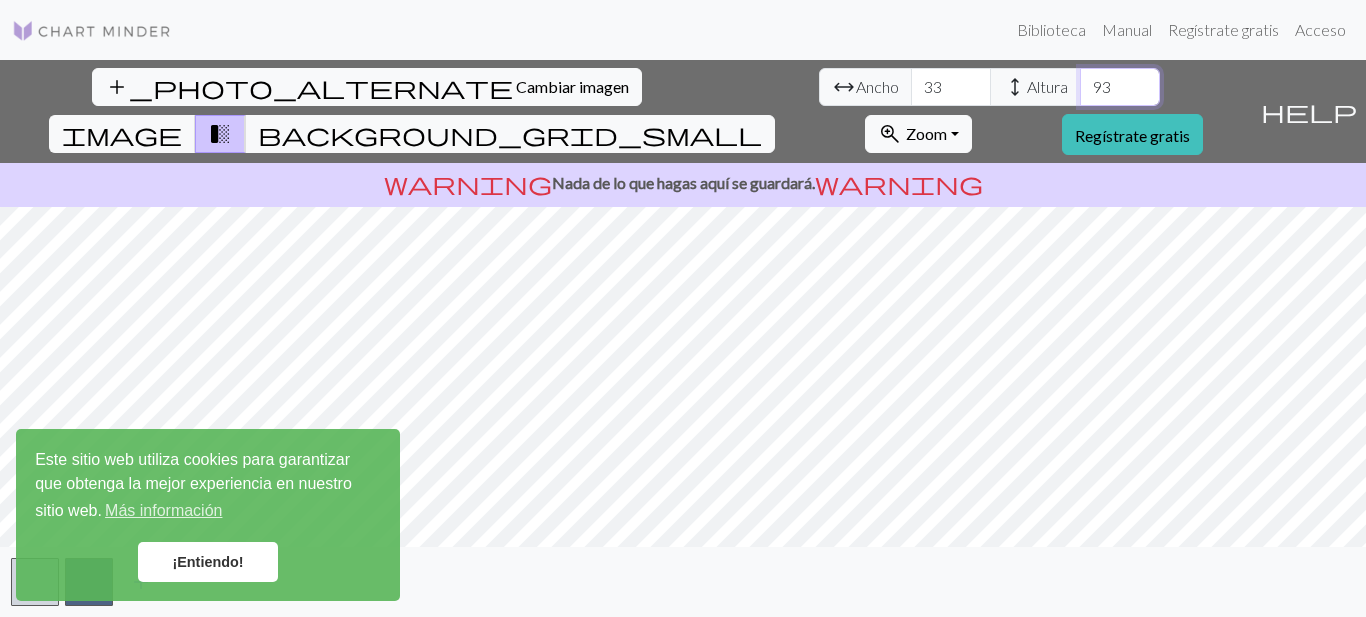 click on "93" at bounding box center (1120, 87) 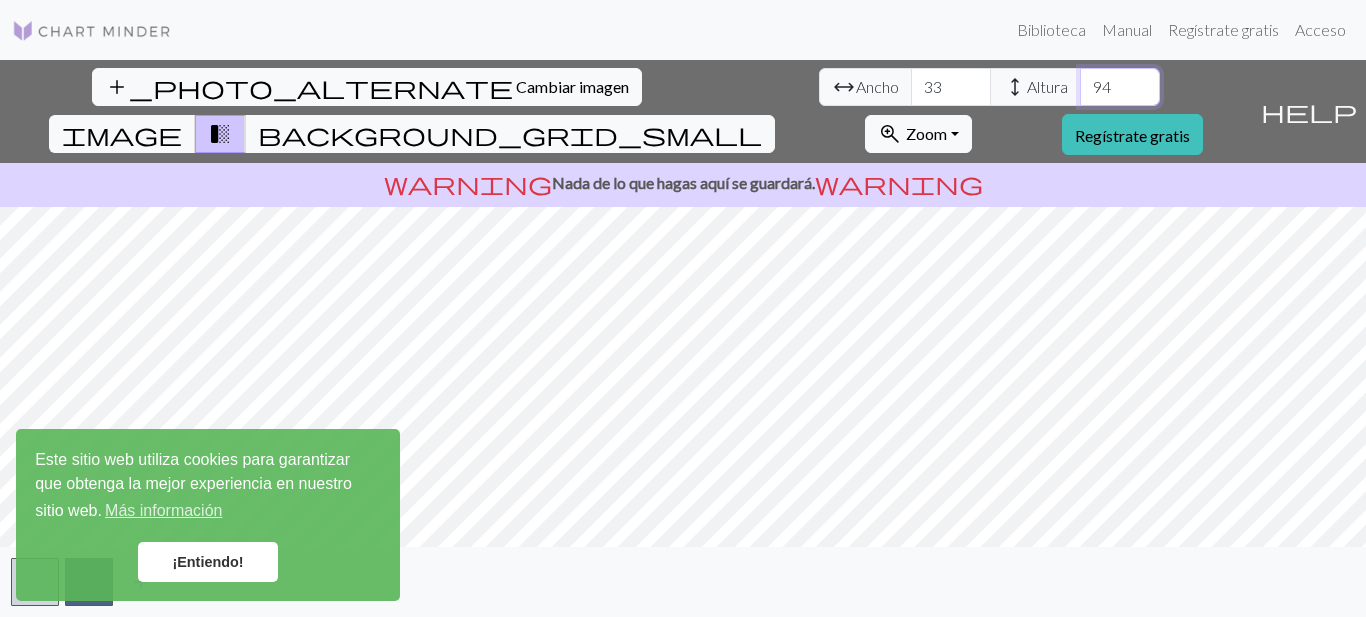 click on "94" at bounding box center [1120, 87] 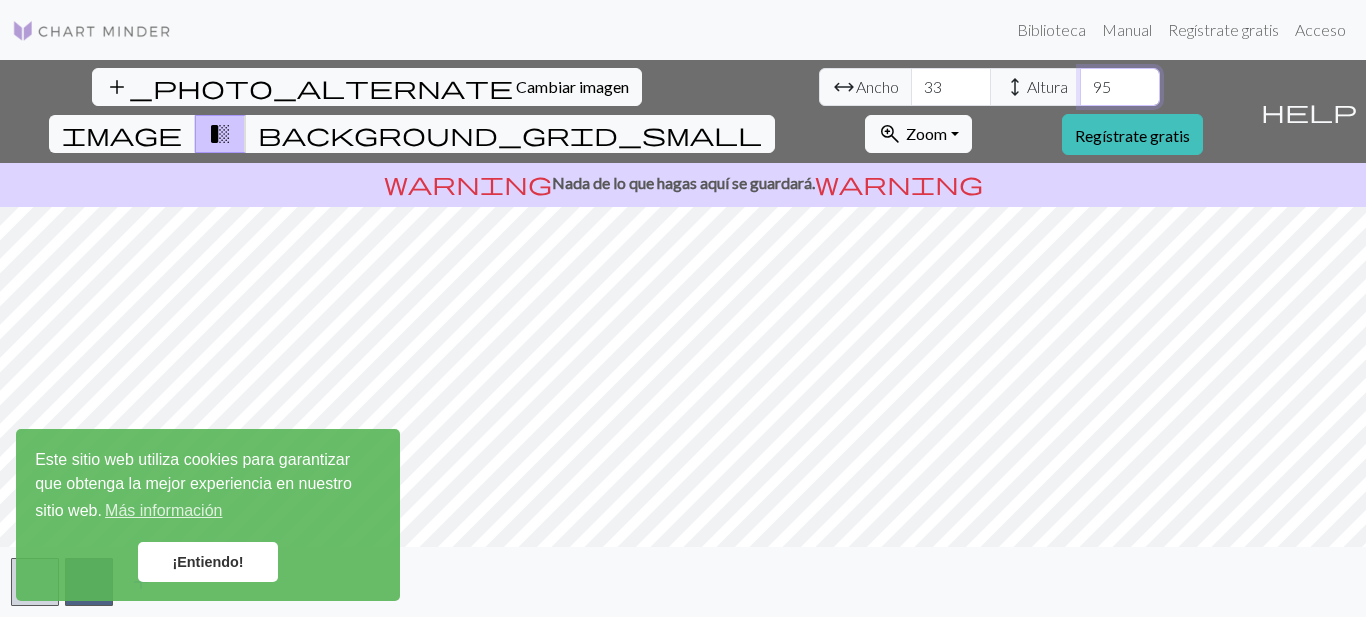 click on "95" at bounding box center (1120, 87) 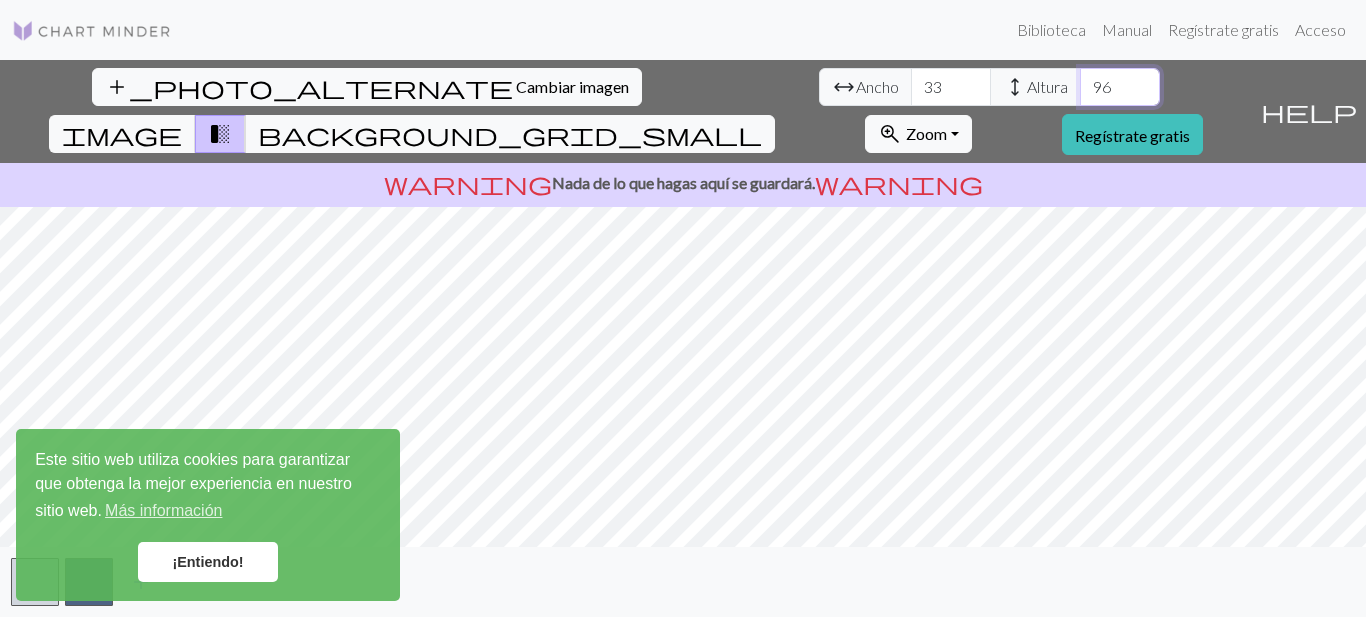 click on "96" at bounding box center (1120, 87) 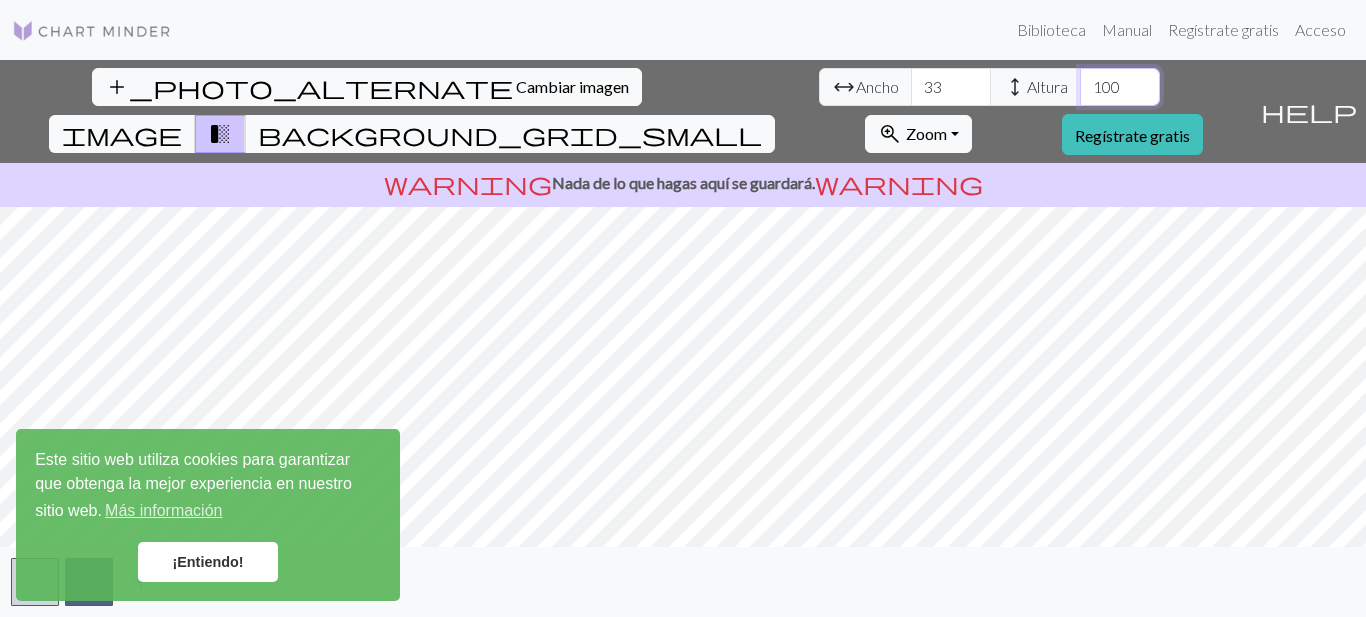 click on "100" at bounding box center (1120, 87) 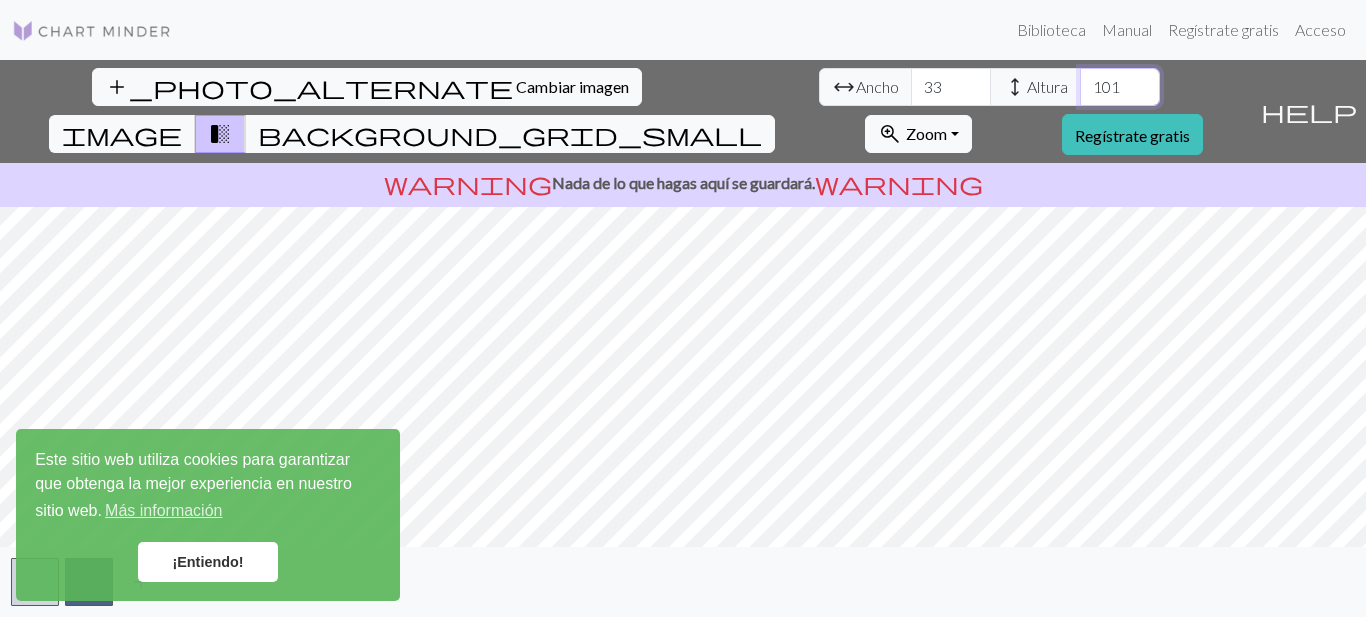 click on "101" at bounding box center (1120, 87) 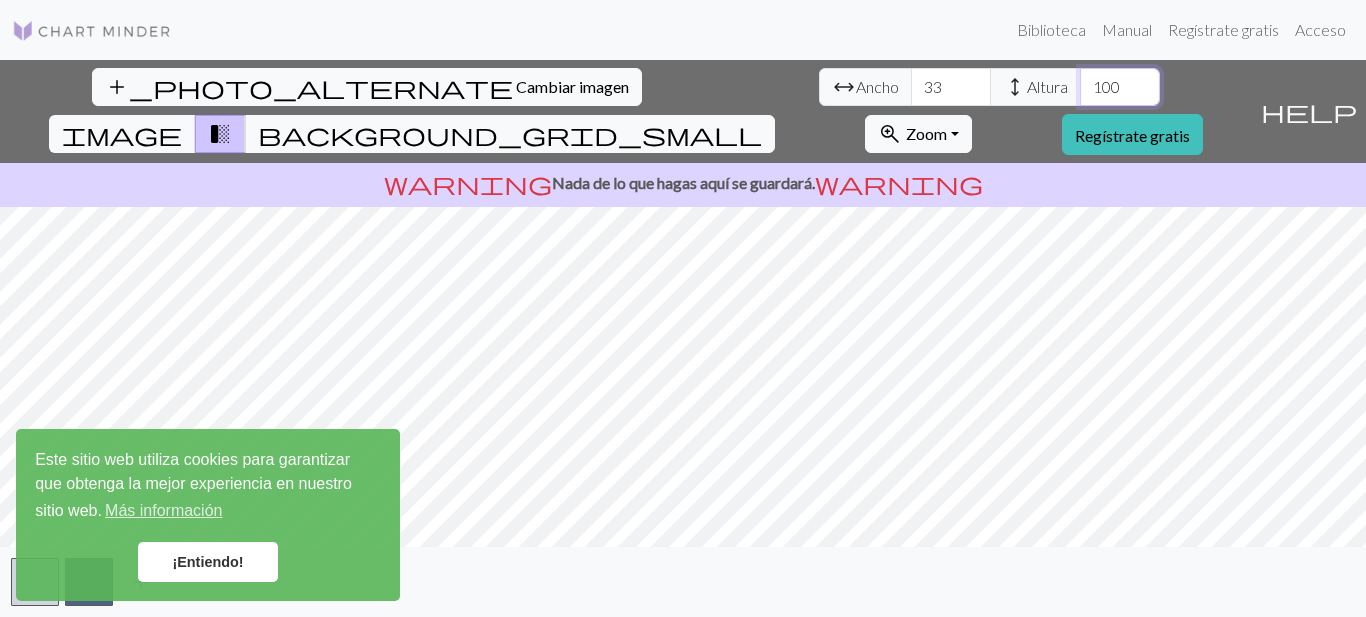 type on "100" 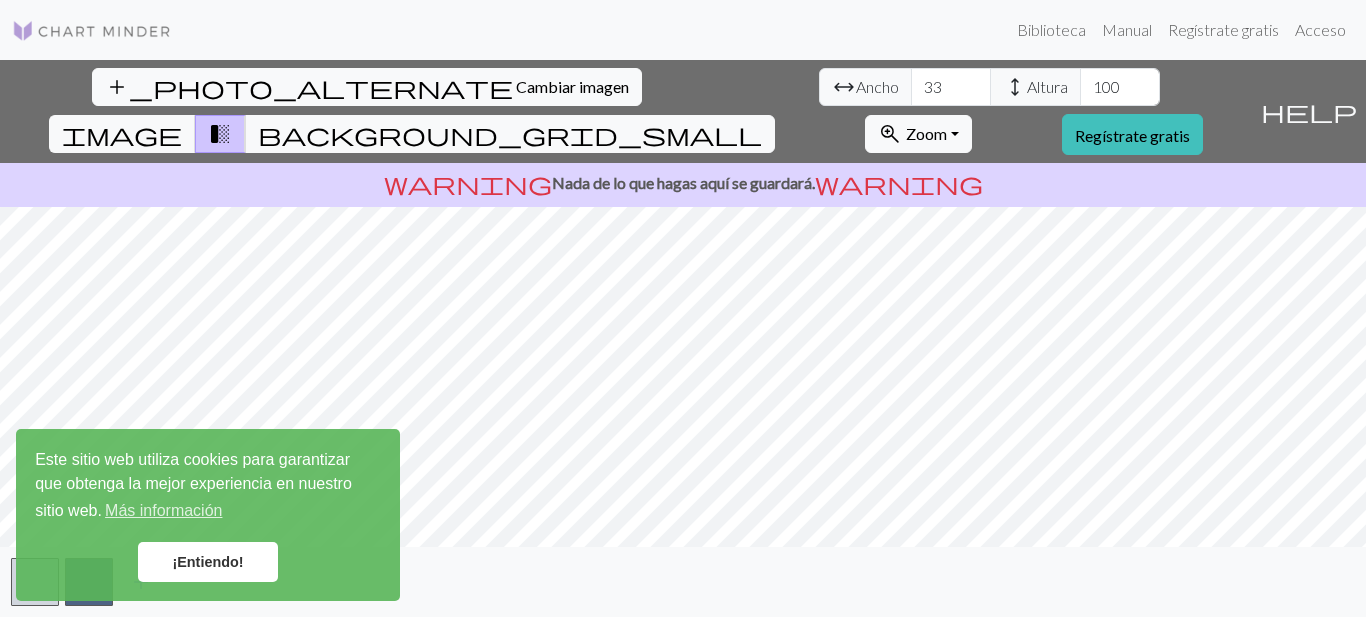 click on "add_photo_alternate   Cambiar imagen arrow_range   Ancho 33 height   Altura 100 image transition_fade background_grid_small zoom_in Zoom Zoom Se adapta a todos Ancho de ajuste Altura de ajuste 50% 100% 150% 200% Regístrate gratis help Muéstrame los alrededores warning Nada de lo que hagas aquí se guardará. warning add" at bounding box center (683, 338) 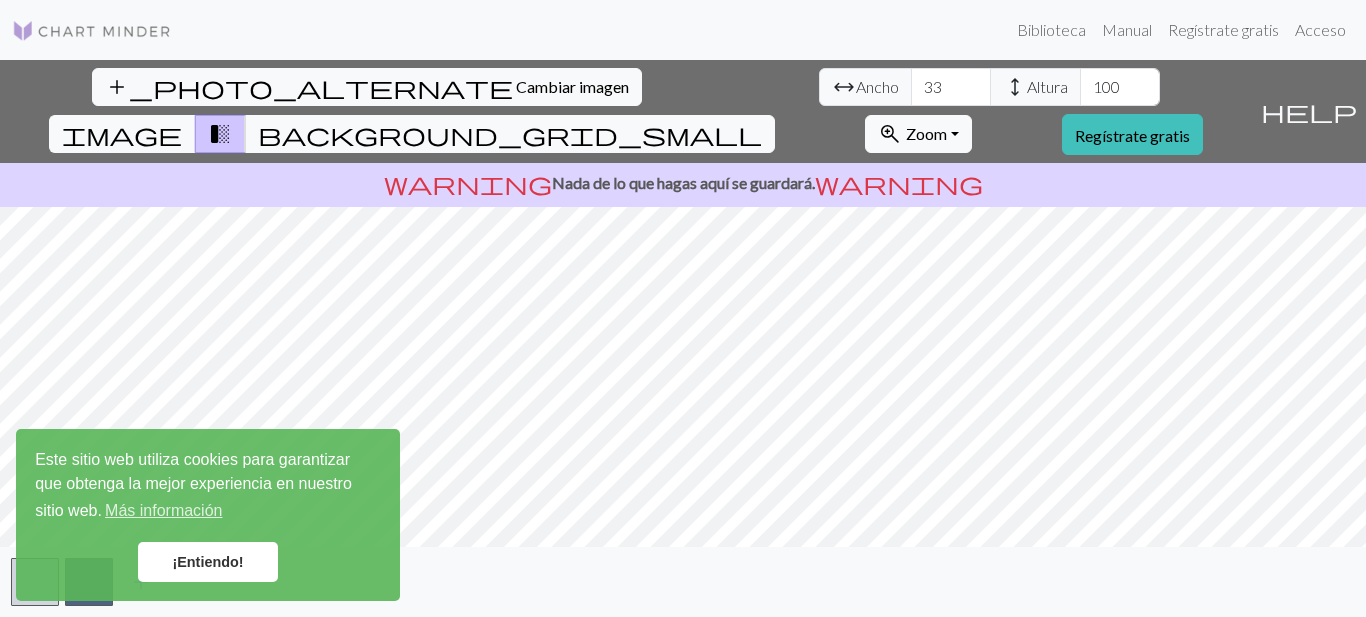 click on "¡Entiendo!" at bounding box center (207, 562) 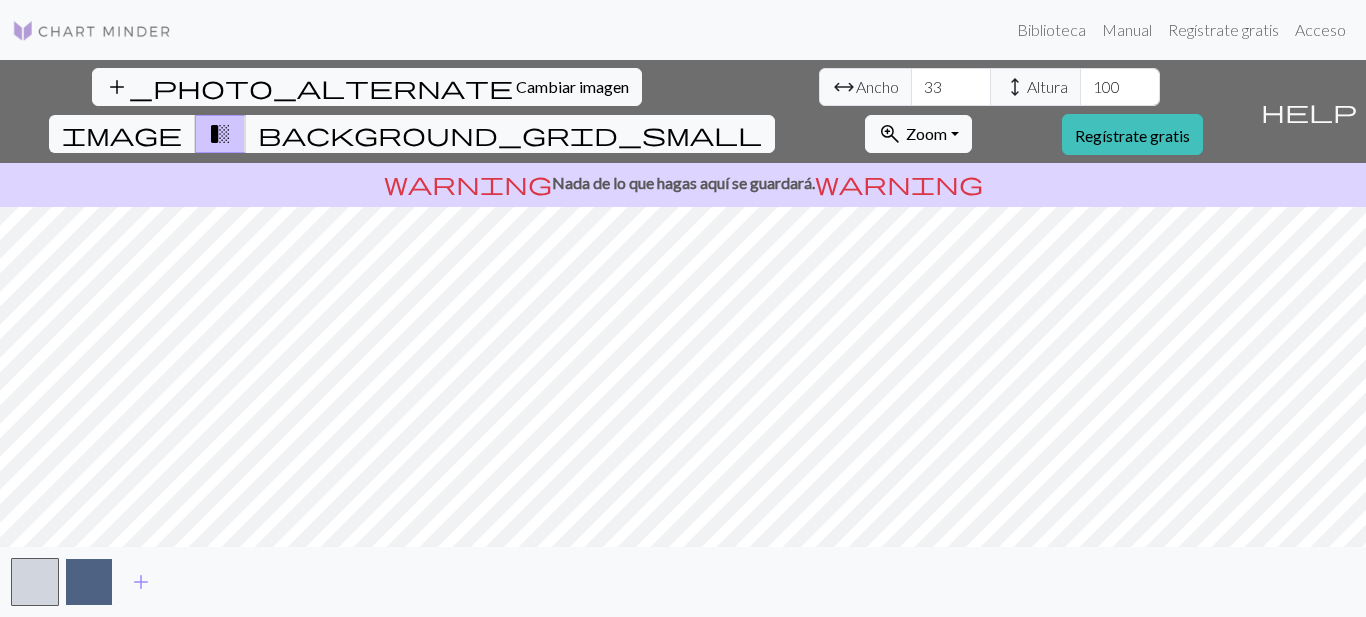 click at bounding box center [89, 582] 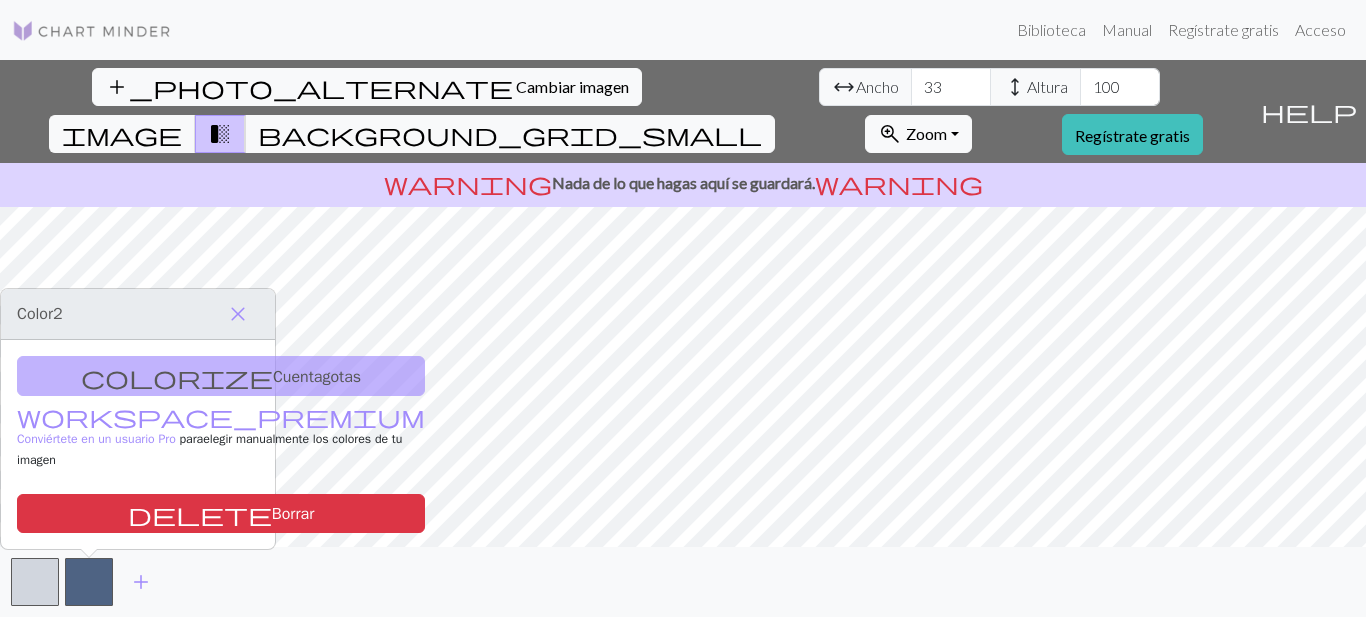 click on "colorize Cuentagotas workspace_premium Conviértete en un usuario Pro    para  elegir manualmente los colores de tu imagen delete Borrar" at bounding box center (138, 444) 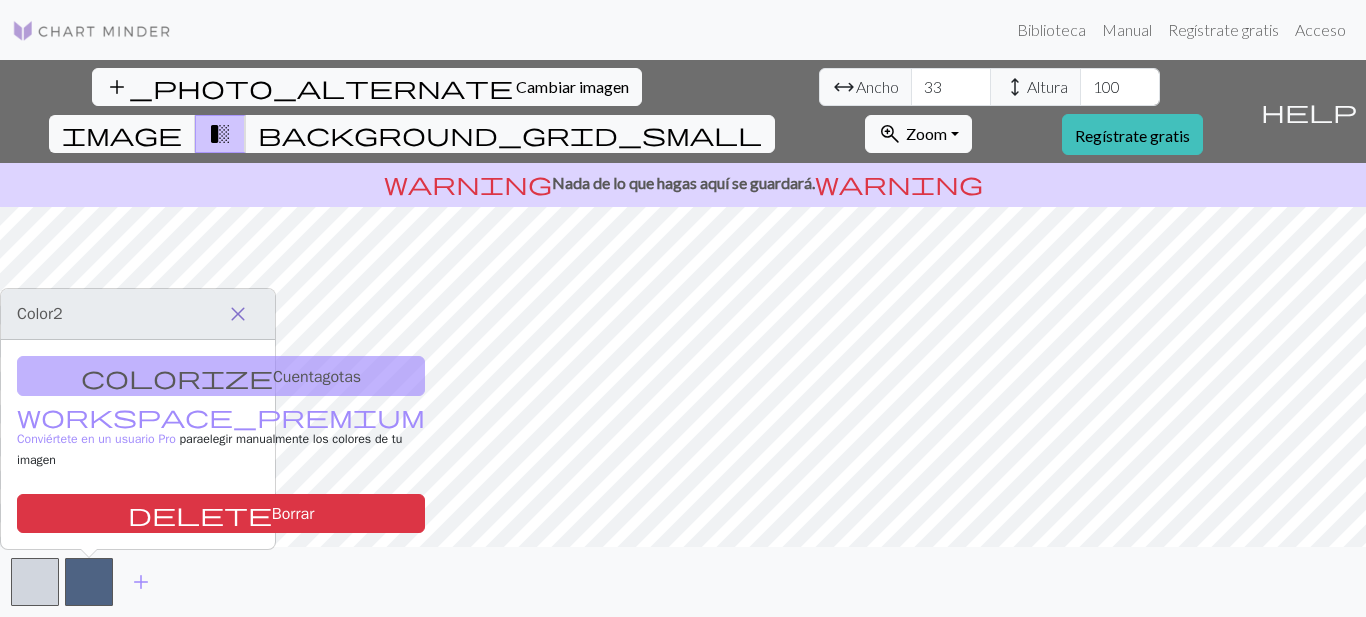 click on "close" at bounding box center [238, 314] 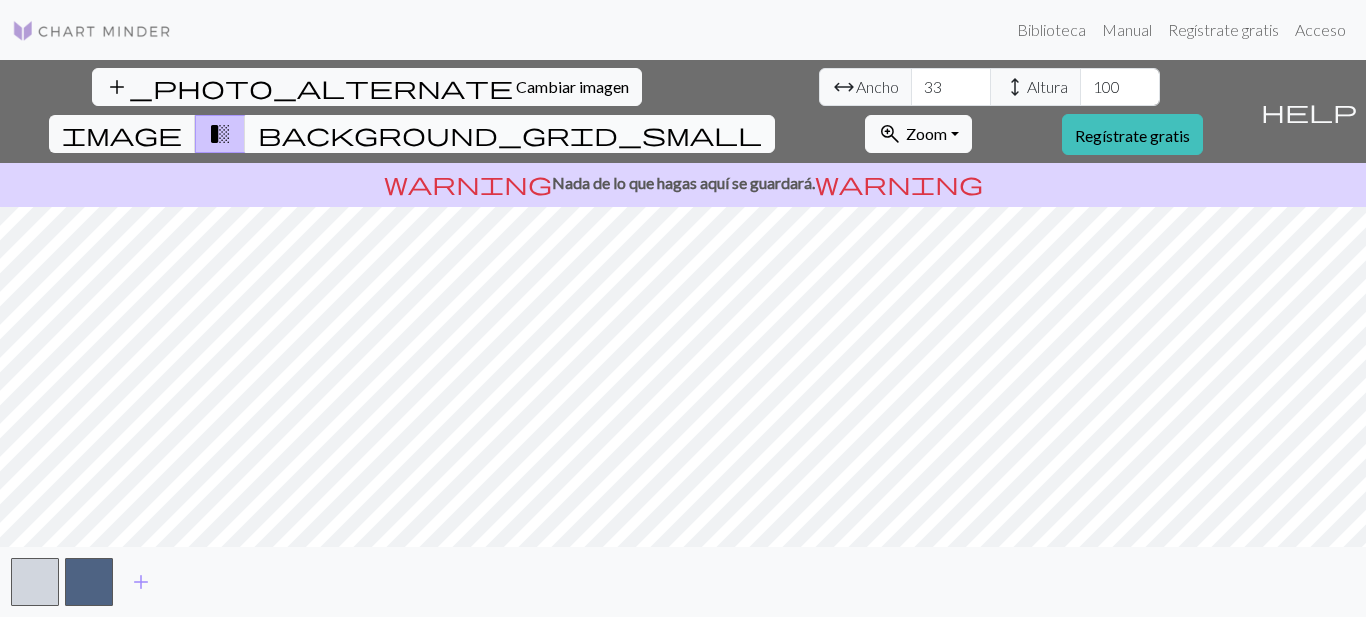click on "background_grid_small" at bounding box center [510, 134] 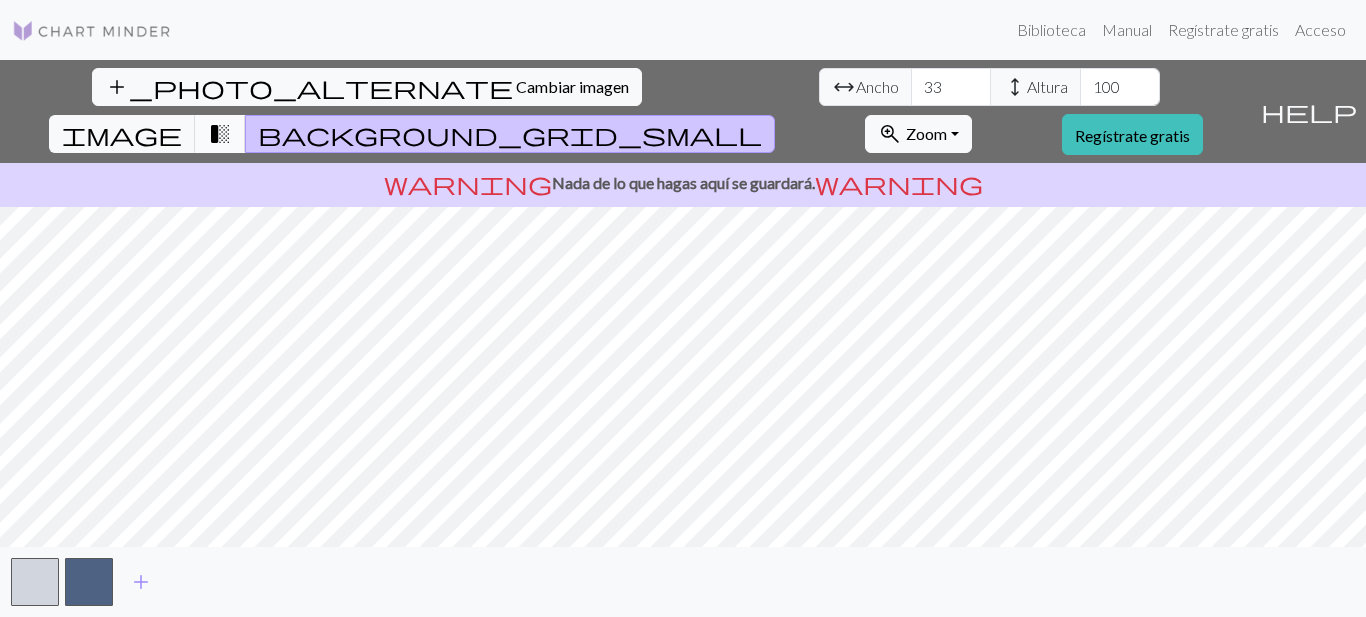 click on "transition_fade" at bounding box center [220, 134] 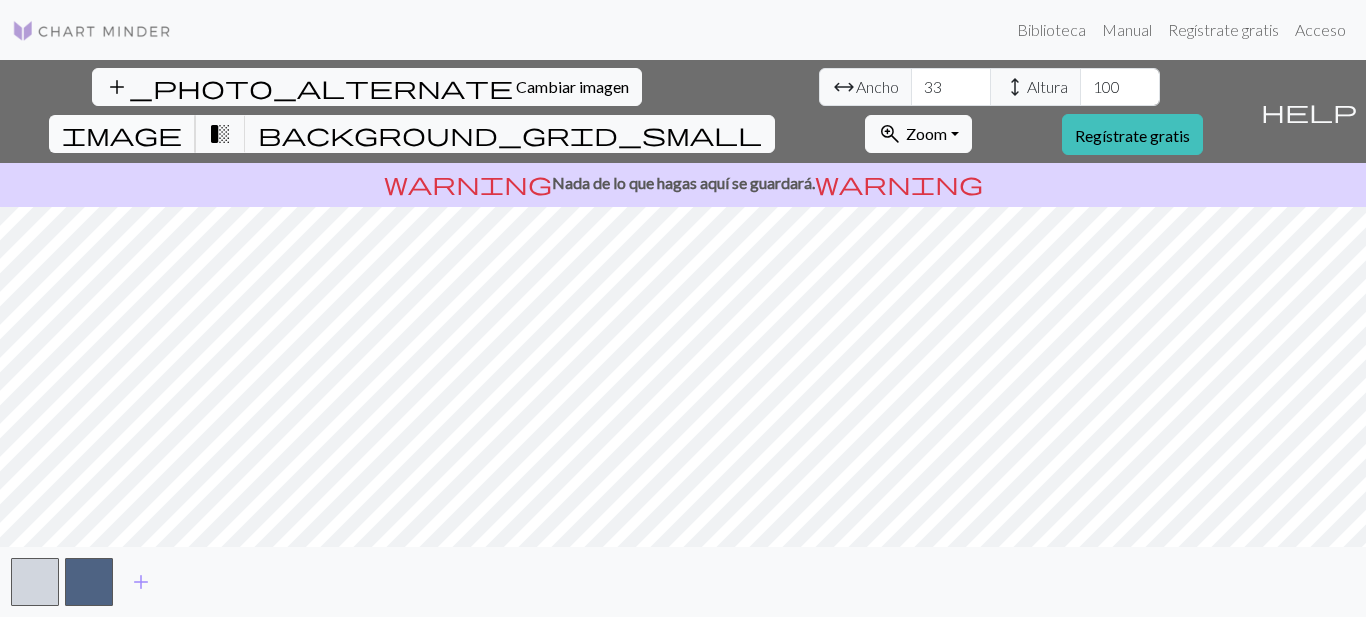 click on "image" at bounding box center [122, 134] 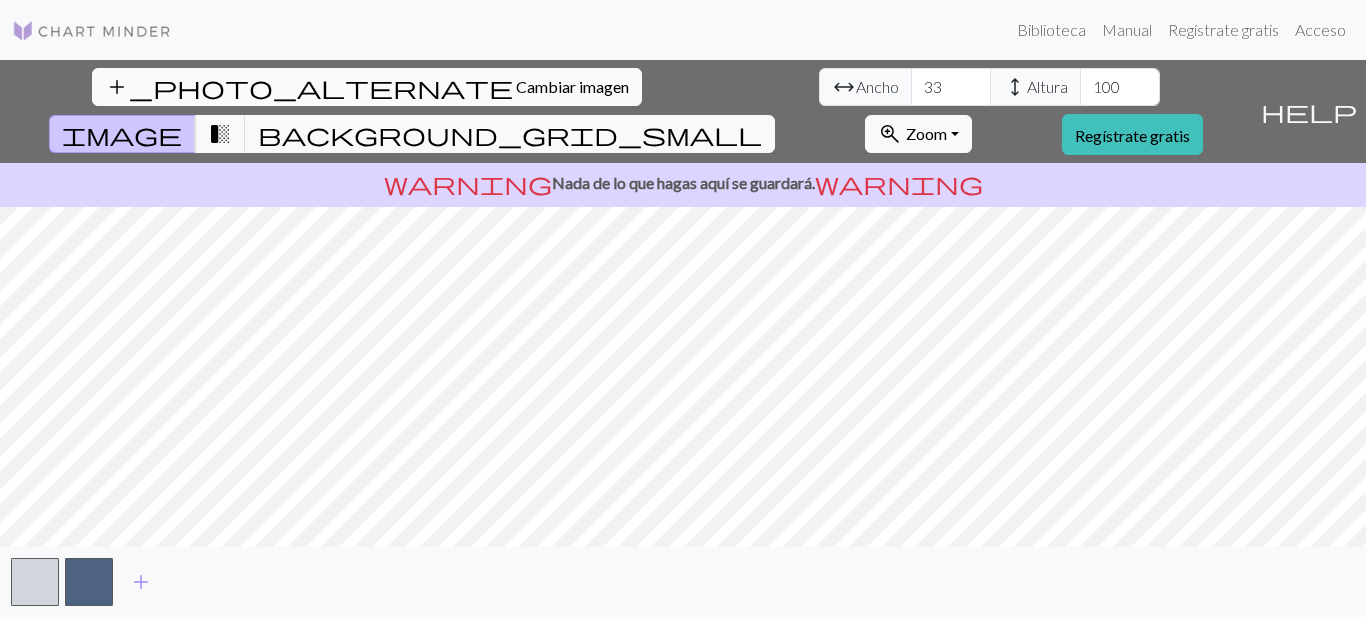 click on "Cambiar imagen" at bounding box center (572, 86) 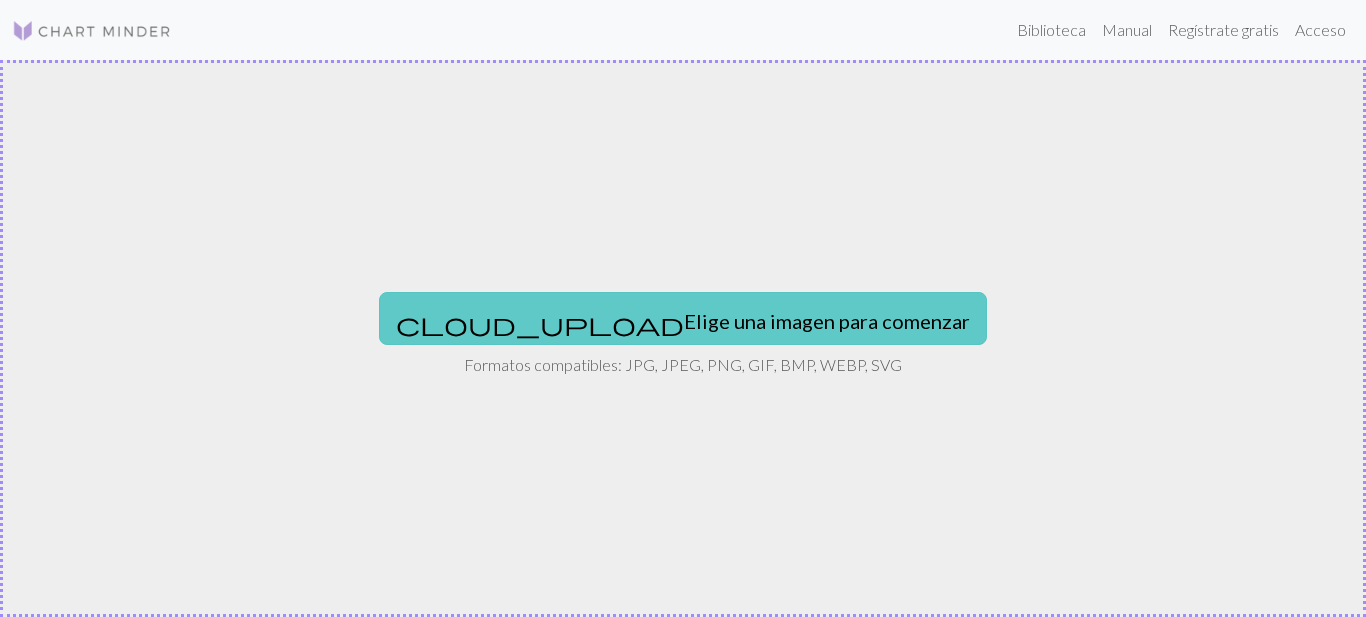 click on "Elige una imagen para comenzar" at bounding box center [827, 321] 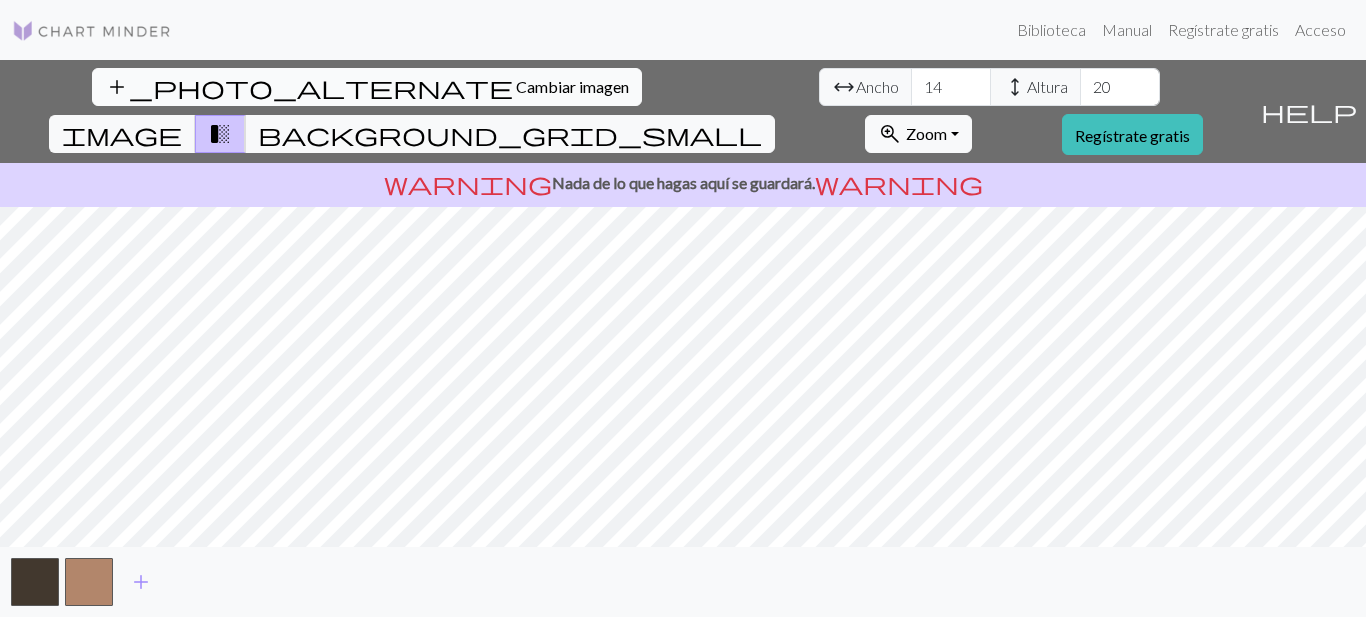click on "Cambiar imagen" at bounding box center [572, 86] 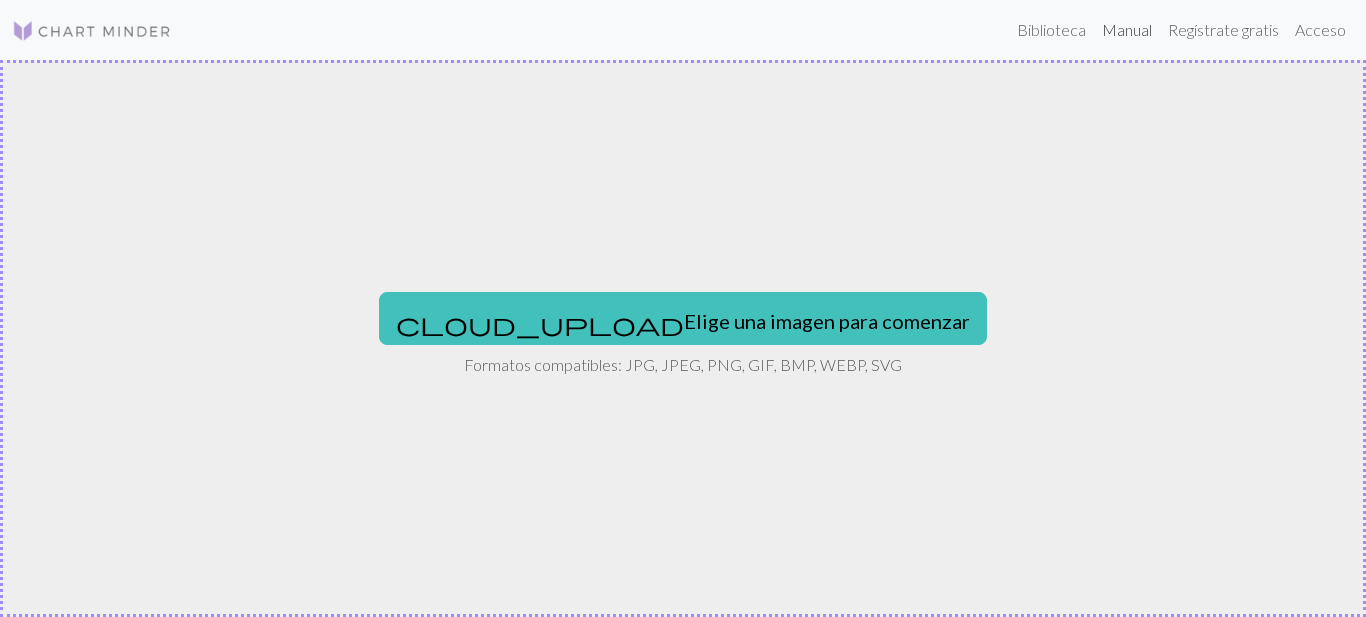 click on "Manual" at bounding box center (1127, 30) 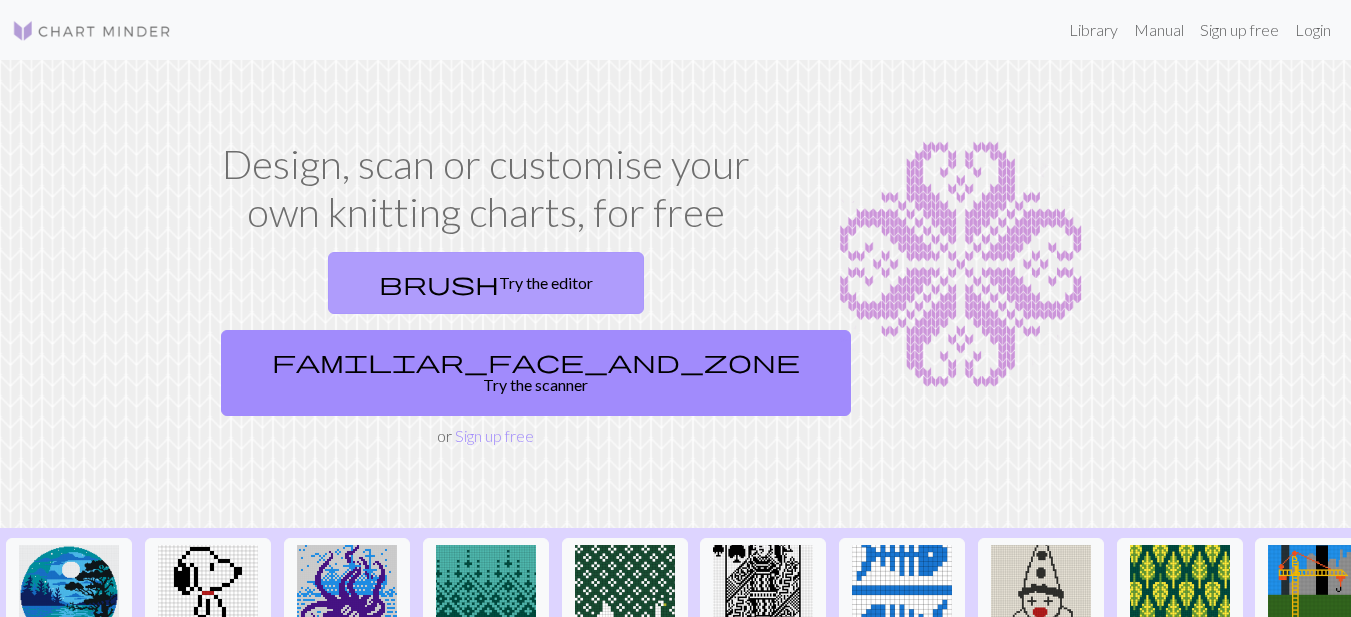 scroll, scrollTop: 0, scrollLeft: 0, axis: both 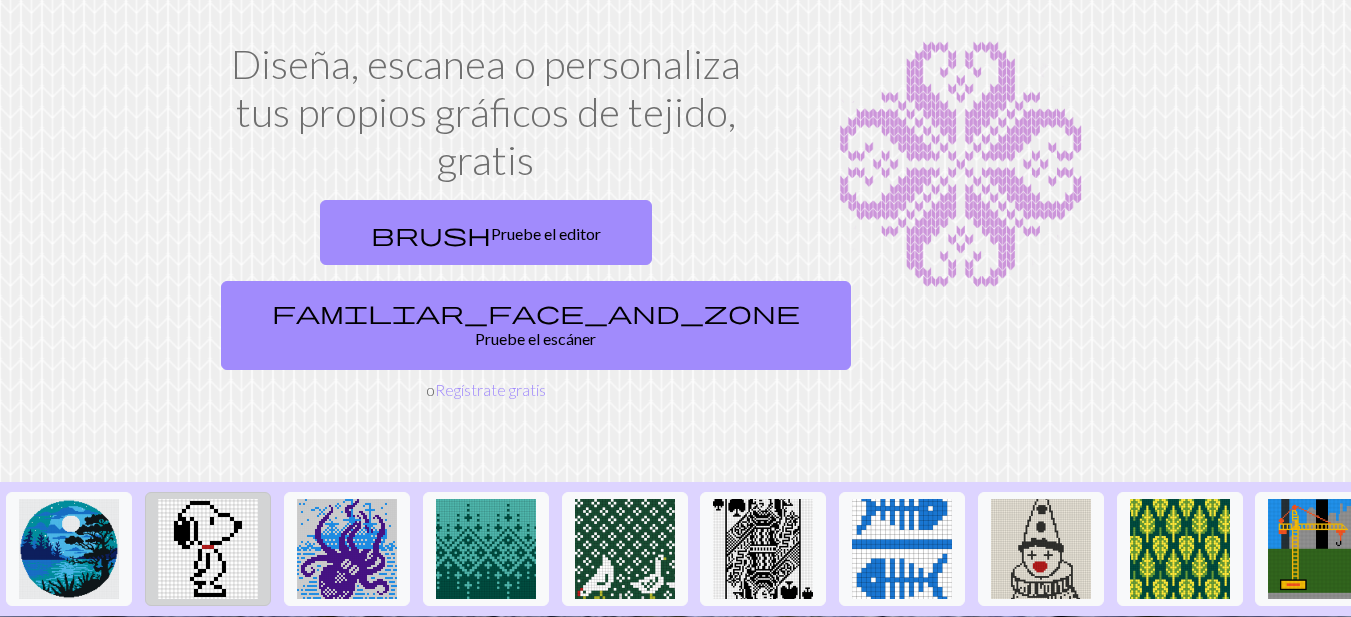 click at bounding box center [208, 549] 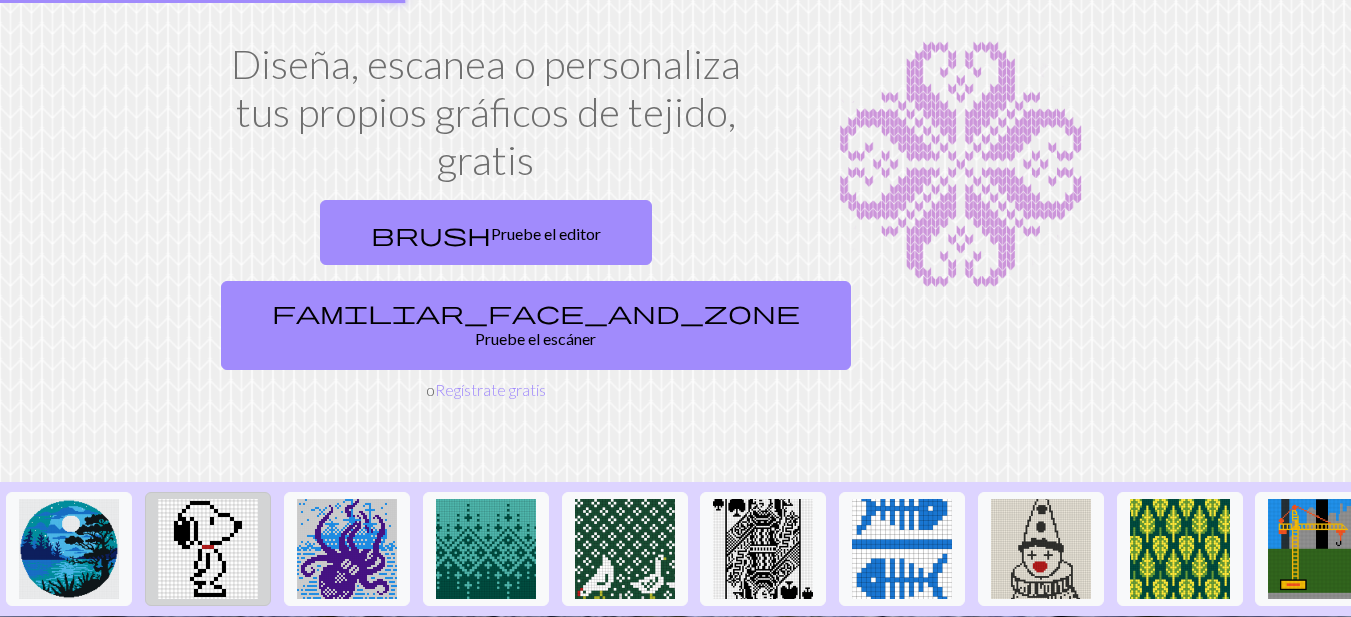 scroll, scrollTop: 0, scrollLeft: 0, axis: both 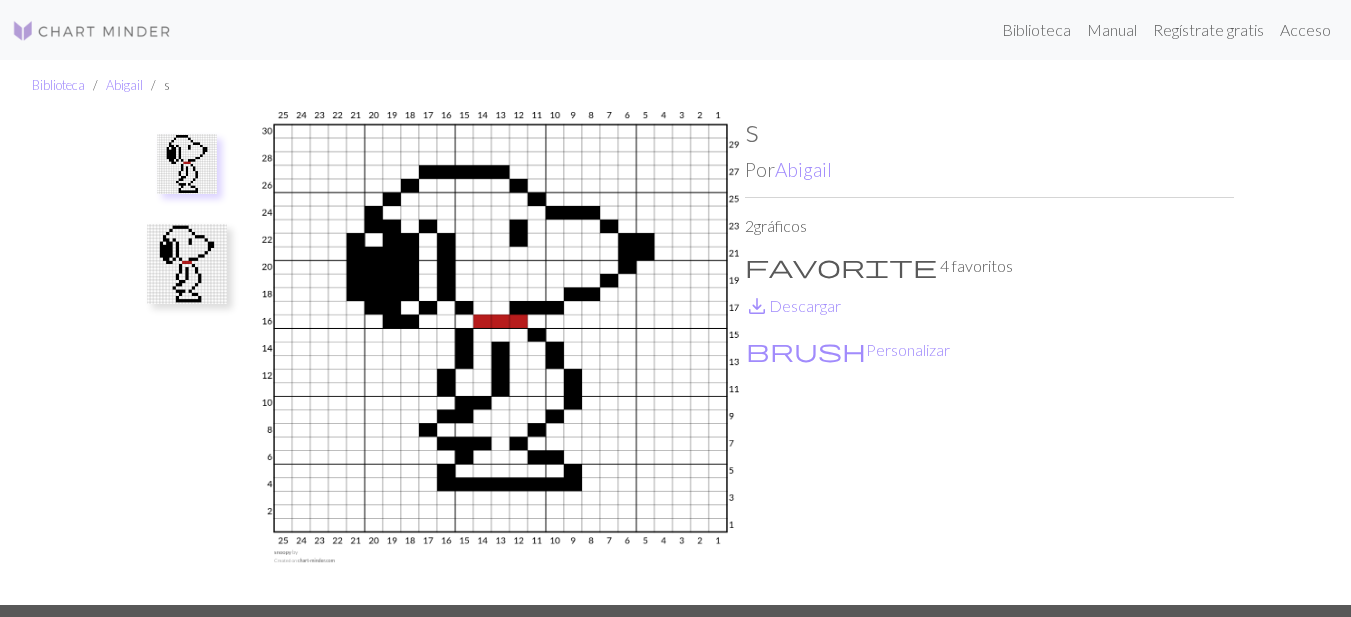click at bounding box center (187, 164) 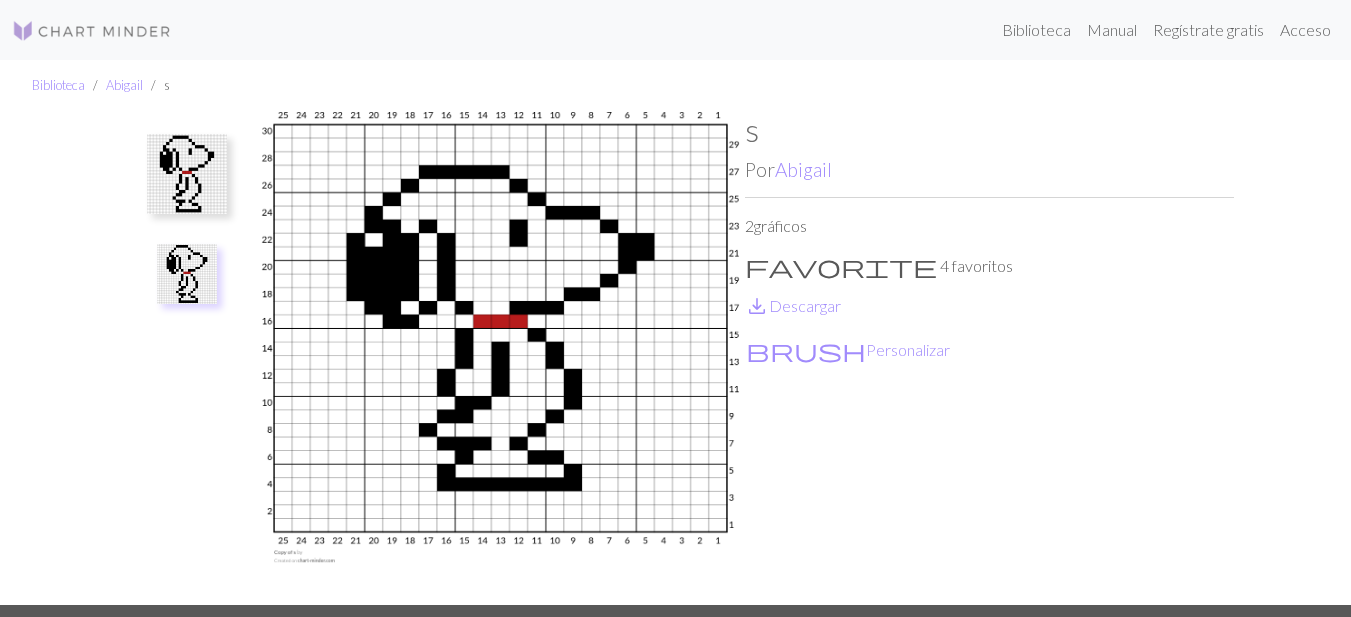 click at bounding box center [187, 174] 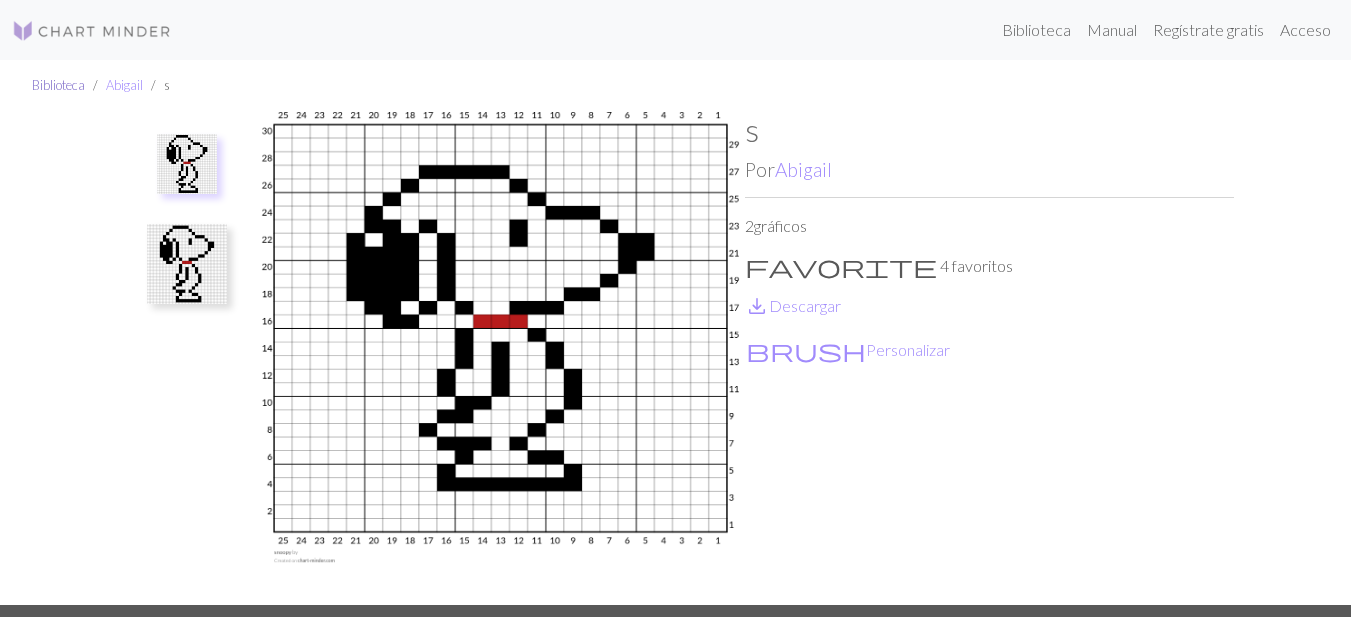 click on "Biblioteca" at bounding box center (58, 85) 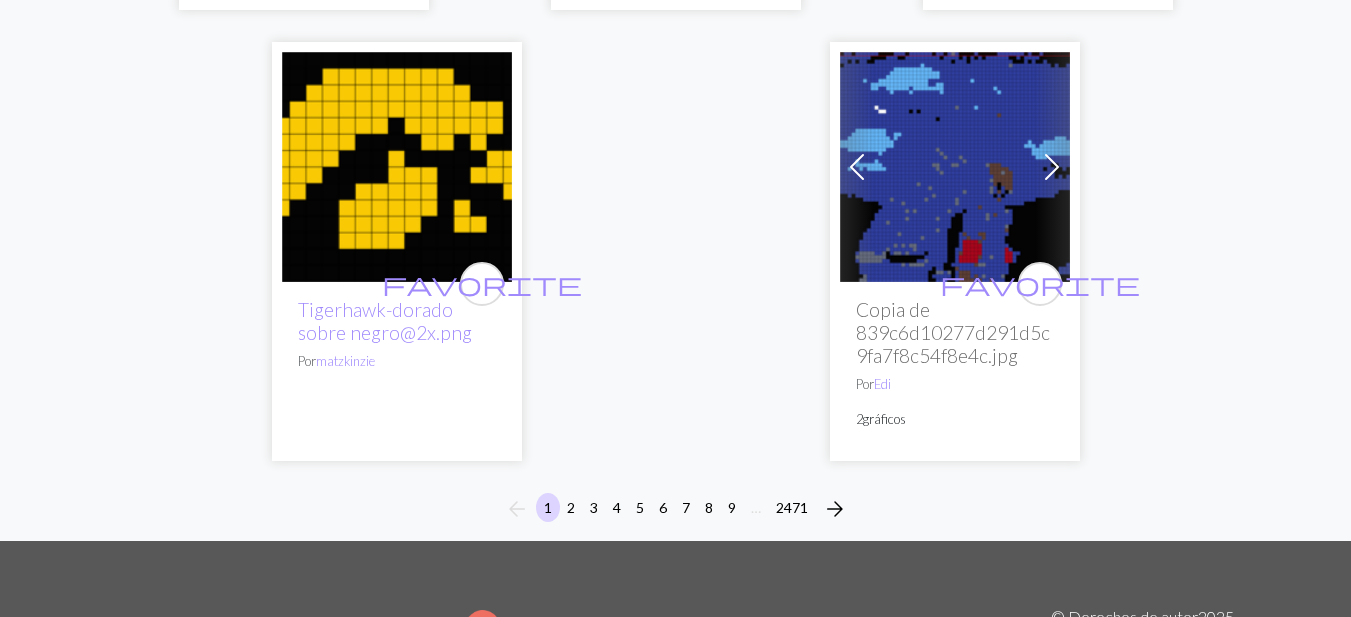 scroll, scrollTop: 6900, scrollLeft: 0, axis: vertical 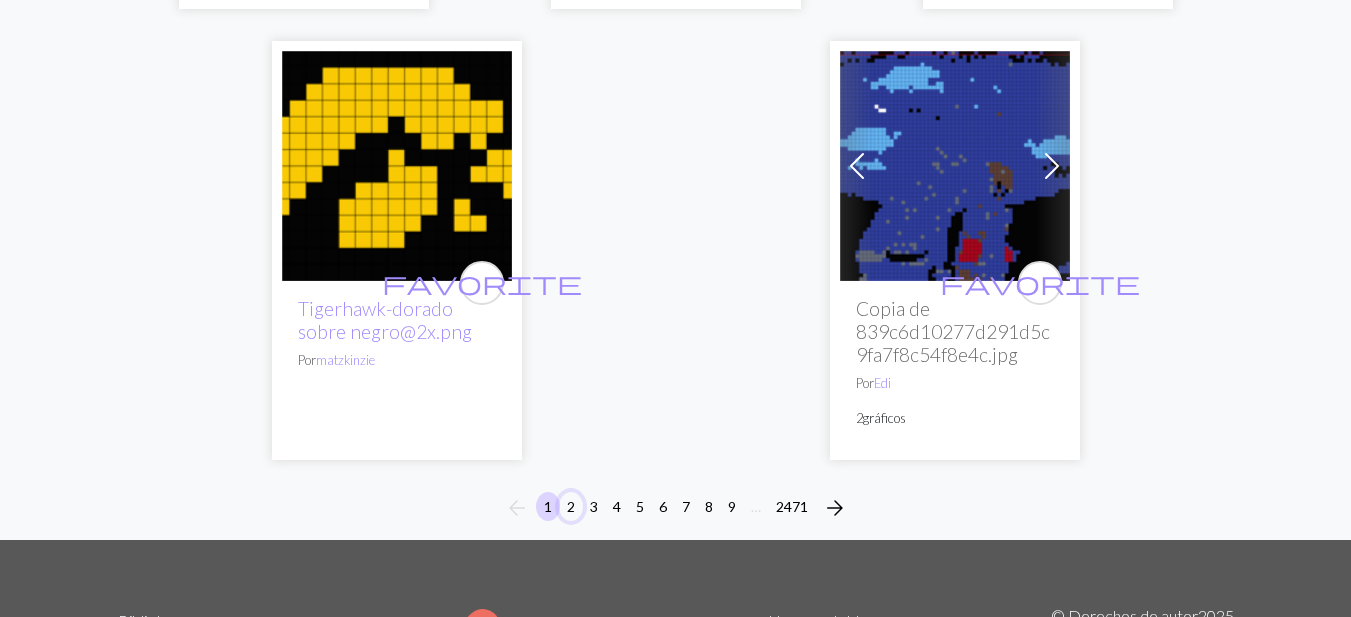 click on "2" at bounding box center [571, 506] 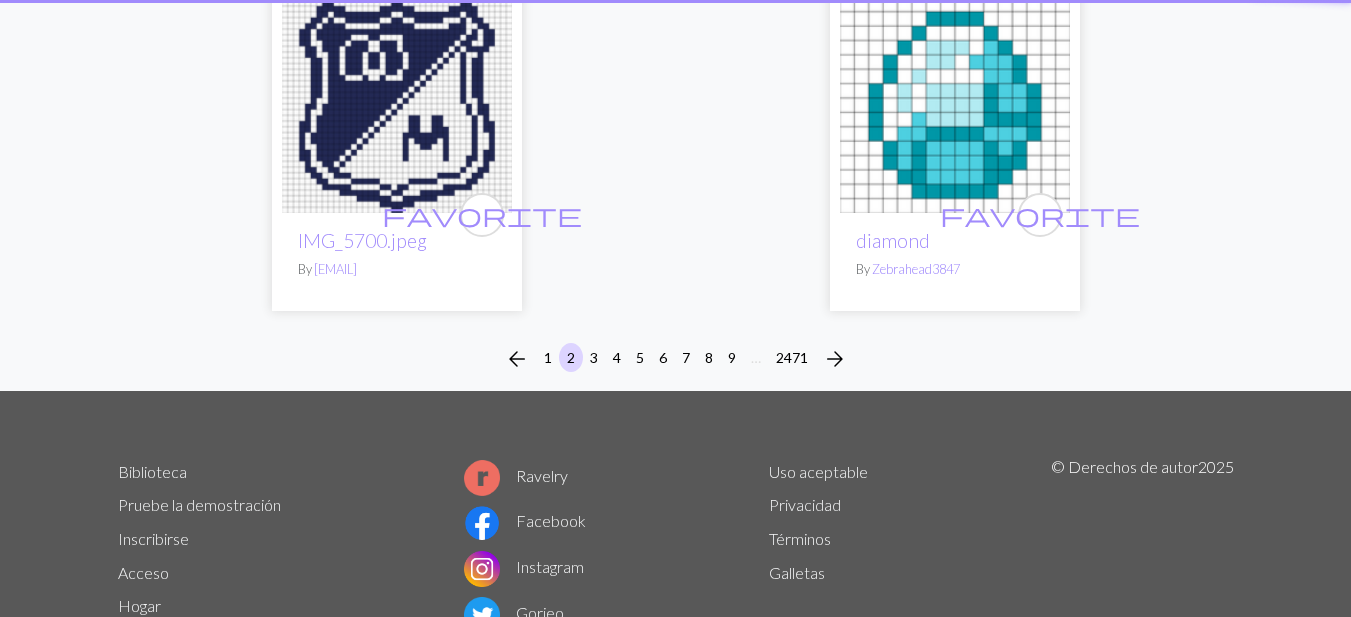 scroll, scrollTop: 0, scrollLeft: 0, axis: both 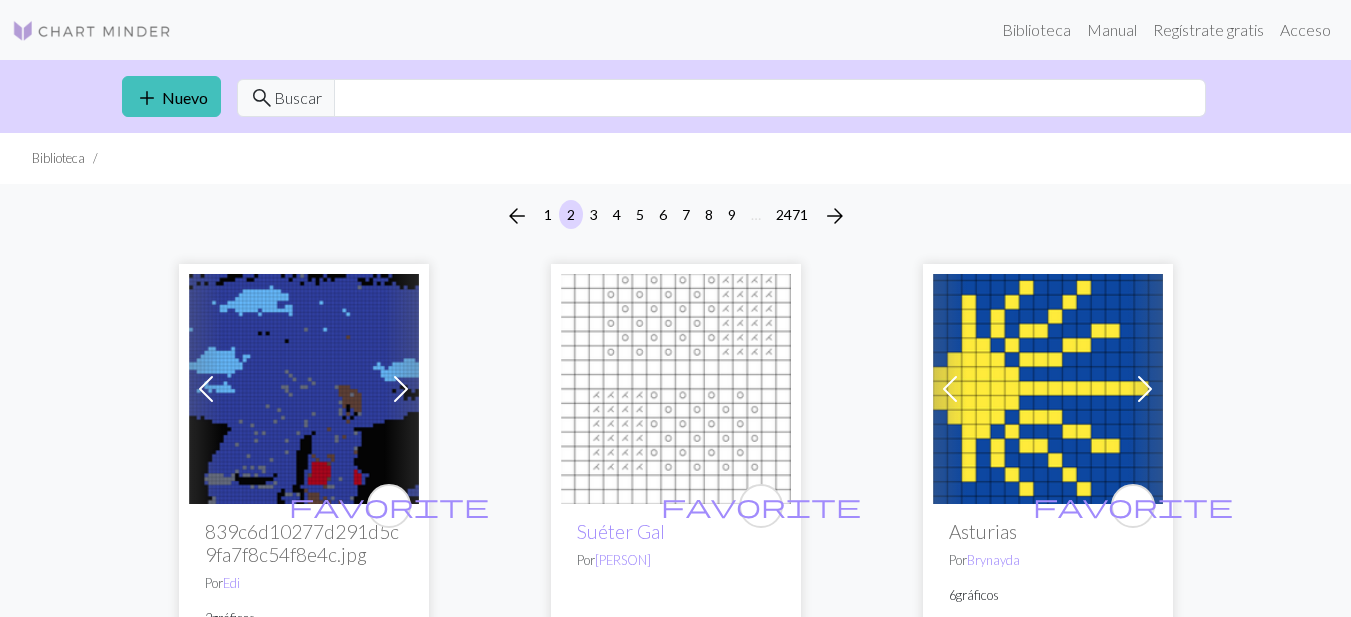 click at bounding box center (676, 389) 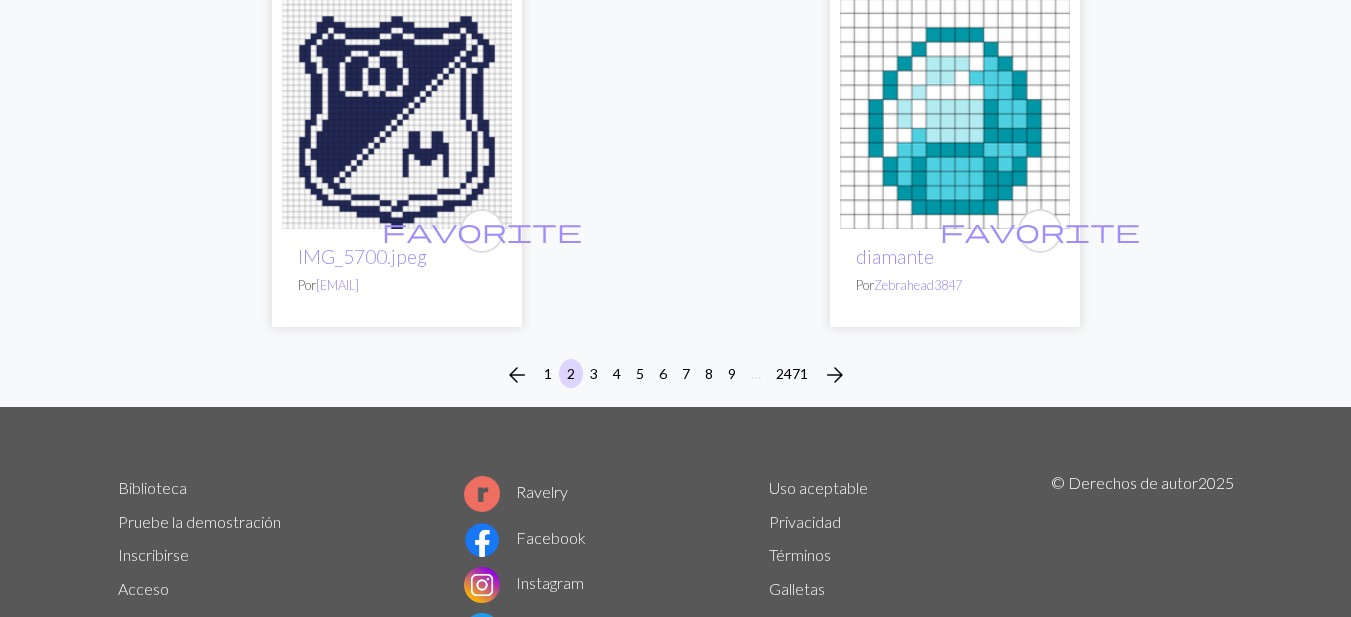 scroll, scrollTop: 6900, scrollLeft: 0, axis: vertical 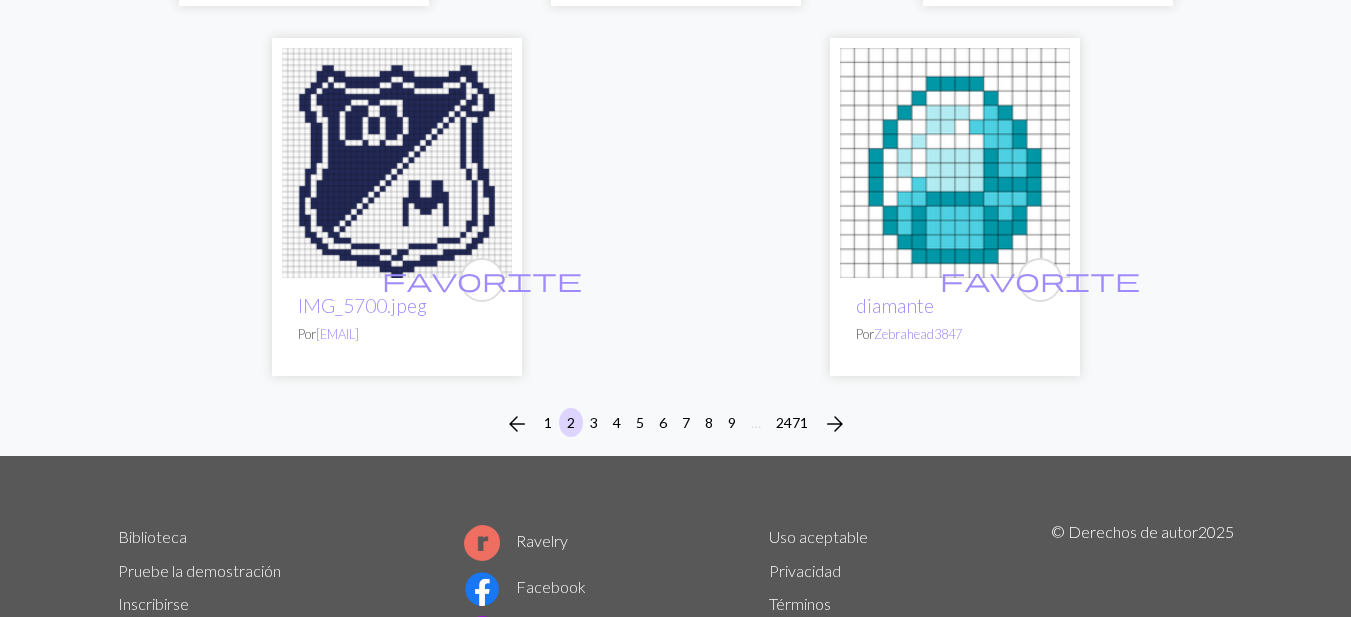 click at bounding box center (397, 163) 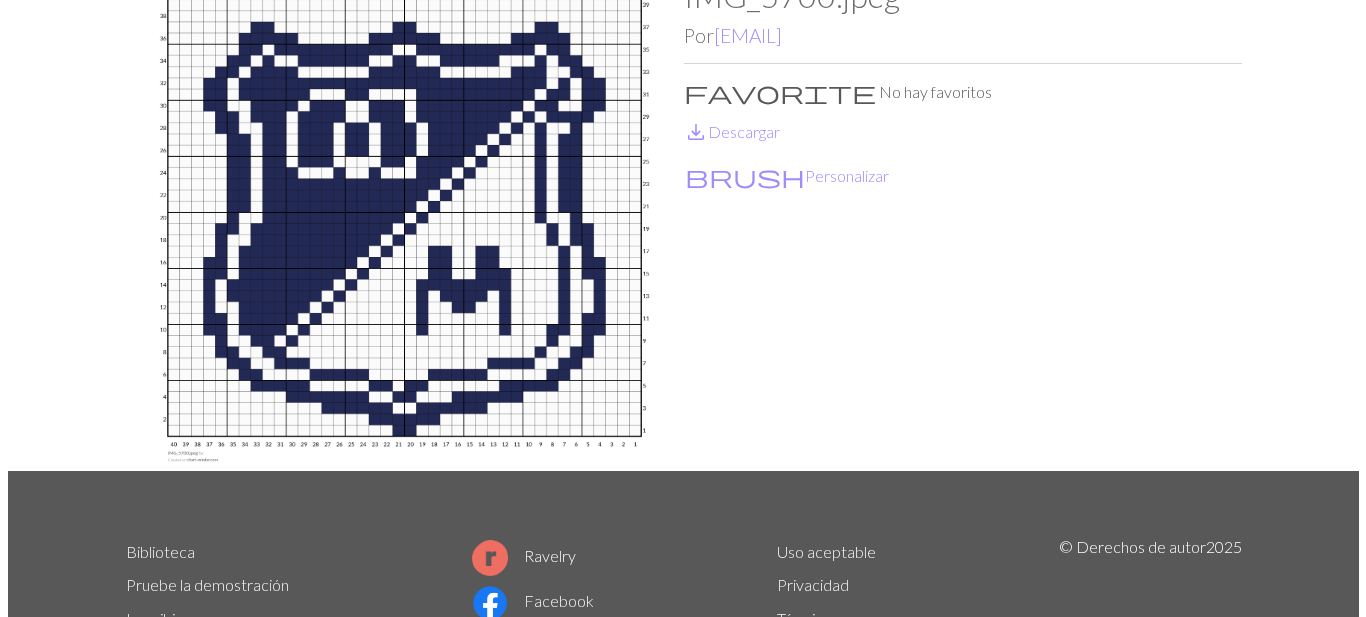scroll, scrollTop: 0, scrollLeft: 0, axis: both 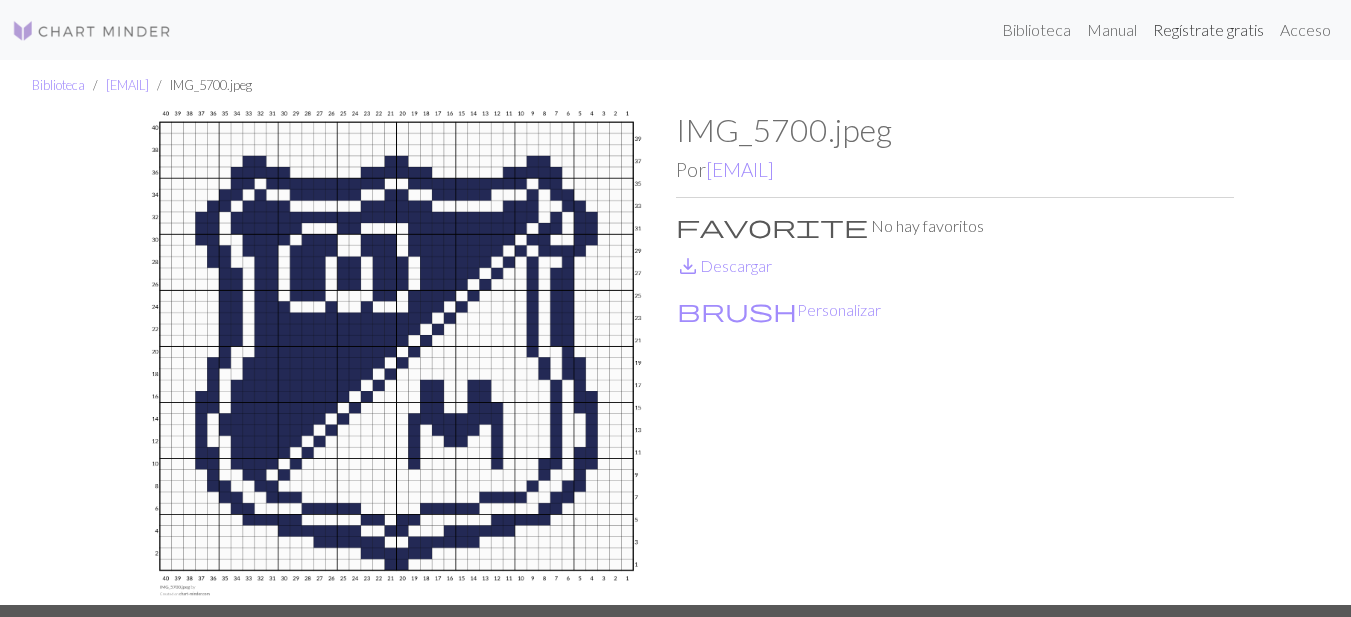 click on "Regístrate gratis" at bounding box center [1208, 29] 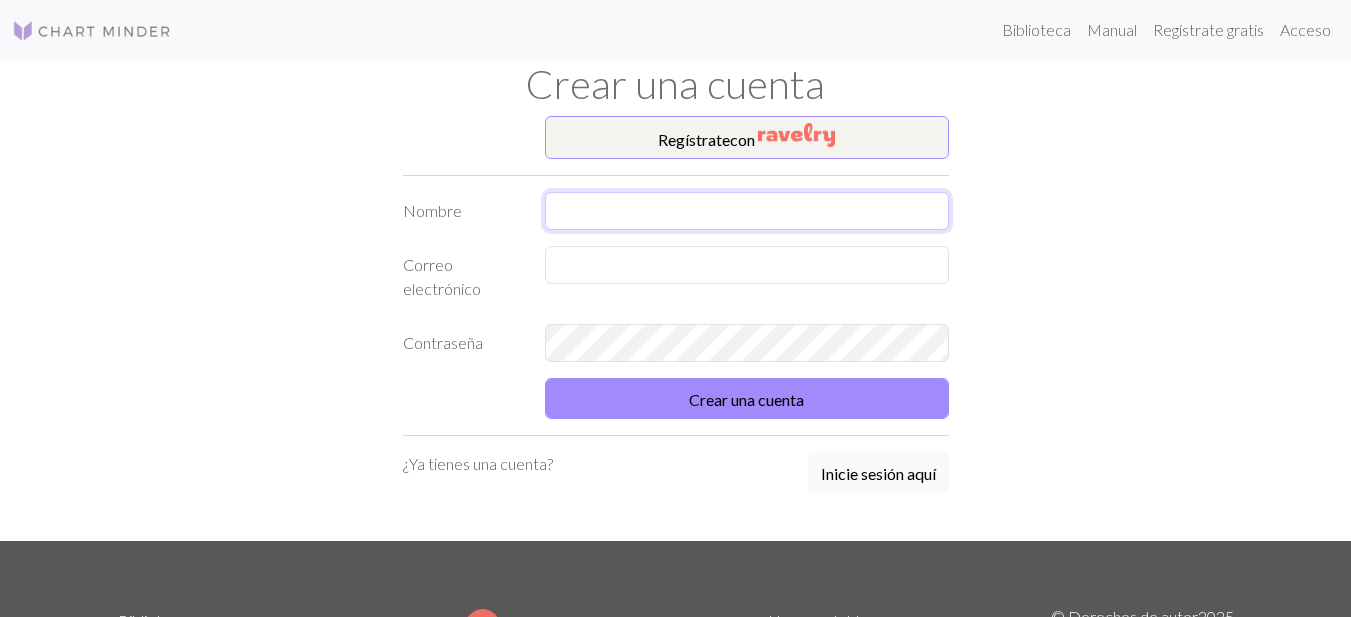 click at bounding box center (747, 211) 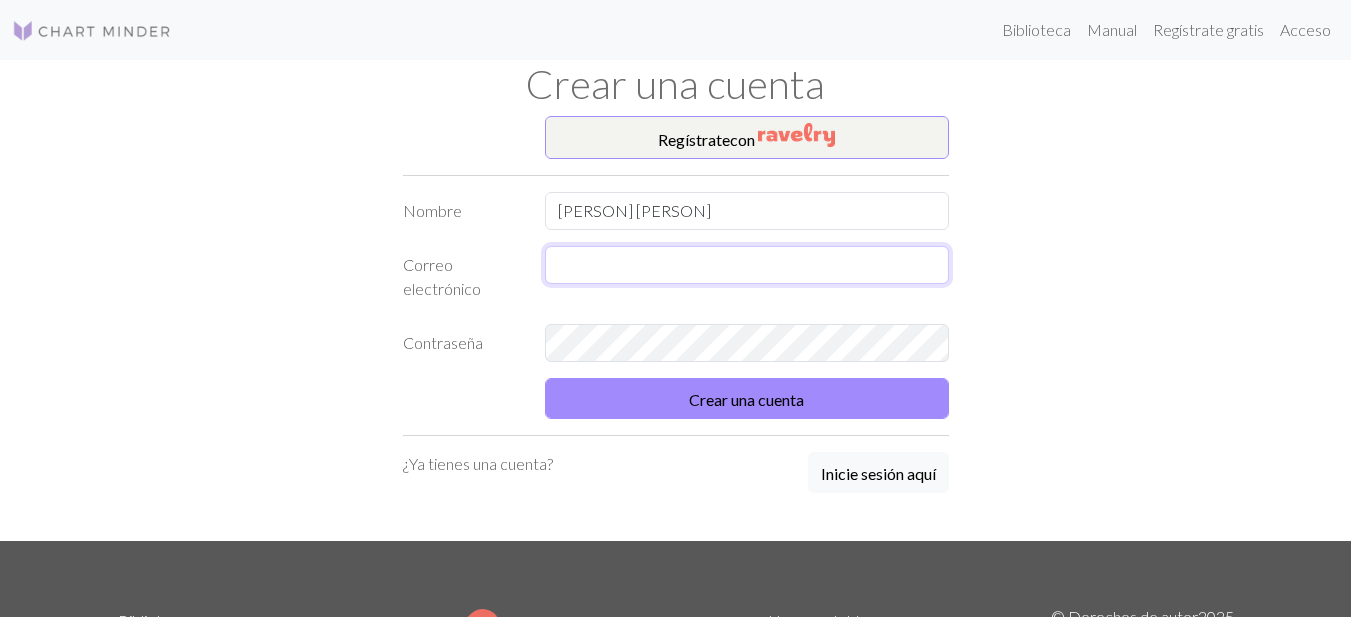 click at bounding box center [747, 265] 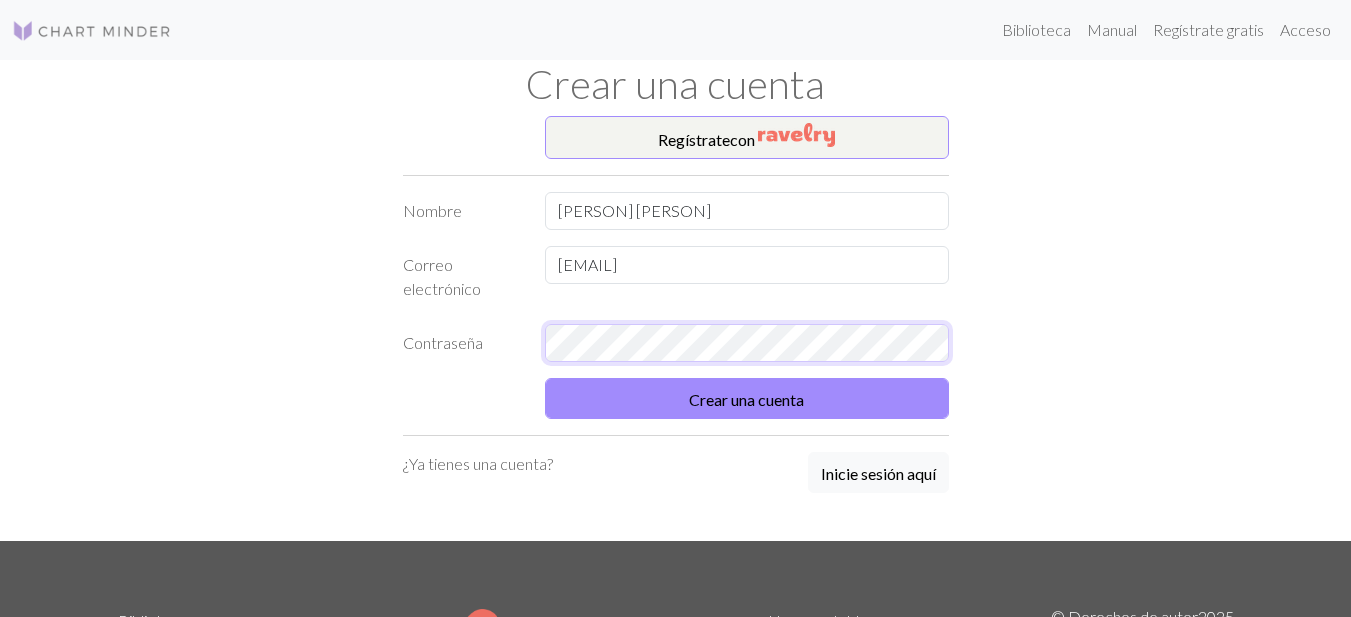 click on "Contraseña" at bounding box center (676, 343) 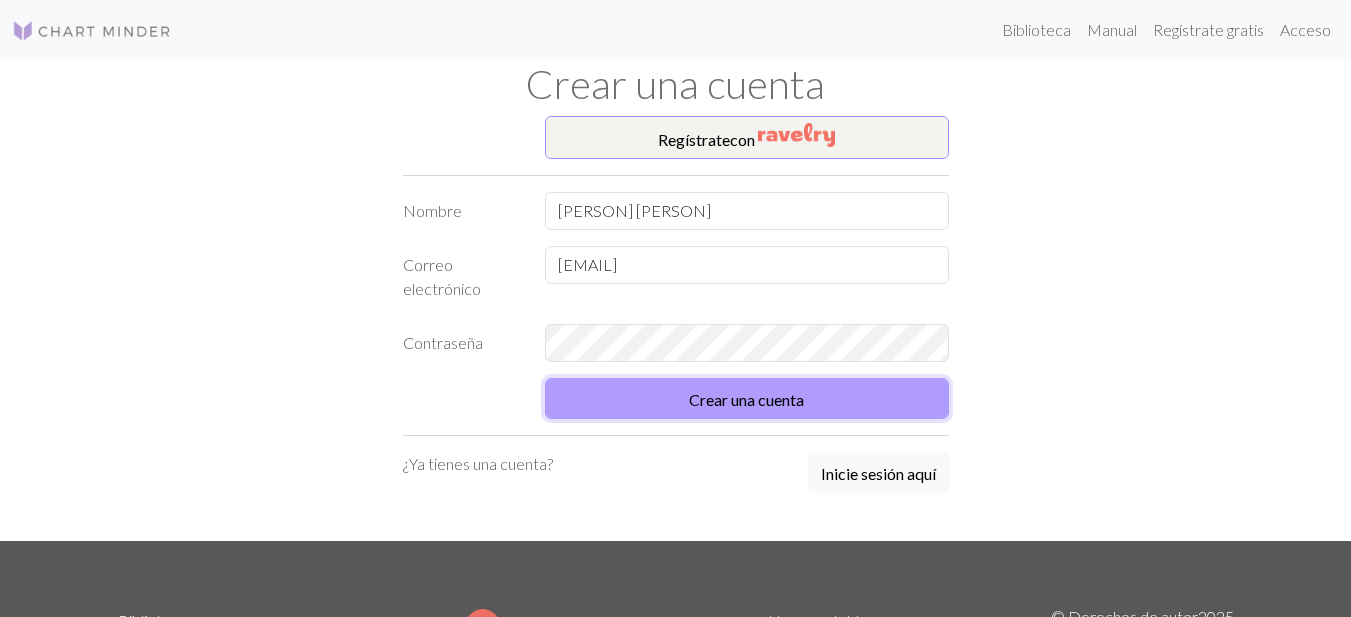 click on "Crear una cuenta" at bounding box center [746, 399] 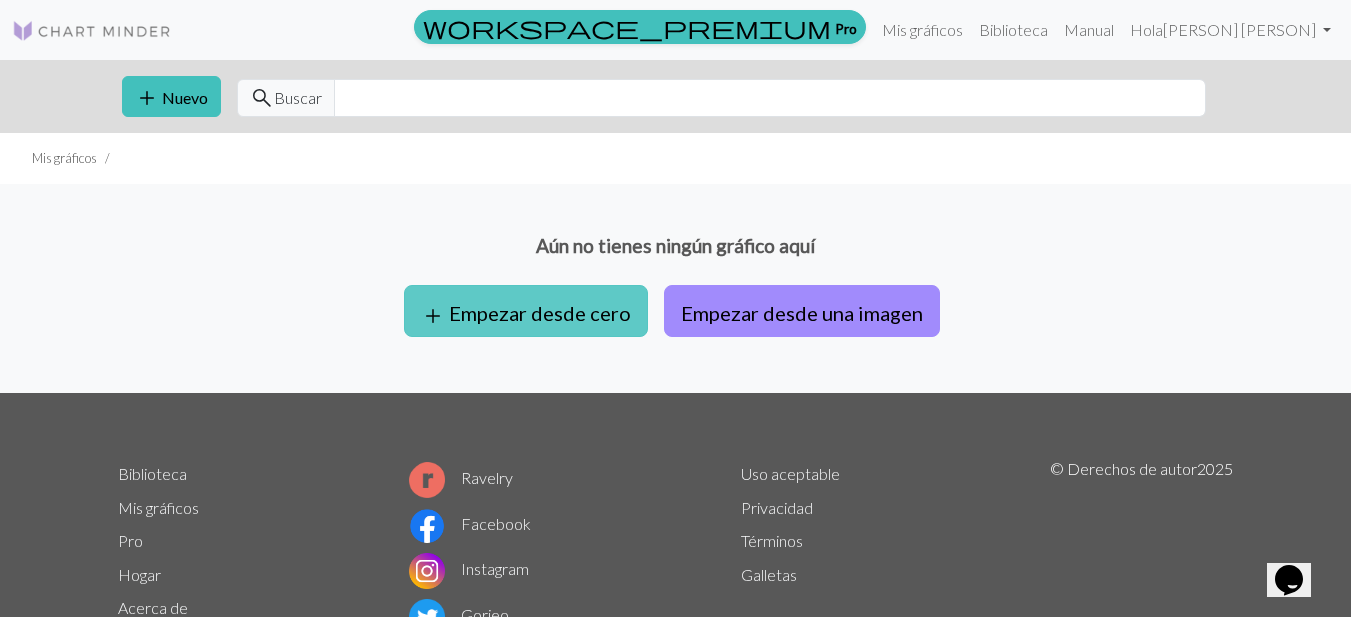 click on "Empezar desde cero" at bounding box center (540, 313) 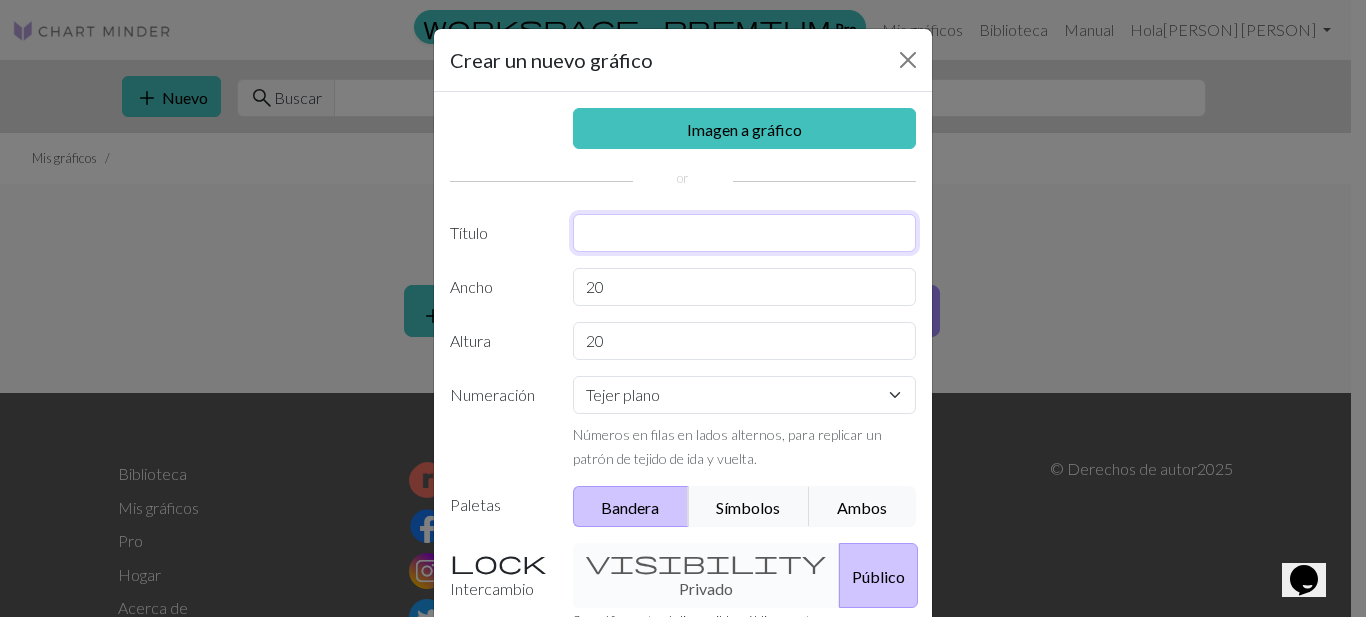 click at bounding box center [745, 233] 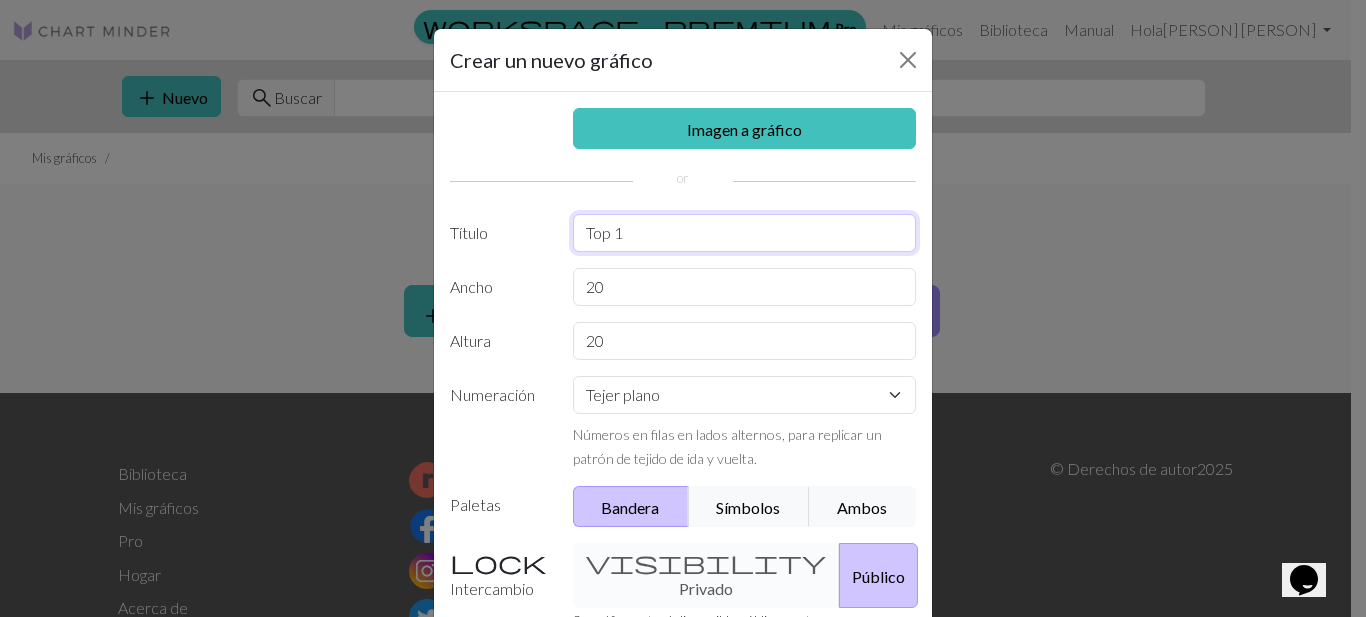 type on "Top 1" 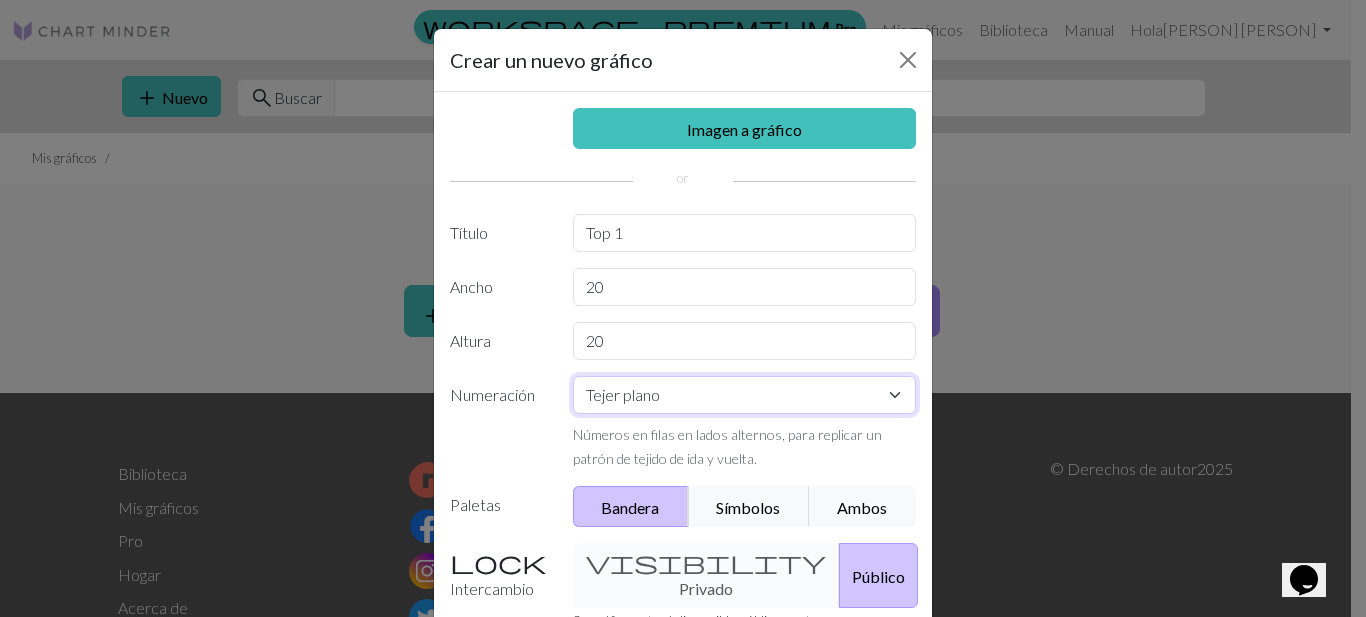 click on "Tejer plano Tejer en redondo Tejido de encaje Punto de cruz" at bounding box center (745, 395) 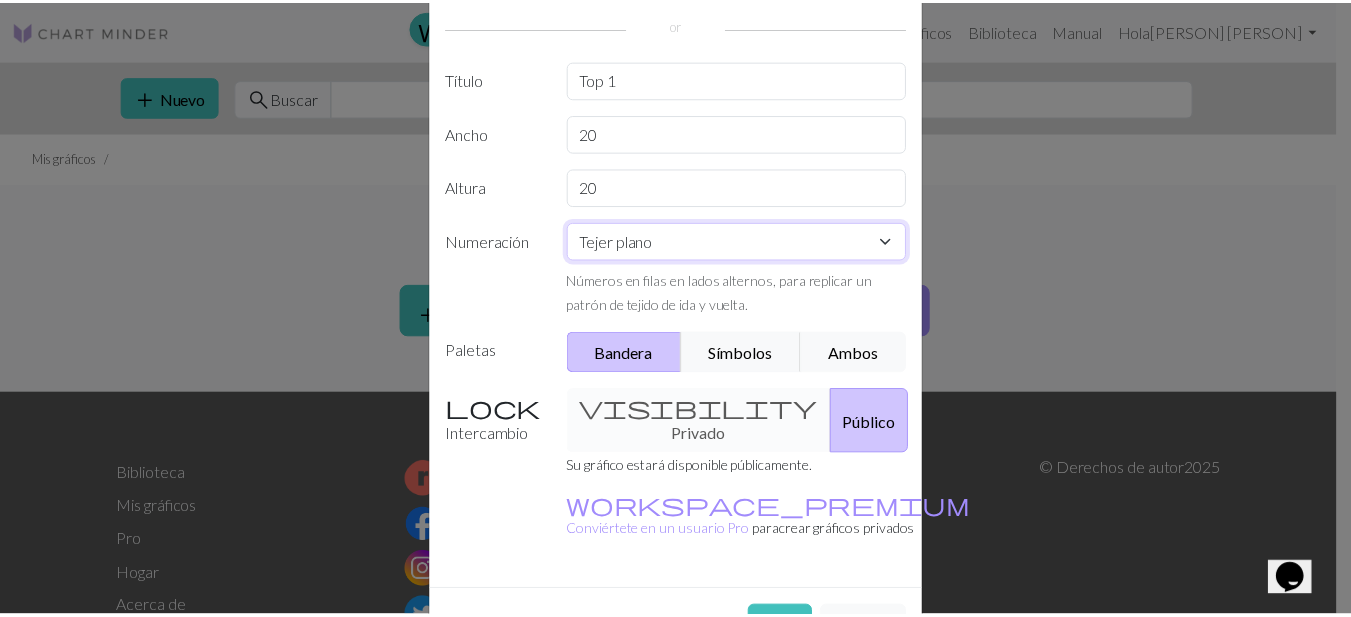 scroll, scrollTop: 200, scrollLeft: 0, axis: vertical 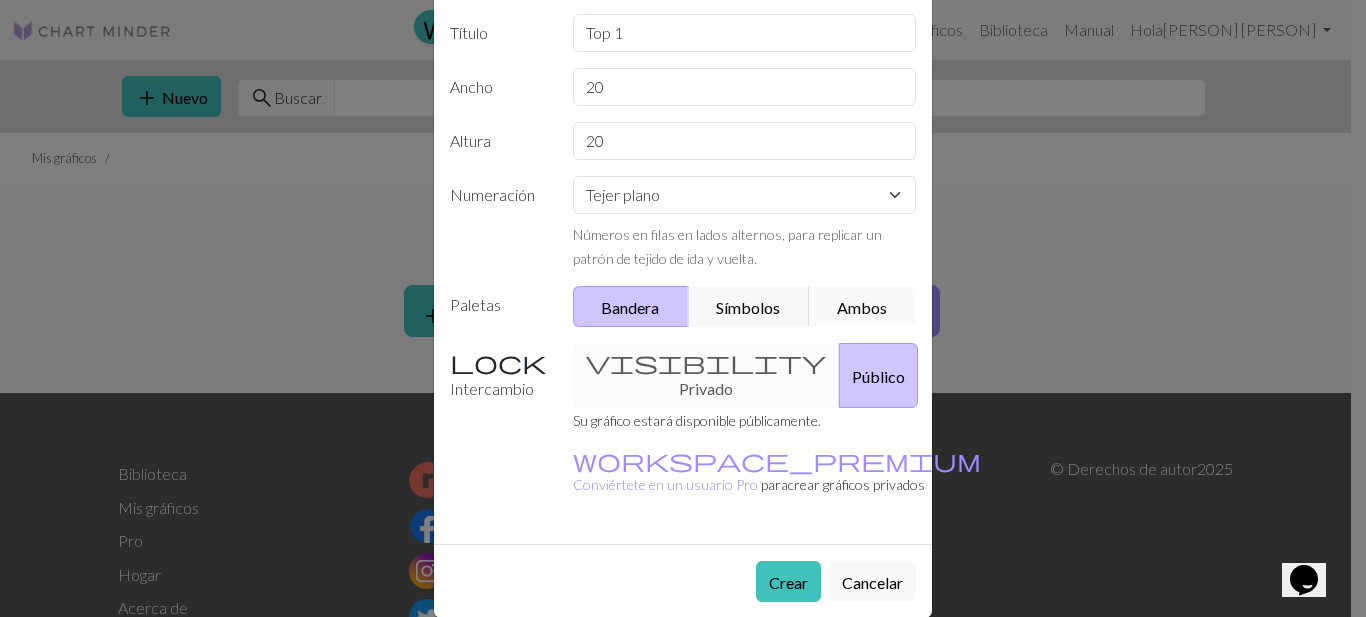 click on "Ambos" at bounding box center [862, 306] 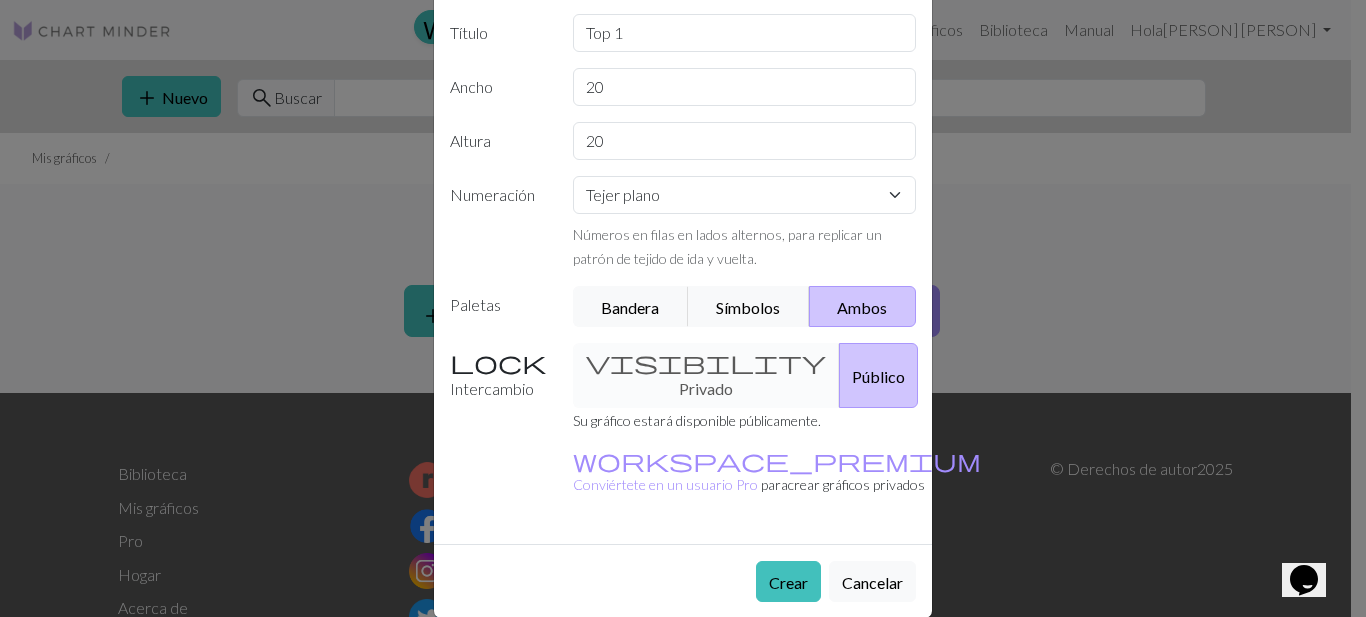 click on "visibility Privado Público" at bounding box center (745, 375) 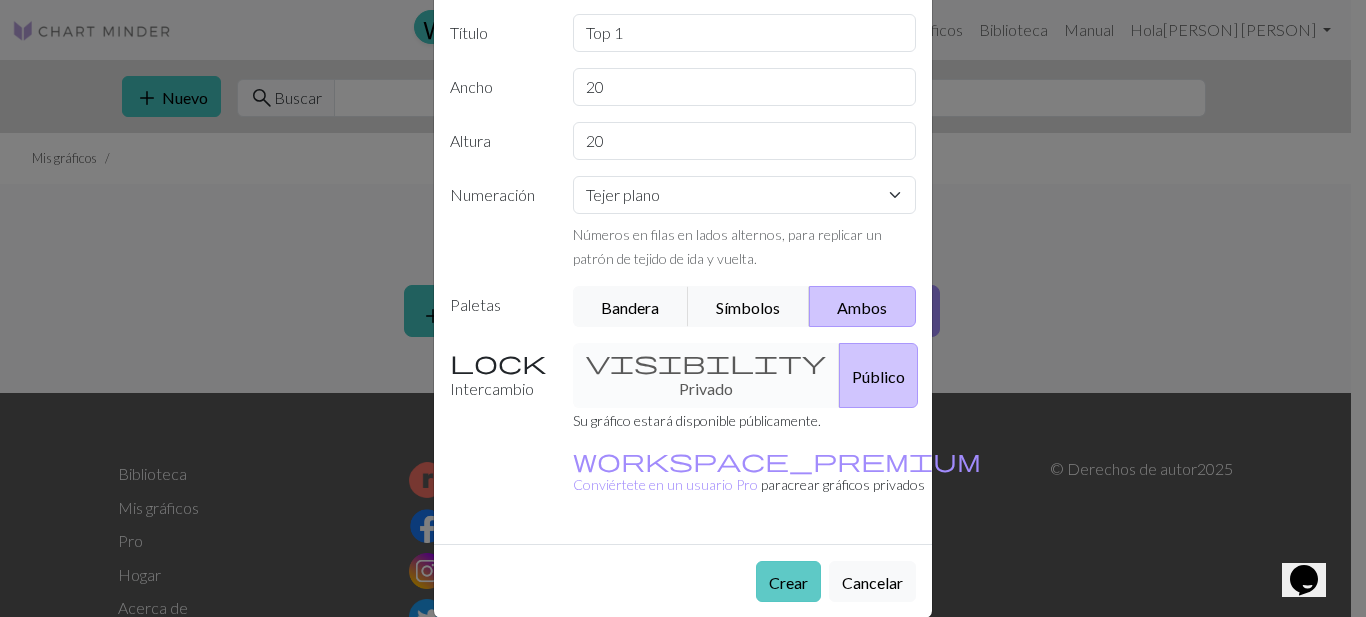 click on "Crear" at bounding box center [788, 582] 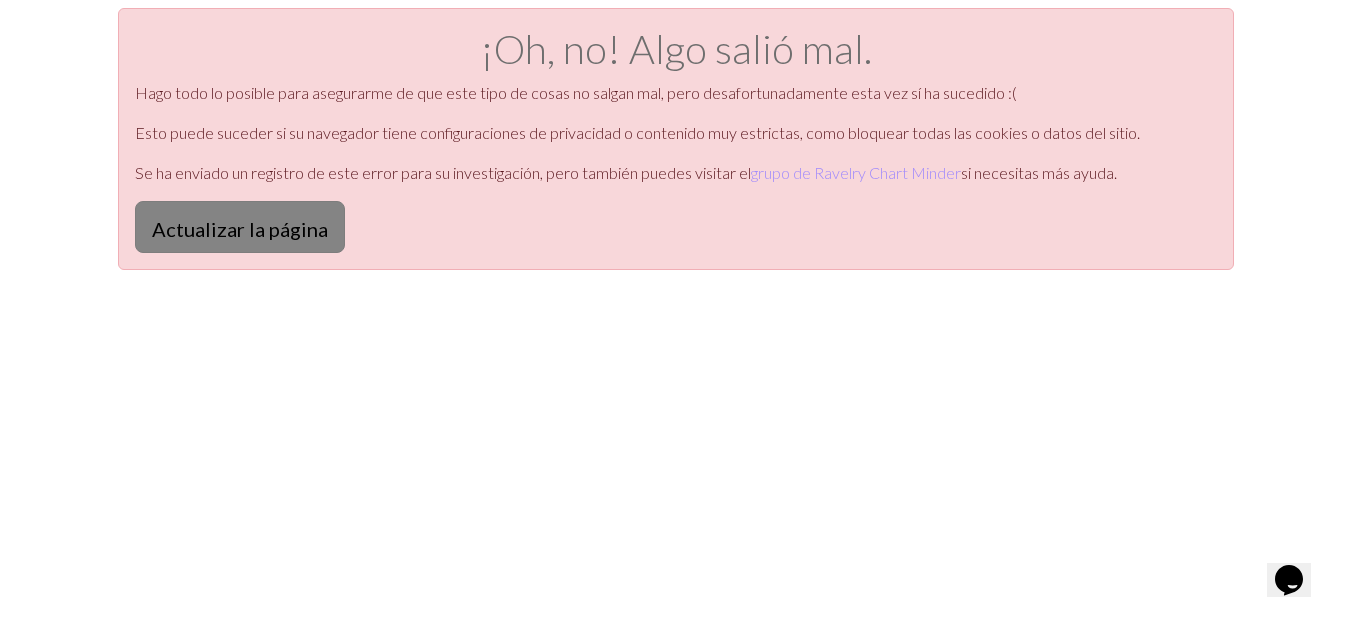 click on "Actualizar la página" at bounding box center (240, 229) 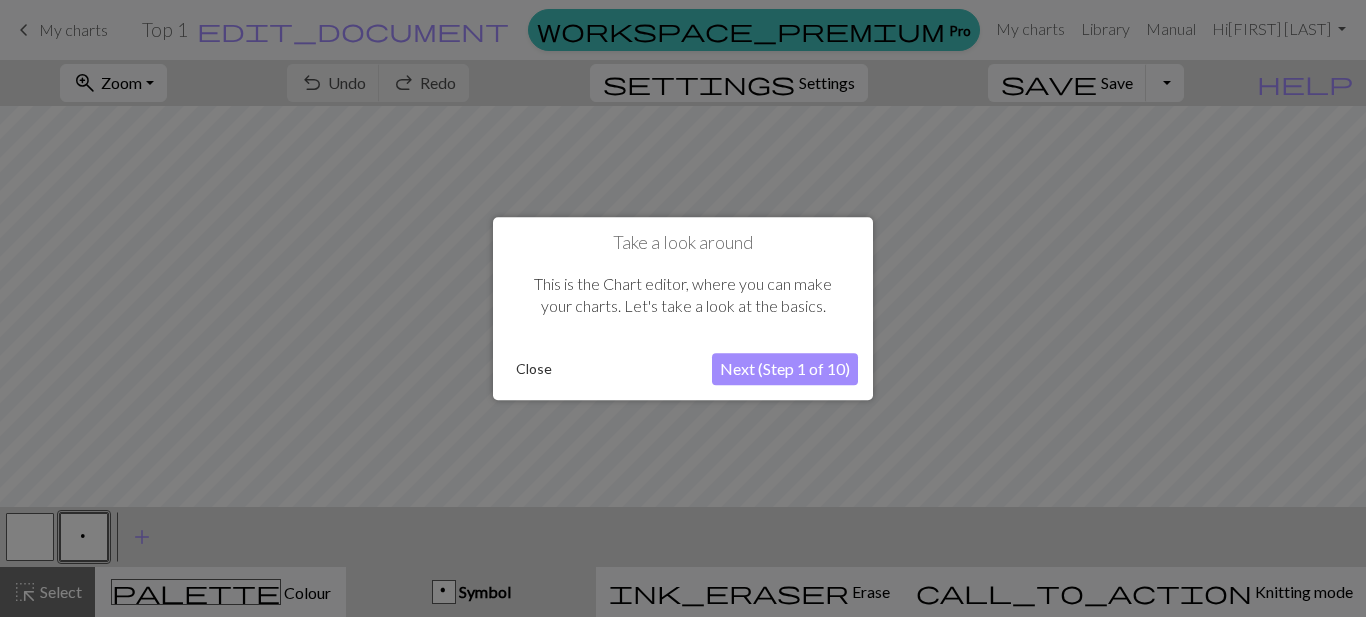 scroll, scrollTop: 0, scrollLeft: 0, axis: both 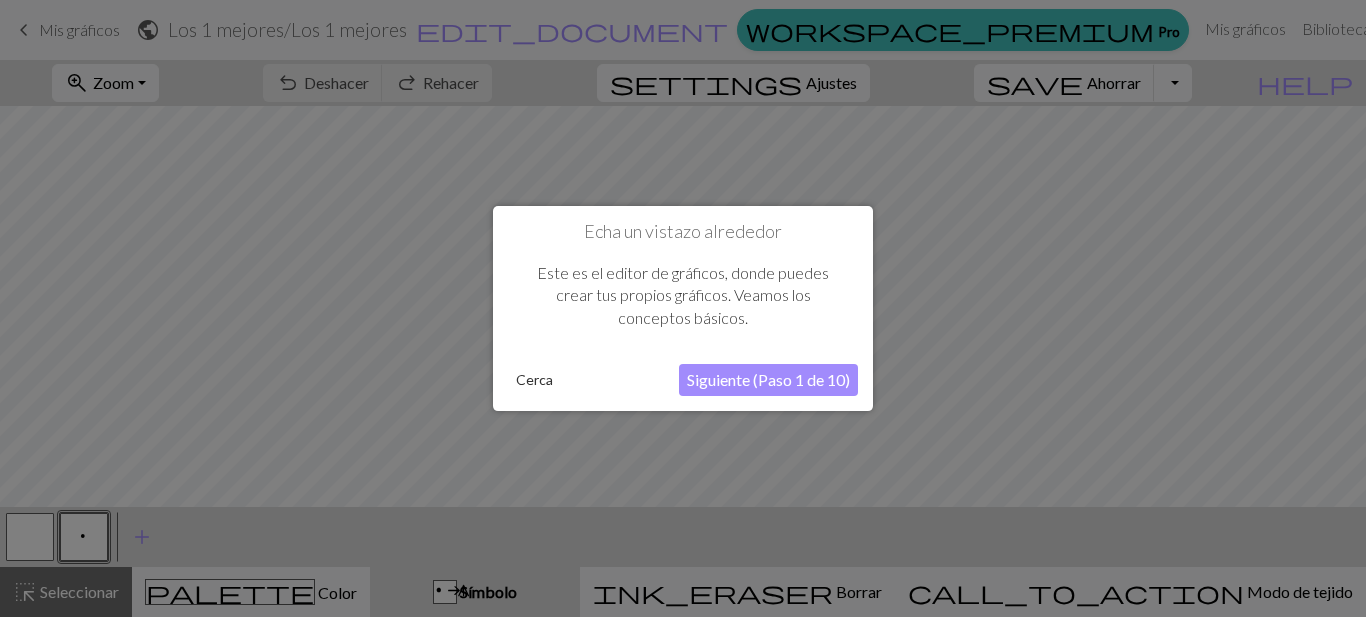 click on "Siguiente (Paso 1 de 10)" at bounding box center (768, 379) 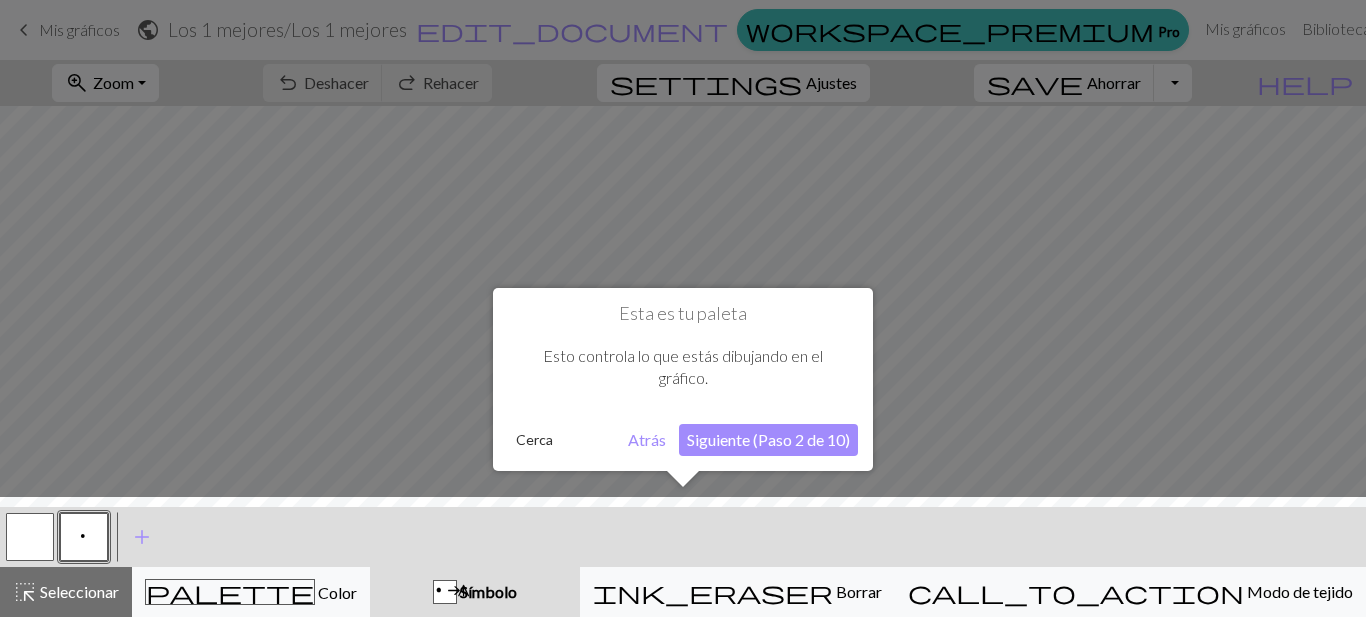 click on "Siguiente (Paso 2 de 10)" at bounding box center (768, 439) 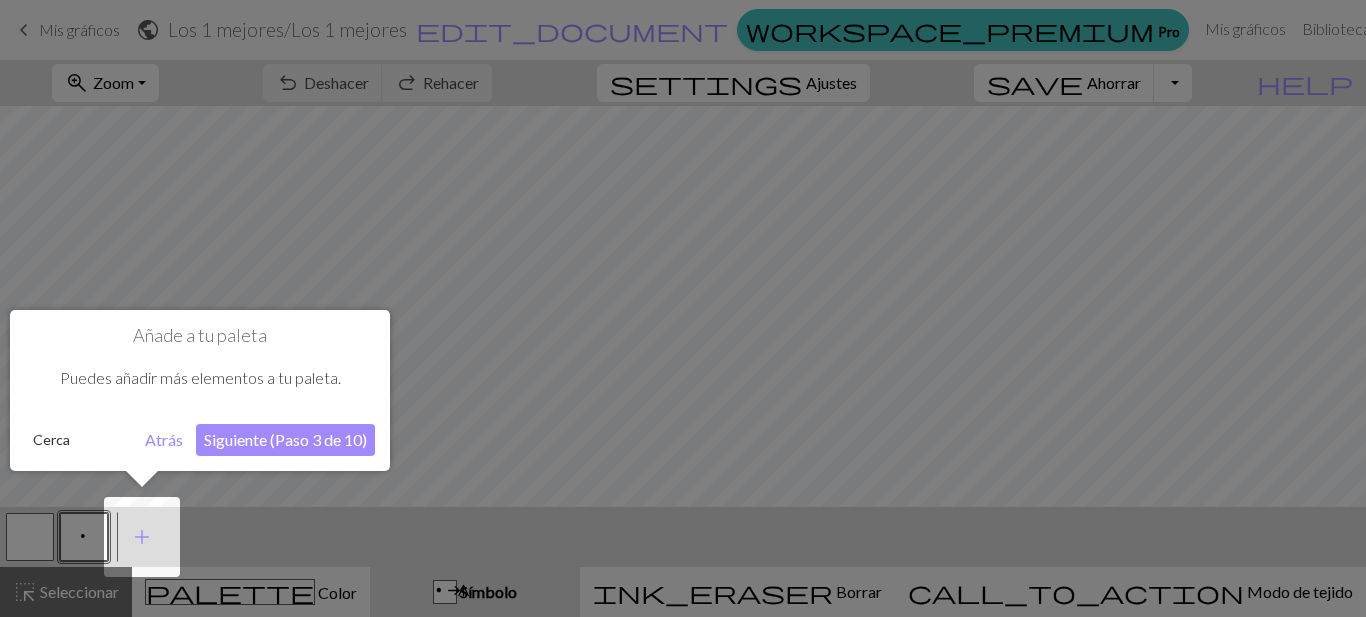 click on "Siguiente (Paso 3 de 10)" at bounding box center (285, 439) 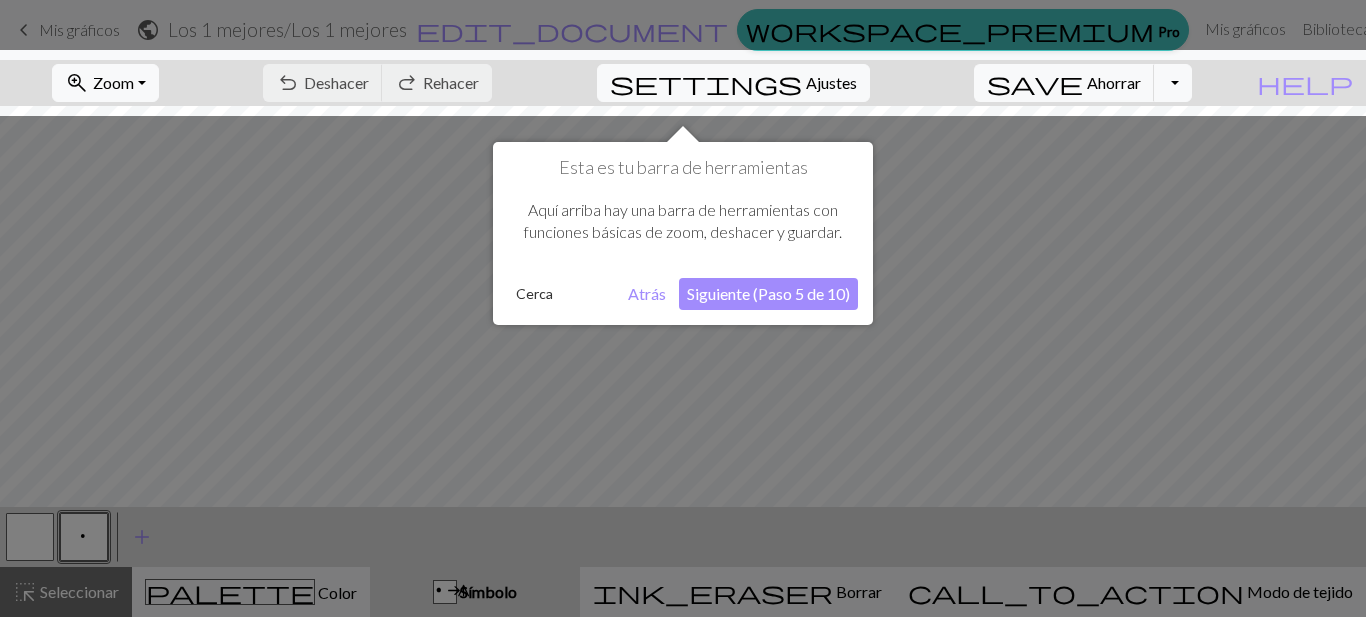 click on "Siguiente (Paso 5 de 10)" at bounding box center [768, 293] 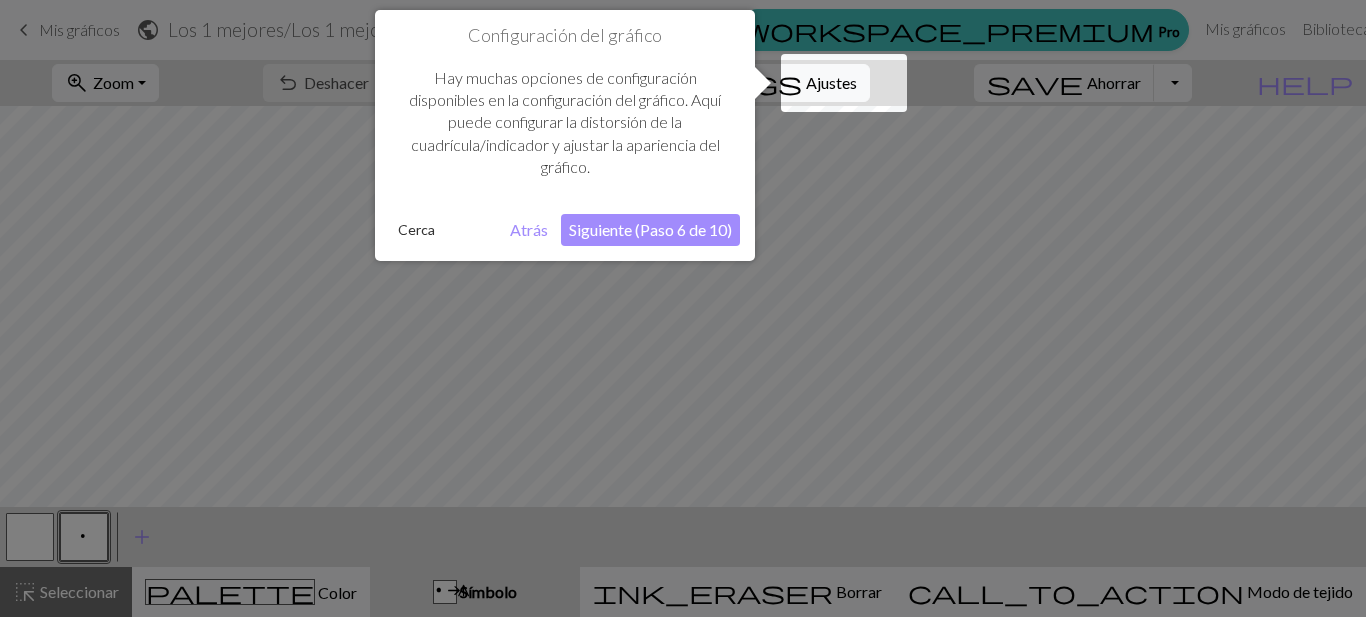 click on "Siguiente (Paso 6 de 10)" at bounding box center (650, 229) 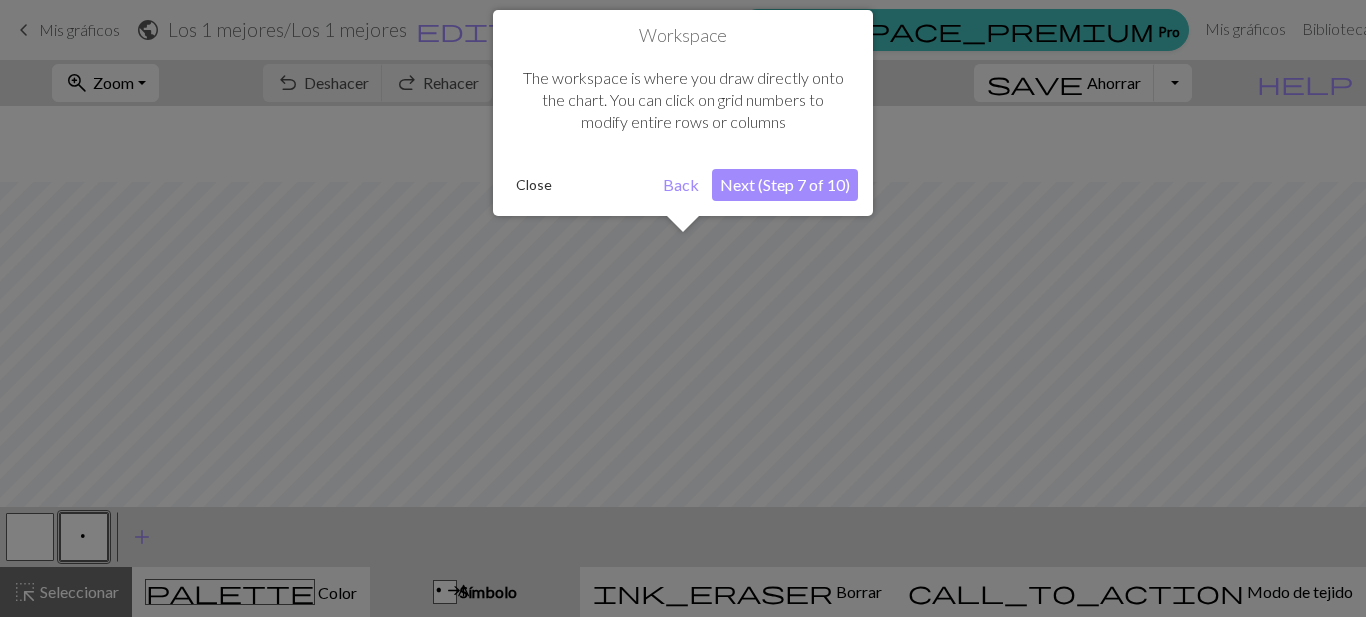 scroll, scrollTop: 76, scrollLeft: 0, axis: vertical 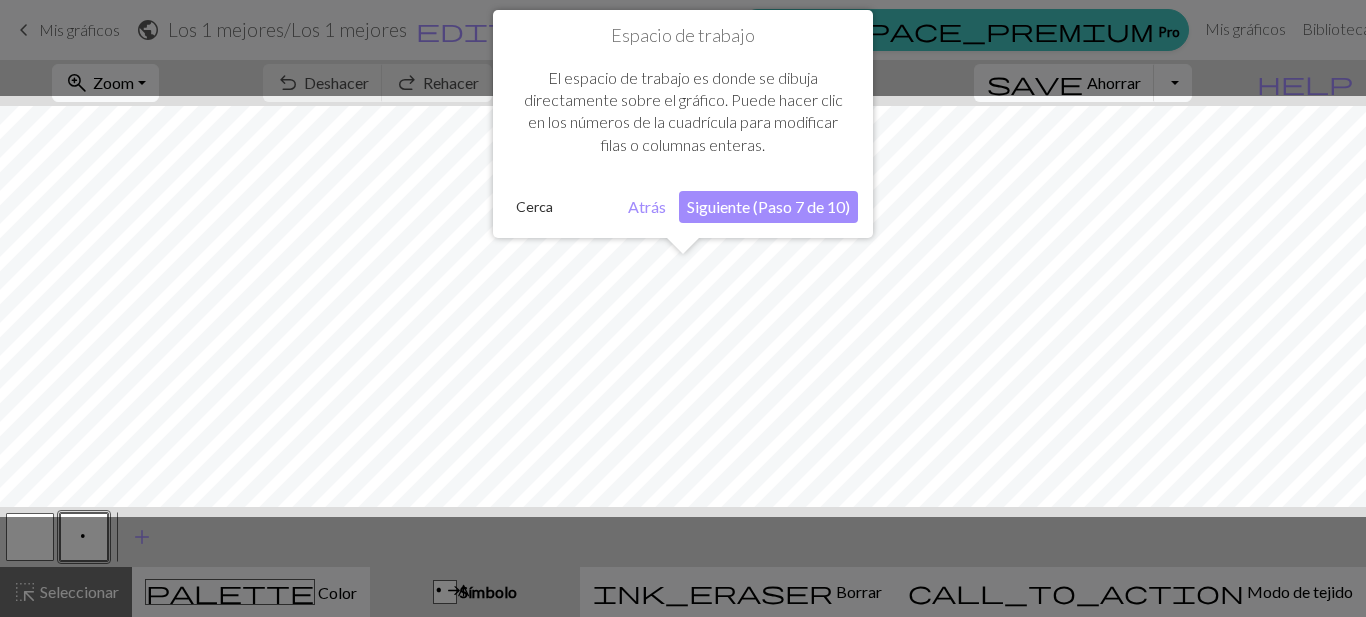 click on "Siguiente (Paso 7 de 10)" at bounding box center [768, 206] 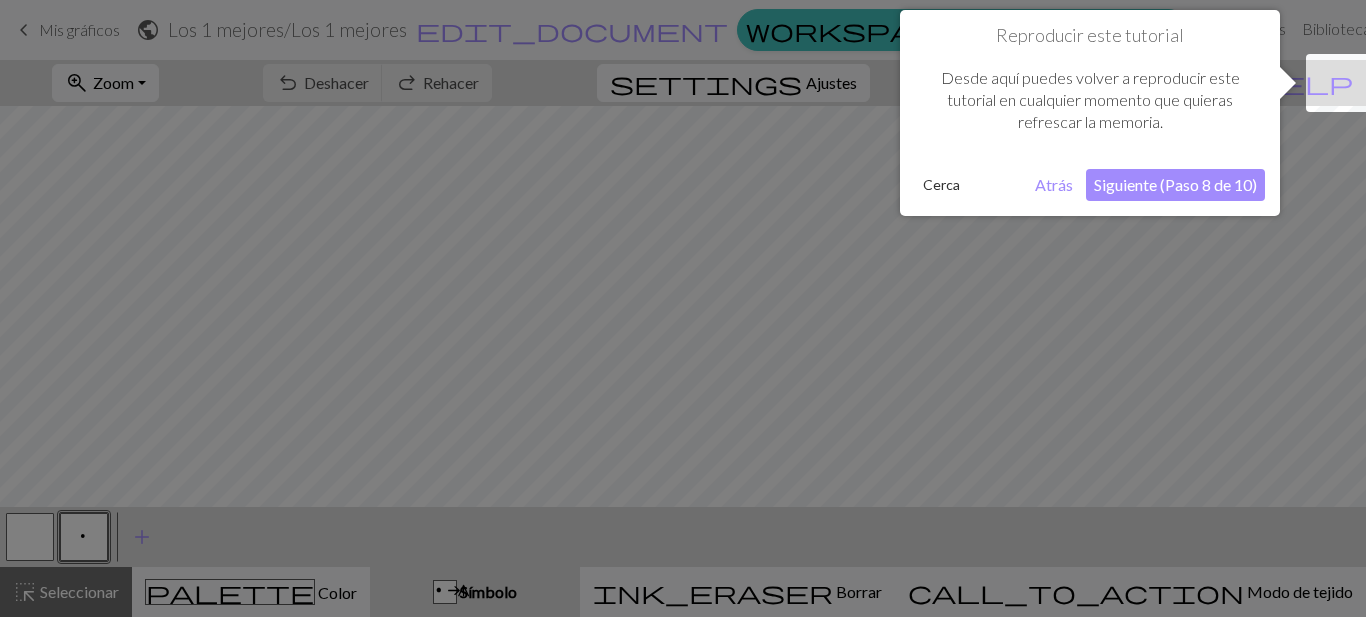 click on "Siguiente (Paso 8 de 10)" at bounding box center [1175, 184] 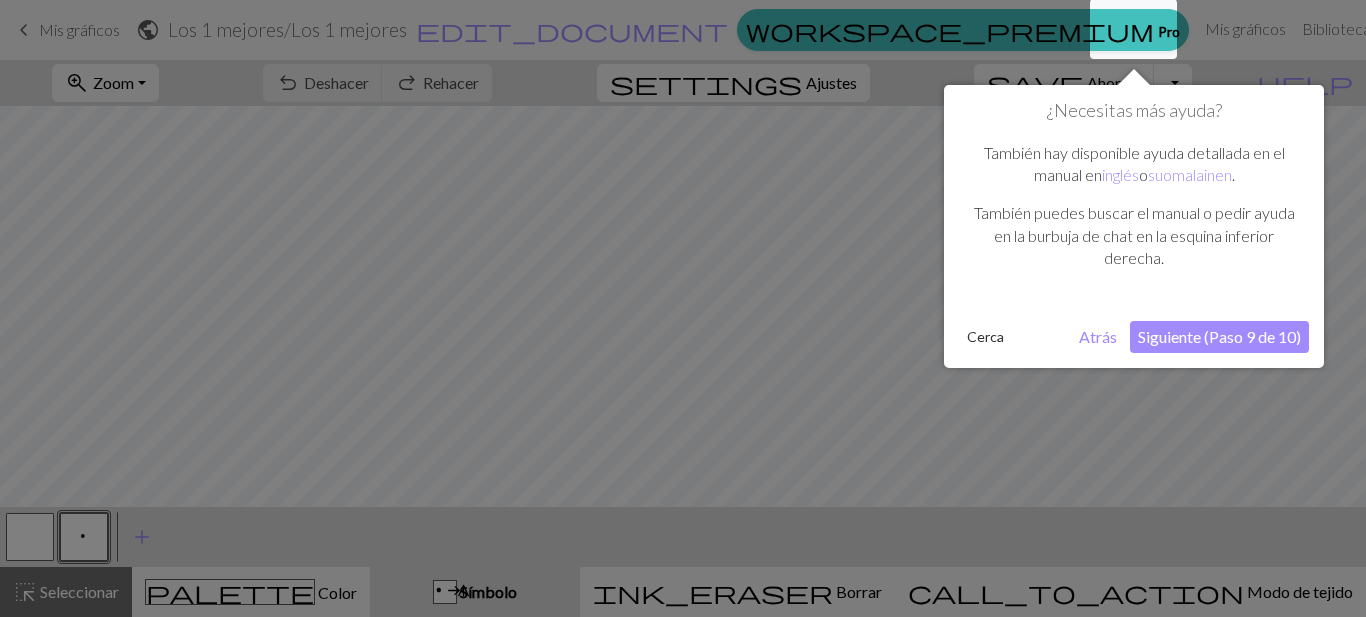click on "Siguiente (Paso 9 de 10)" at bounding box center (1219, 336) 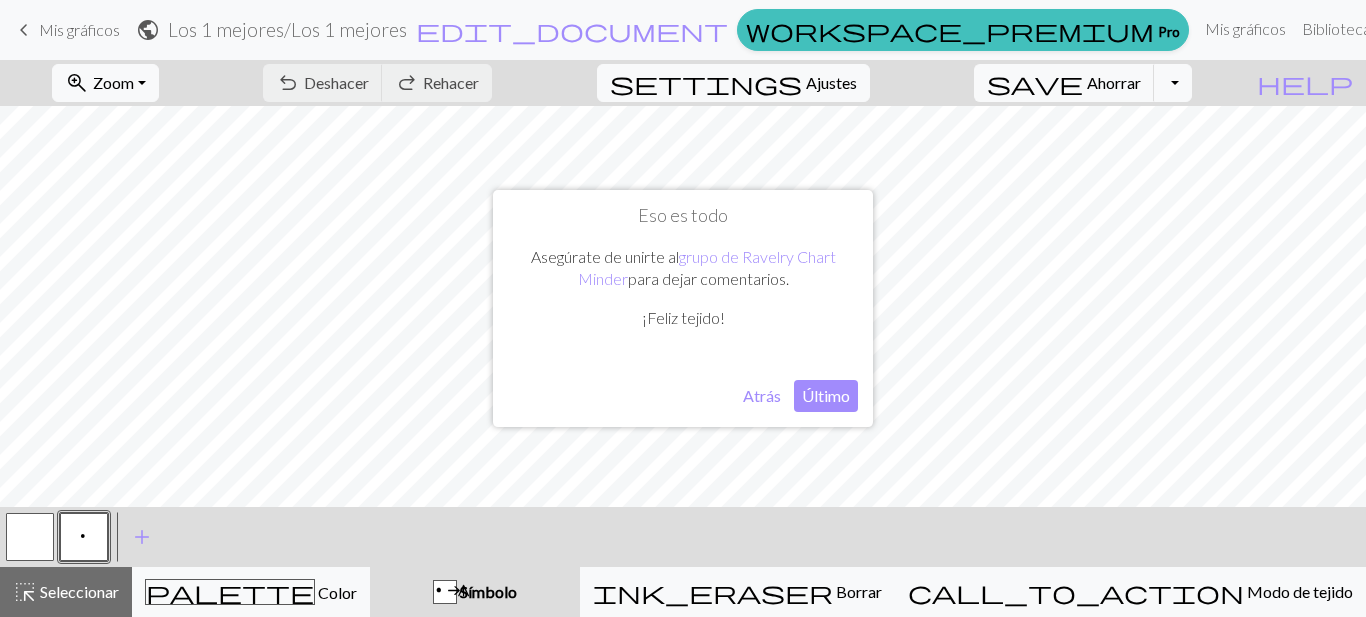 click on "Último" at bounding box center [826, 395] 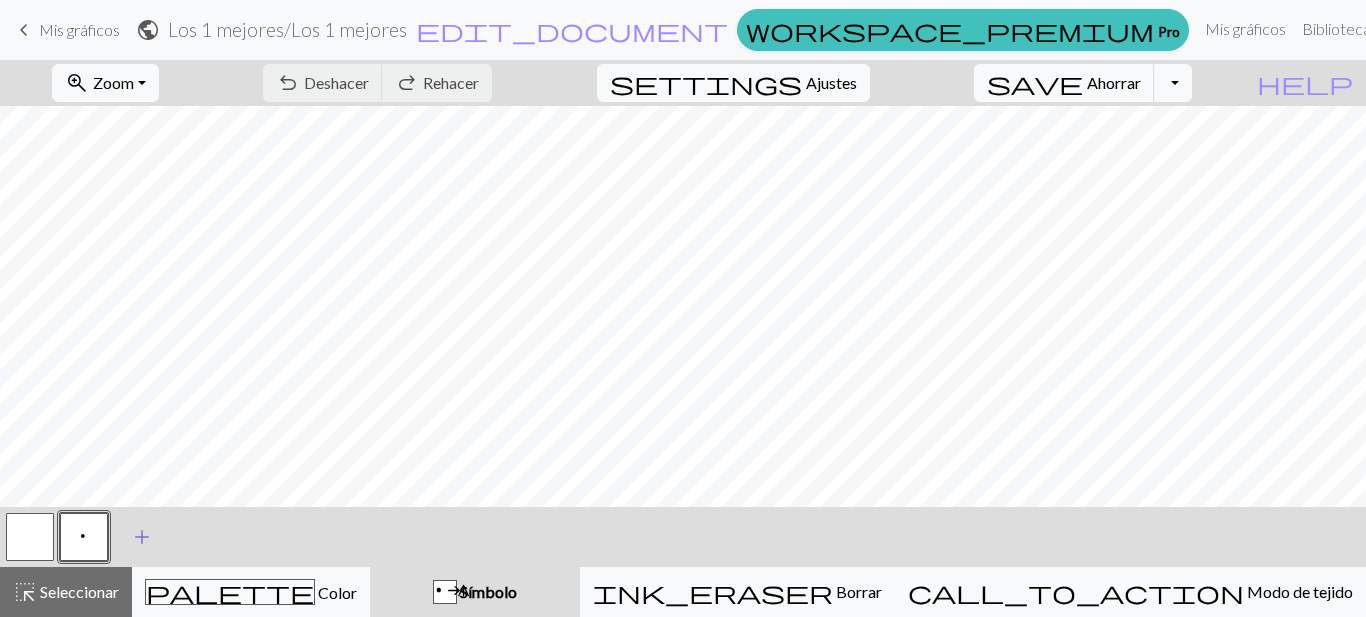 click on "add" at bounding box center (142, 537) 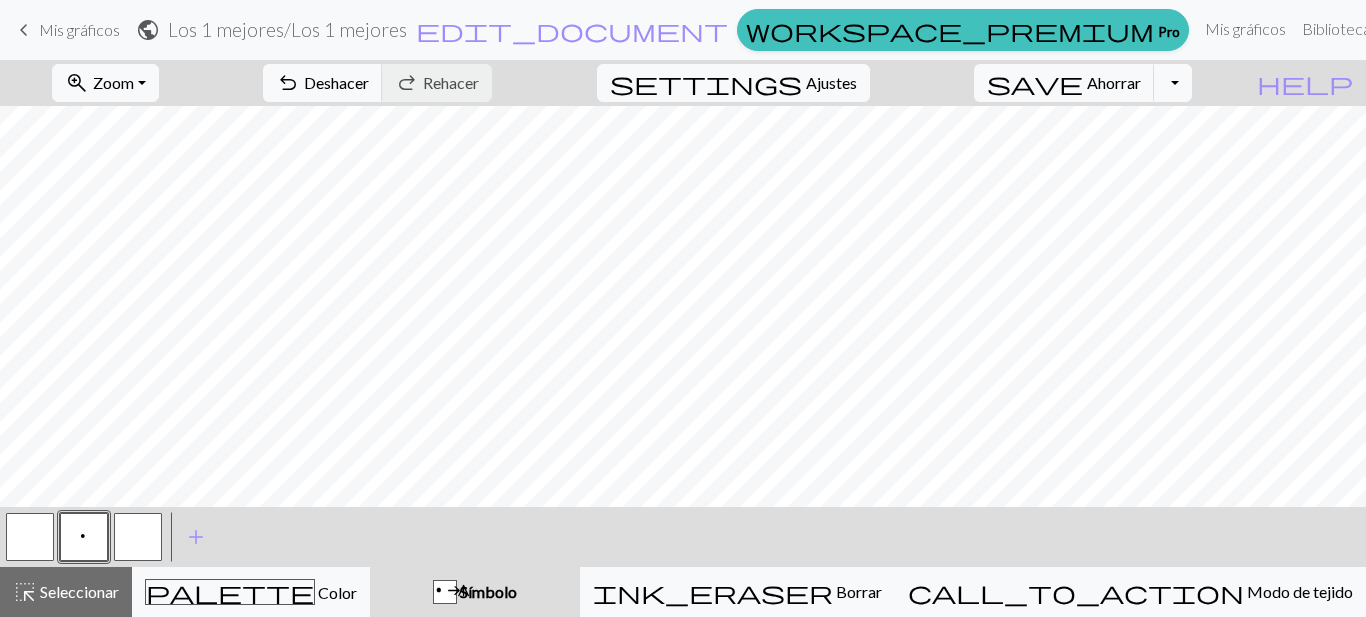 click at bounding box center (138, 537) 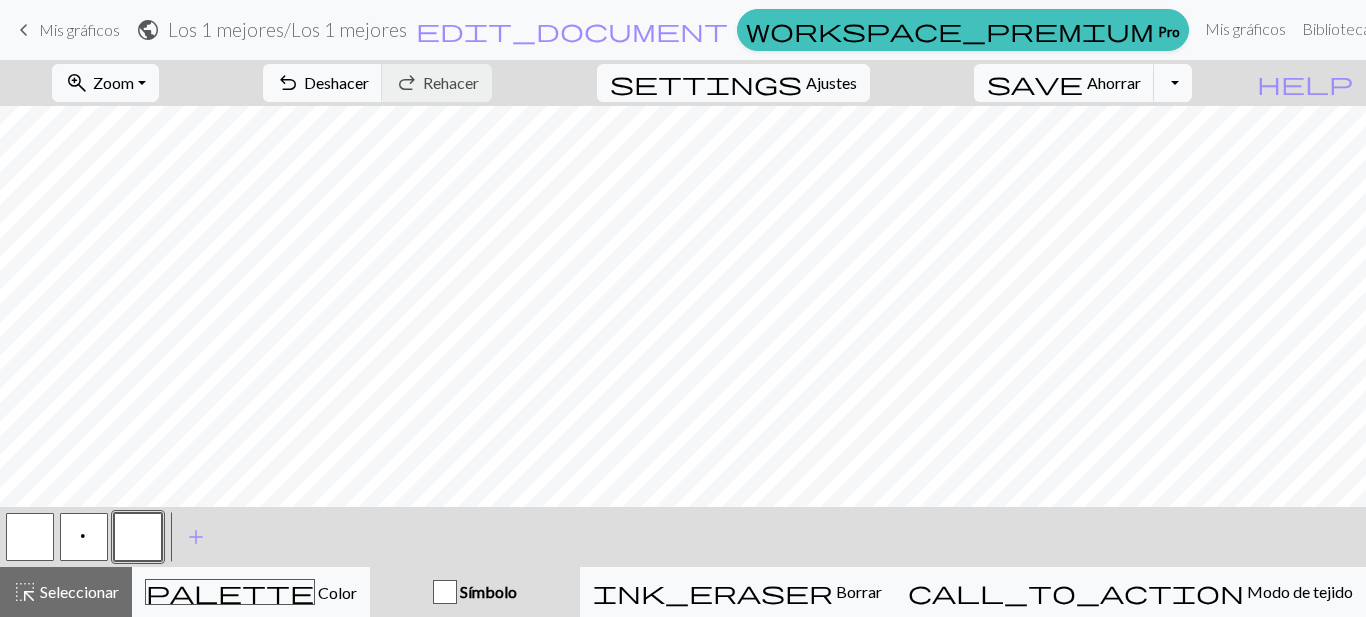 click at bounding box center [445, 592] 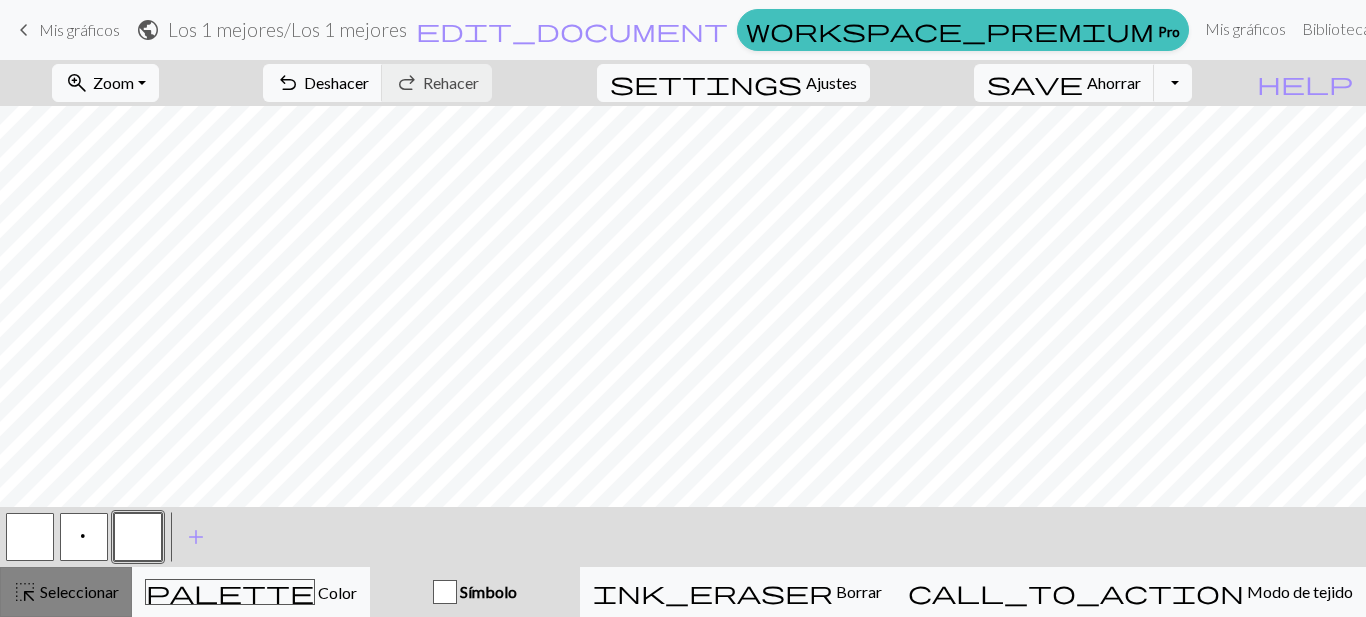 click on "Seleccionar" at bounding box center [79, 591] 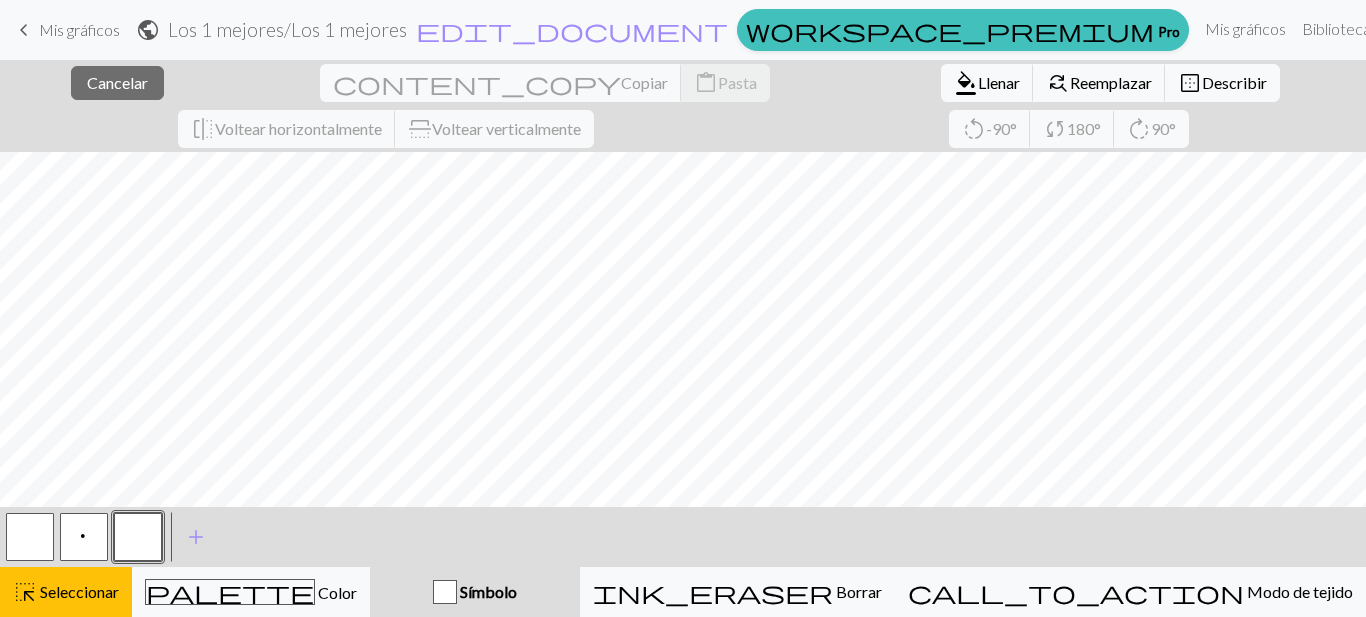 click at bounding box center (445, 592) 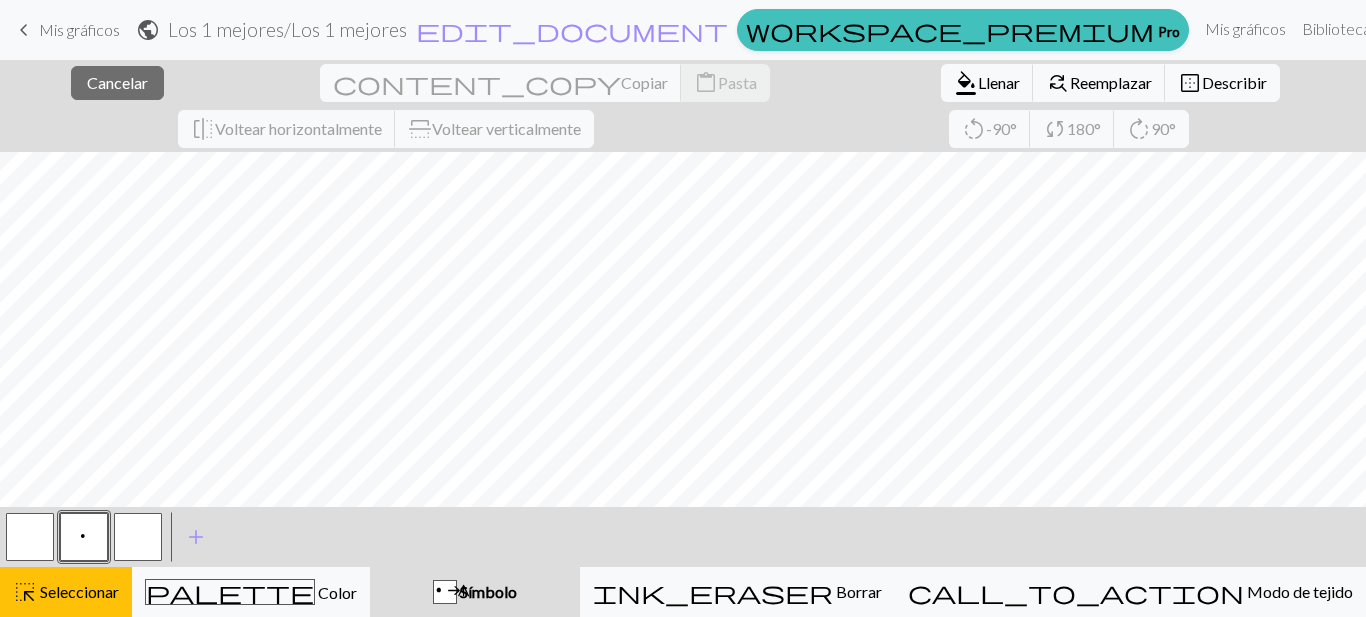 click on "Símbolo" at bounding box center (488, 591) 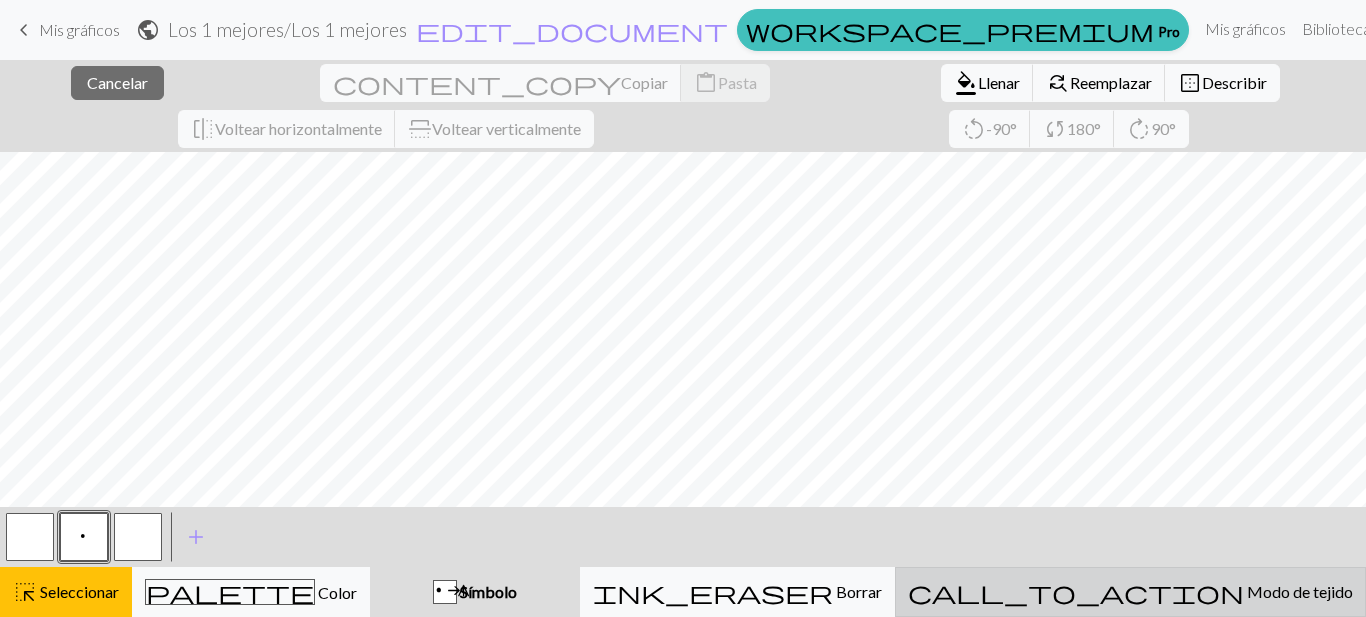 click on "call_to_action   Modo de tejido   Modo de tejido" at bounding box center (1130, 592) 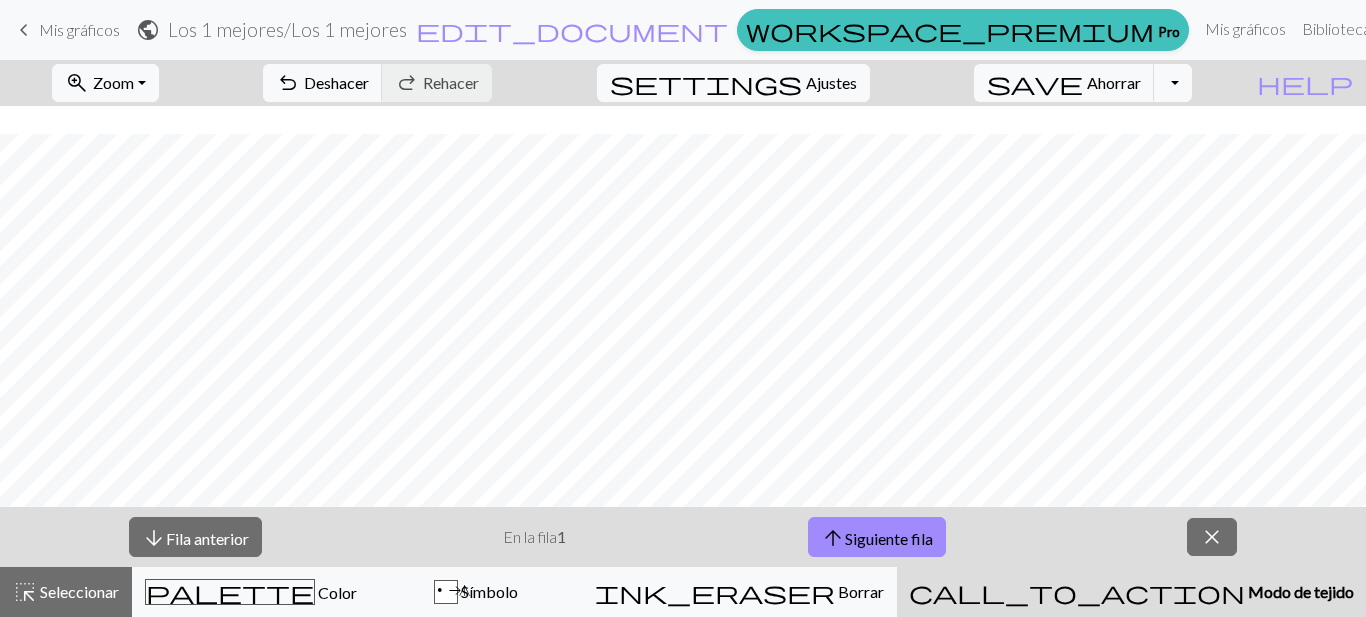 scroll, scrollTop: 104, scrollLeft: 0, axis: vertical 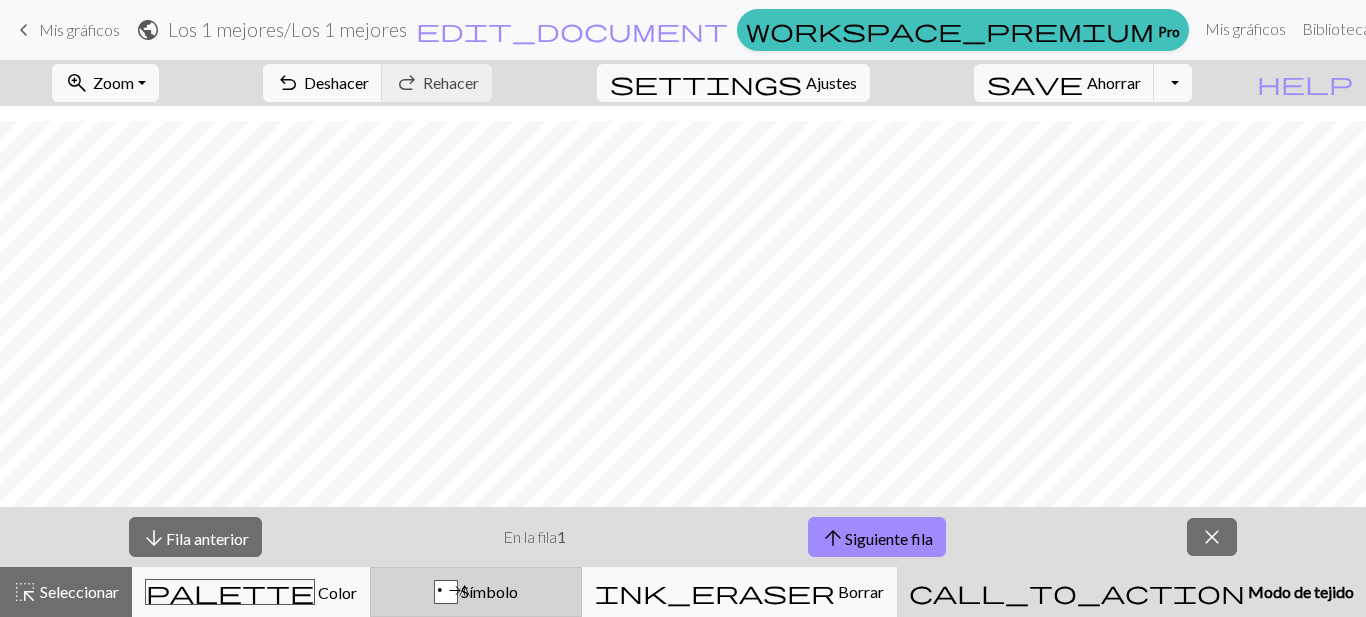 click on "pag" at bounding box center (451, 593) 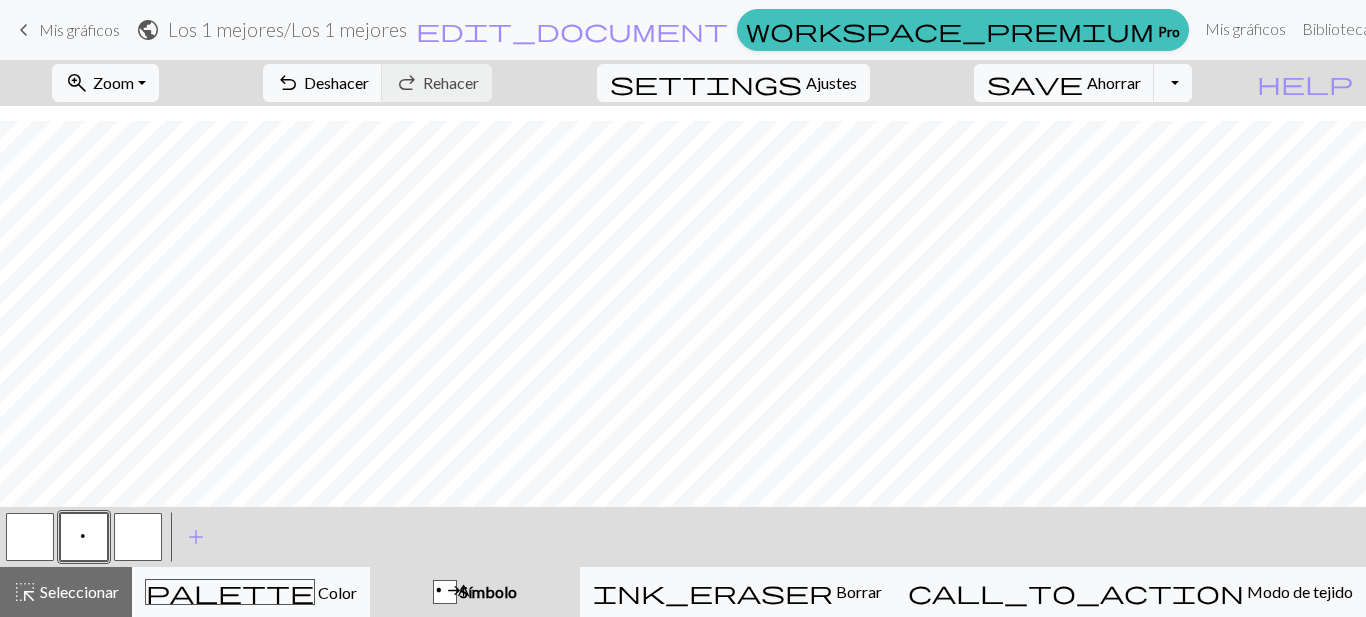 click at bounding box center [138, 537] 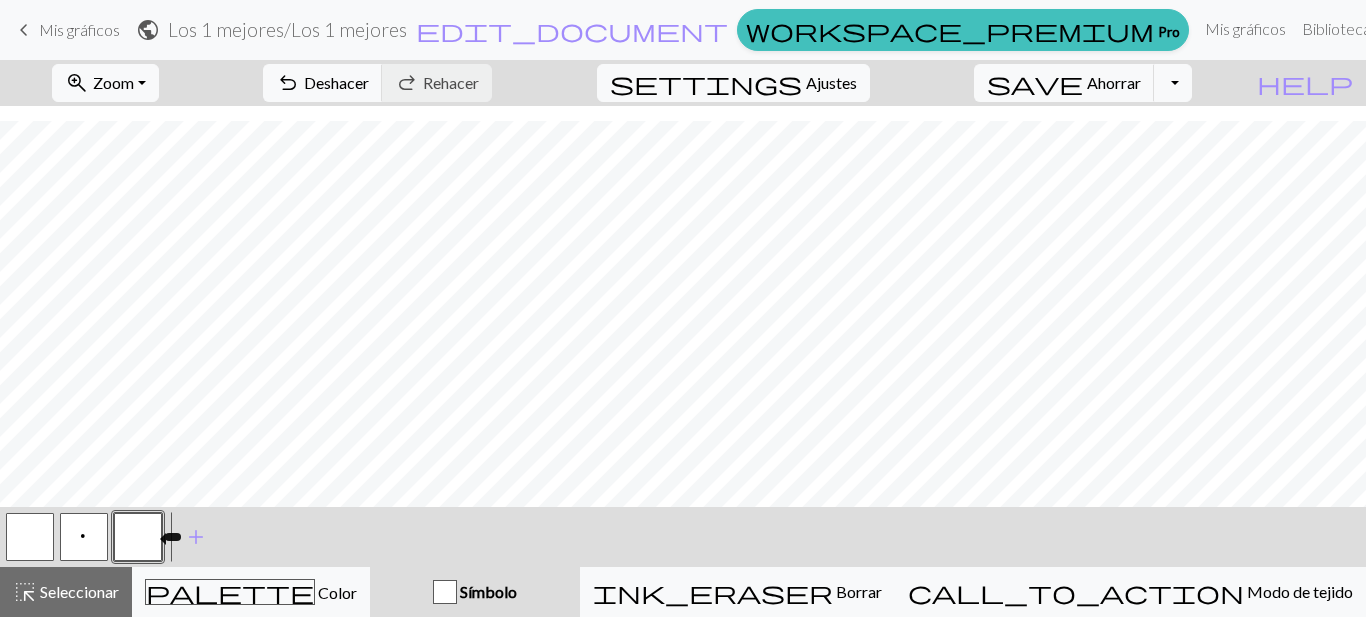 click at bounding box center (138, 537) 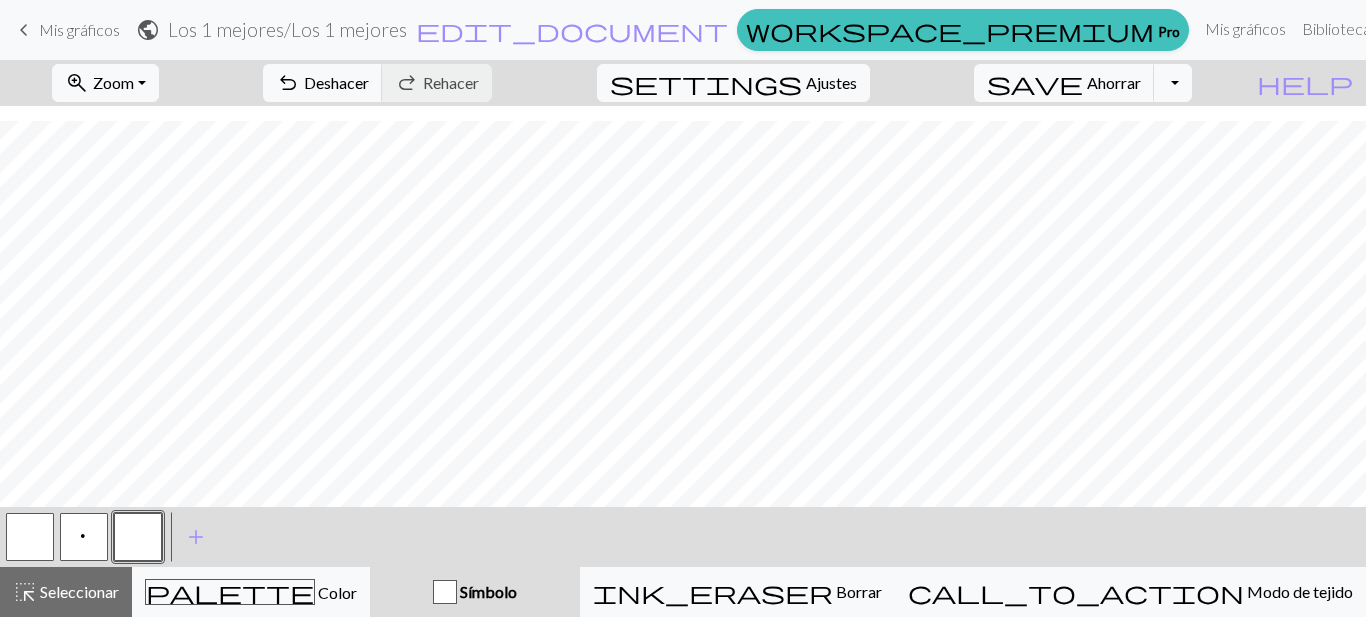 drag, startPoint x: 130, startPoint y: 529, endPoint x: 150, endPoint y: 550, distance: 29 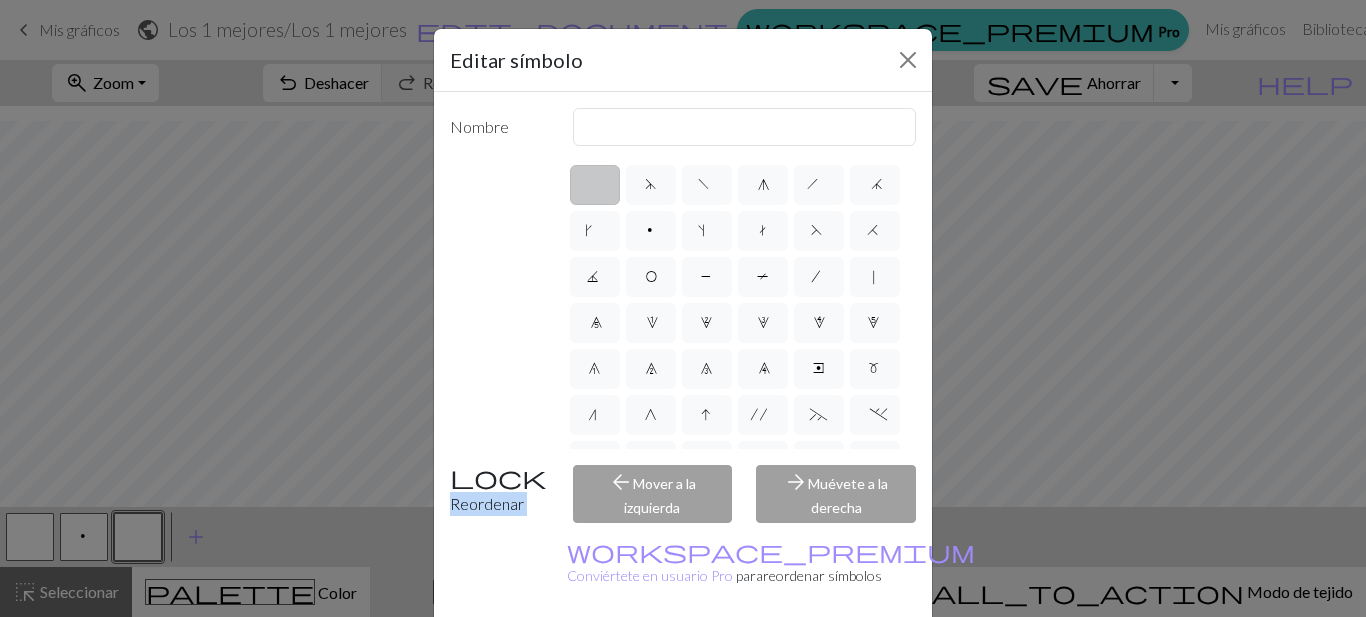 click on "Editar símbolo Nombre d f g h j k p s t F H J O P T / | 0 1 2 3 4 5 6 7 8 9 e m n G I ' ~ . ` , " : ; + ( ) & * ^ % _ - a b c i l o r u v w x y z A B C D E K L M N R S U V W X Y < > Reordenar arrow_back Mover a la izquierda arrow_forward Muévete a la derecha workspace_premium Conviértete en usuario Pro    para  reordenar símbolos Borrar Hecho Cancelar" at bounding box center [683, 308] 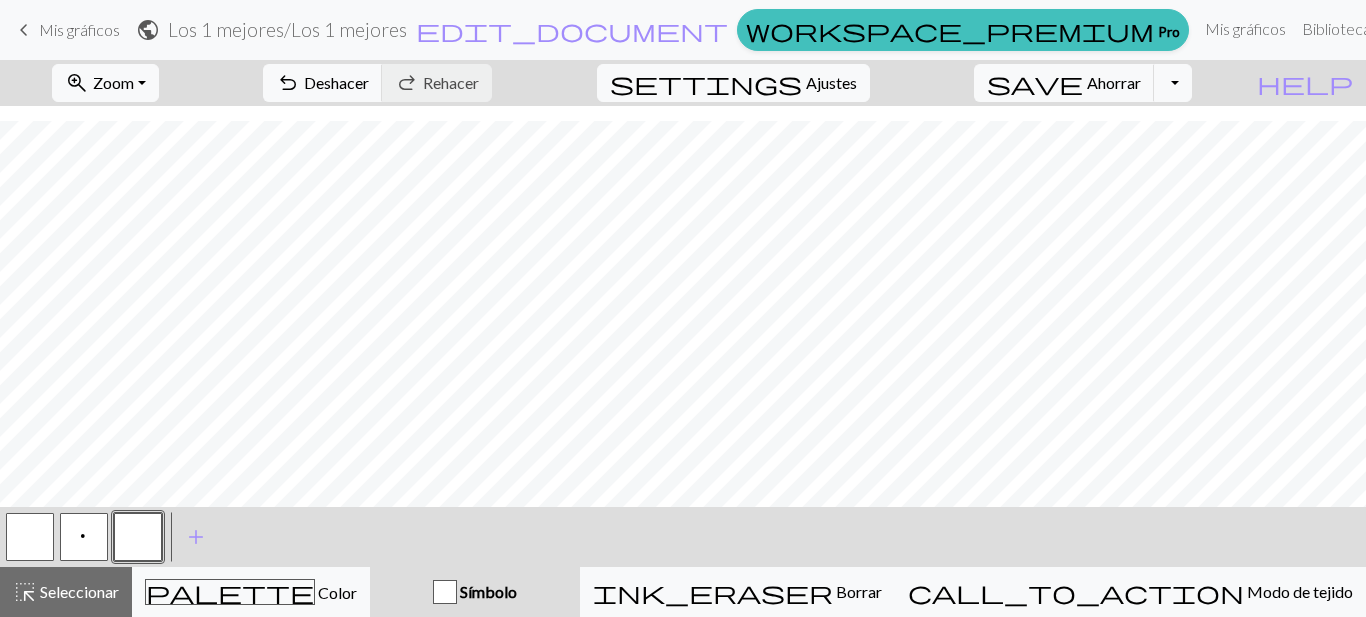 click at bounding box center [138, 537] 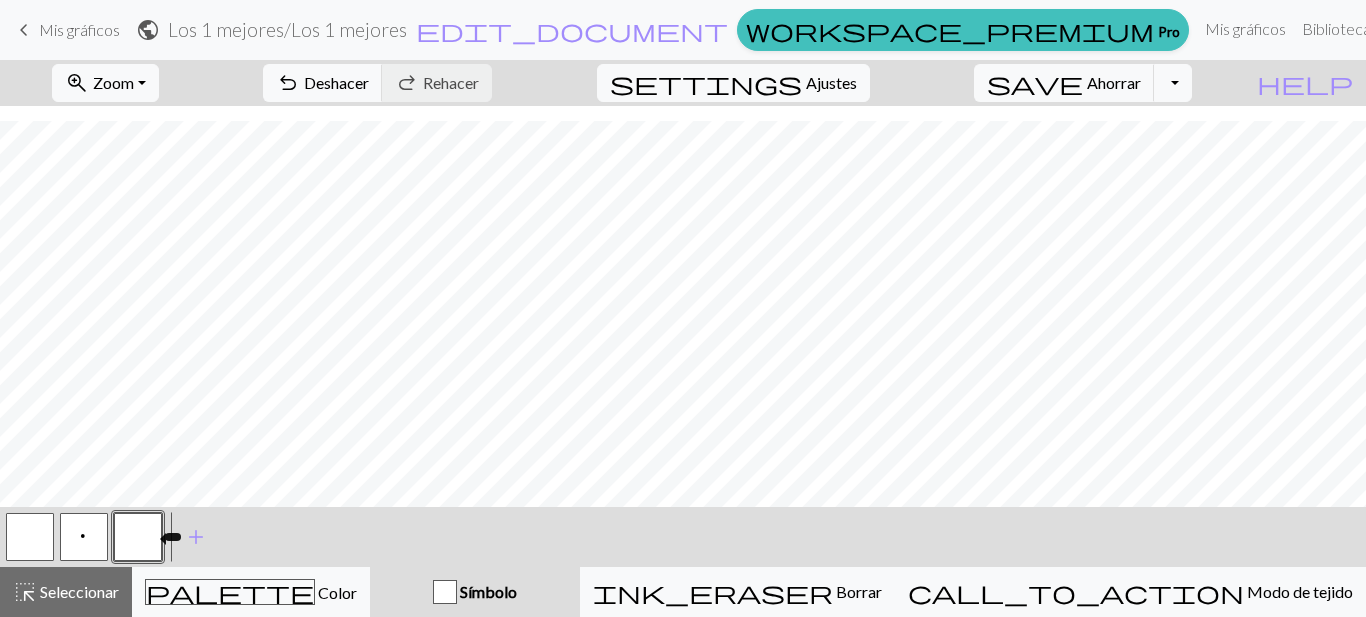 click on "Edit symbol Name d f g h j k p s t F H J O P T / | 0 1 2 3 4 5 6 7 8 9 e m n G I ' ~ . ` , " : ; + ( ) & * ^ % _ - a b c i l o r u v w x y z A B C D E K L M N R S U V W X Y < > Reorder arrow_back Move left arrow_forward Move right workspace_premium Become a Pro user   to  reorder symbols Delete Done Cancel" at bounding box center [683, 308] 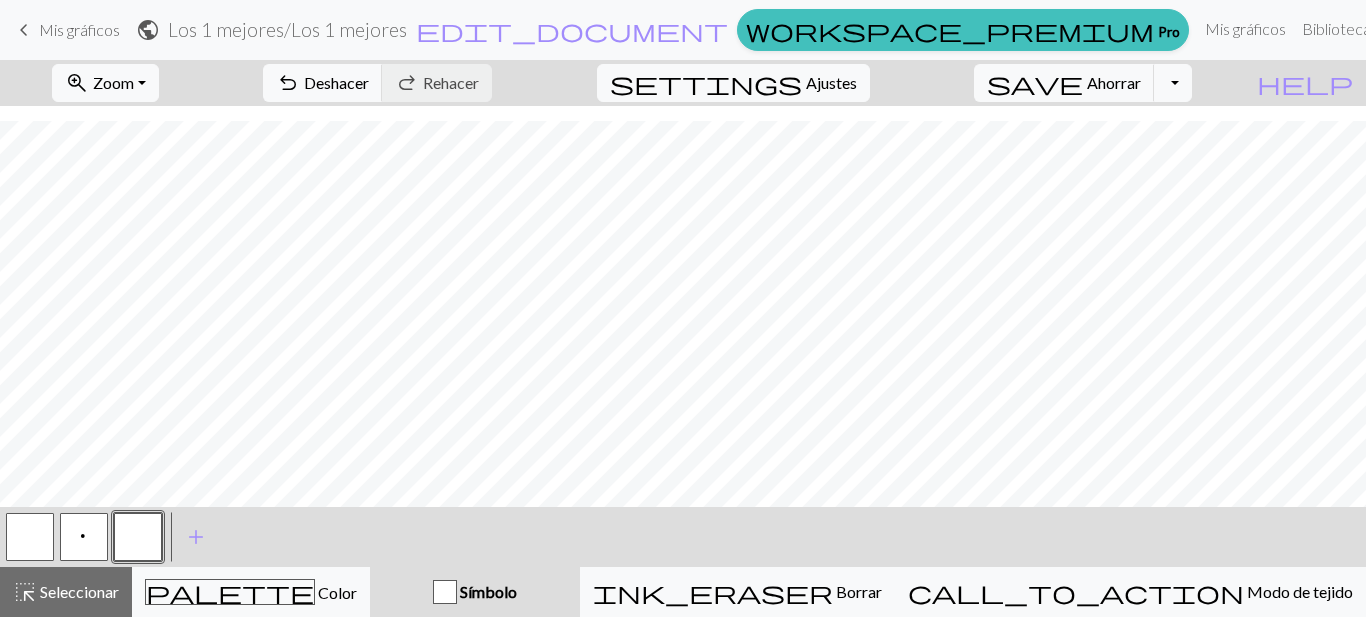 drag, startPoint x: 126, startPoint y: 527, endPoint x: 164, endPoint y: 527, distance: 38 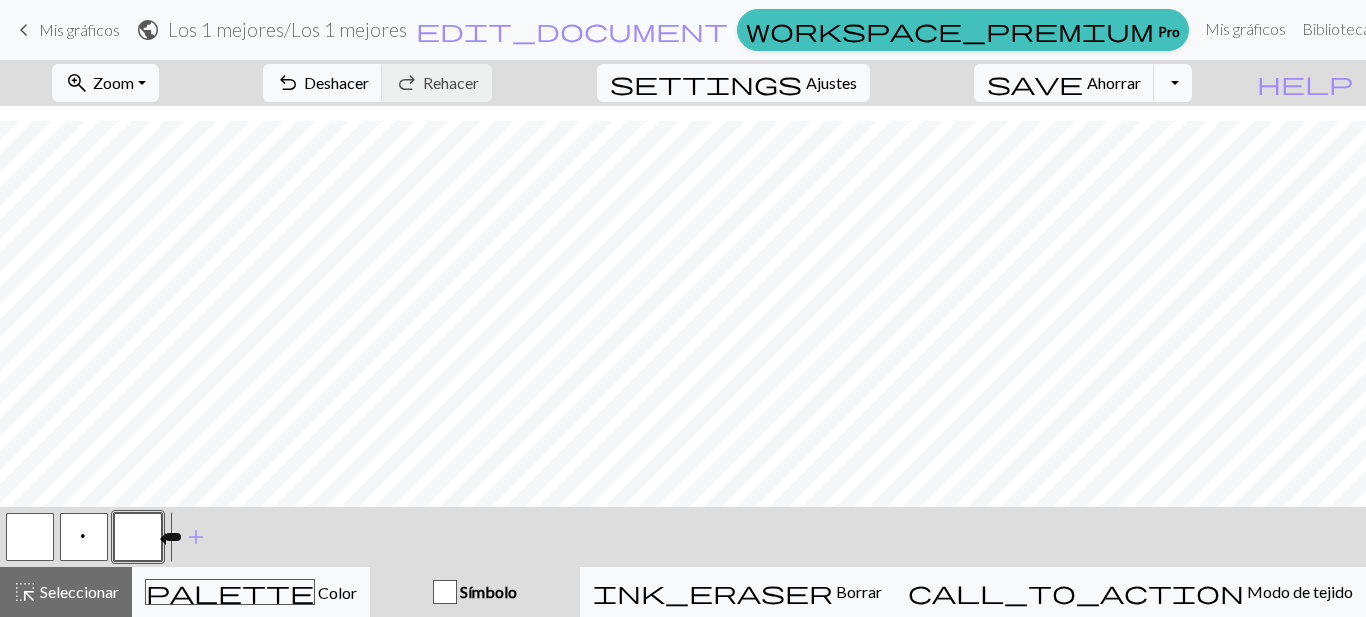drag, startPoint x: 147, startPoint y: 532, endPoint x: 132, endPoint y: 541, distance: 17.492855 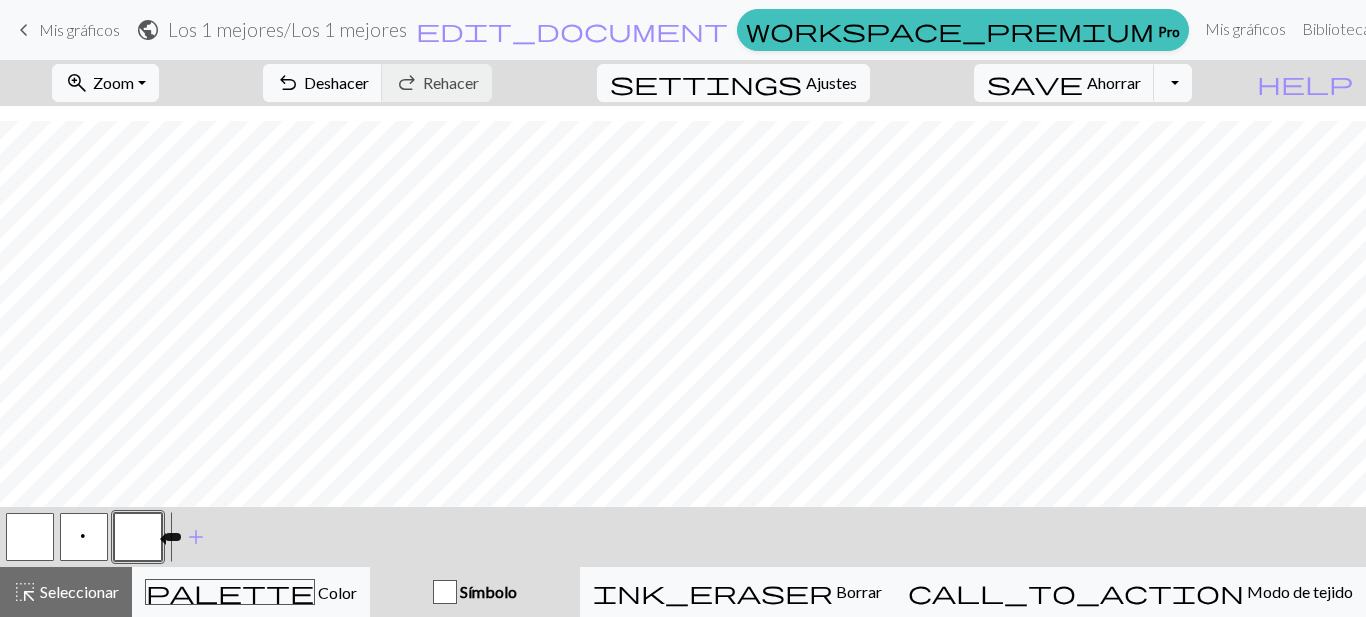 click on "Edit symbol Name d f g h j k p s t F H J O P T / | 0 1 2 3 4 5 6 7 8 9 e m n G I ' ~ . ` , " : ; + ( ) & * ^ % _ - a b c i l o r u v w x y z A B C D E K L M N R S U V W X Y < > Reorder arrow_back Move left arrow_forward Move right workspace_premium Become a Pro user   to  reorder symbols Delete Done Cancel" at bounding box center [683, 308] 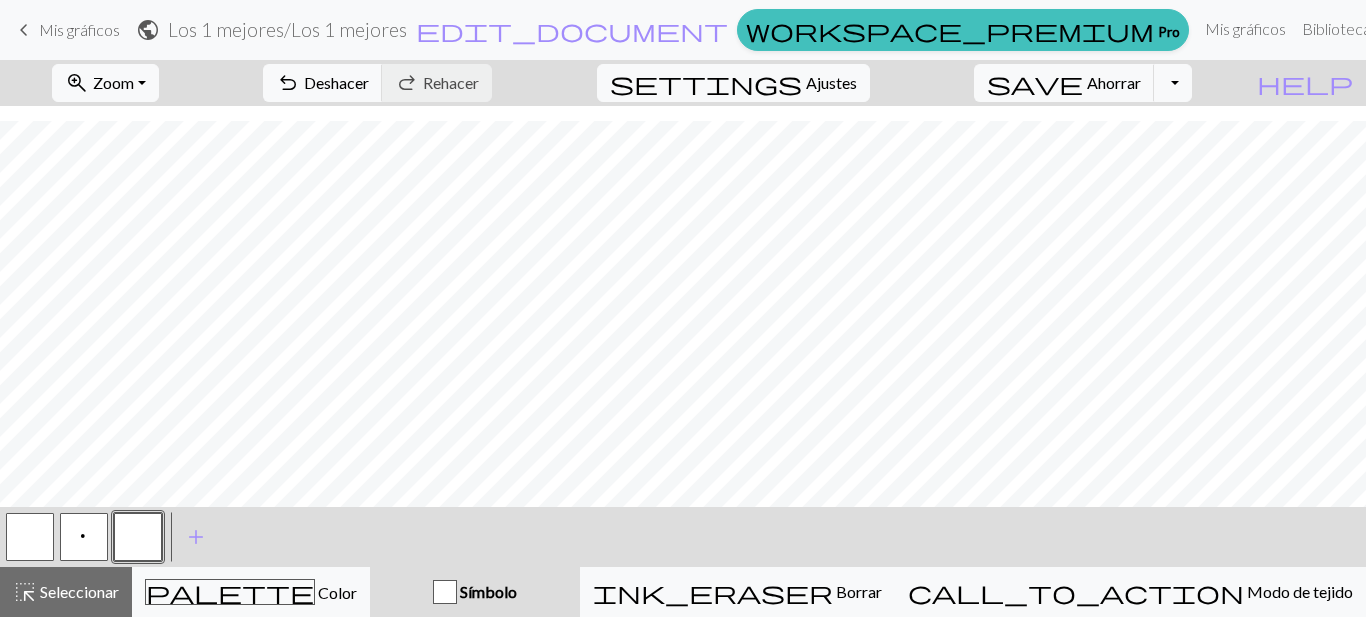click at bounding box center (138, 537) 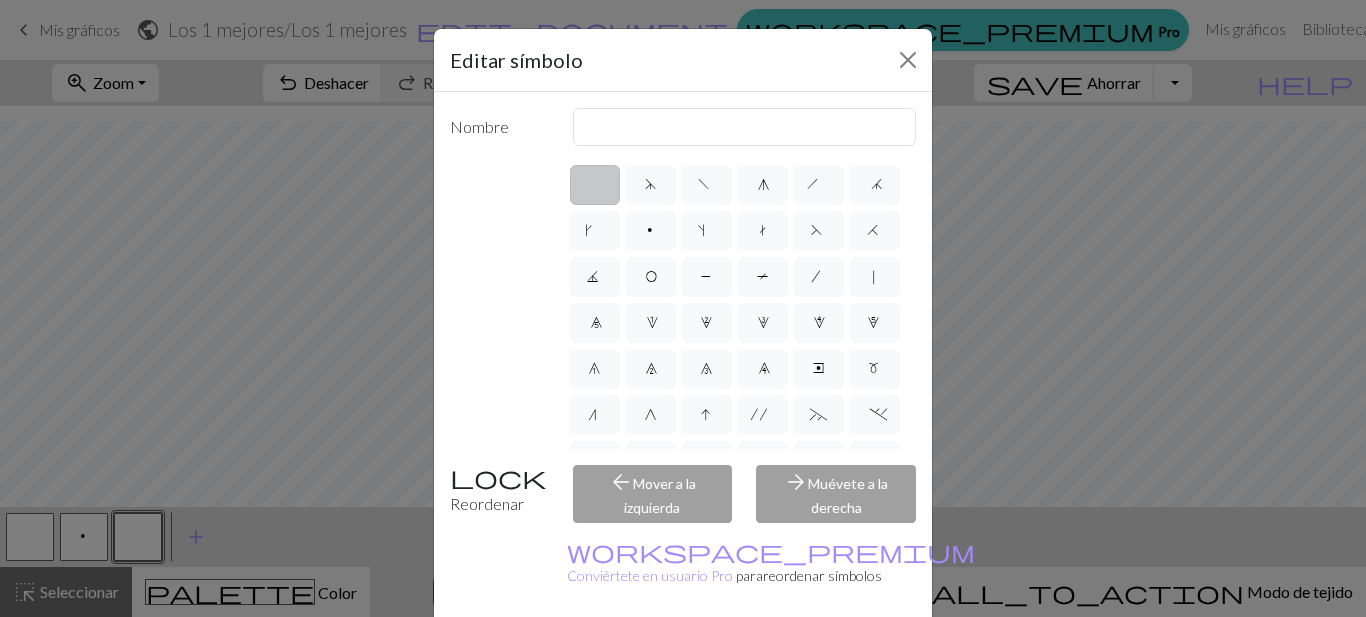 click on "Editar símbolo Nombre d f g h j k p s t F H J O P T / | 0 1 2 3 4 5 6 7 8 9 e m n G I ' ~ . ` , " : ; + ( ) & * ^ % _ - a b c i l o r u v w x y z A B C D E K L M N R S U V W X Y < > Reordenar arrow_back Mover a la izquierda arrow_forward Muévete a la derecha workspace_premium Conviértete en usuario Pro    para  reordenar símbolos Borrar Hecho Cancelar" at bounding box center (683, 308) 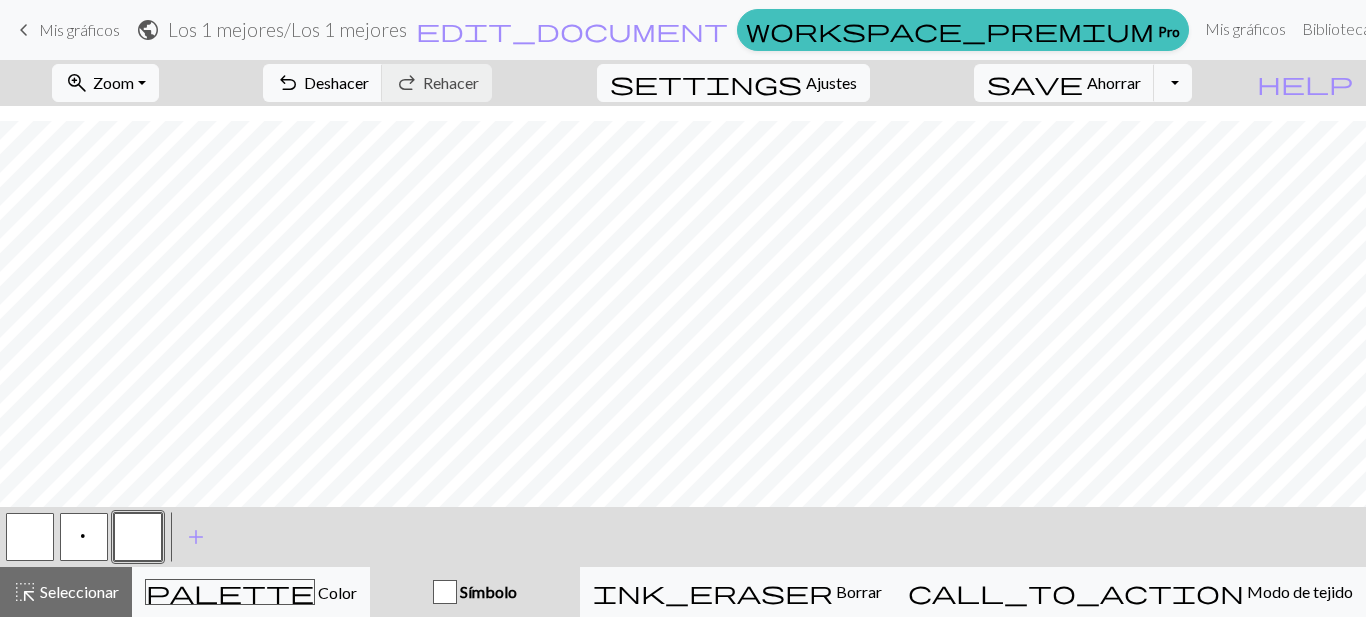 click at bounding box center (138, 537) 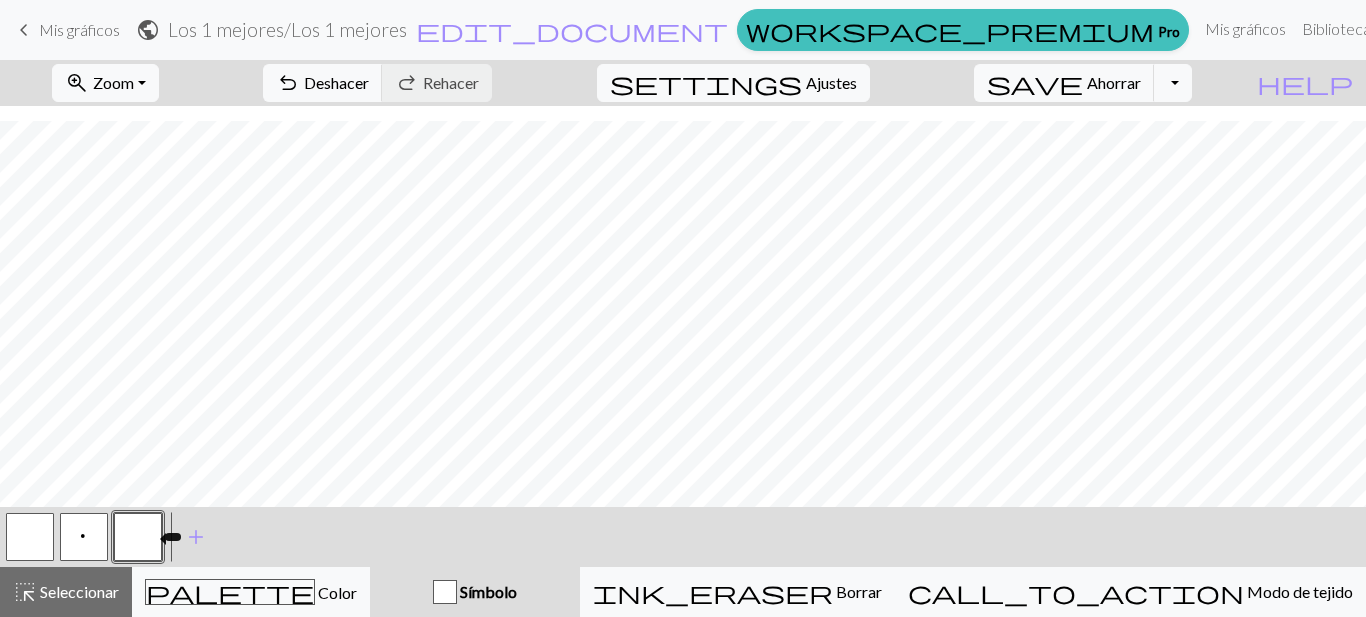 click at bounding box center (138, 537) 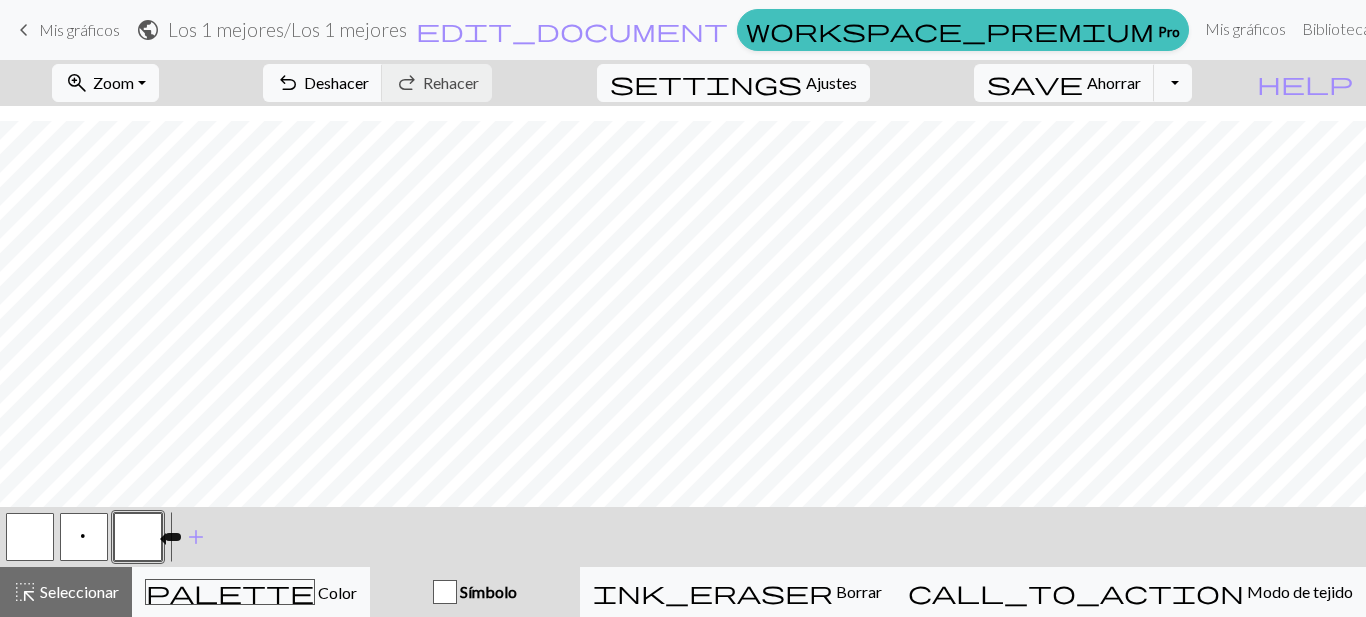 click on "Edit symbol Name d f g h j k p s t F H J O P T / | 0 1 2 3 4 5 6 7 8 9 e m n G I ' ~ . ` , " : ; + ( ) & * ^ % _ - a b c i l o r u v w x y z A B C D E K L M N R S U V W X Y < > Reorder arrow_back Move left arrow_forward Move right workspace_premium Become a Pro user   to  reorder symbols Delete Done Cancel" at bounding box center [683, 308] 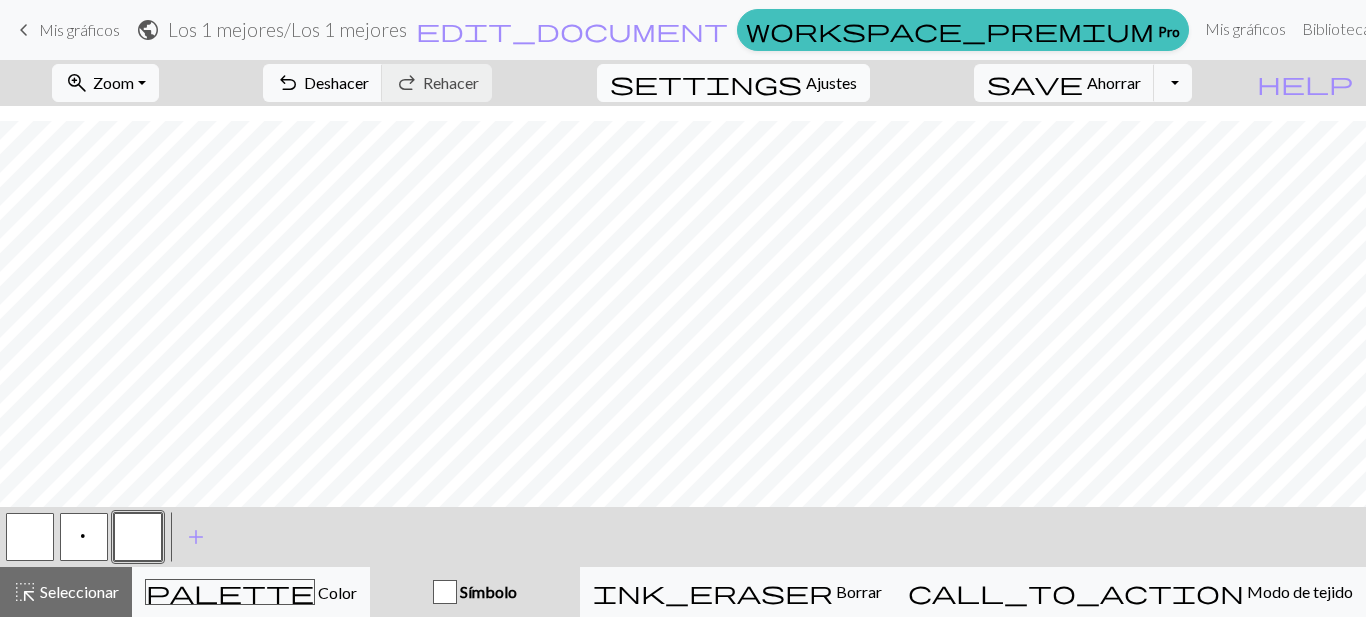 click on "Ajustes" at bounding box center (831, 82) 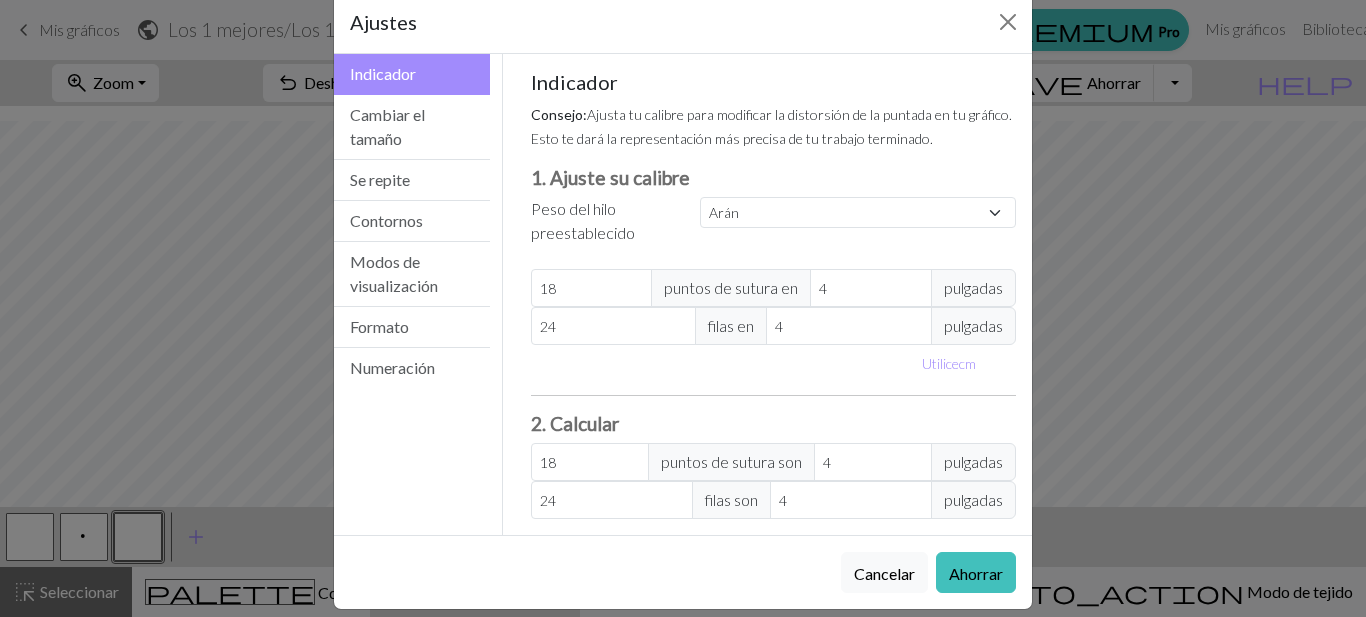 scroll, scrollTop: 59, scrollLeft: 0, axis: vertical 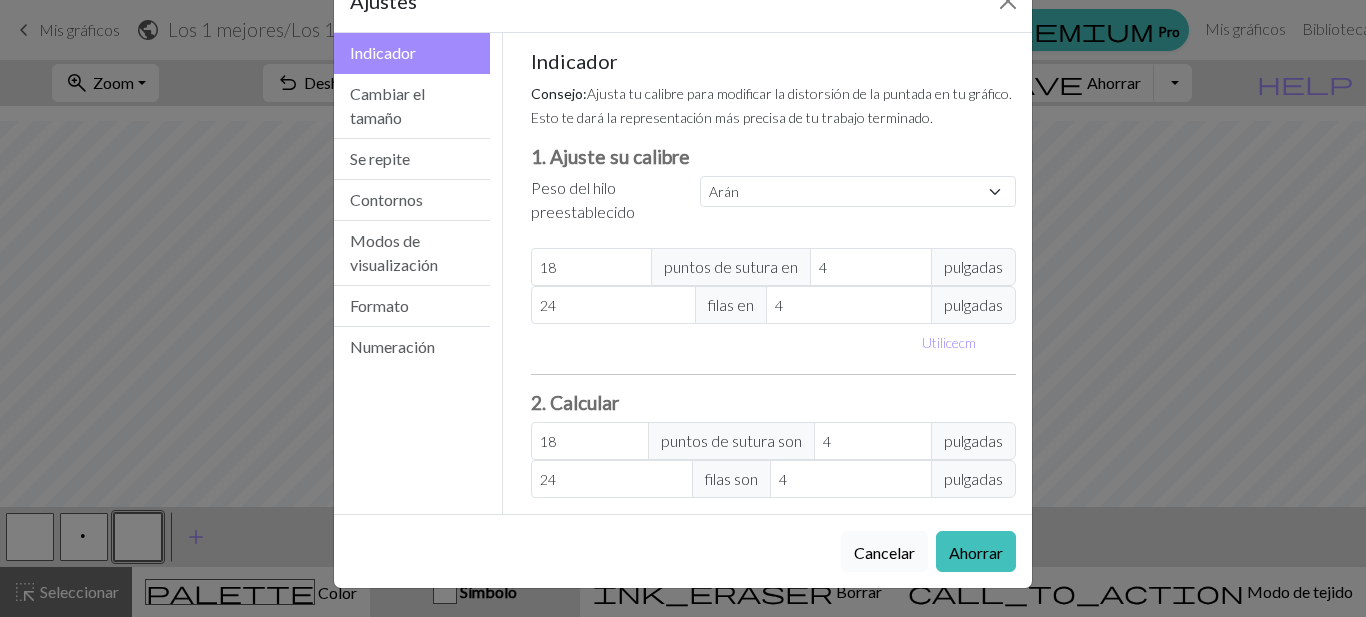 click on "Cancelar" at bounding box center (884, 552) 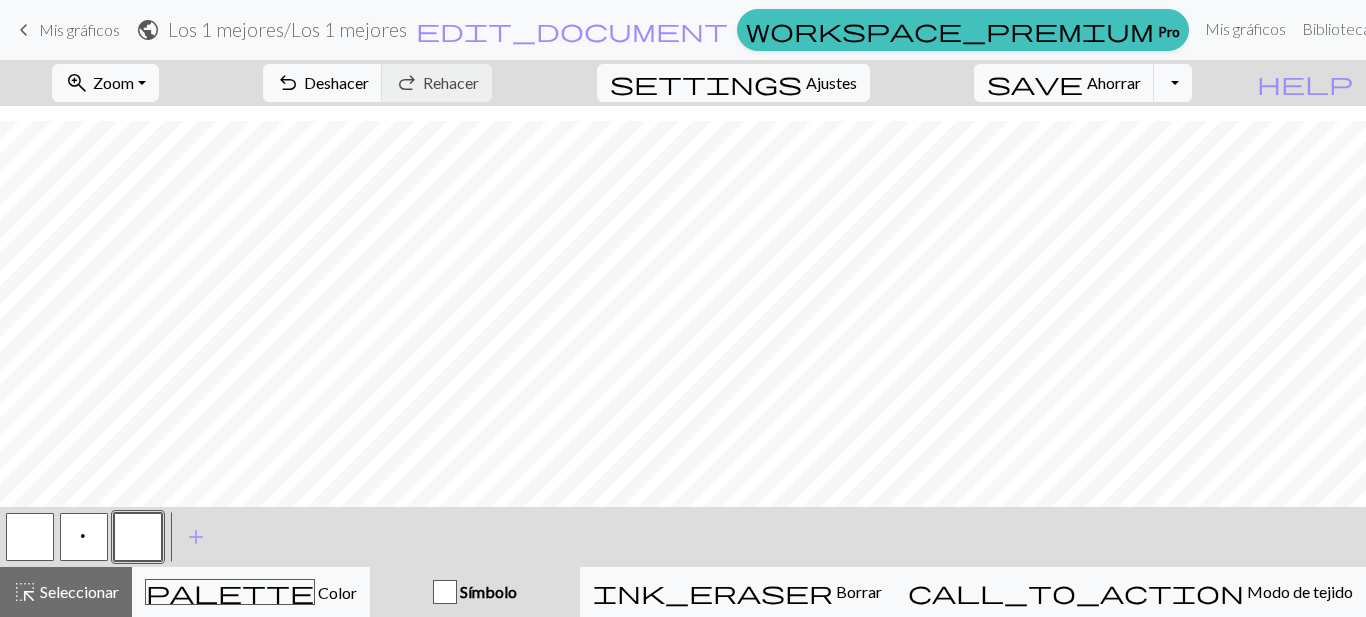 click at bounding box center [138, 537] 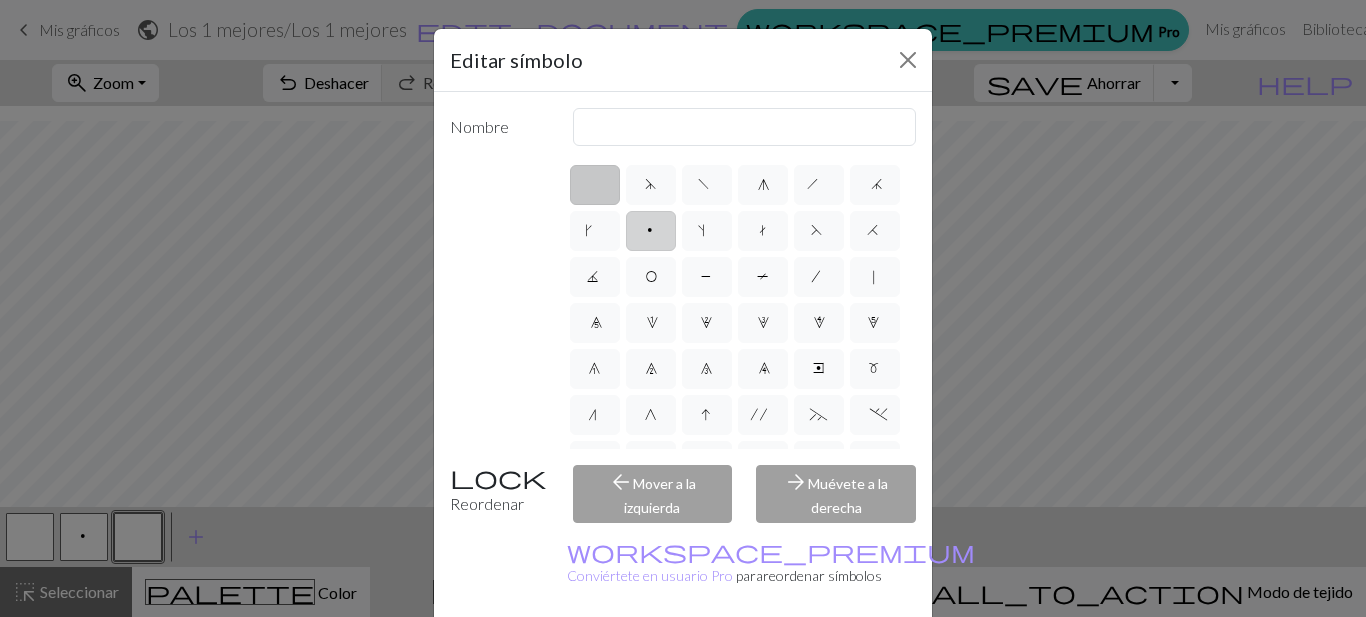click on "p" at bounding box center [651, 231] 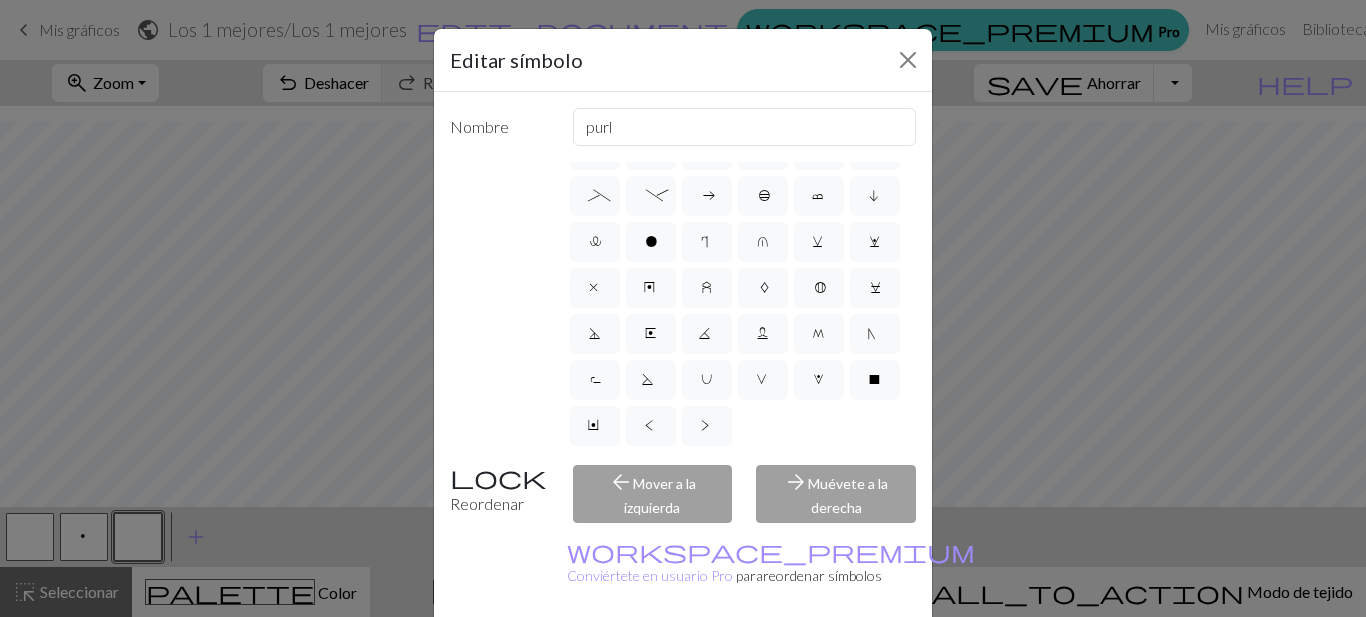 scroll, scrollTop: 400, scrollLeft: 0, axis: vertical 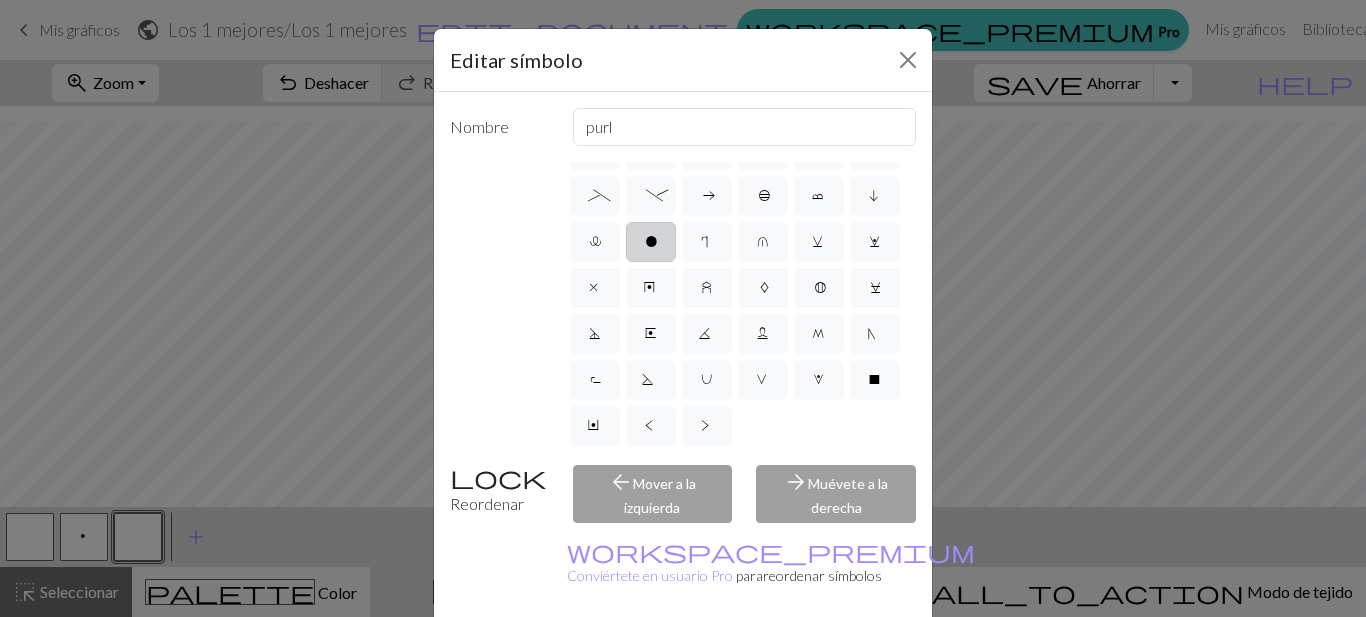 click on "o" at bounding box center [651, 242] 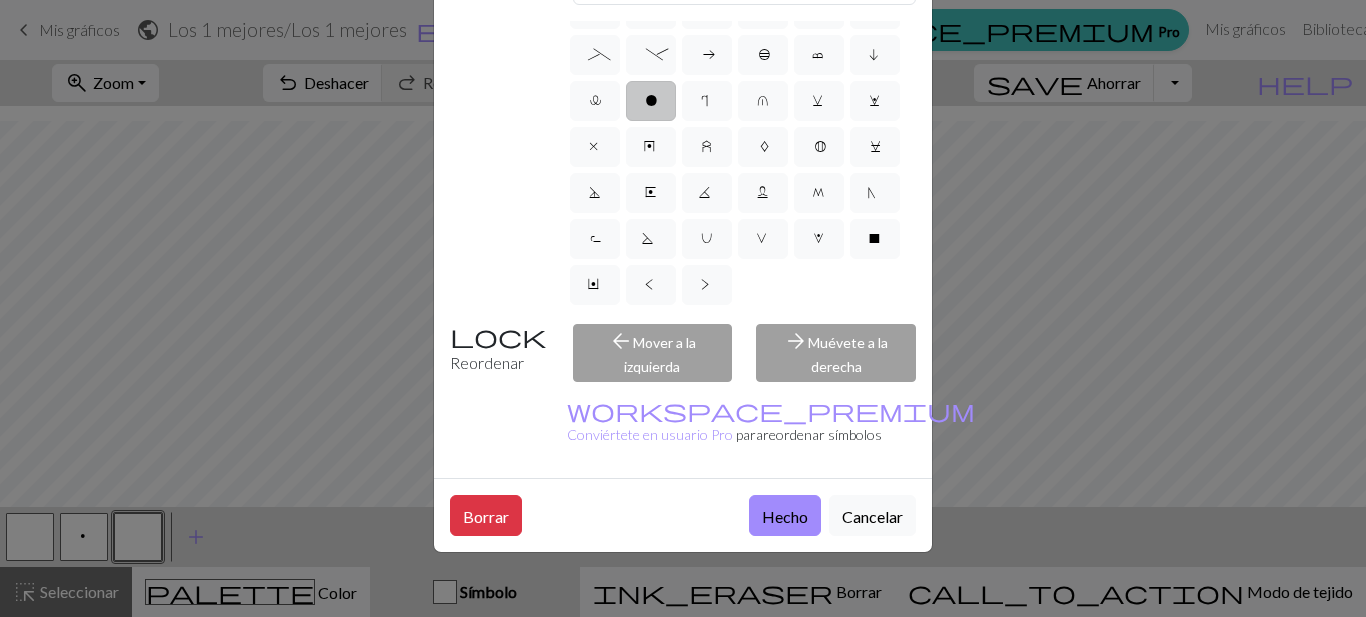 scroll, scrollTop: 104, scrollLeft: 0, axis: vertical 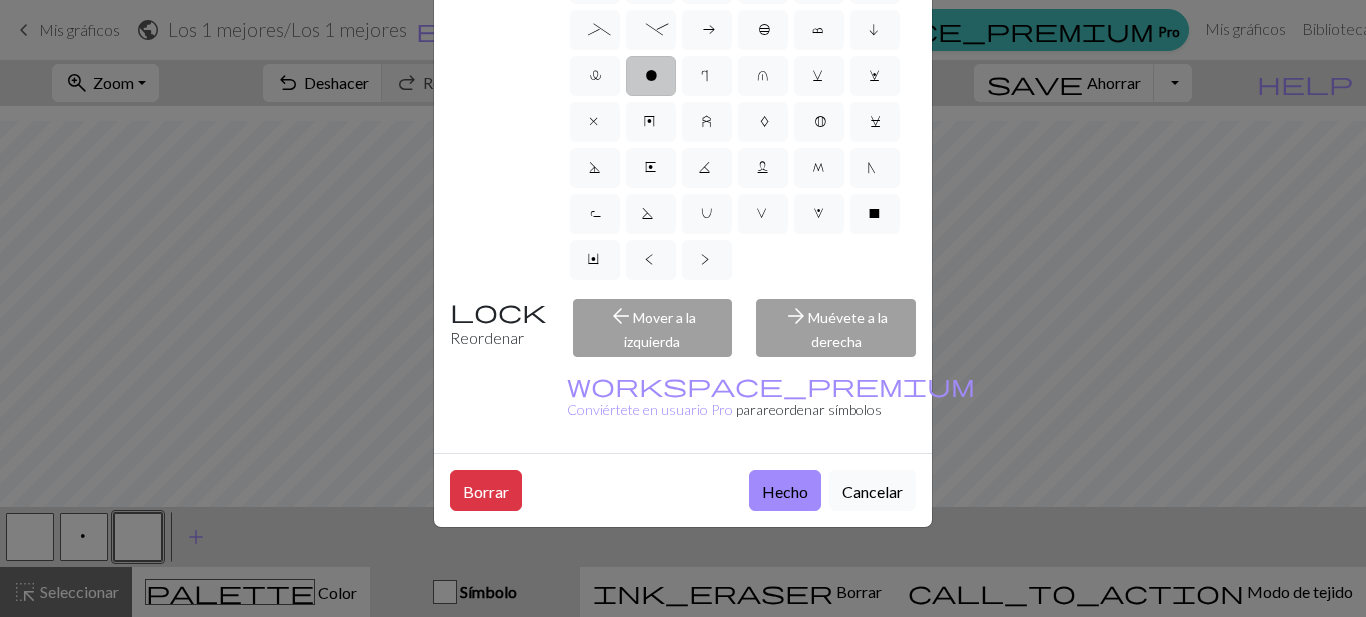 click on "Cancelar" at bounding box center (872, 491) 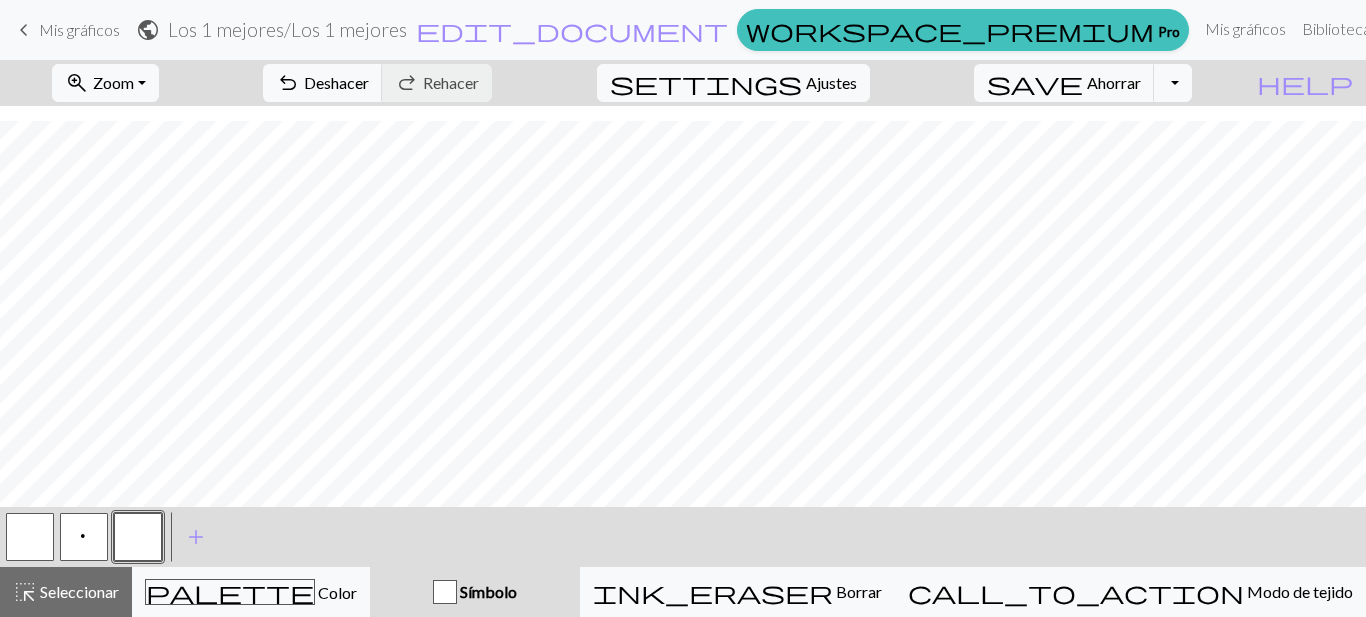 click at bounding box center (138, 537) 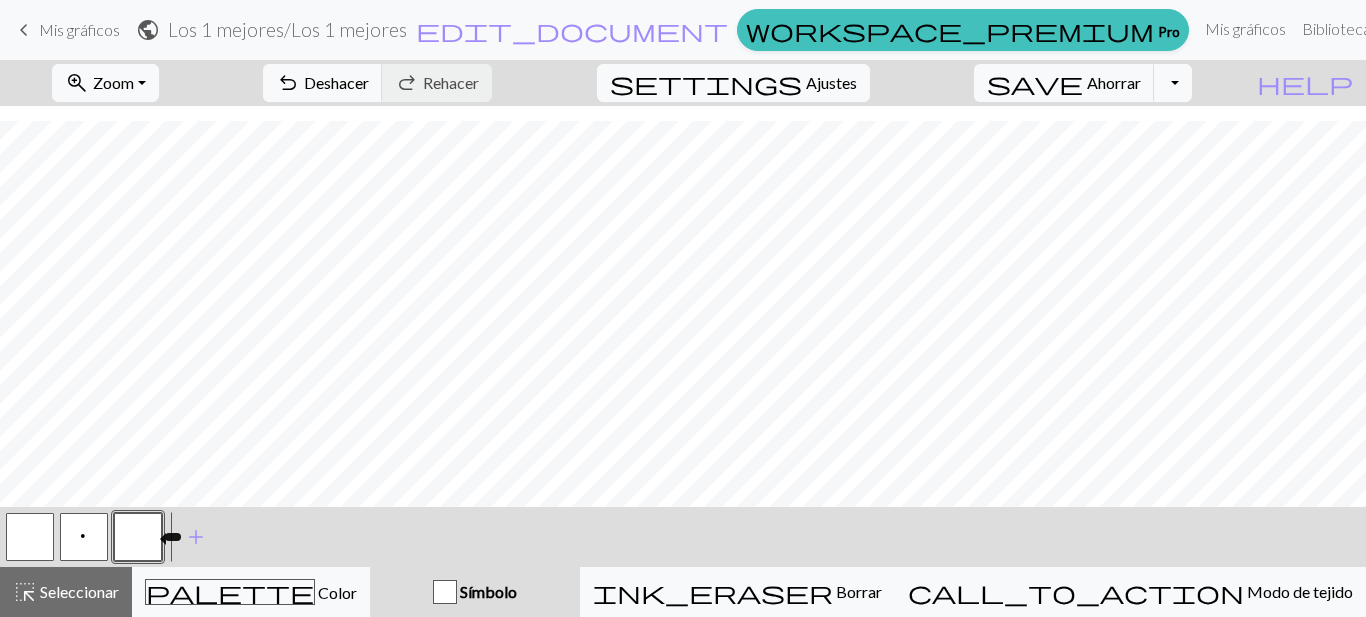 click at bounding box center [138, 537] 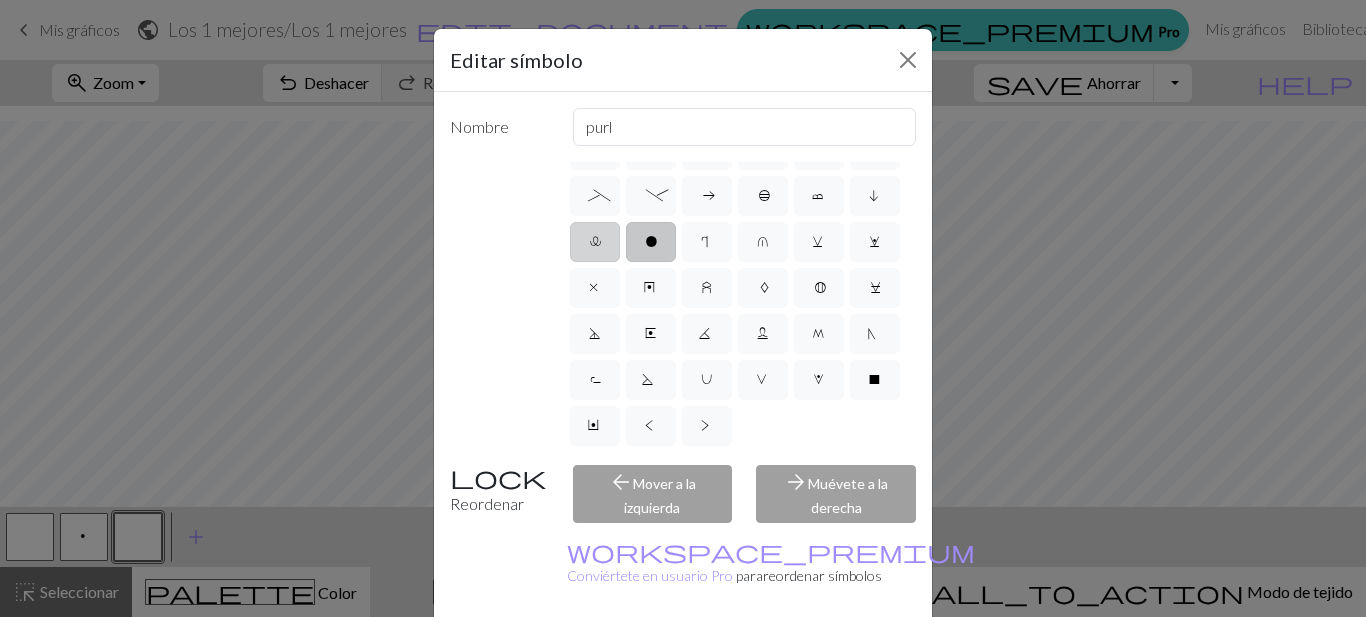 scroll, scrollTop: 495, scrollLeft: 0, axis: vertical 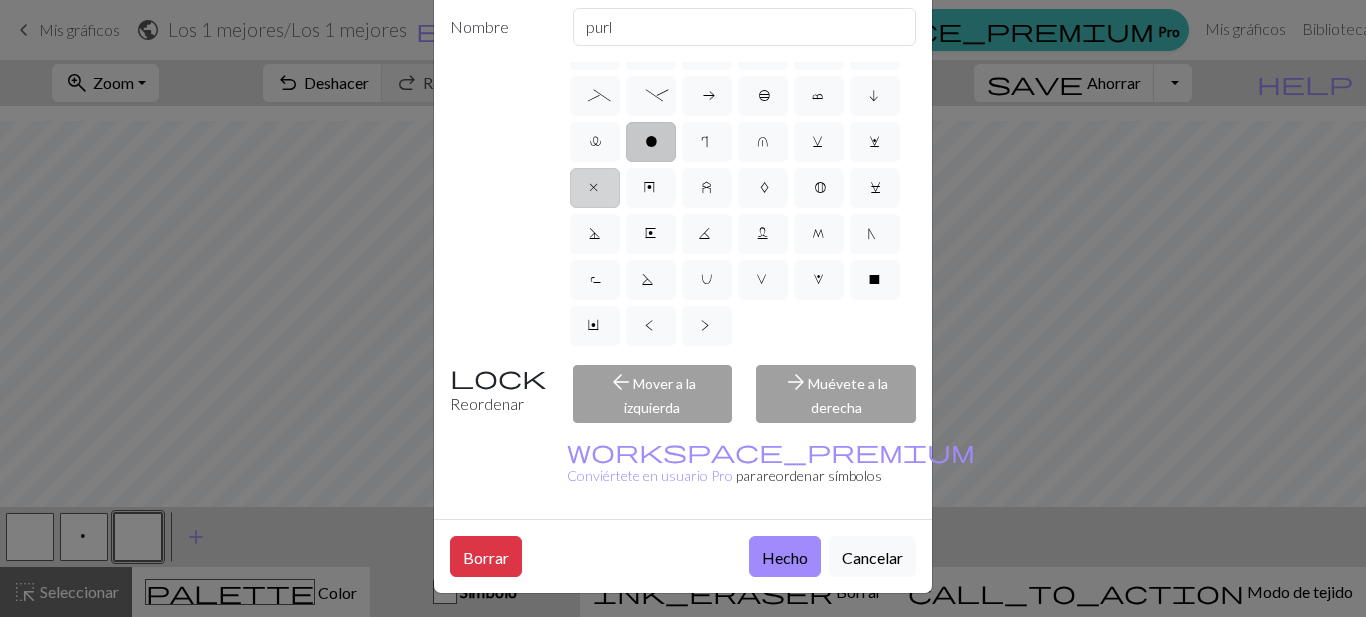 click on "x" at bounding box center (595, 190) 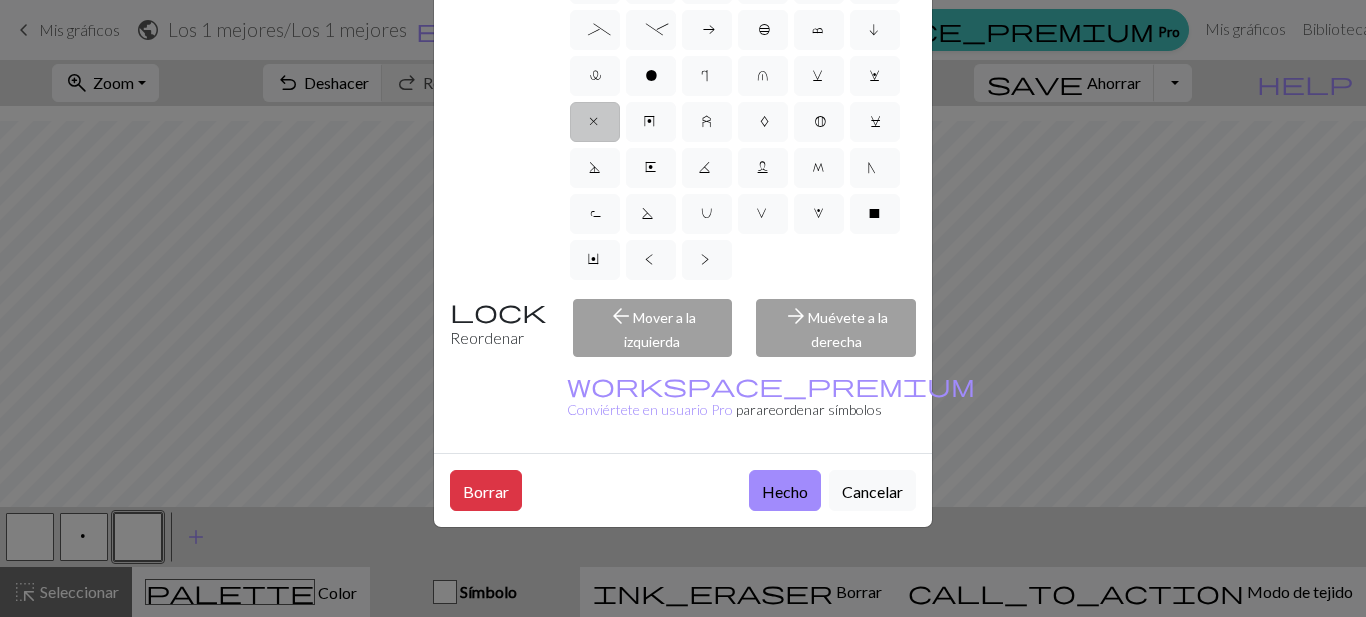 scroll, scrollTop: 104, scrollLeft: 0, axis: vertical 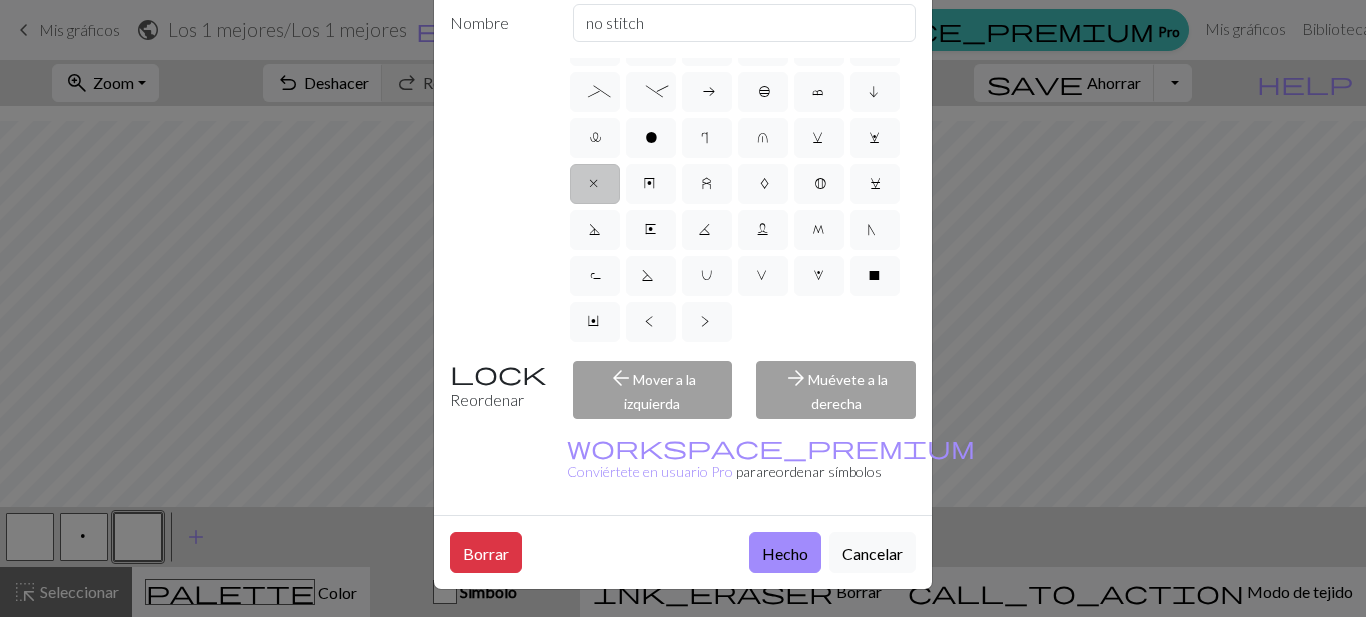 click on "x" at bounding box center (595, 186) 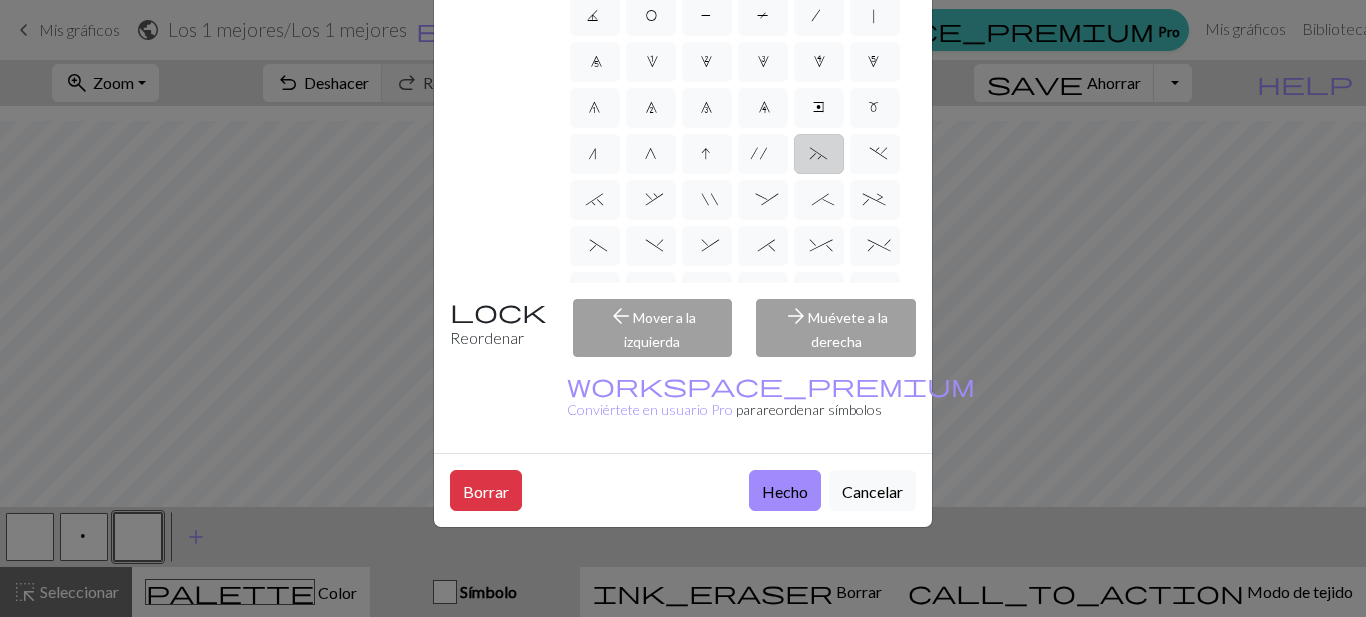 scroll, scrollTop: 0, scrollLeft: 0, axis: both 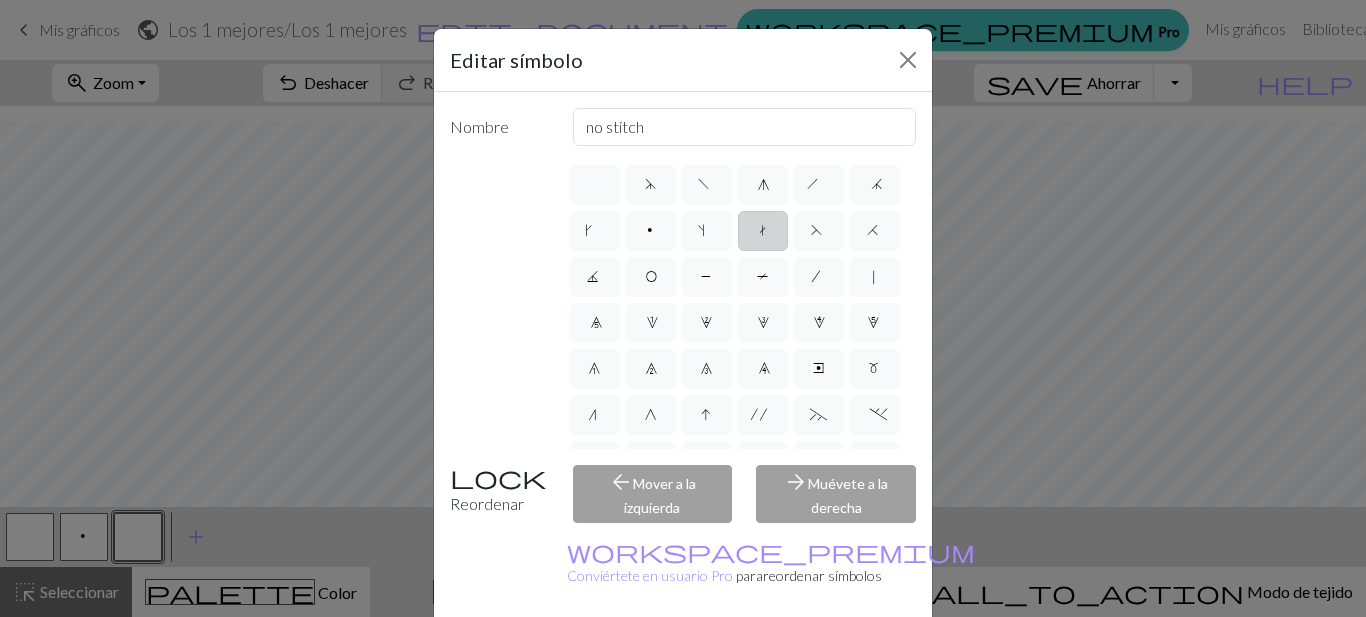 click on "t" at bounding box center [763, 233] 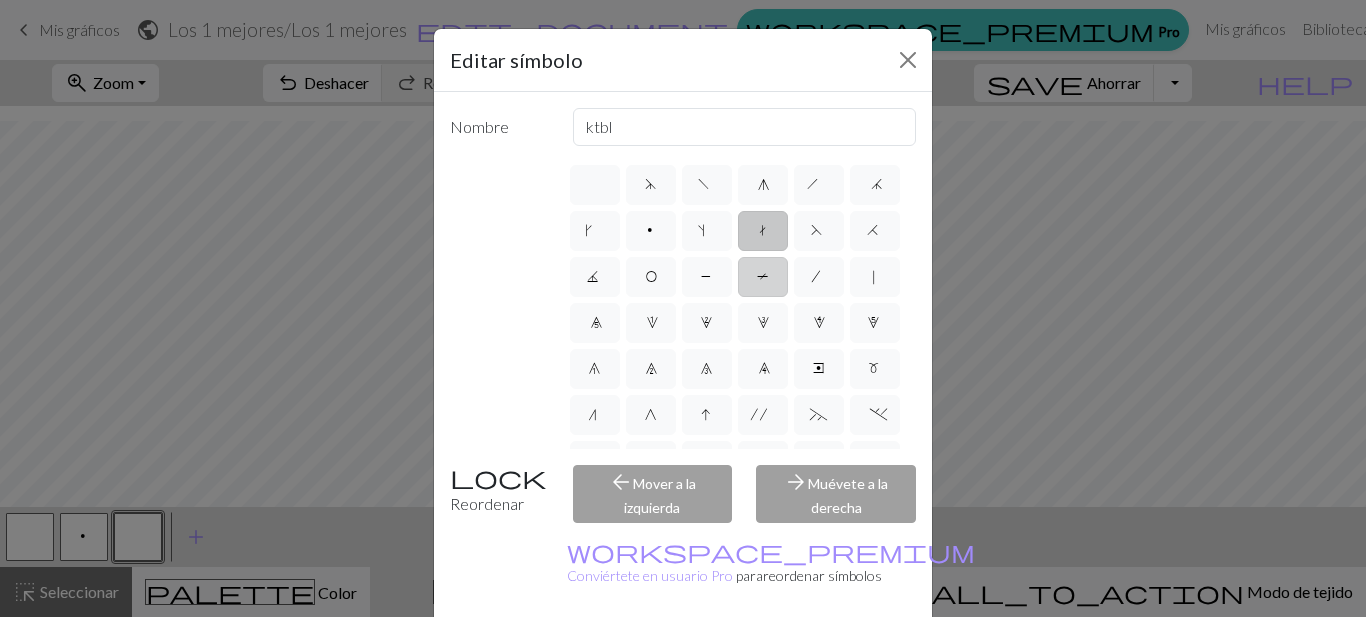 click on "T" at bounding box center [763, 279] 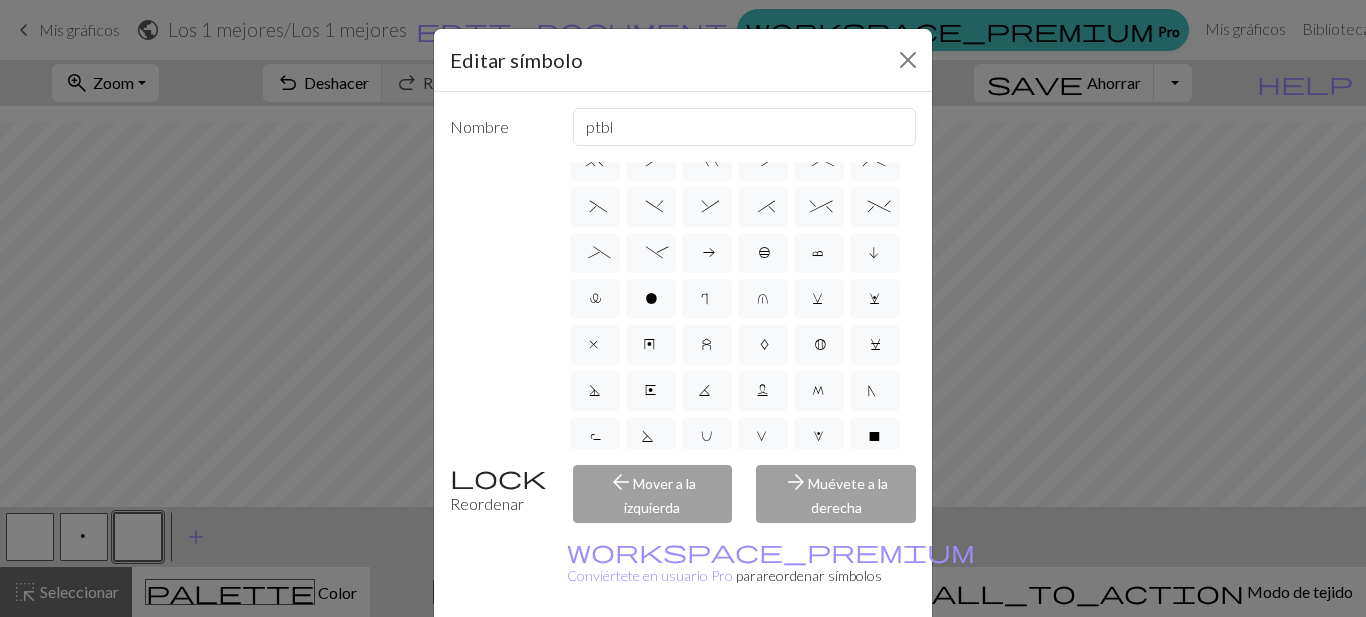 scroll, scrollTop: 400, scrollLeft: 0, axis: vertical 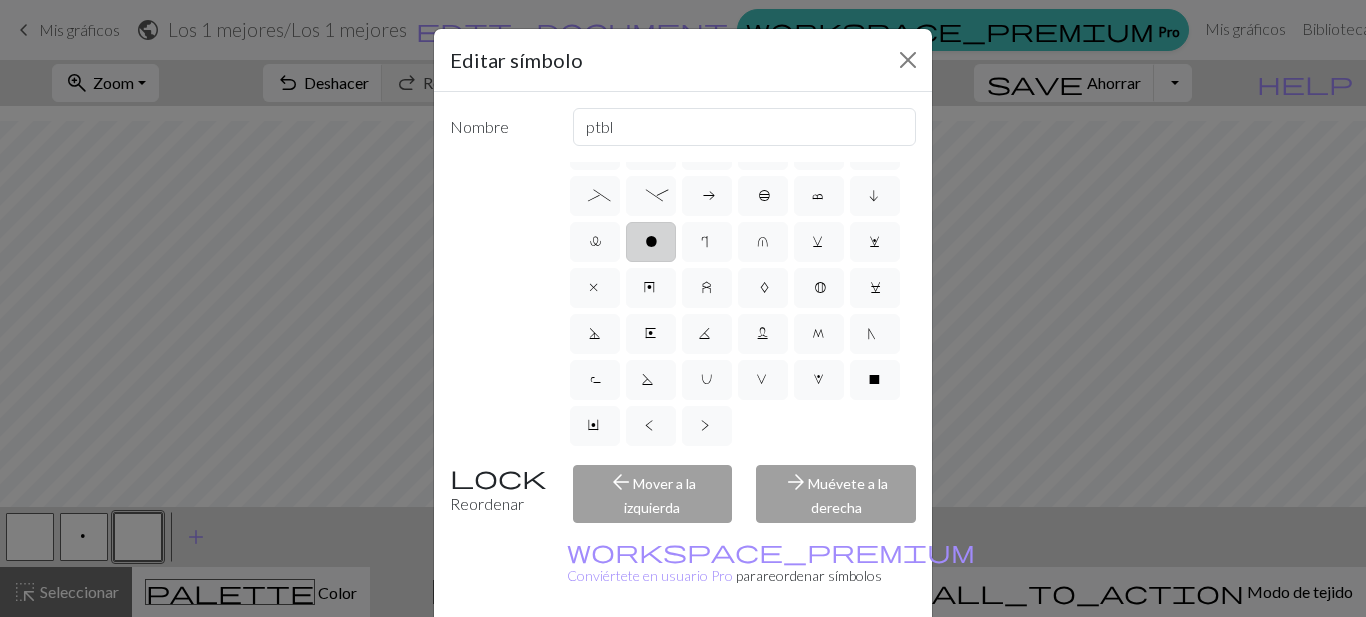 click on "o" at bounding box center (651, 242) 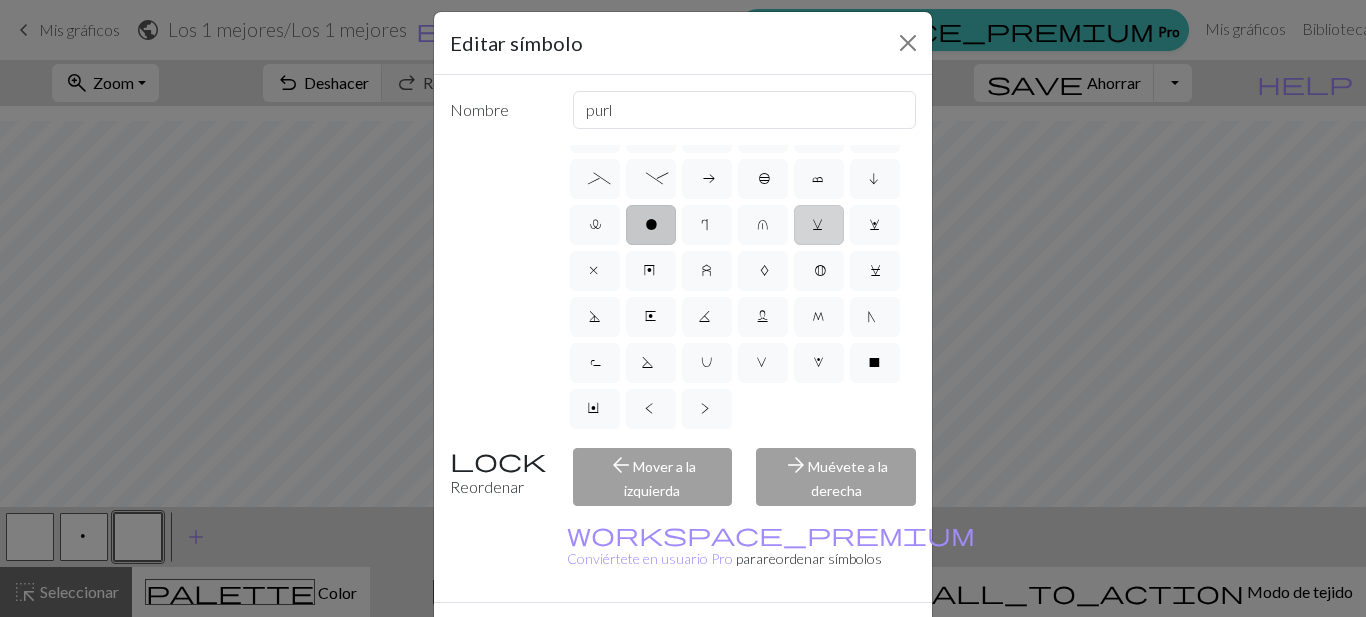 scroll, scrollTop: 0, scrollLeft: 0, axis: both 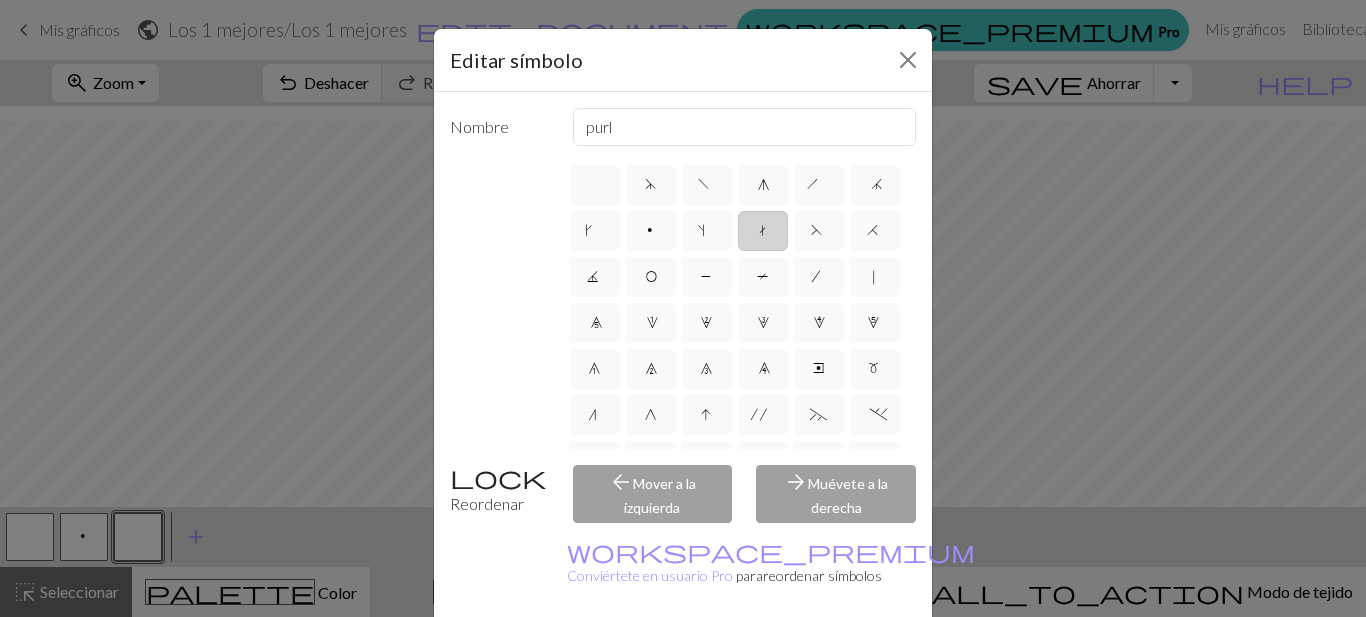 click on "t" at bounding box center (763, 233) 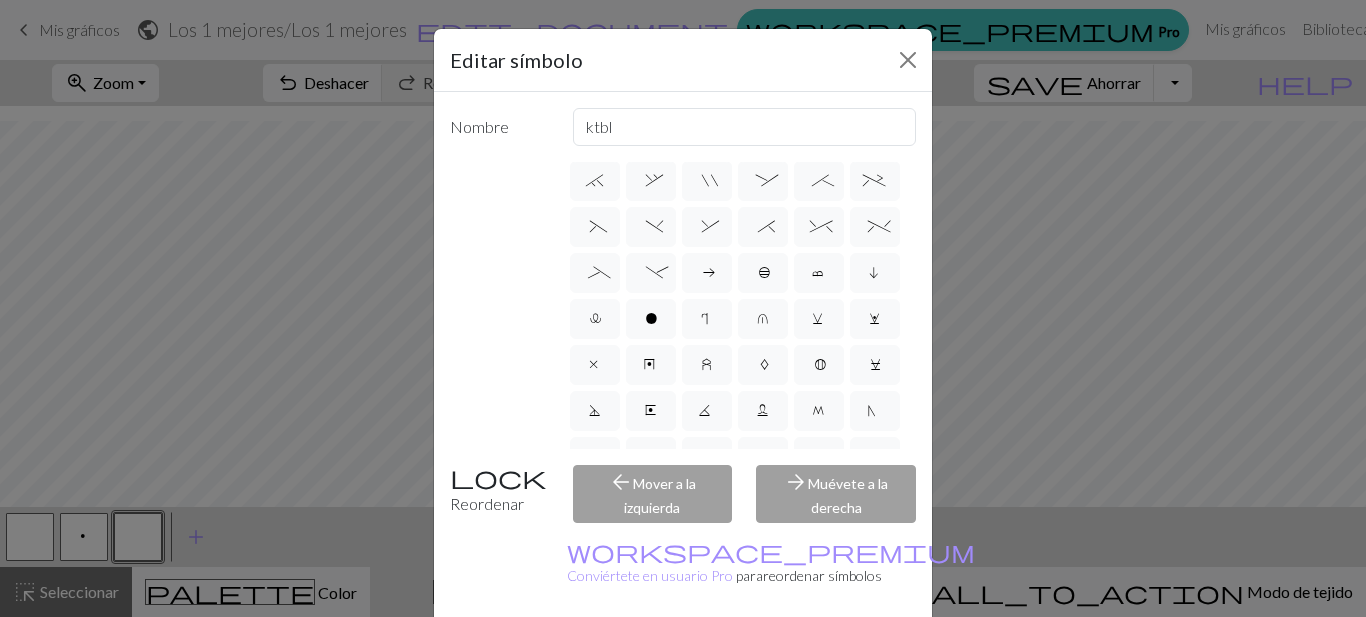 scroll, scrollTop: 300, scrollLeft: 0, axis: vertical 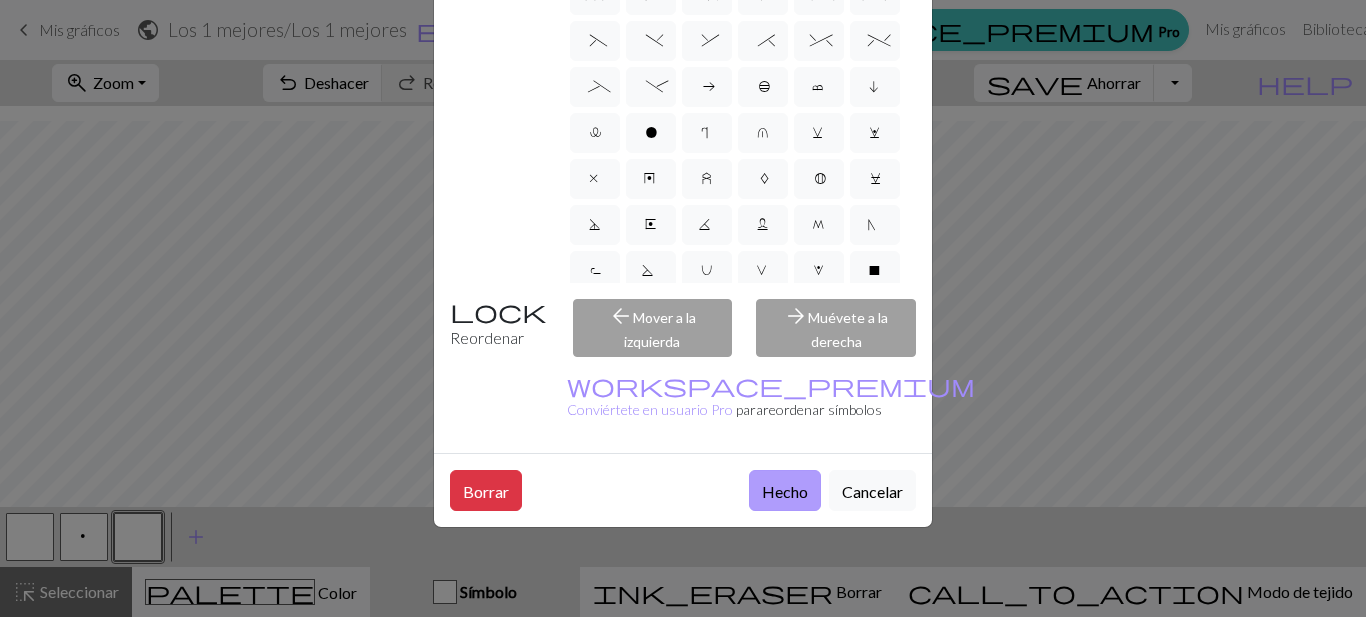 click on "Hecho" at bounding box center (785, 491) 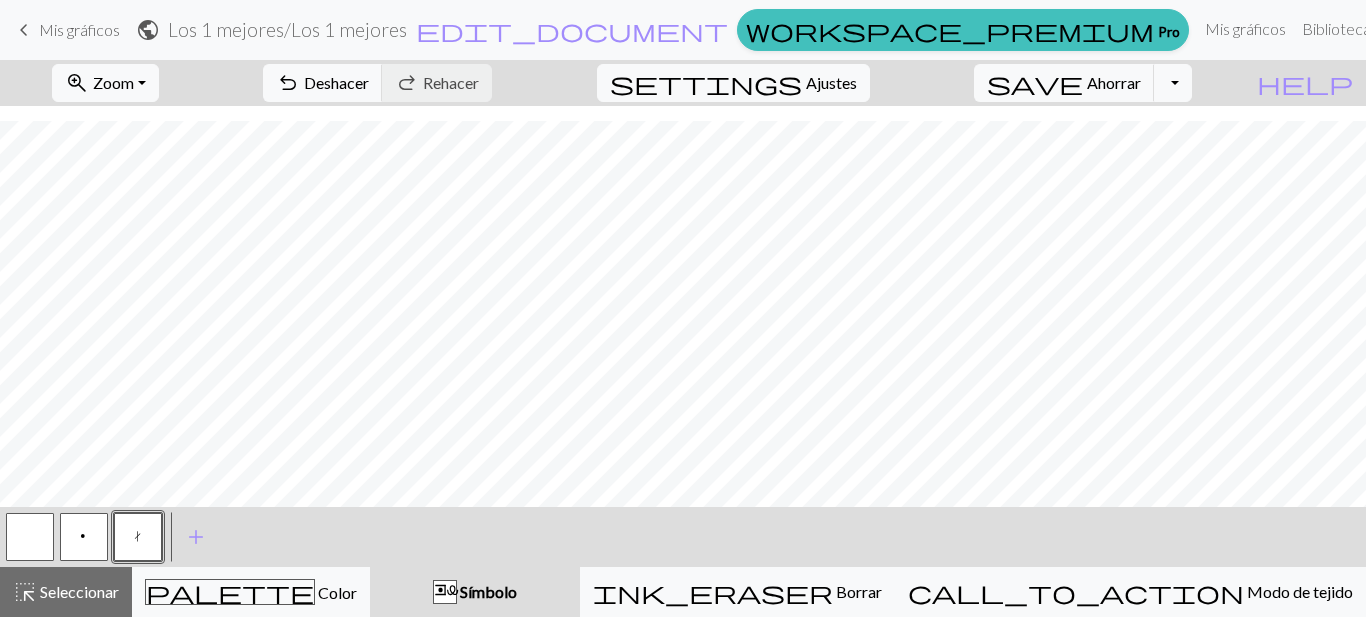 click at bounding box center (30, 537) 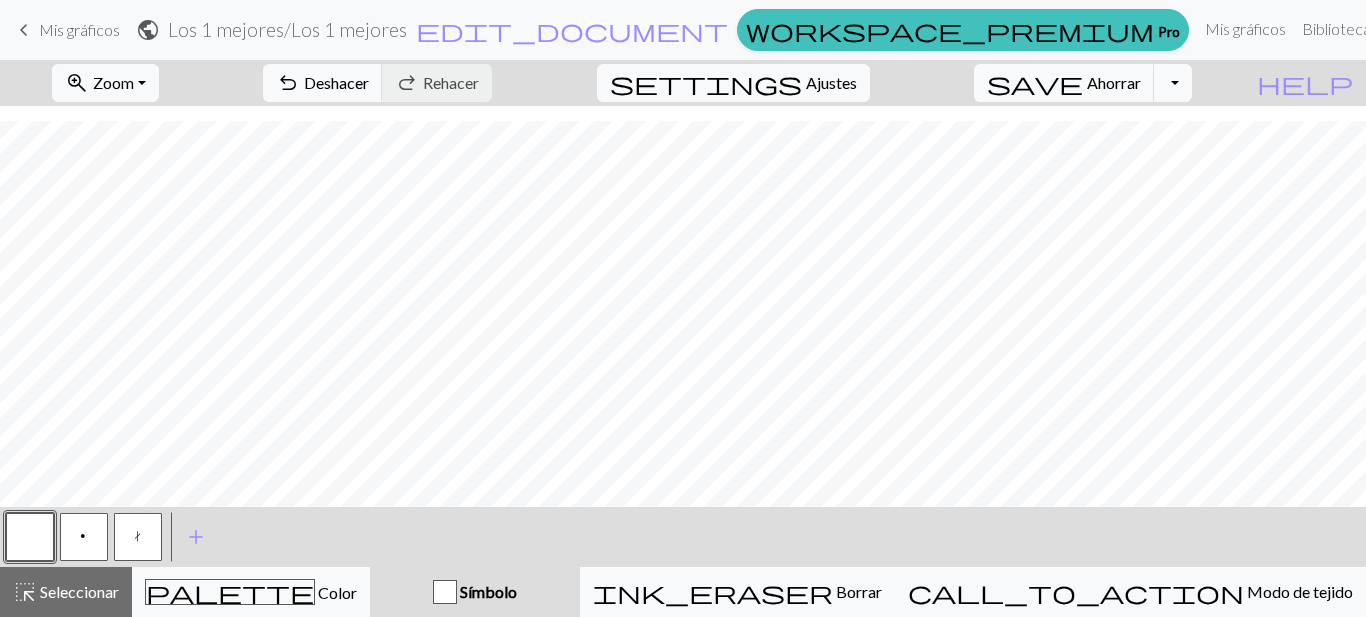 click at bounding box center [30, 537] 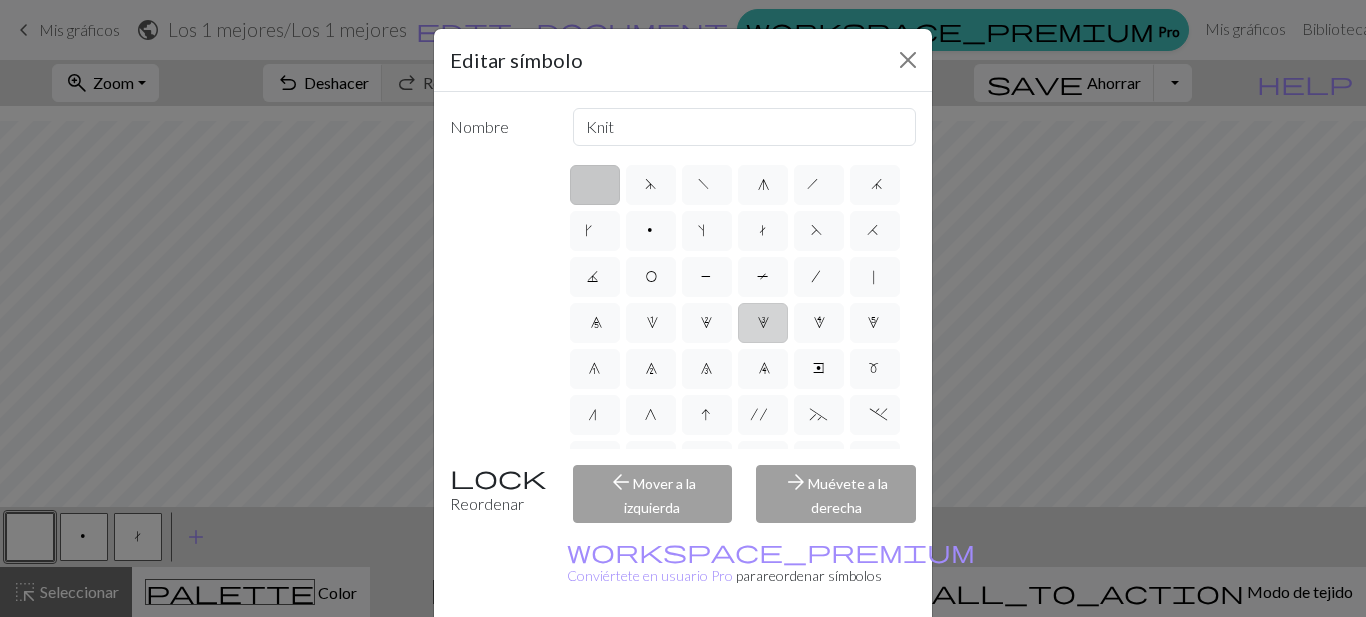 click on "3" at bounding box center [763, 323] 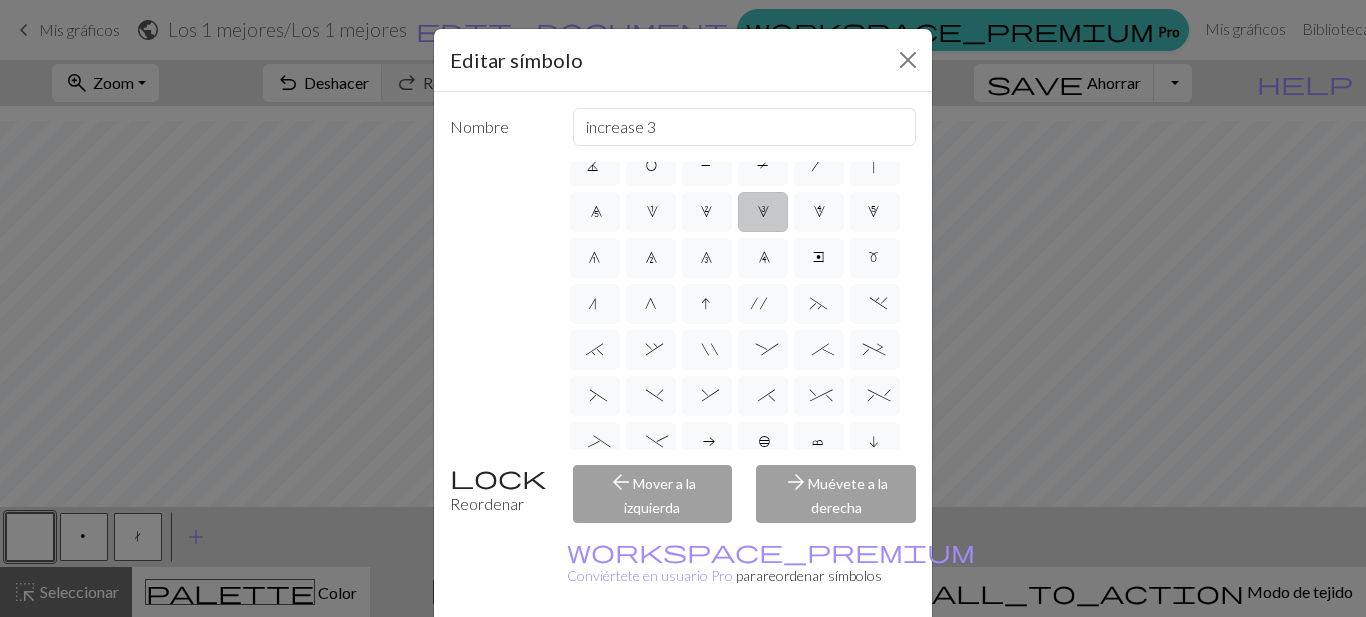 scroll, scrollTop: 300, scrollLeft: 0, axis: vertical 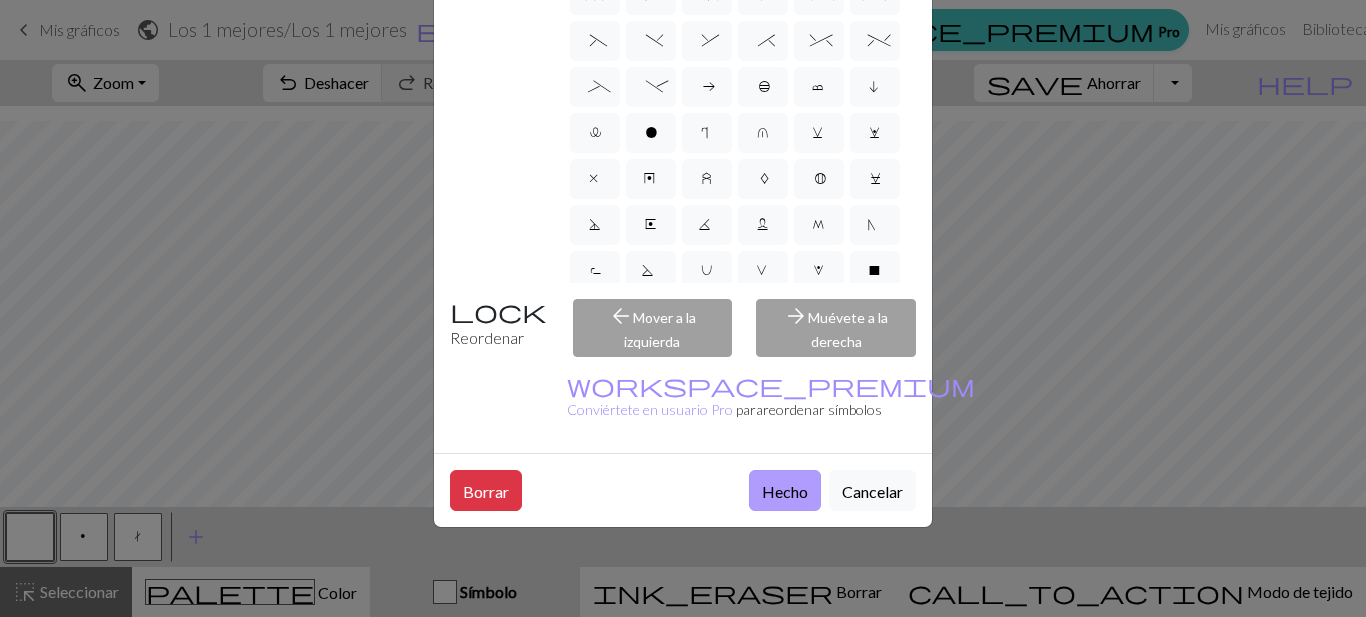 click on "Hecho" at bounding box center (785, 491) 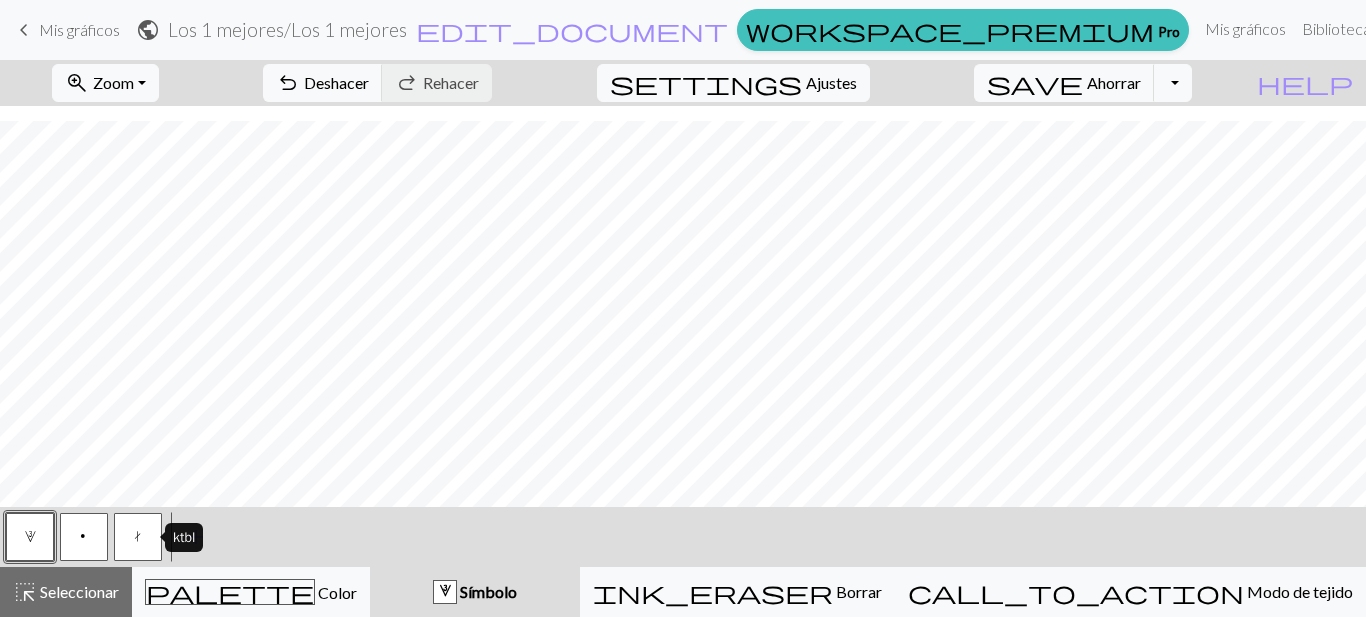 click on "t" at bounding box center (138, 539) 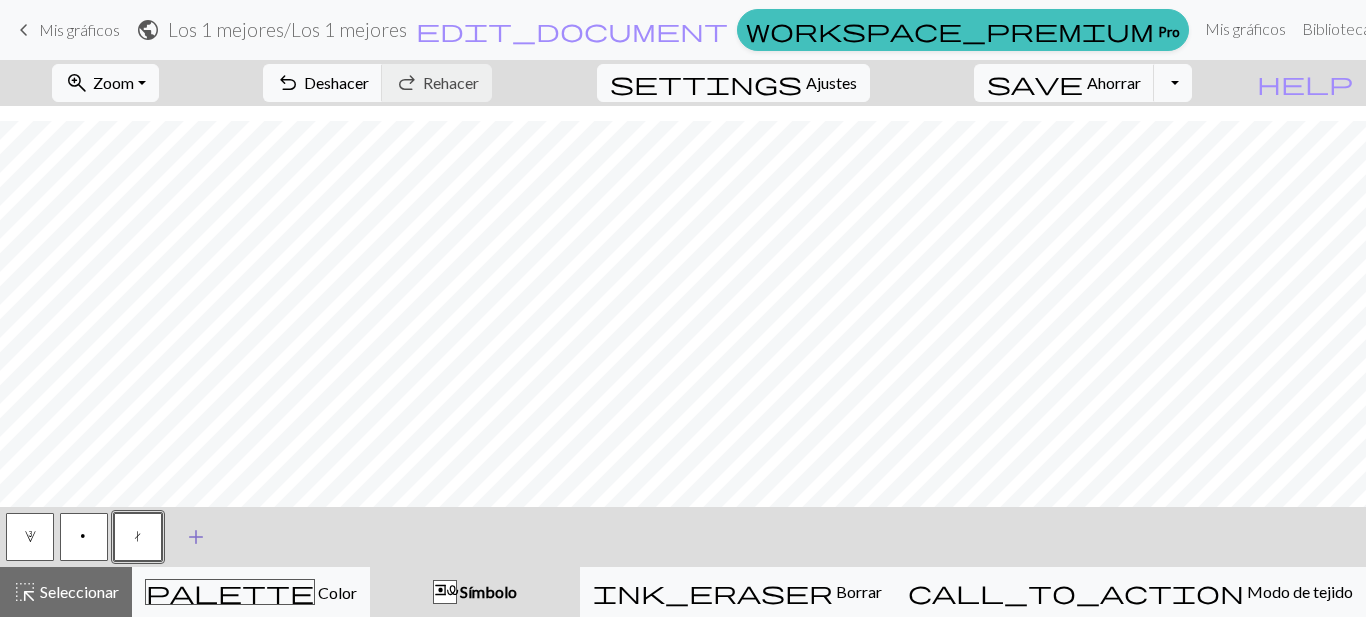 click on "add" at bounding box center (196, 537) 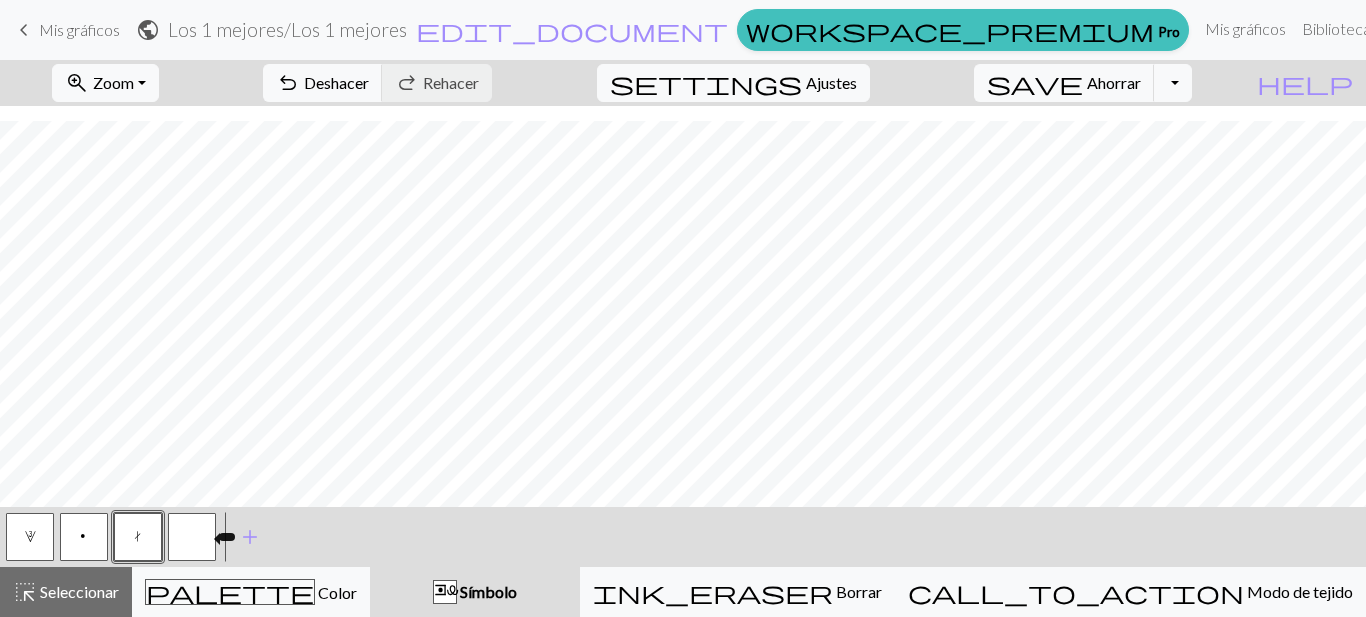 click at bounding box center [192, 537] 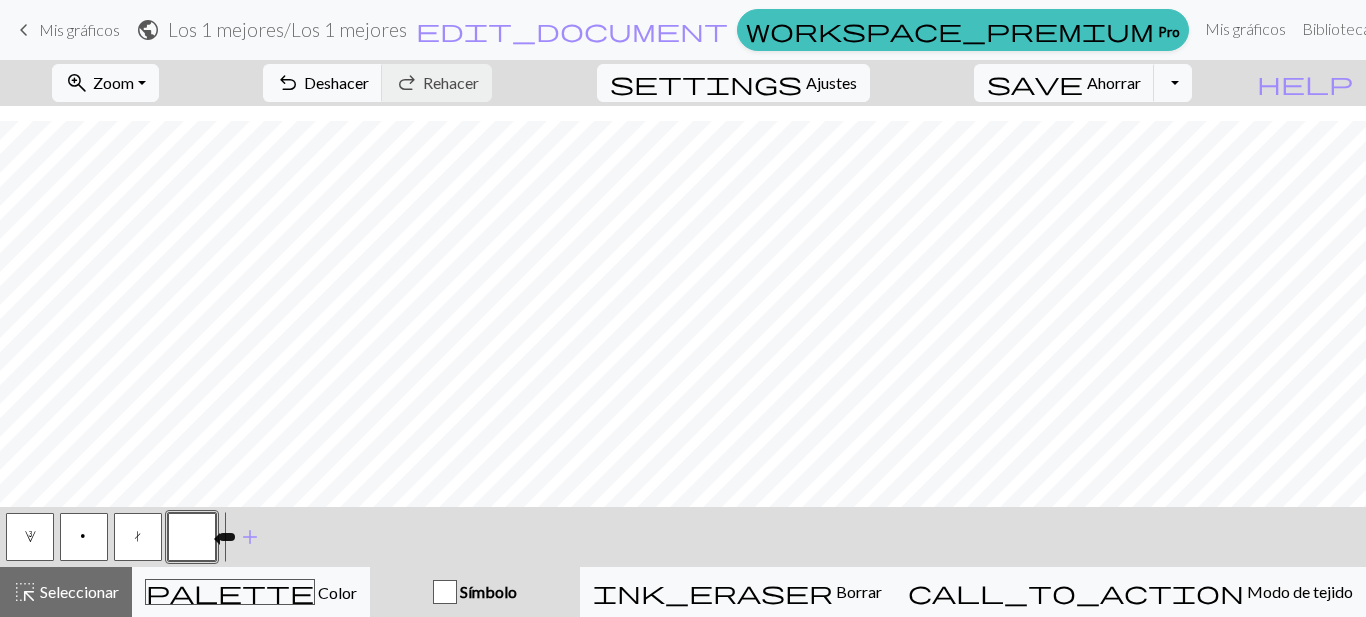 click at bounding box center [192, 537] 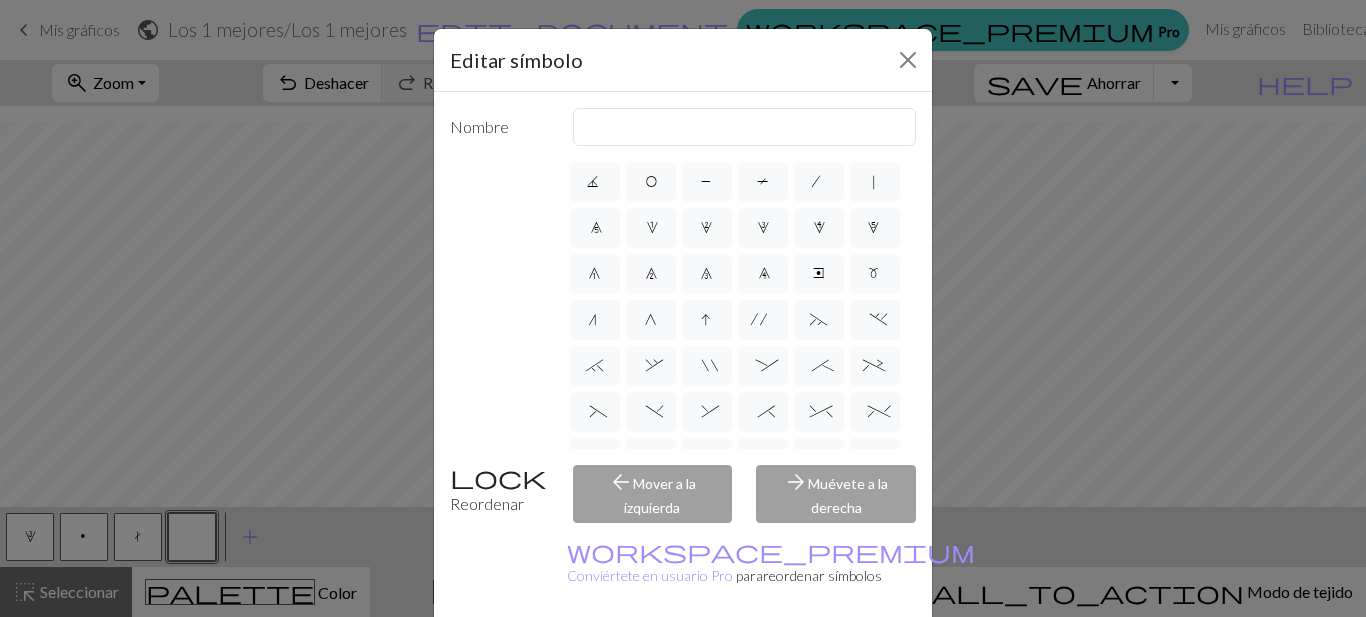 scroll, scrollTop: 0, scrollLeft: 0, axis: both 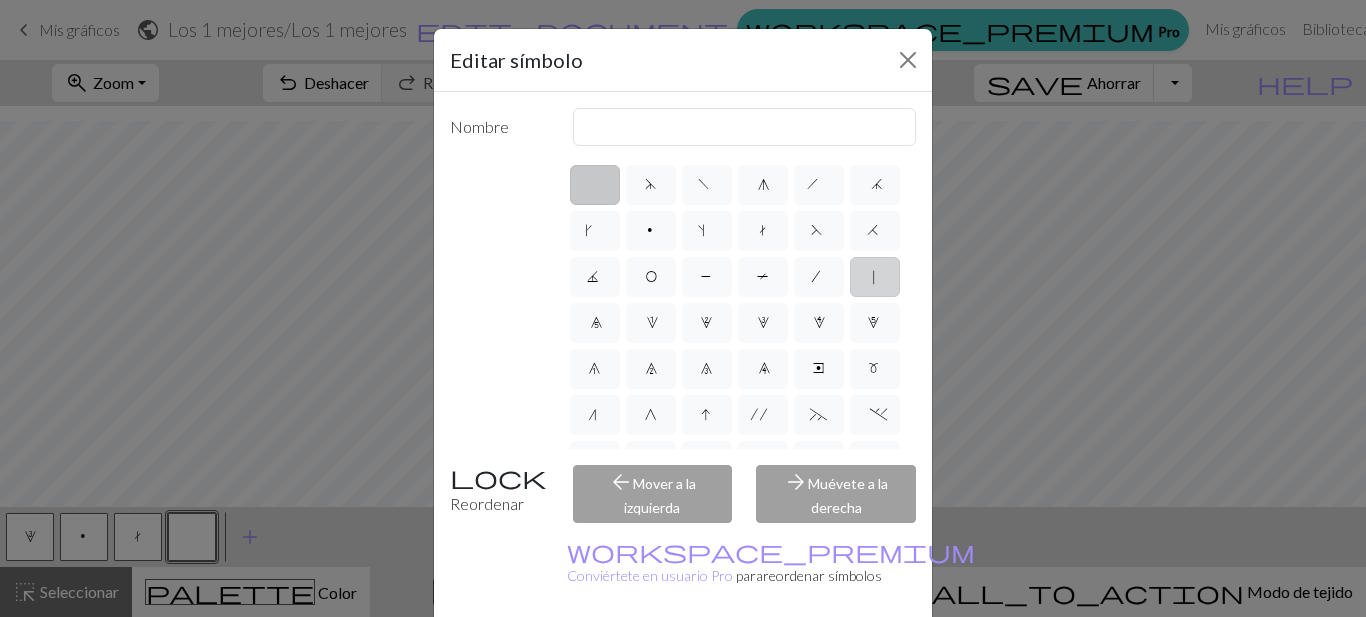 click on "|" at bounding box center (875, 277) 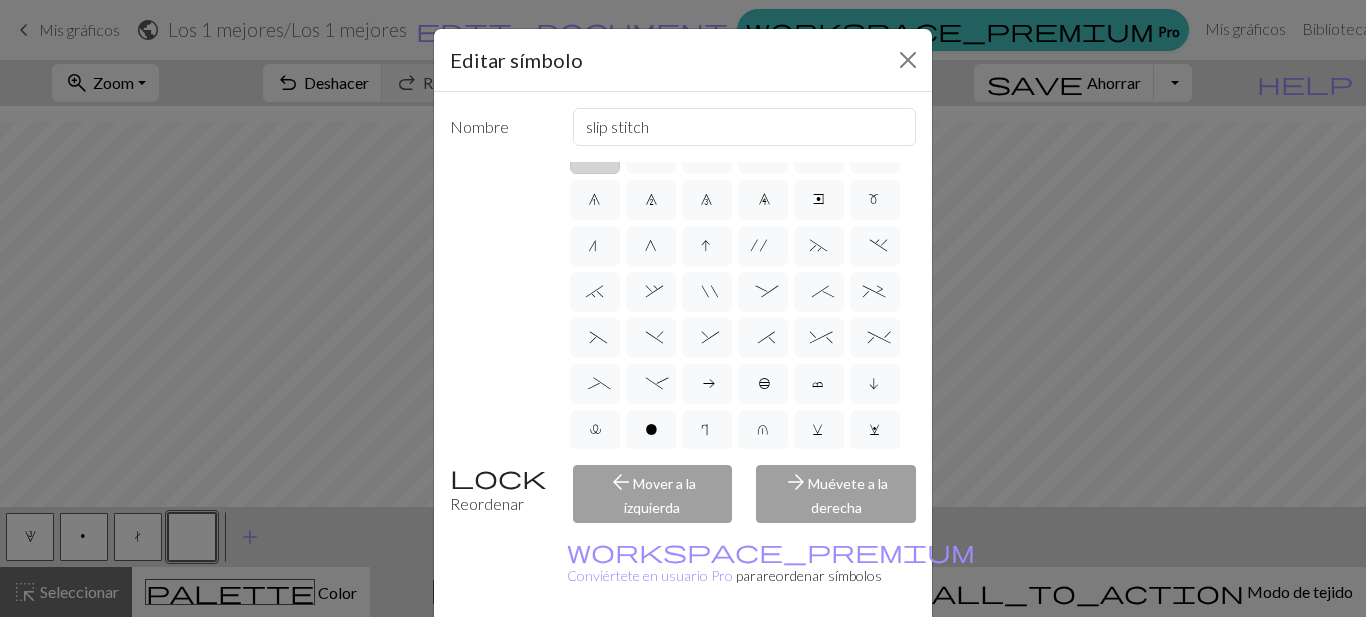 scroll, scrollTop: 200, scrollLeft: 0, axis: vertical 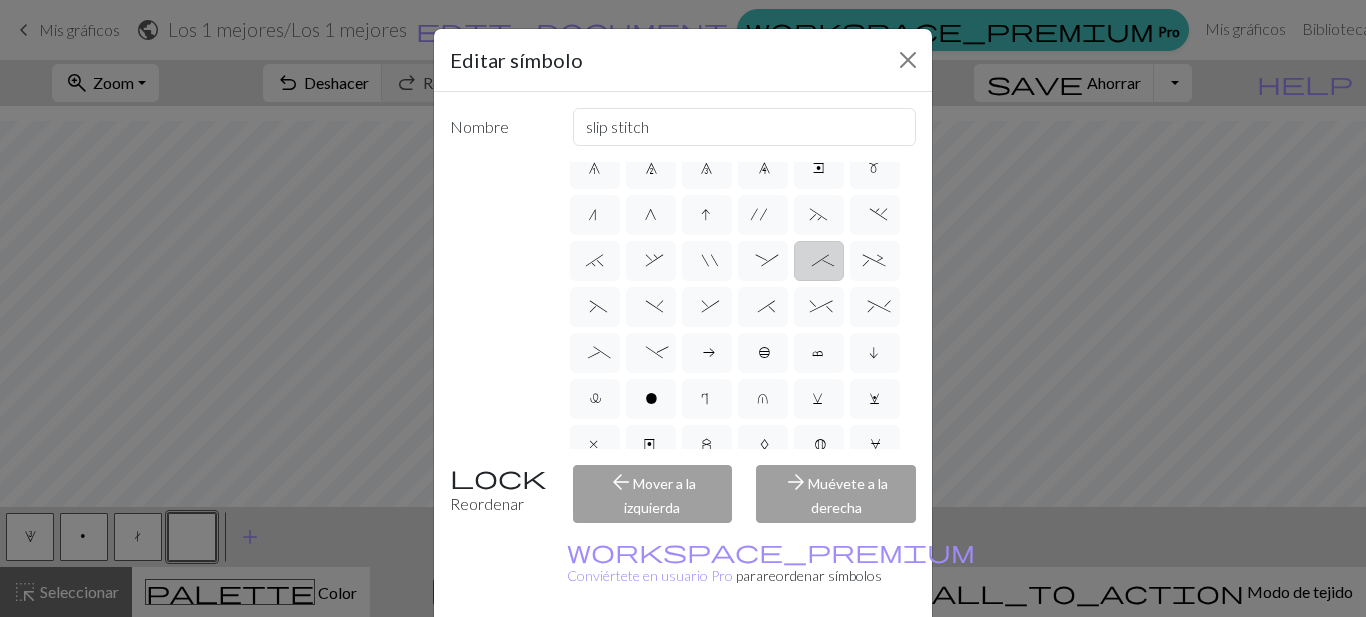 click on ";" at bounding box center [818, 263] 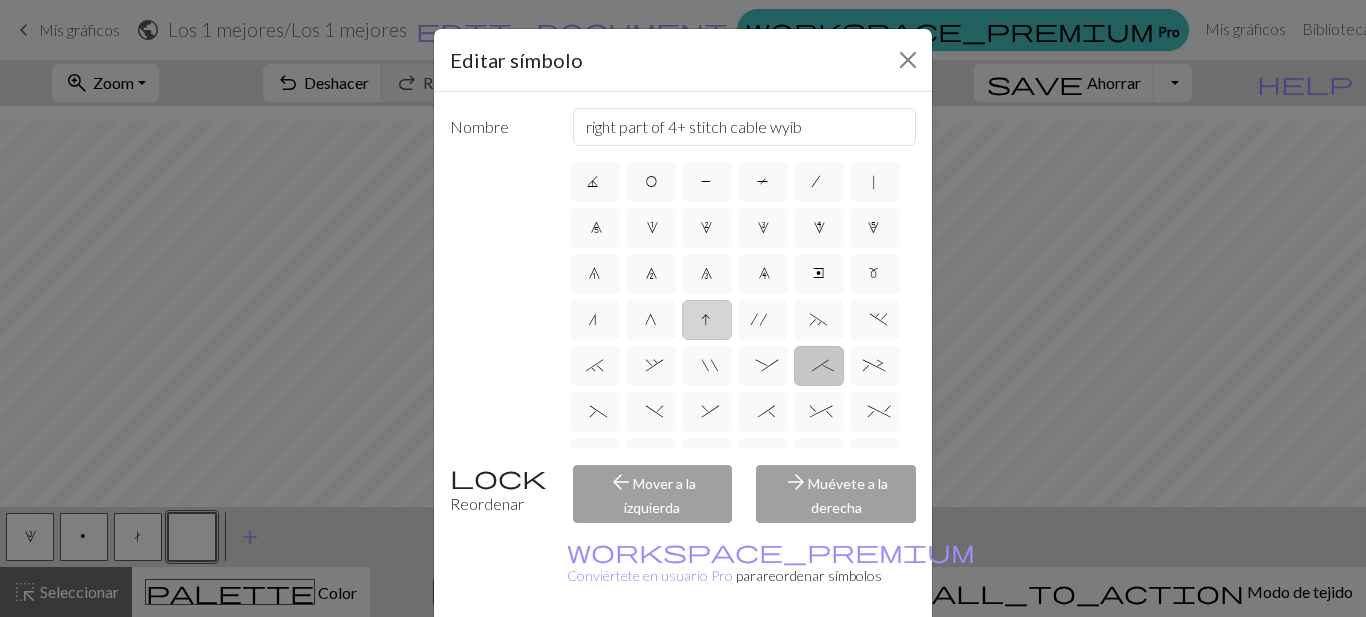 scroll, scrollTop: 0, scrollLeft: 0, axis: both 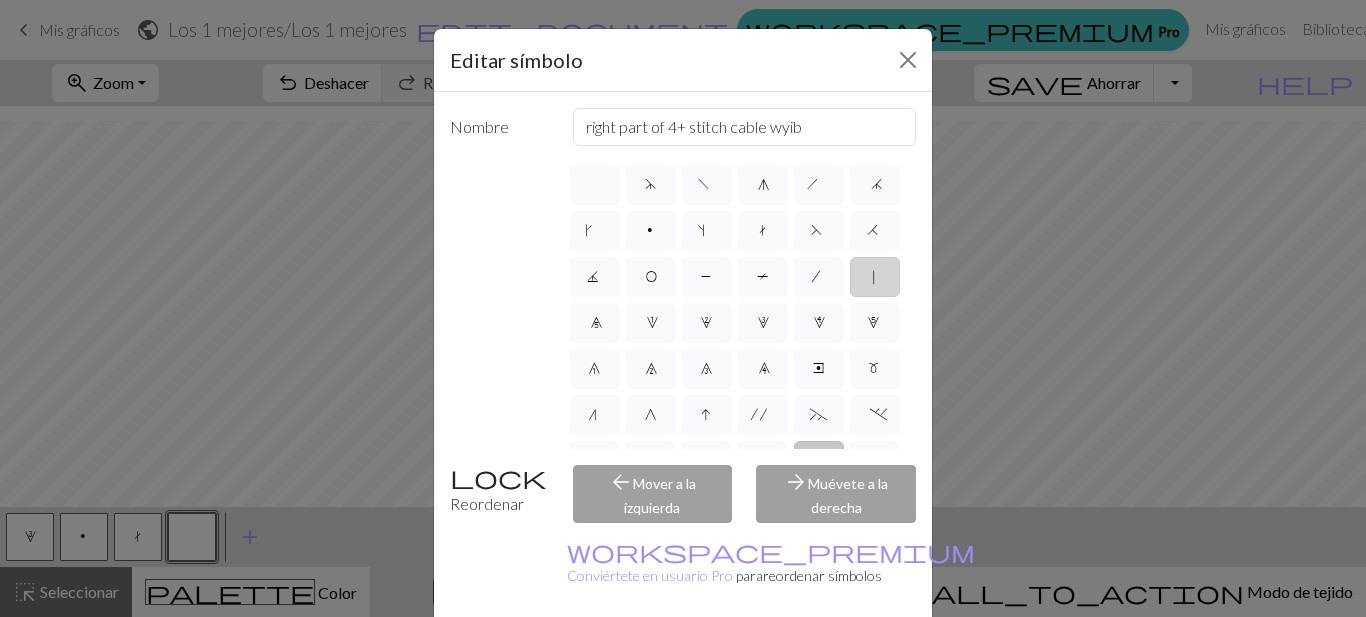 click on "|" at bounding box center (874, 279) 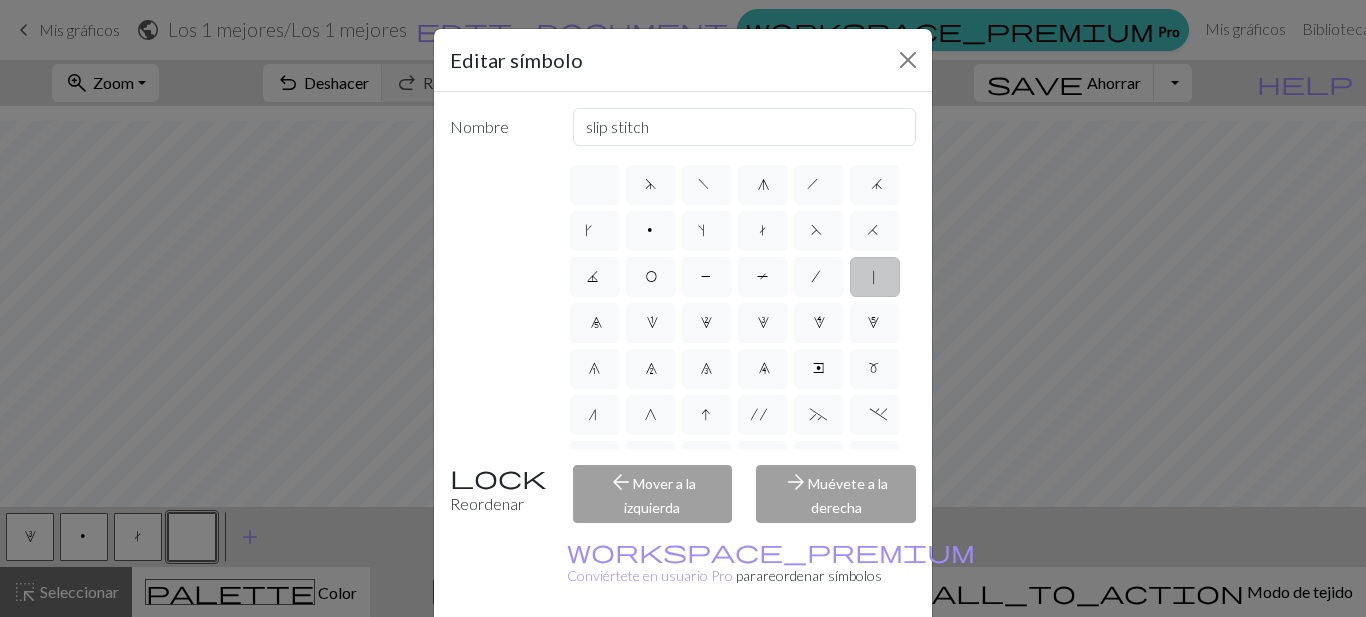 click on "|" at bounding box center [875, 277] 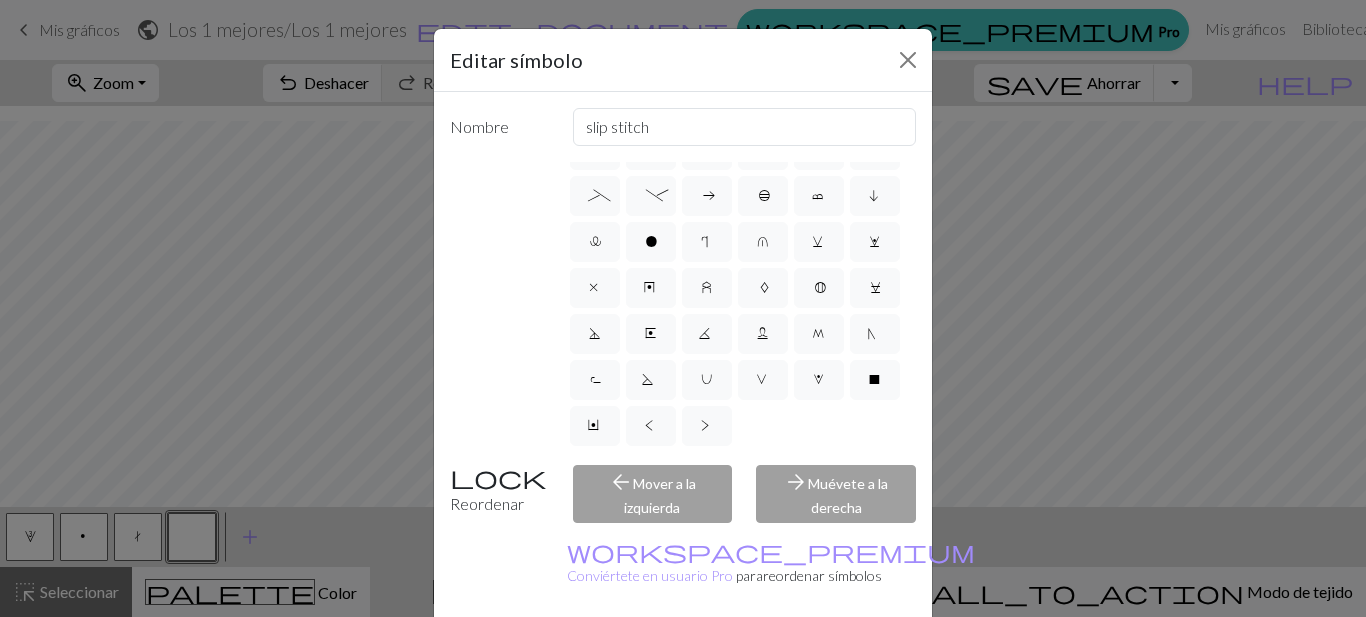 scroll, scrollTop: 495, scrollLeft: 0, axis: vertical 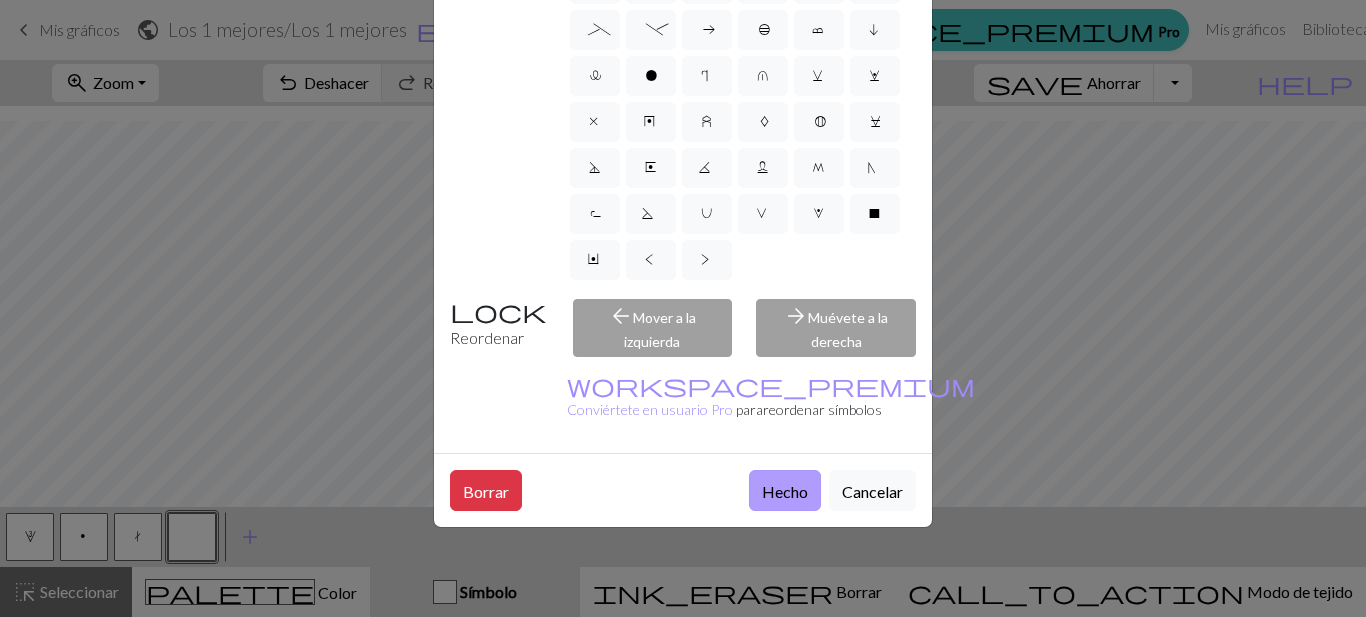 click on "Hecho" at bounding box center (785, 490) 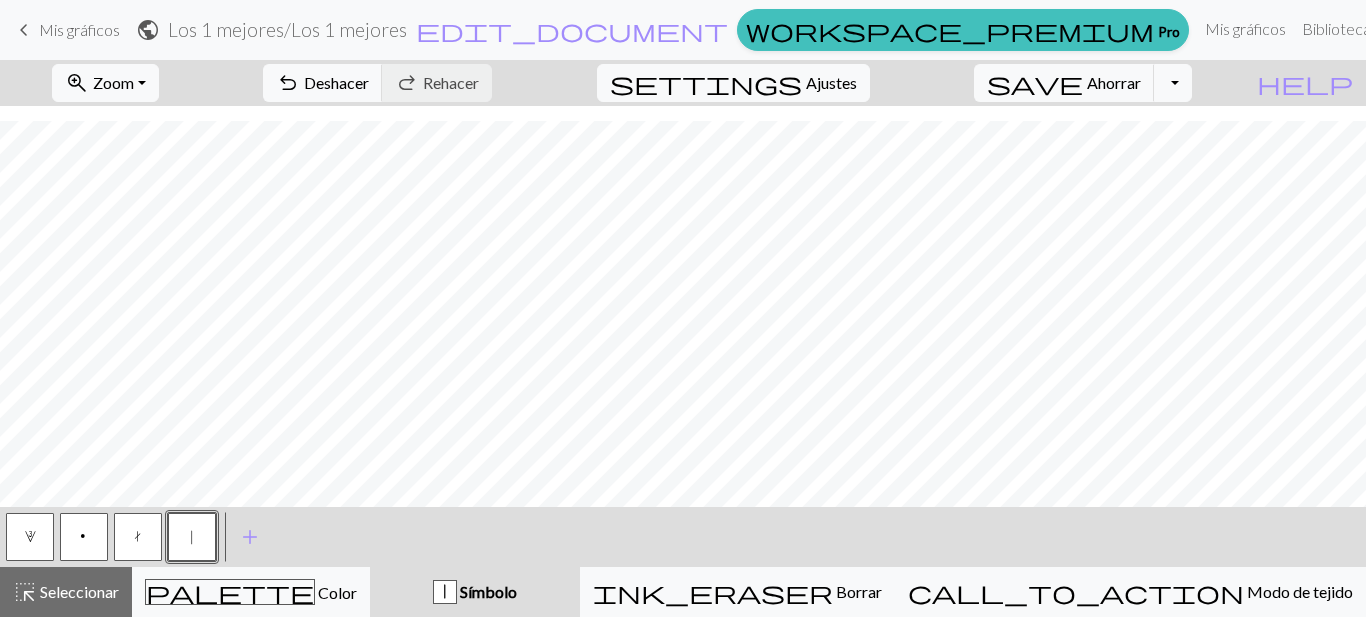 click on "t" at bounding box center (138, 539) 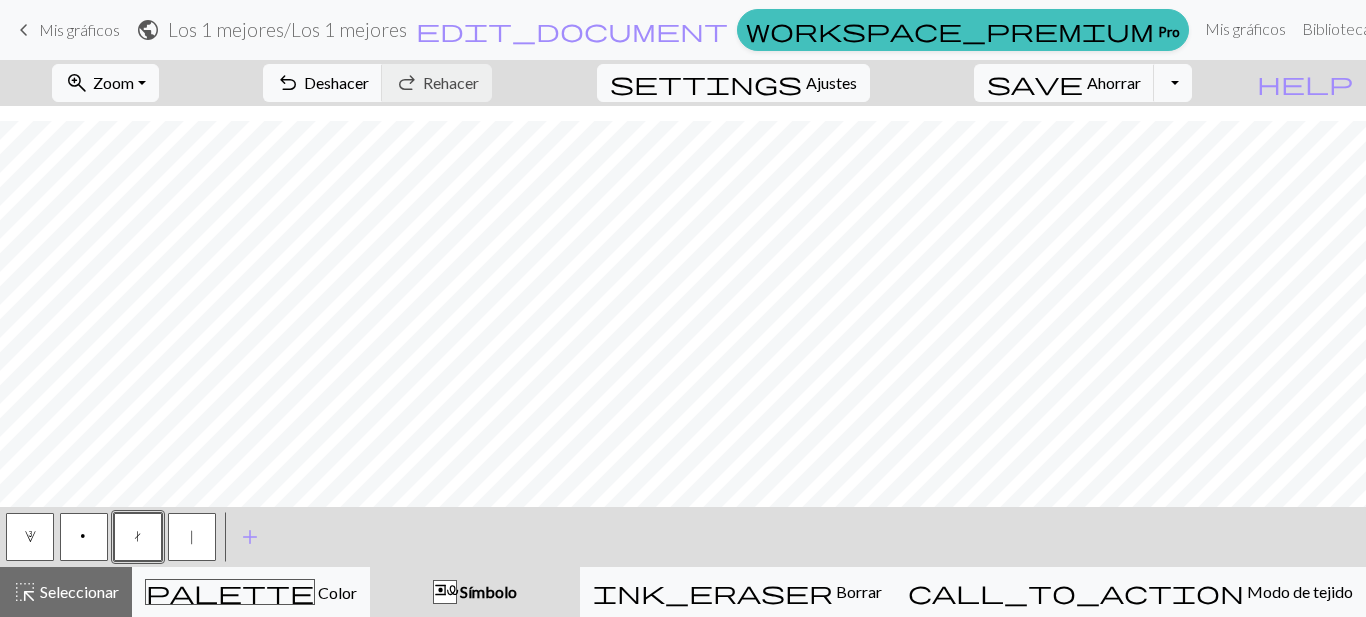 click on "|" at bounding box center [192, 539] 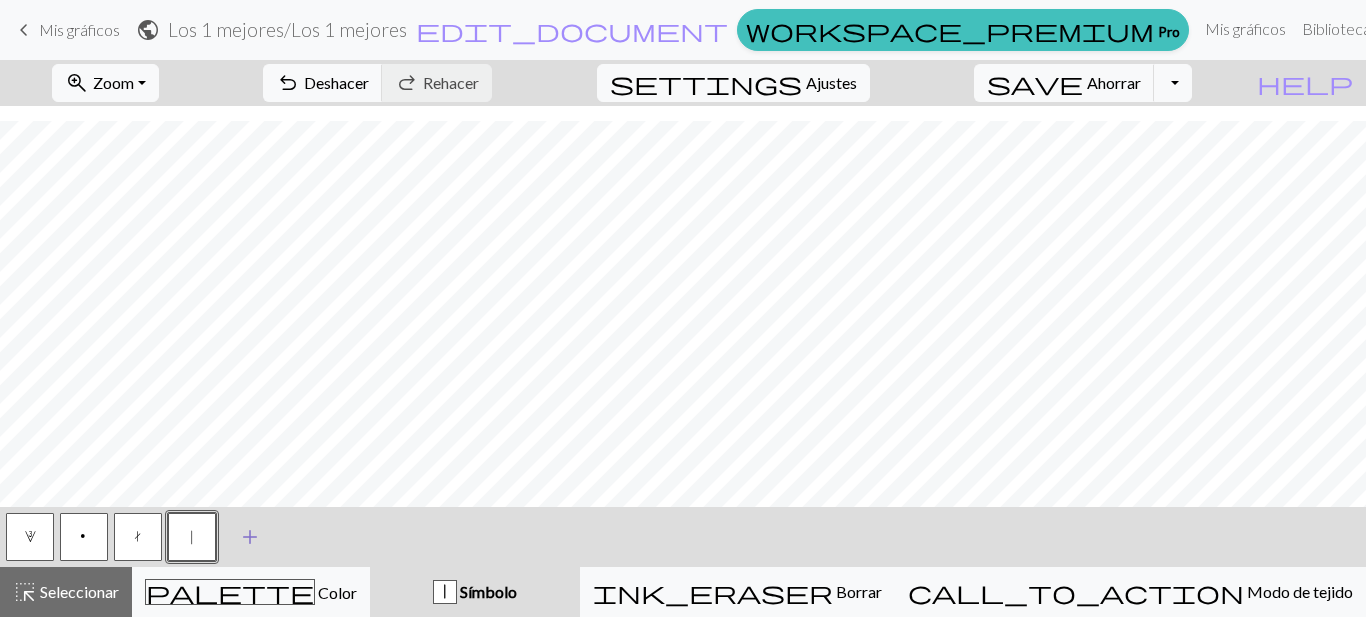click on "add" at bounding box center [250, 537] 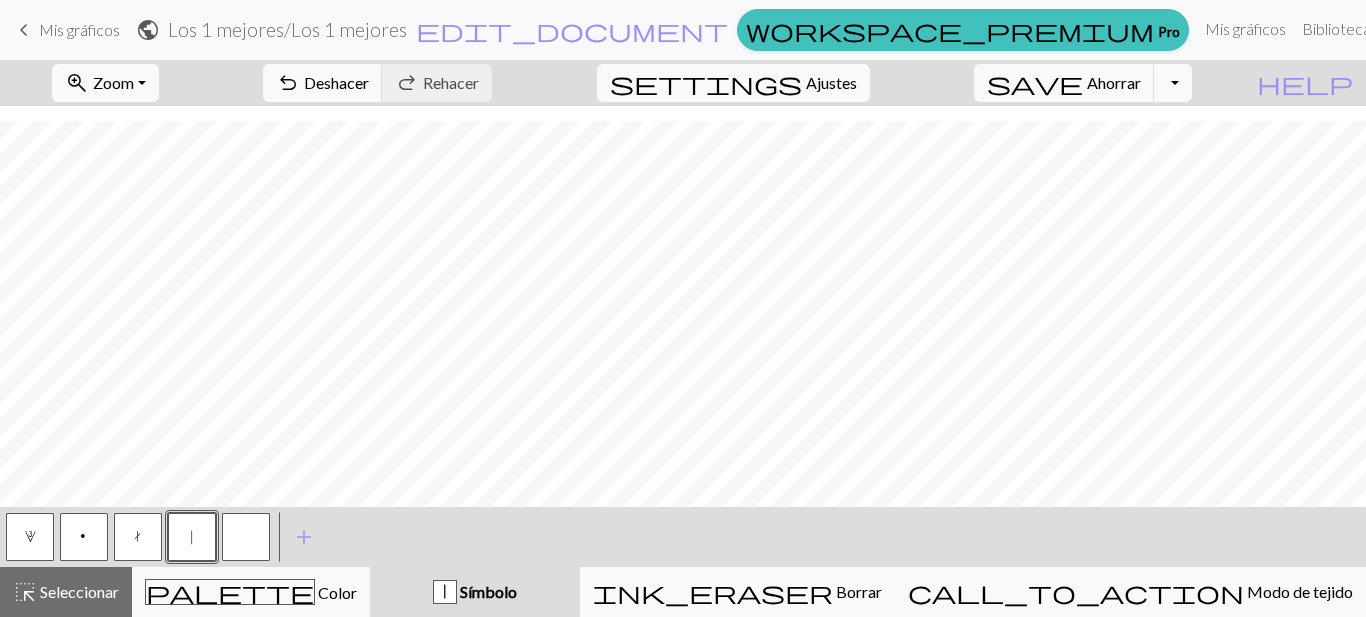 click at bounding box center [246, 537] 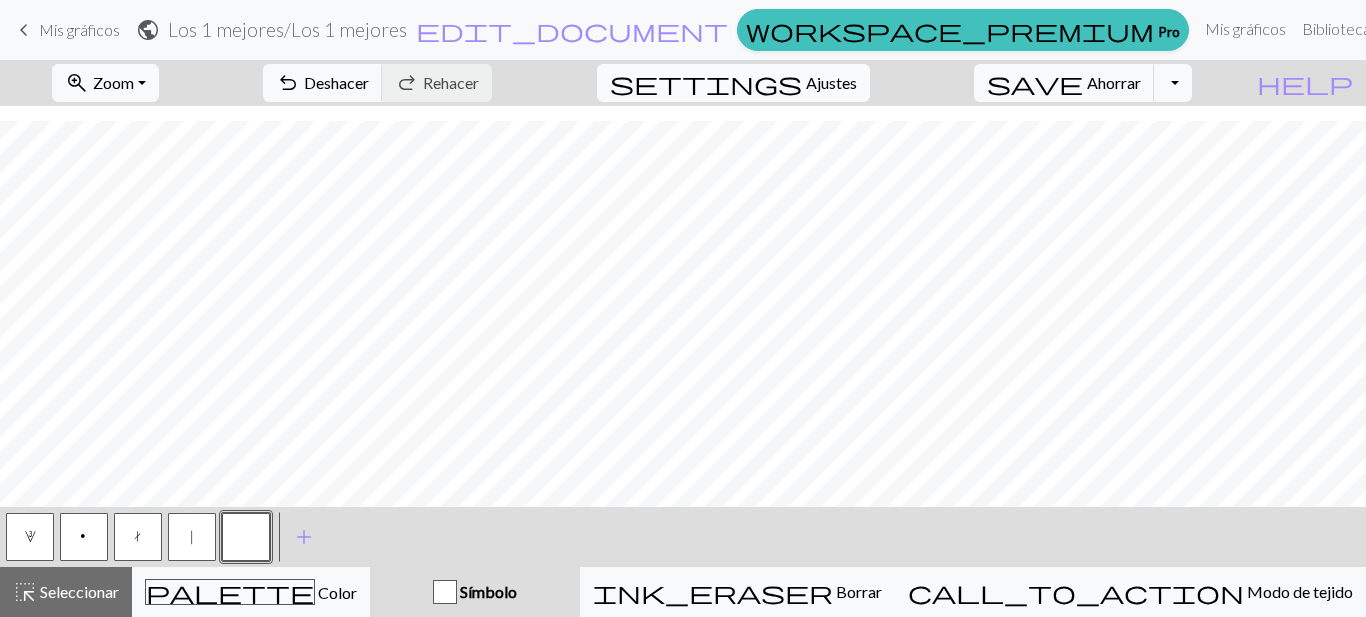 click on "Ajustes" at bounding box center [831, 82] 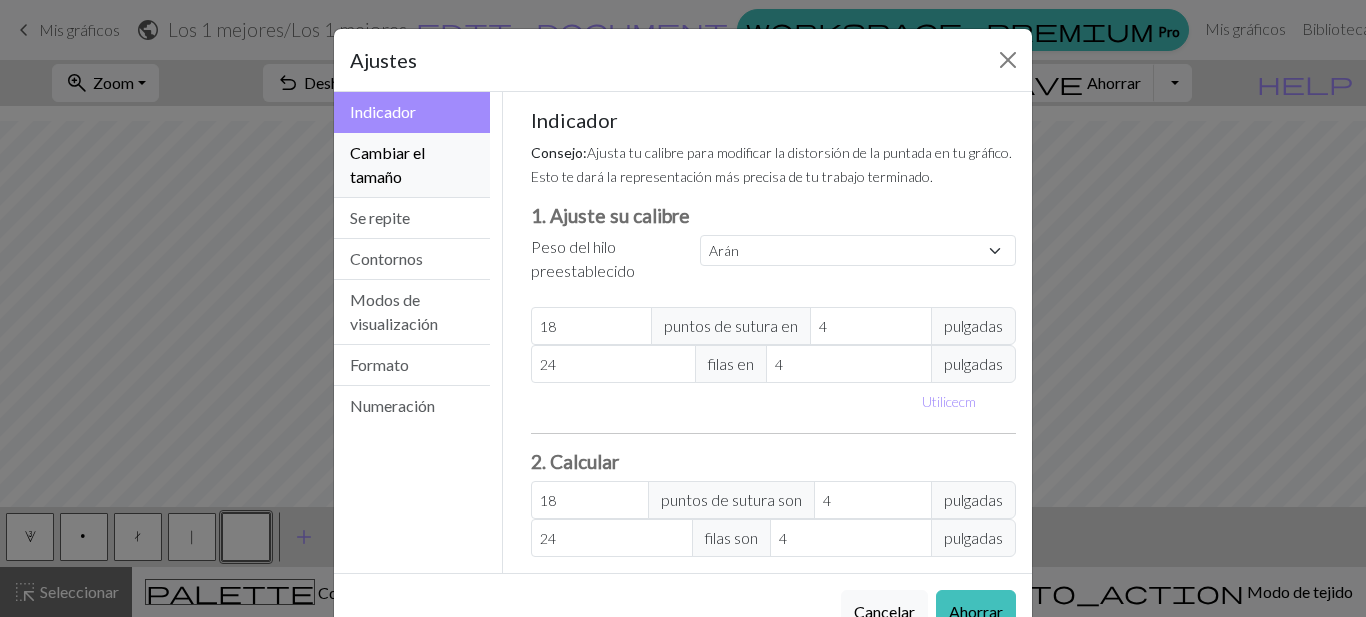click on "Cambiar el tamaño" at bounding box center (412, 165) 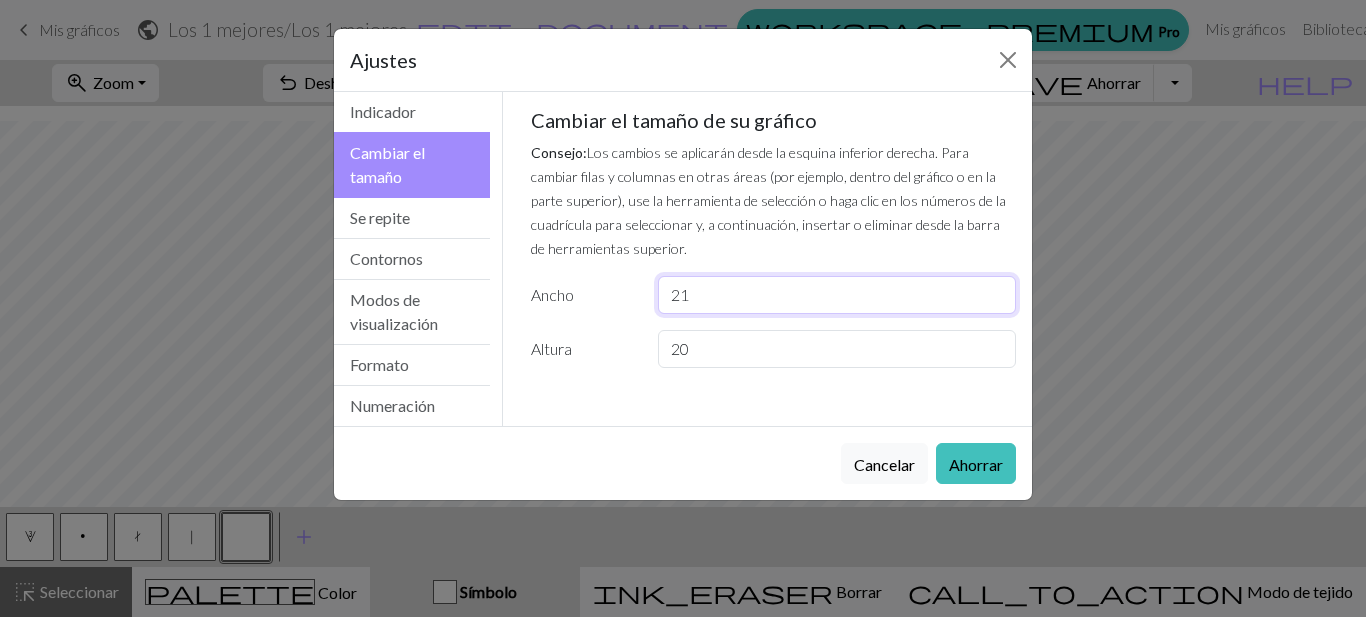 click on "21" at bounding box center (837, 295) 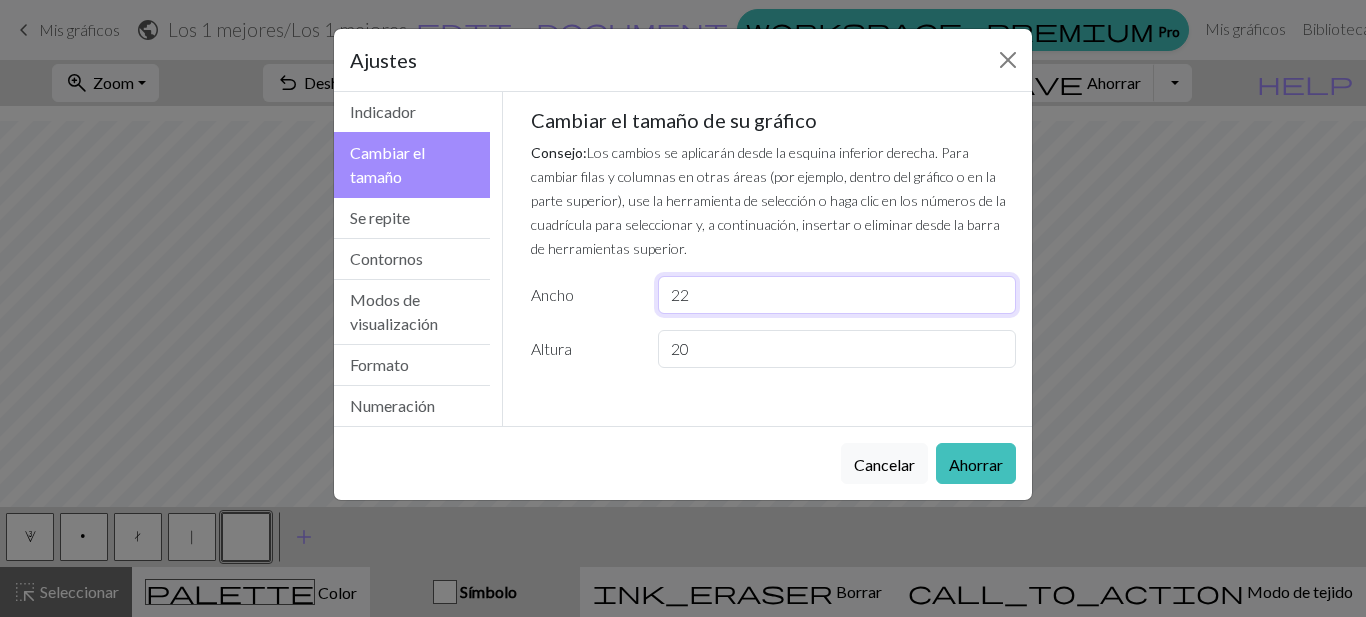click on "22" at bounding box center (837, 295) 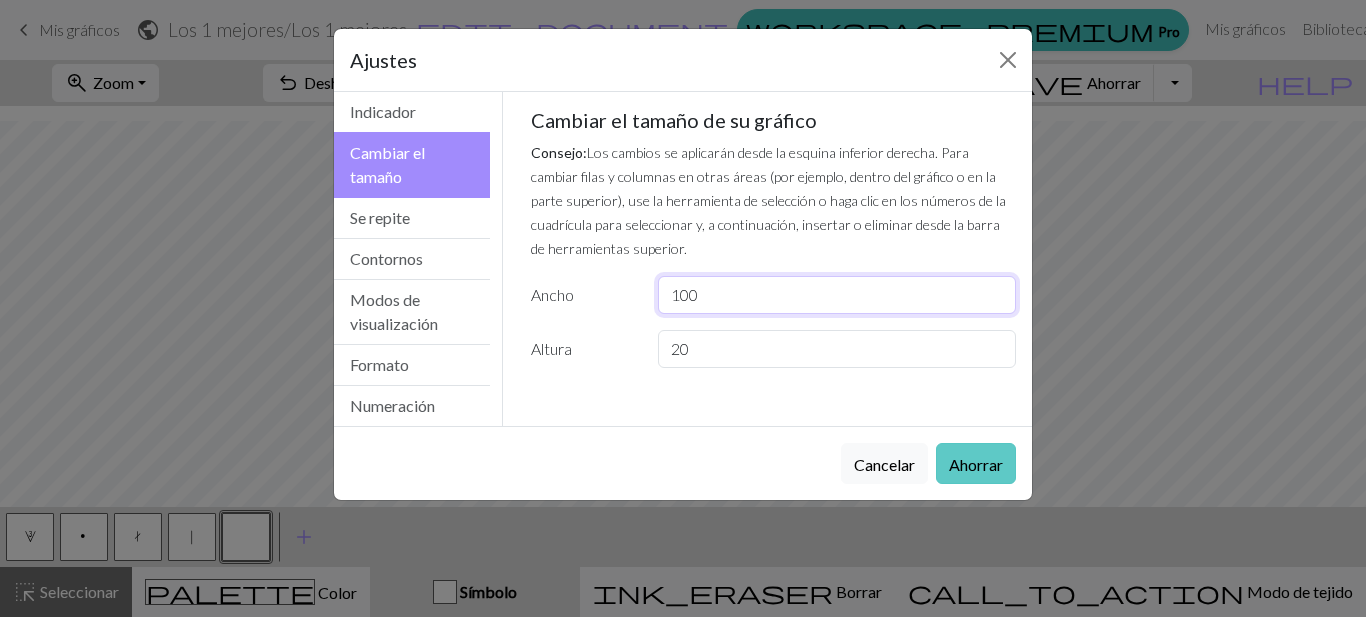 type on "100" 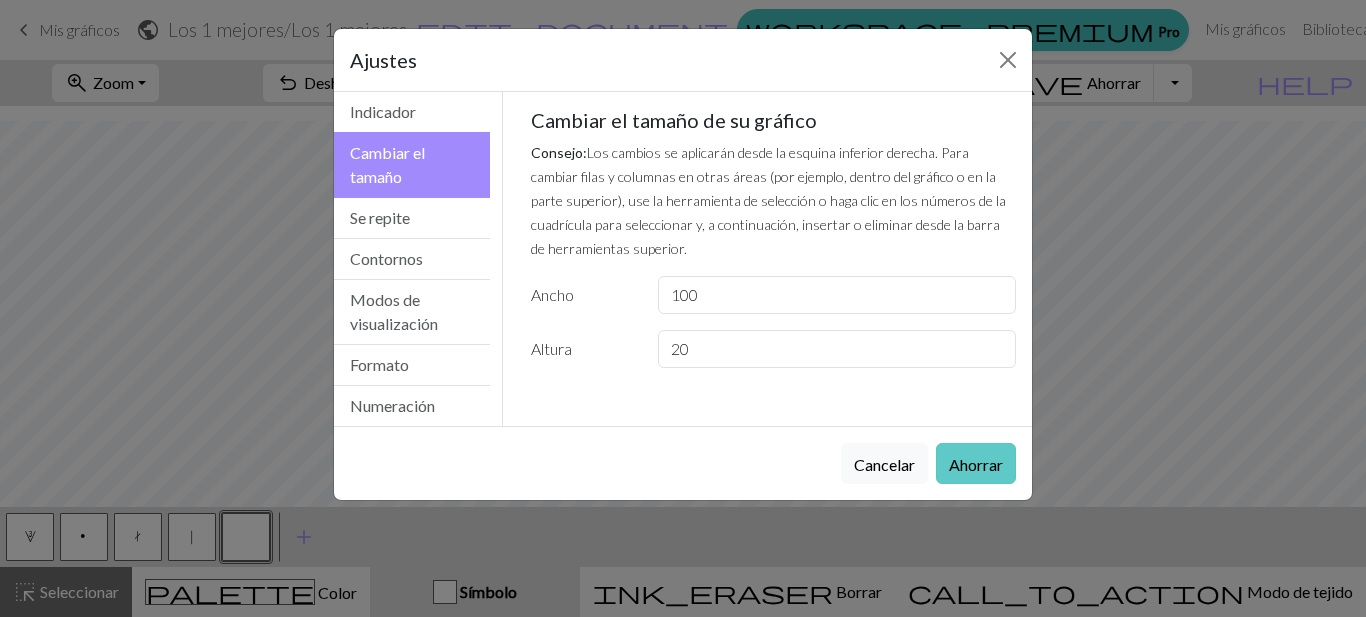 click on "Ahorrar" at bounding box center [976, 464] 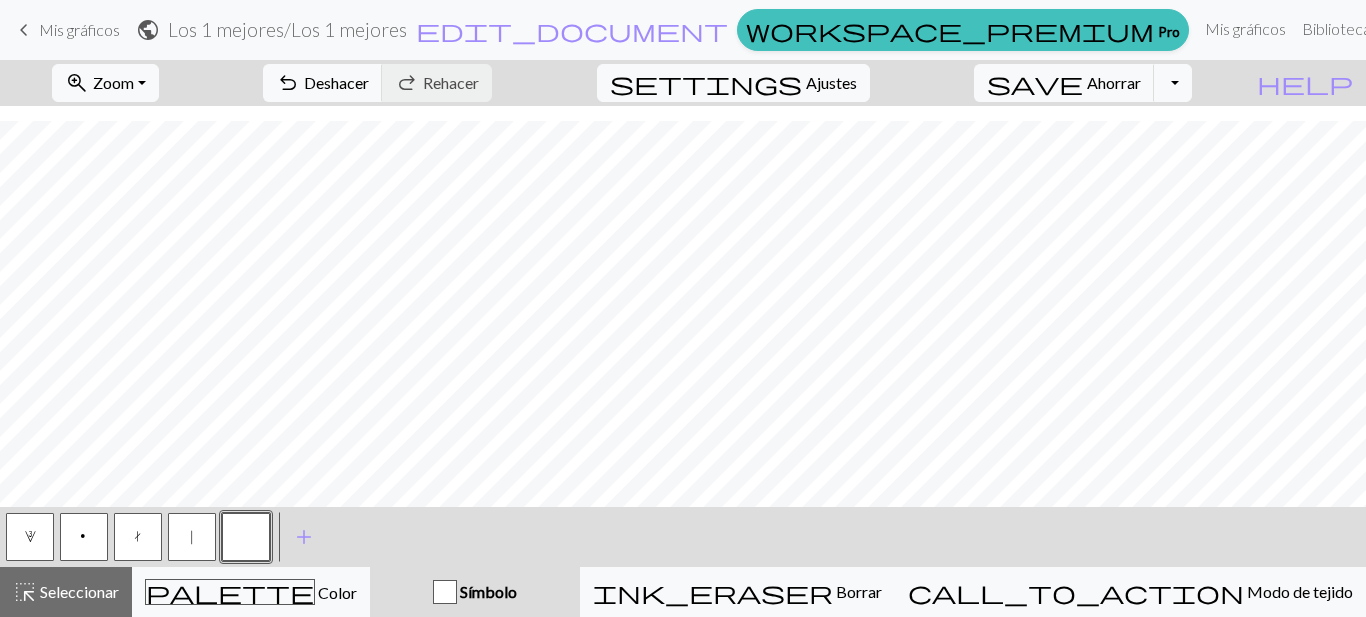 click on "t" at bounding box center [138, 539] 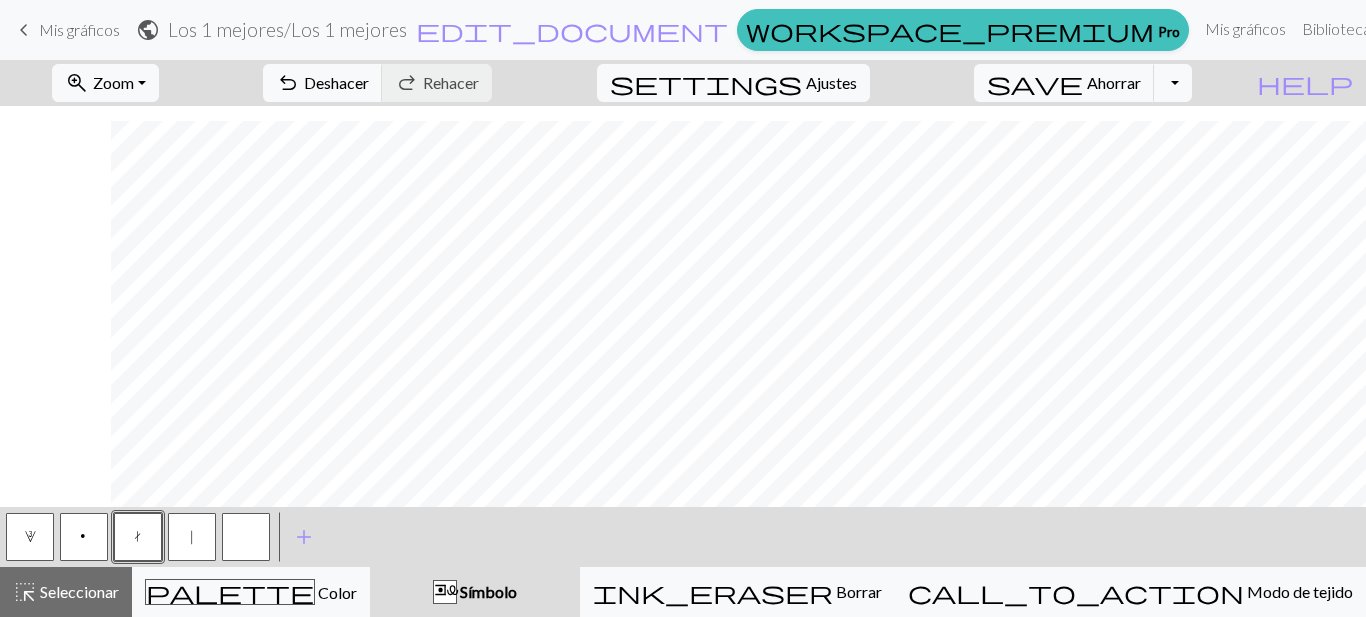 scroll, scrollTop: 104, scrollLeft: 842, axis: both 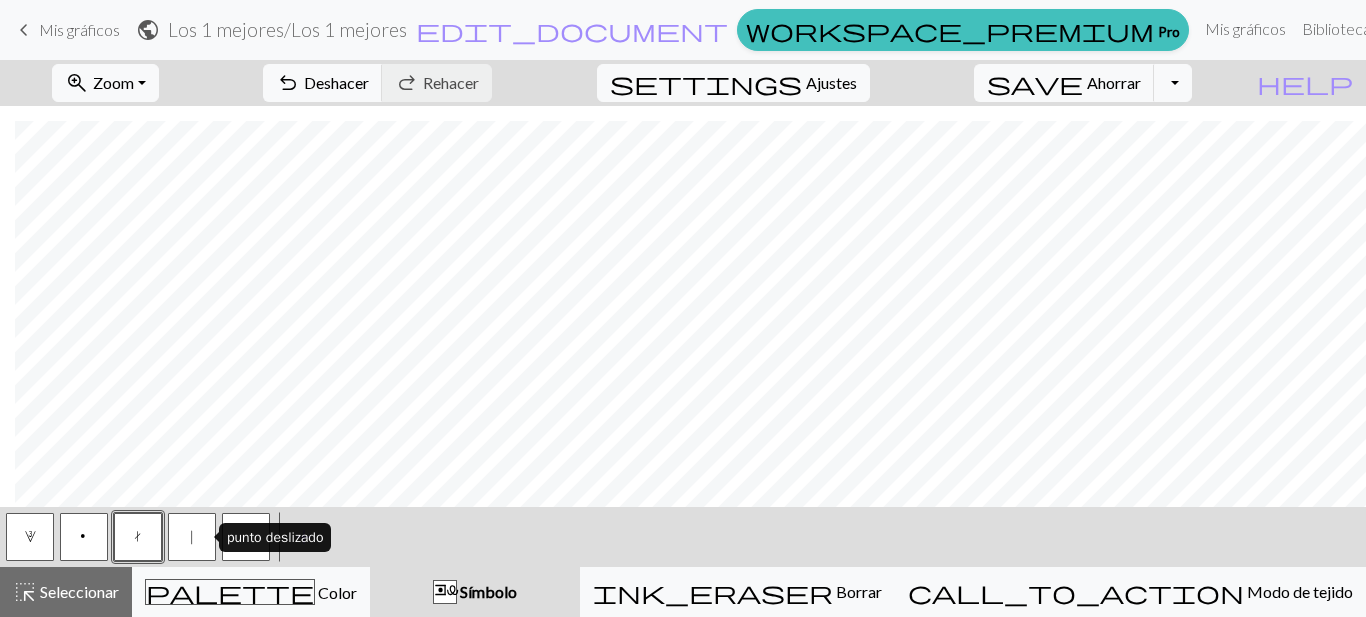 click on "|" at bounding box center [192, 537] 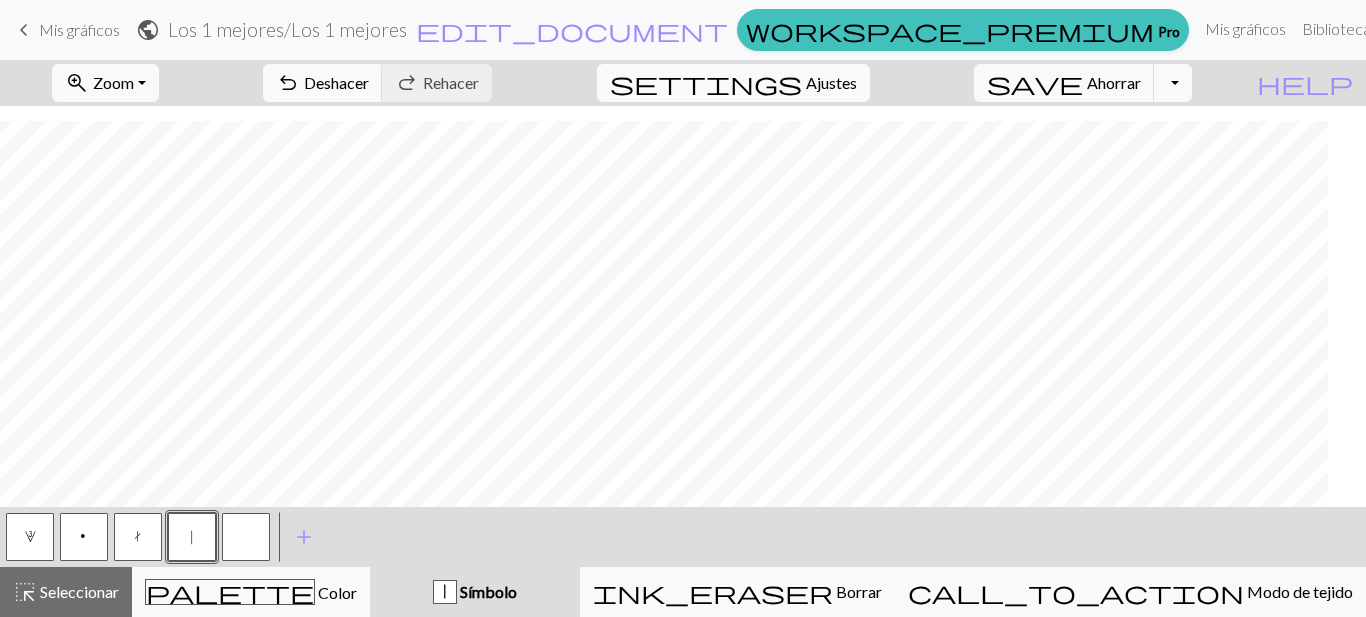 scroll, scrollTop: 104, scrollLeft: 459, axis: both 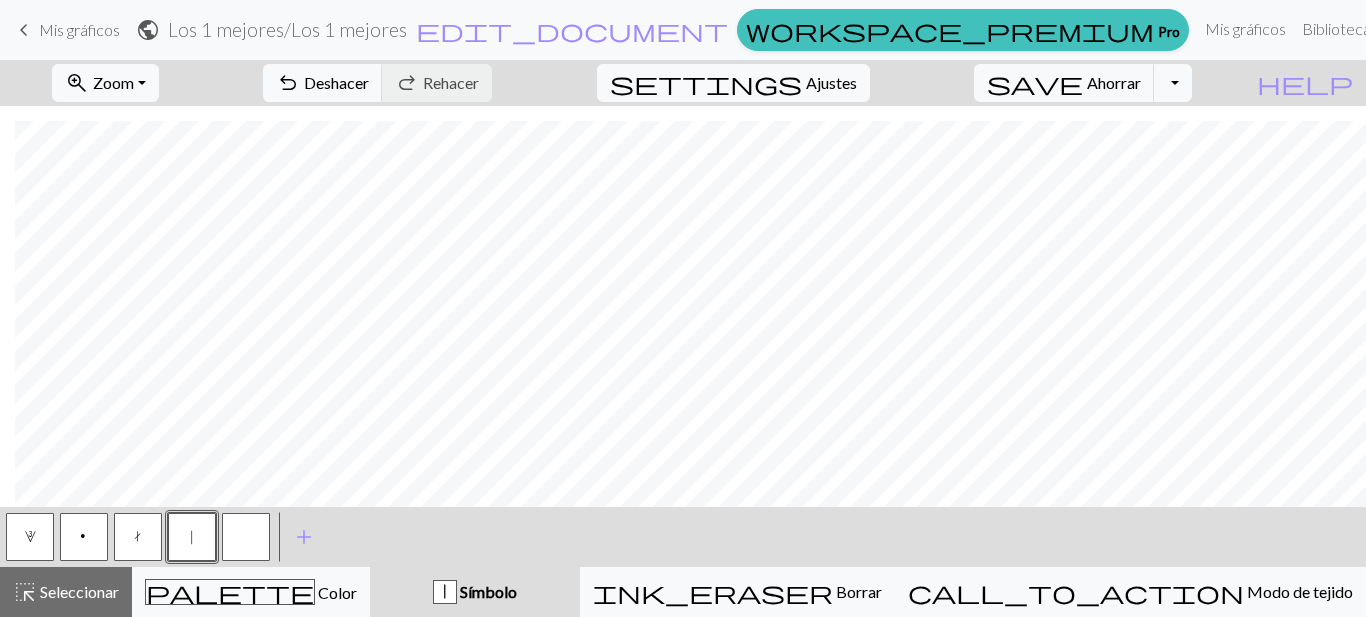 click on "3" at bounding box center [30, 539] 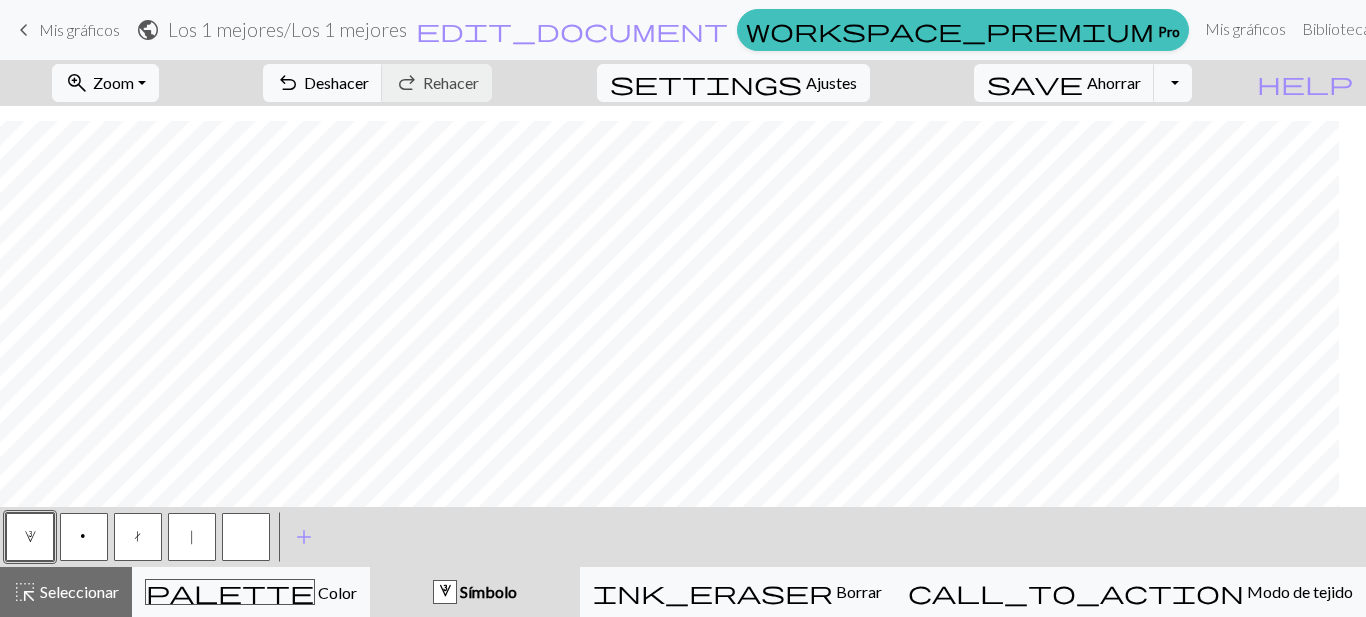 scroll, scrollTop: 104, scrollLeft: 1116, axis: both 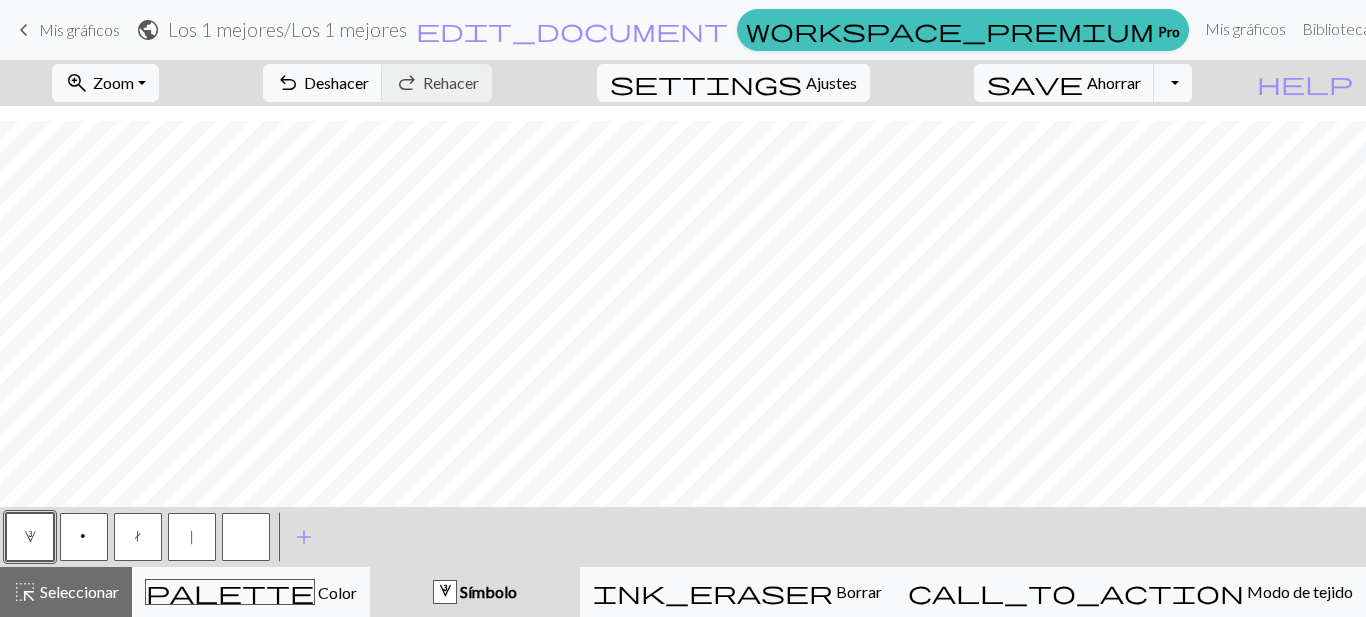 click at bounding box center [246, 537] 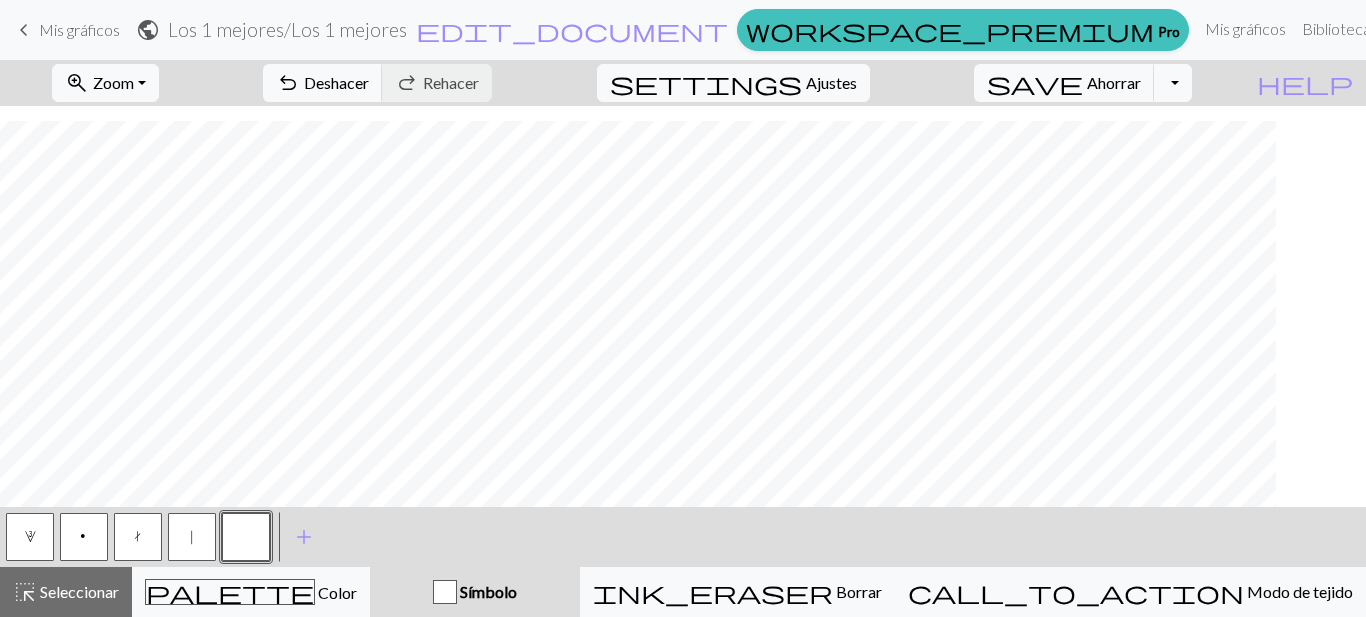 scroll, scrollTop: 104, scrollLeft: 0, axis: vertical 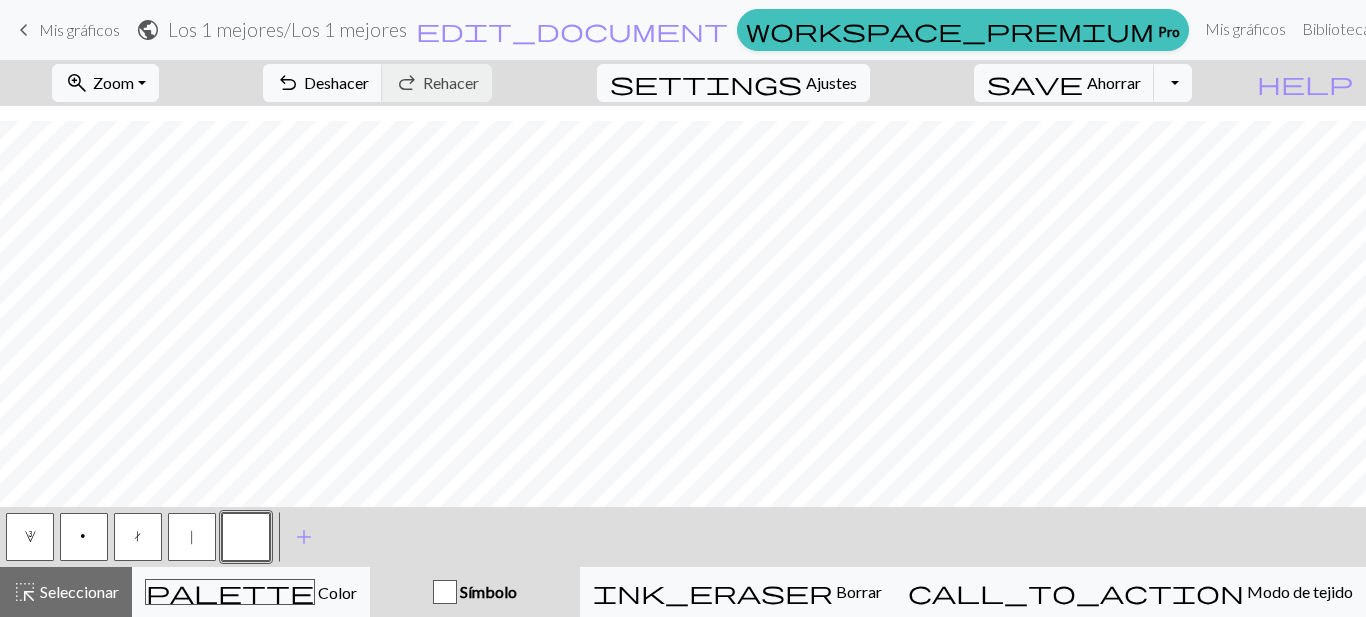 click on "3" at bounding box center [30, 539] 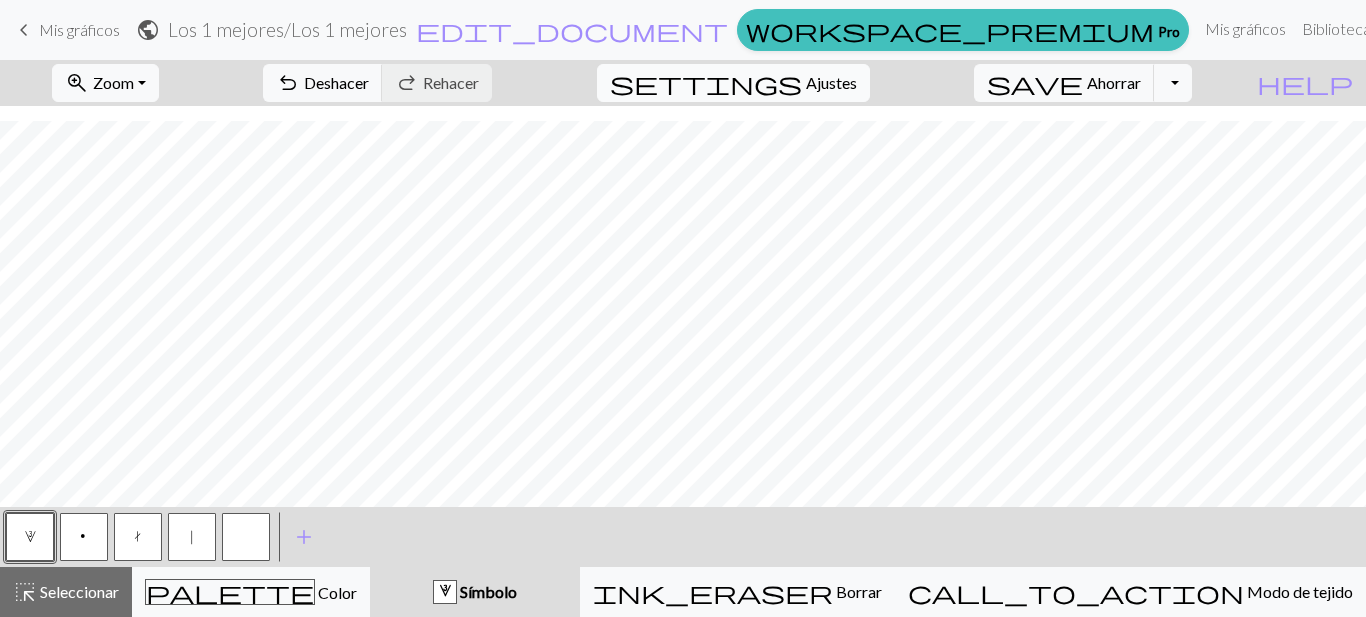 click on "Ajustes" at bounding box center (831, 82) 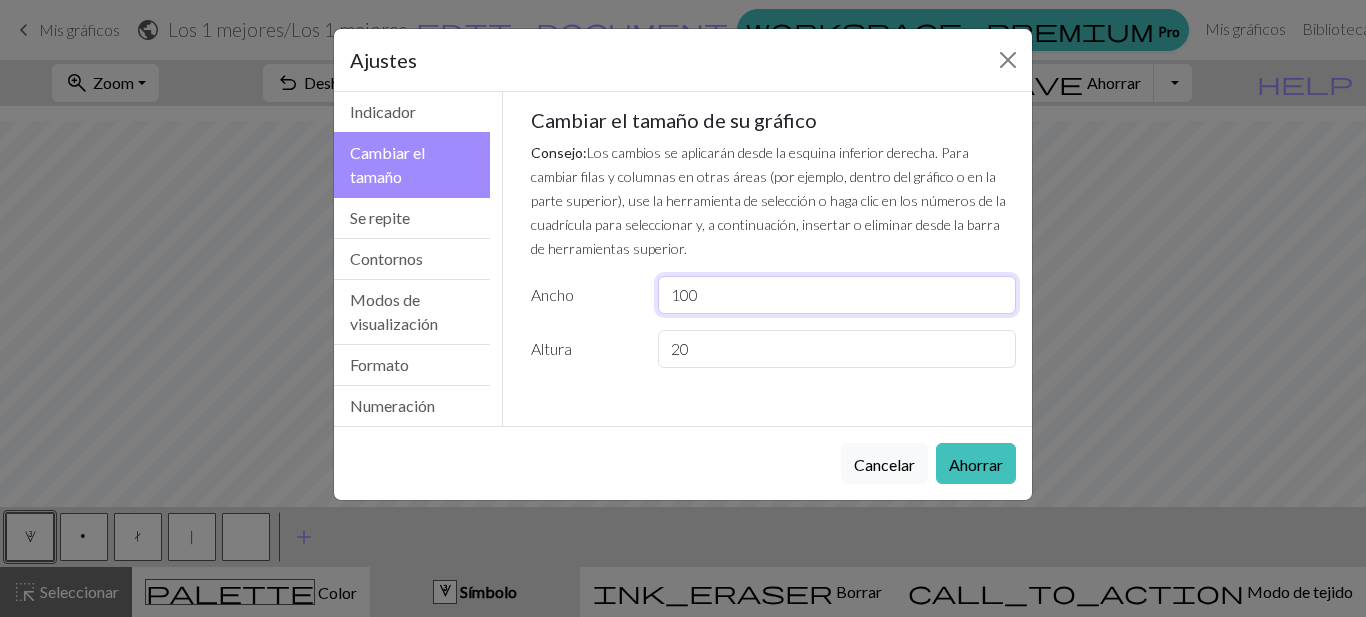 click on "100" at bounding box center (837, 295) 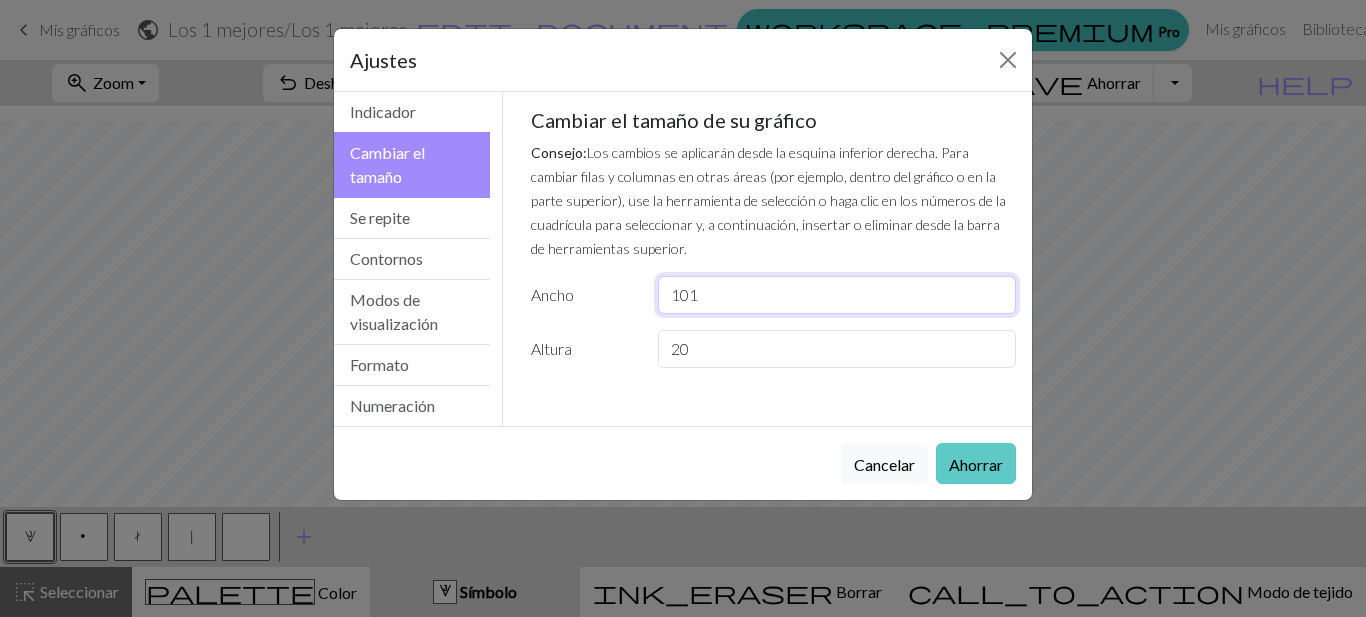 type on "101" 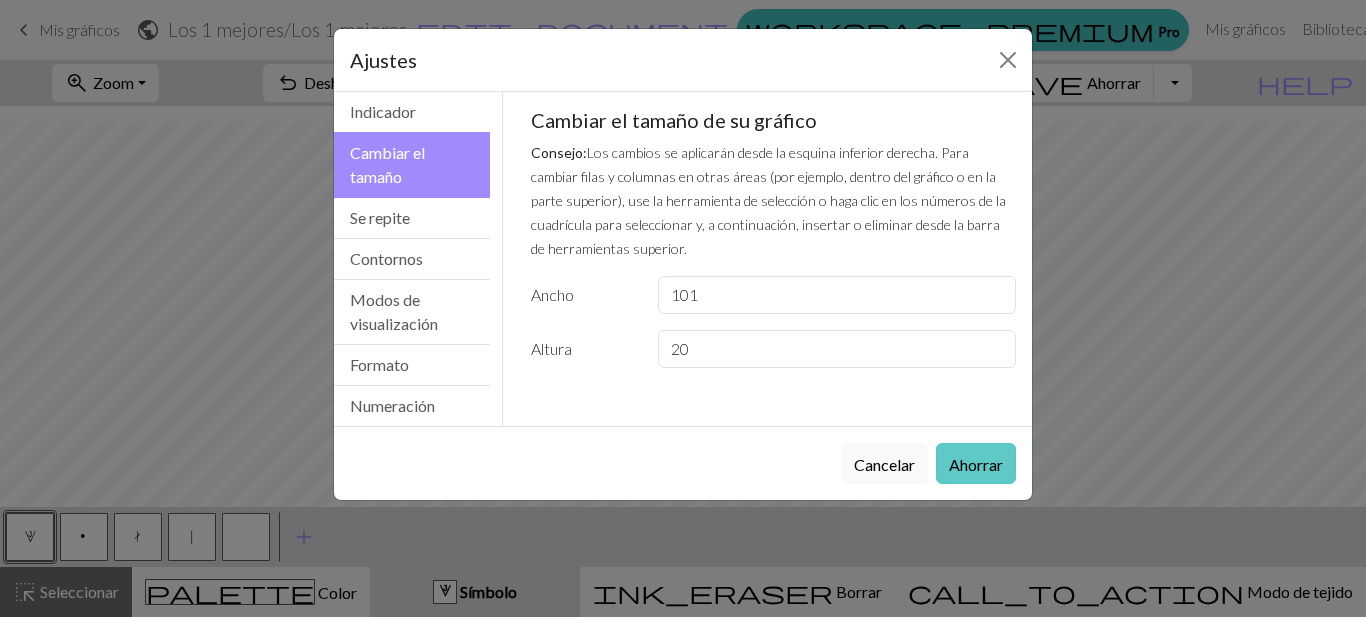 click on "Ahorrar" at bounding box center [976, 464] 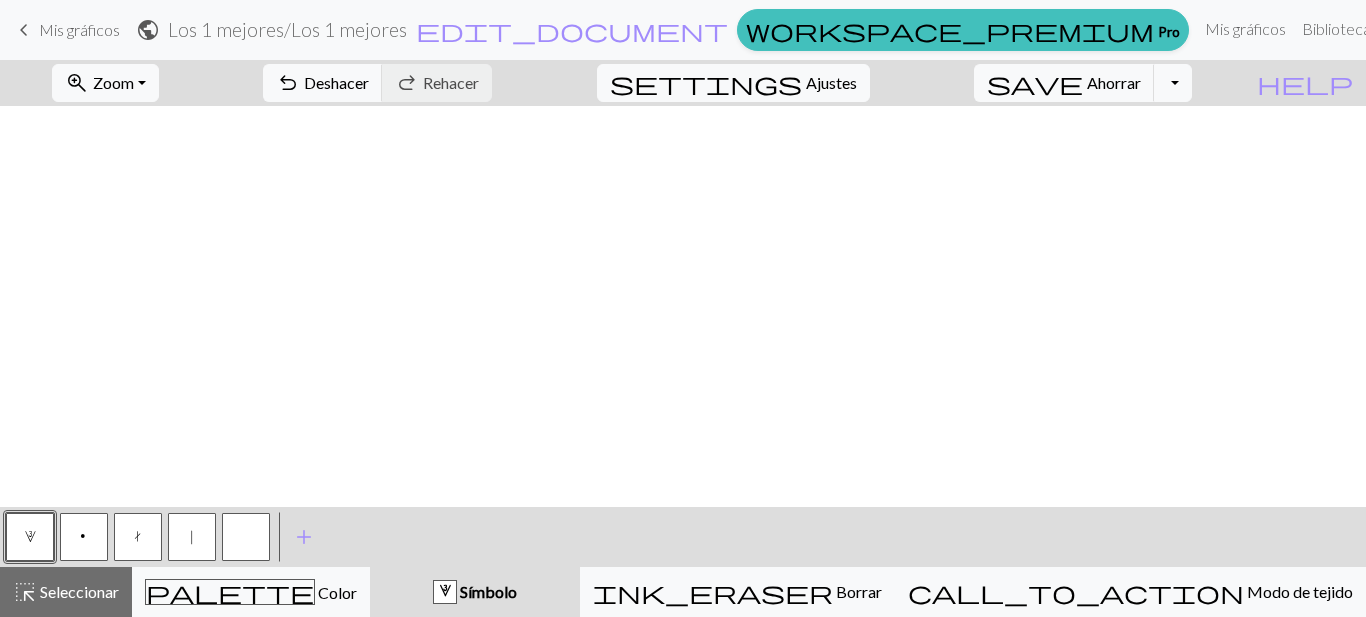 scroll, scrollTop: 104, scrollLeft: 1446, axis: both 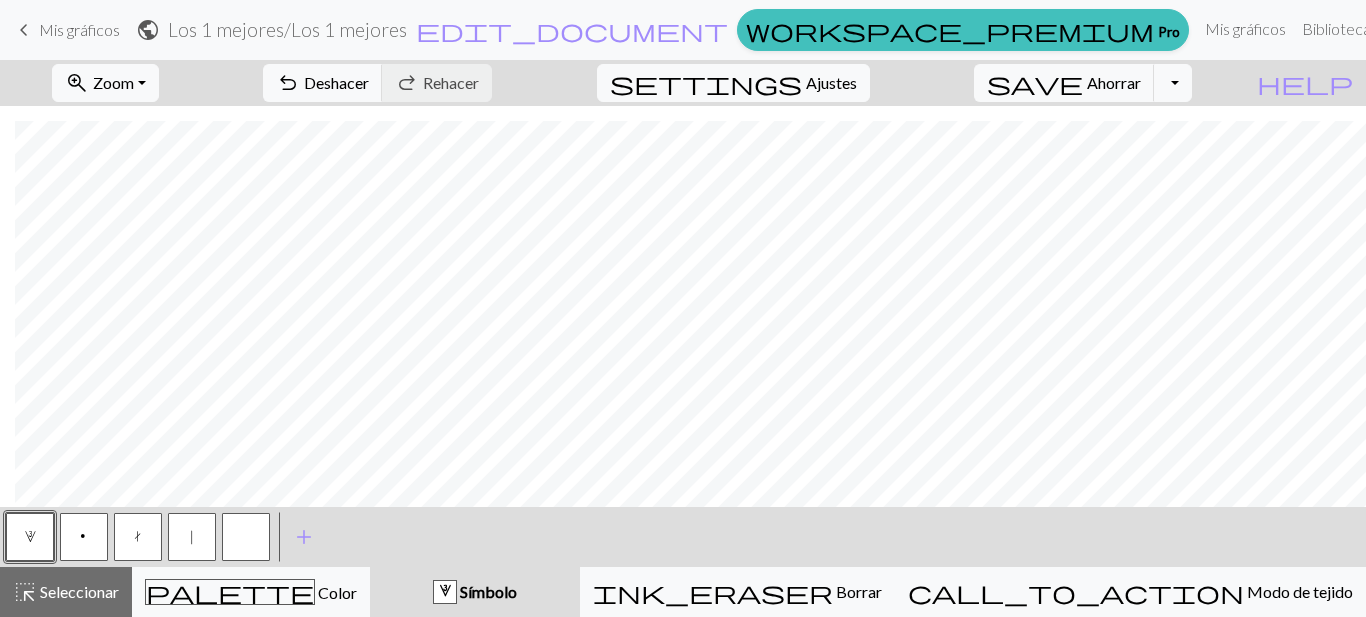 click on "|" at bounding box center [192, 537] 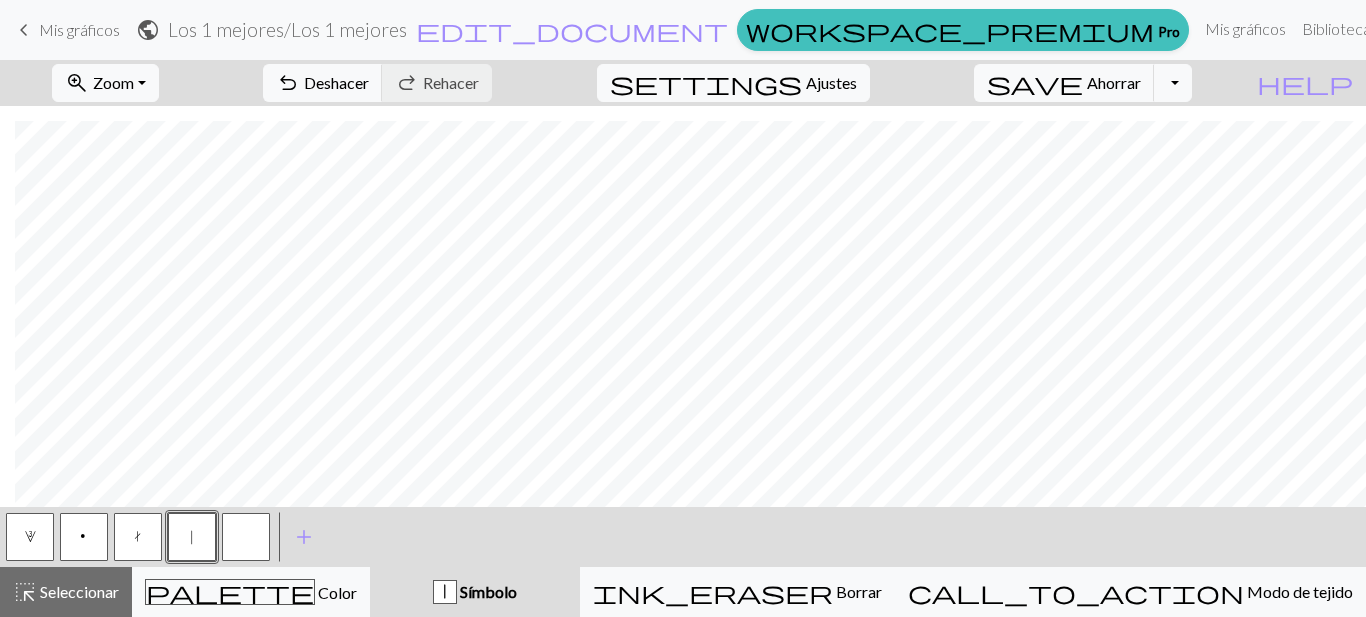 click on "t" at bounding box center [138, 537] 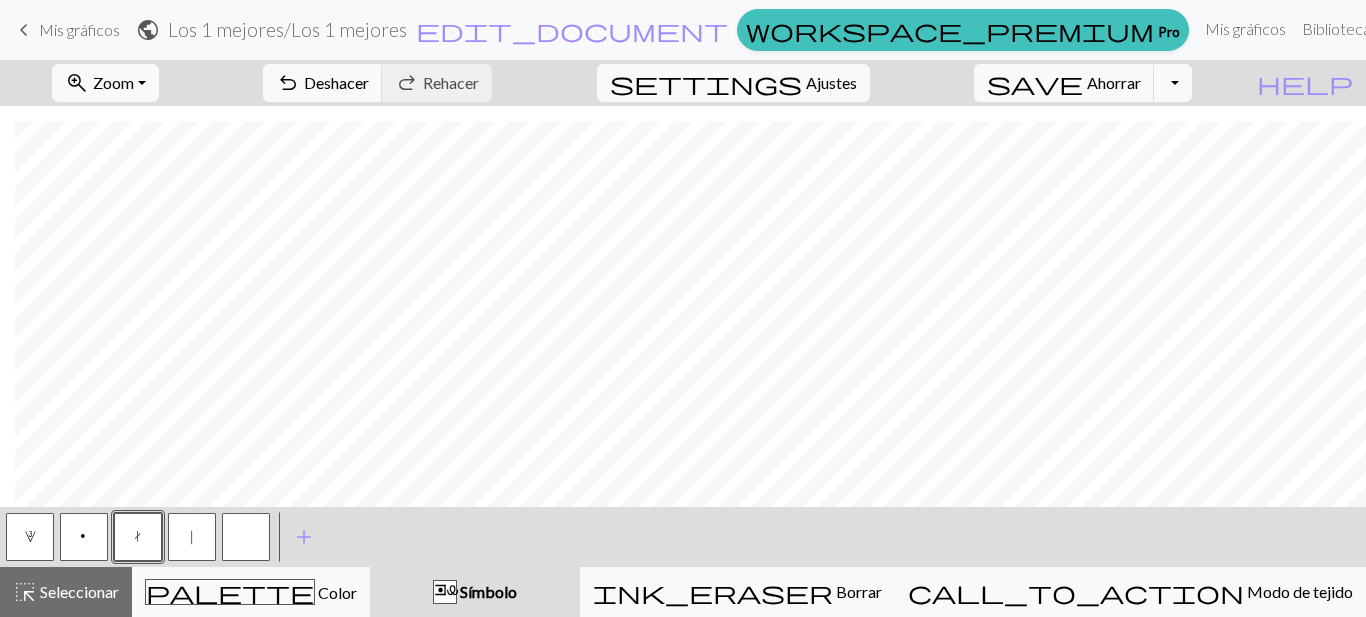 click at bounding box center (246, 537) 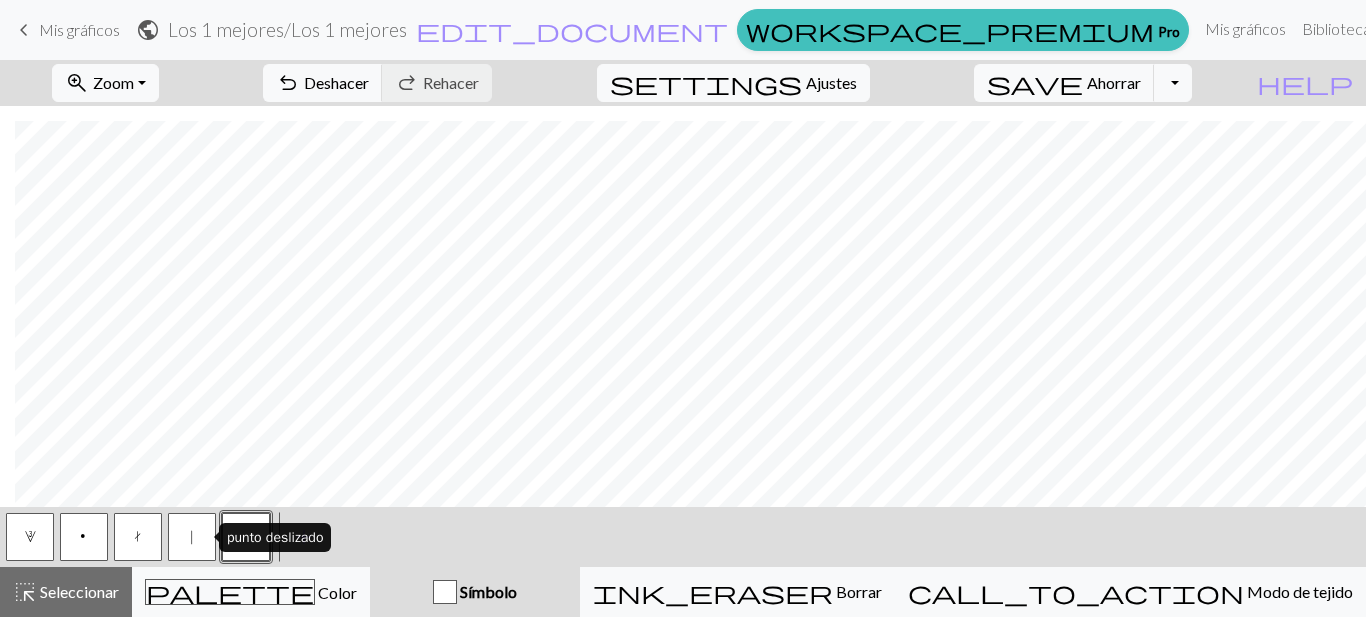 click on "|" at bounding box center [192, 539] 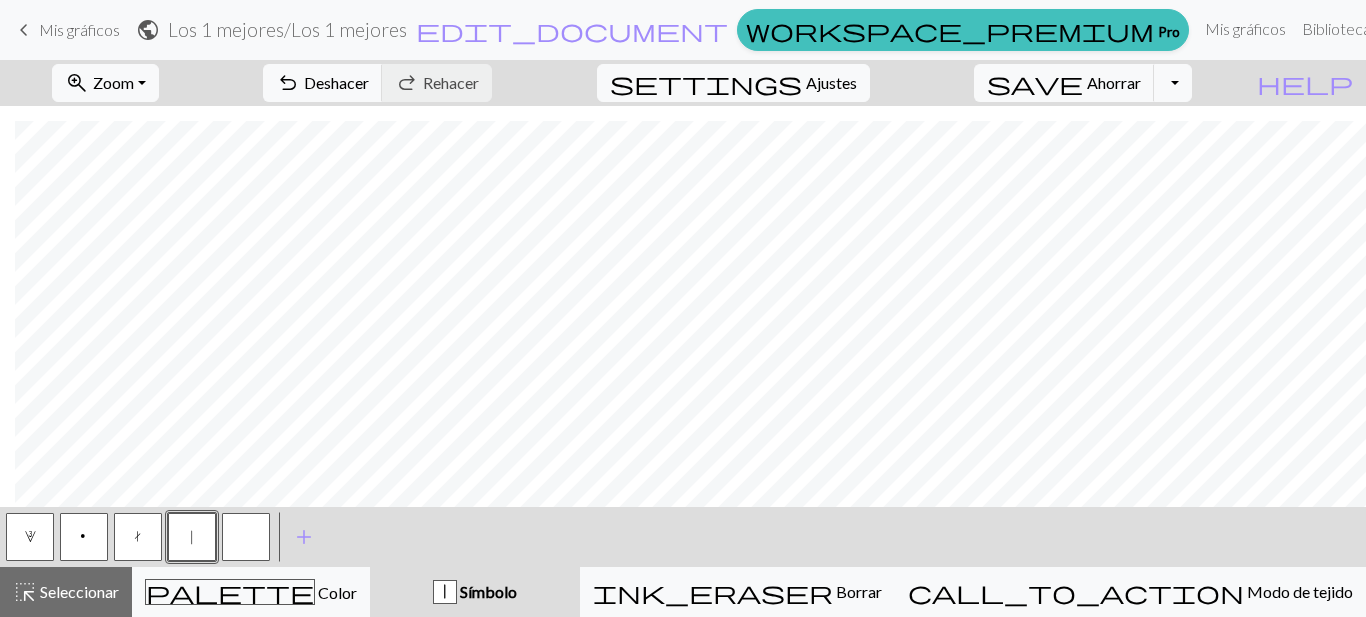 click on "3" at bounding box center [30, 537] 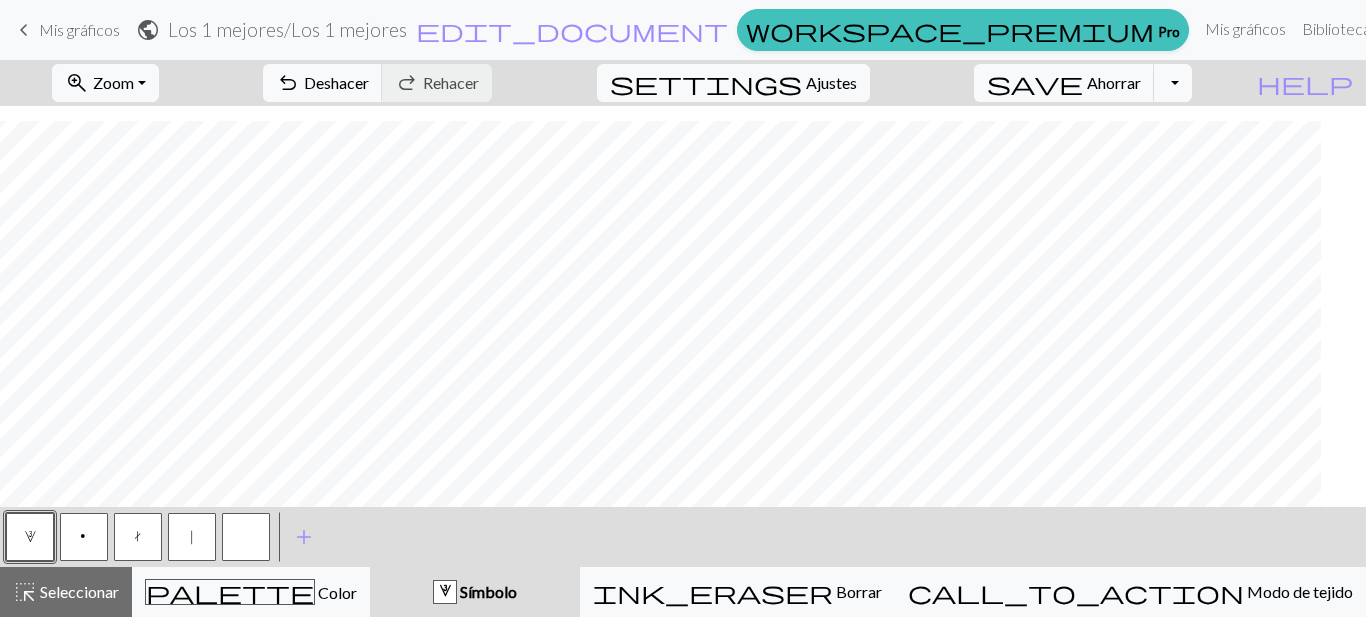 scroll, scrollTop: 104, scrollLeft: 919, axis: both 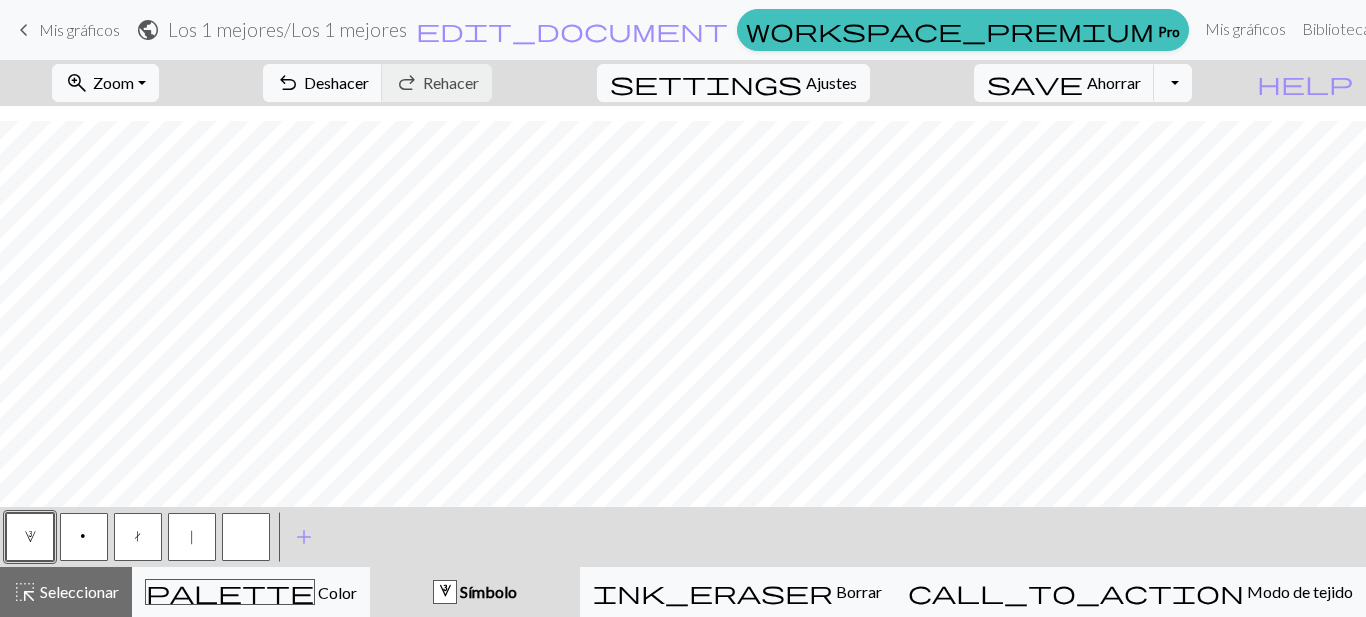 click at bounding box center (246, 537) 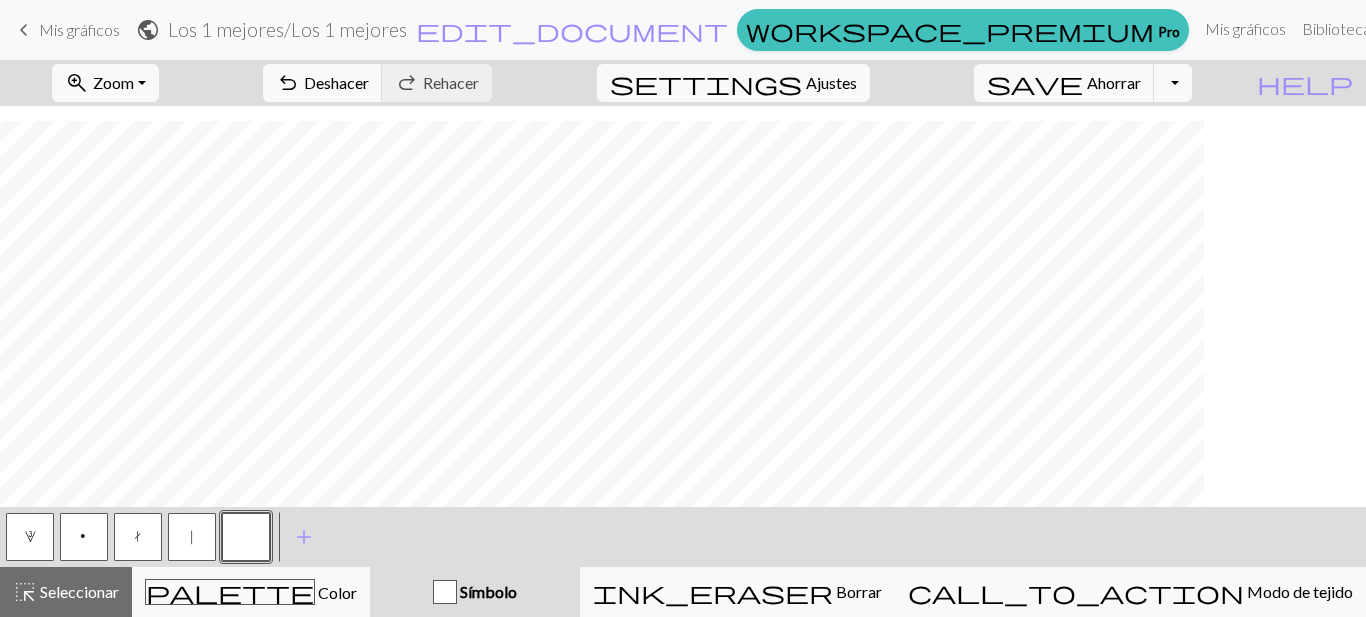 scroll, scrollTop: 104, scrollLeft: 0, axis: vertical 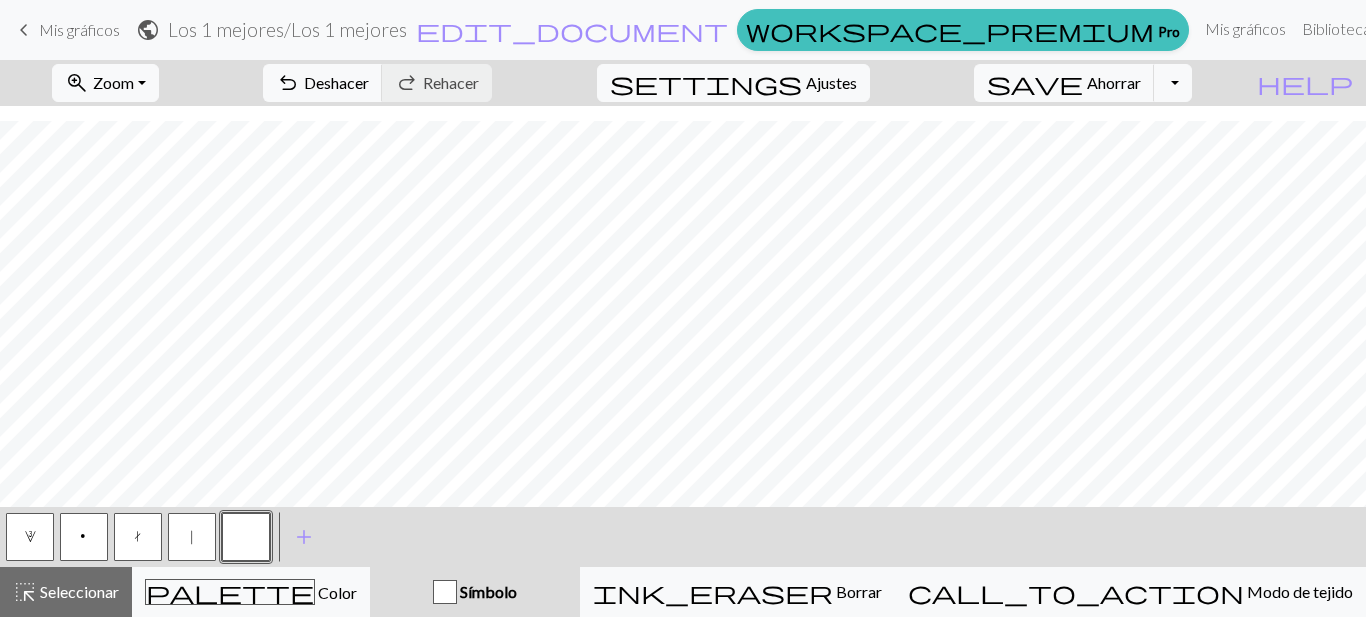 click on "3" at bounding box center [30, 539] 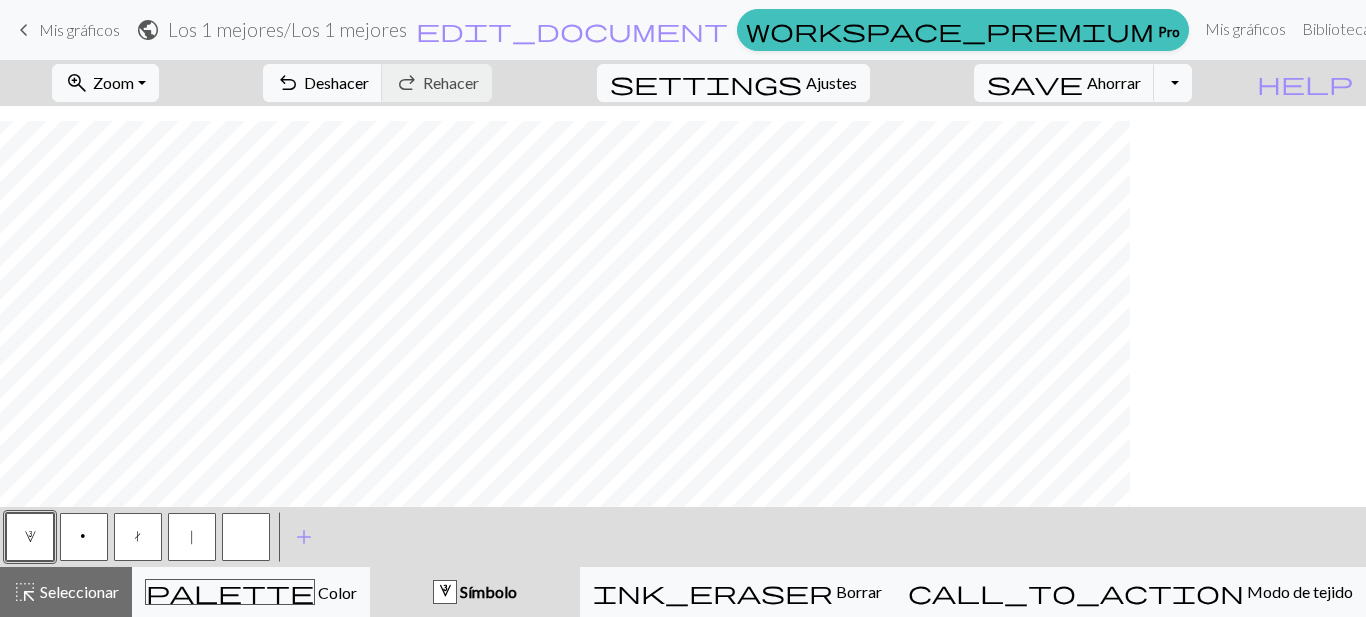 scroll, scrollTop: 104, scrollLeft: 196, axis: both 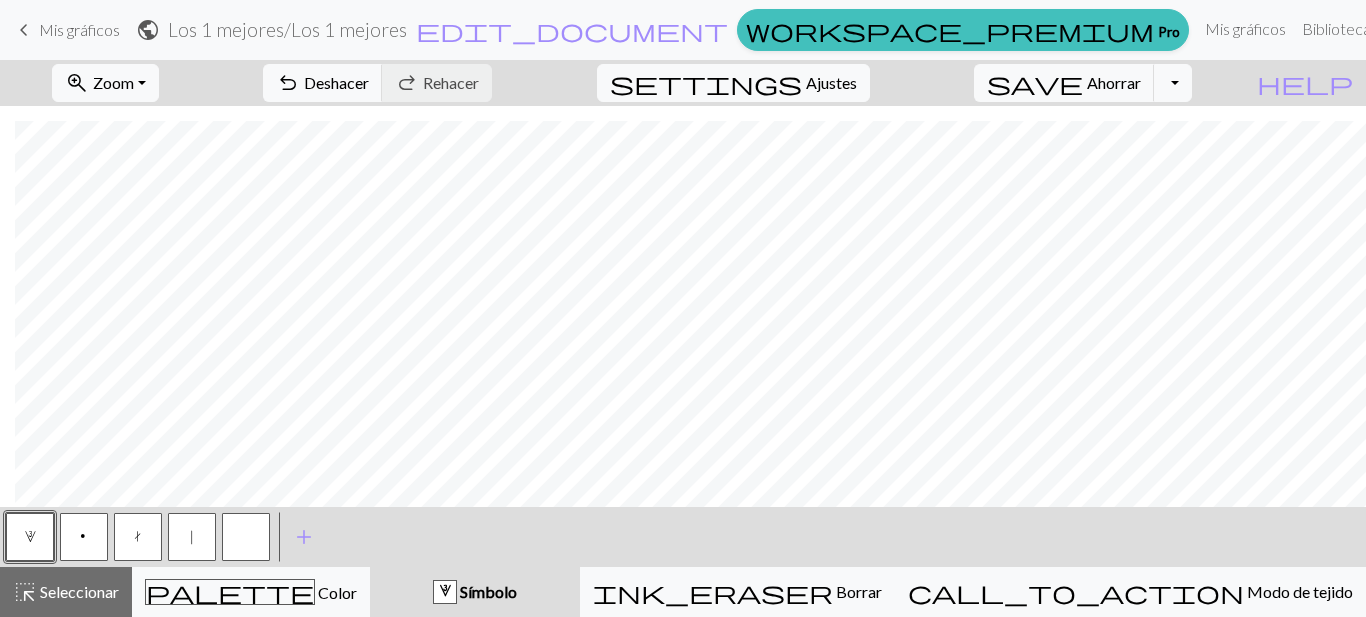 click at bounding box center [246, 537] 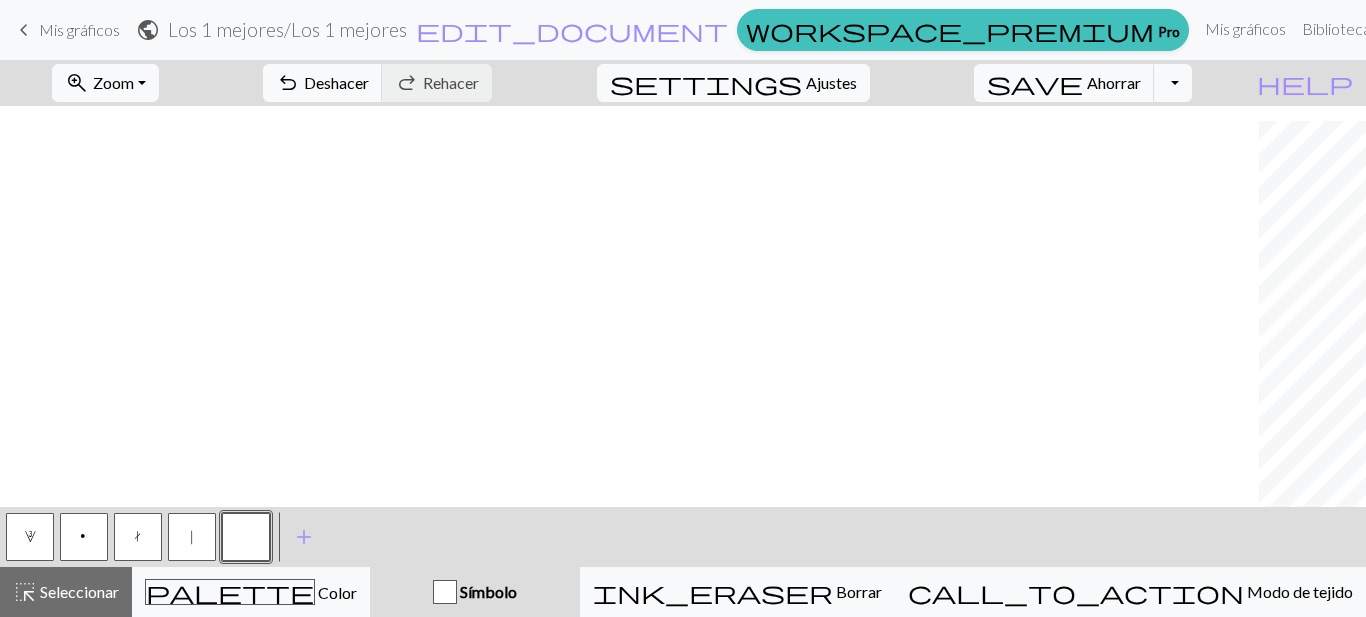 scroll, scrollTop: 104, scrollLeft: 1446, axis: both 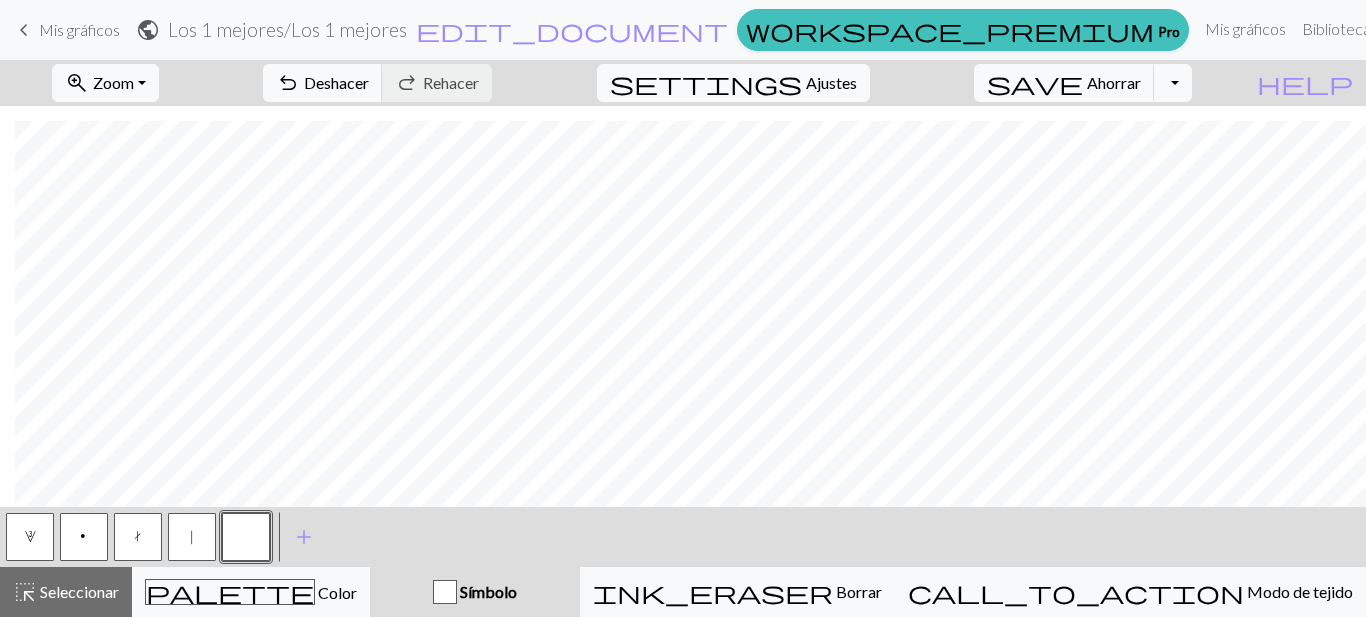 click on "3" at bounding box center [30, 537] 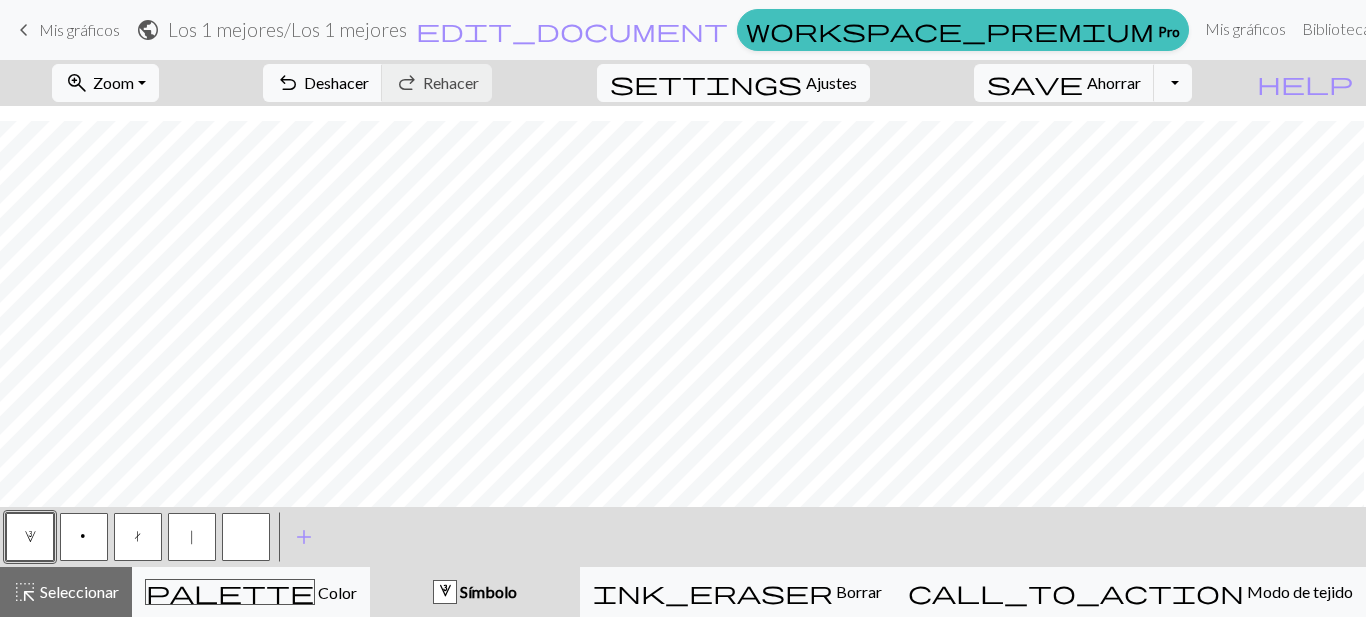 scroll, scrollTop: 104, scrollLeft: 1123, axis: both 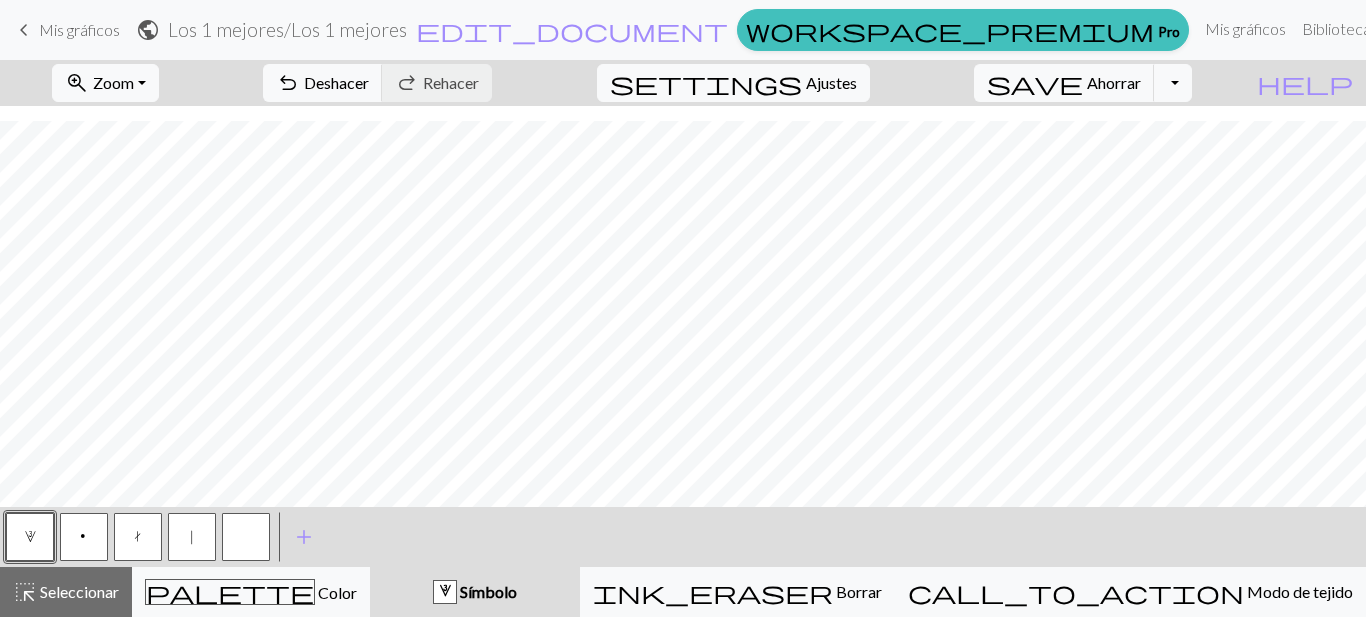 click at bounding box center [246, 537] 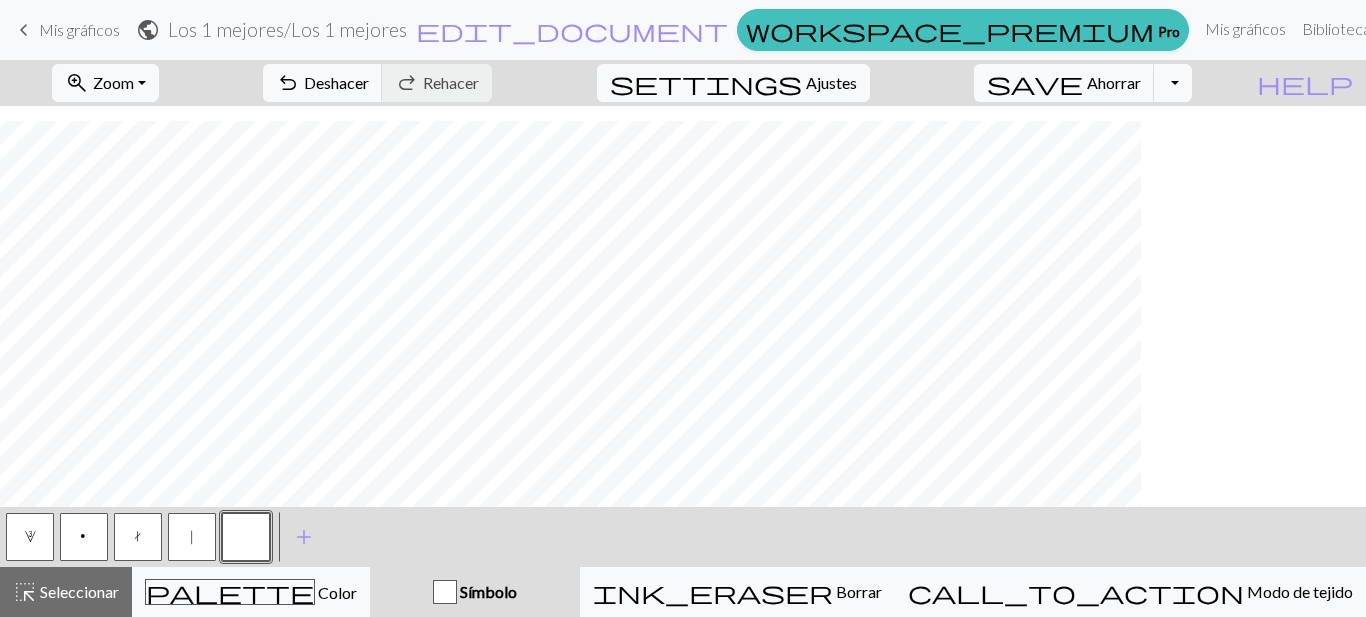 scroll, scrollTop: 104, scrollLeft: 285, axis: both 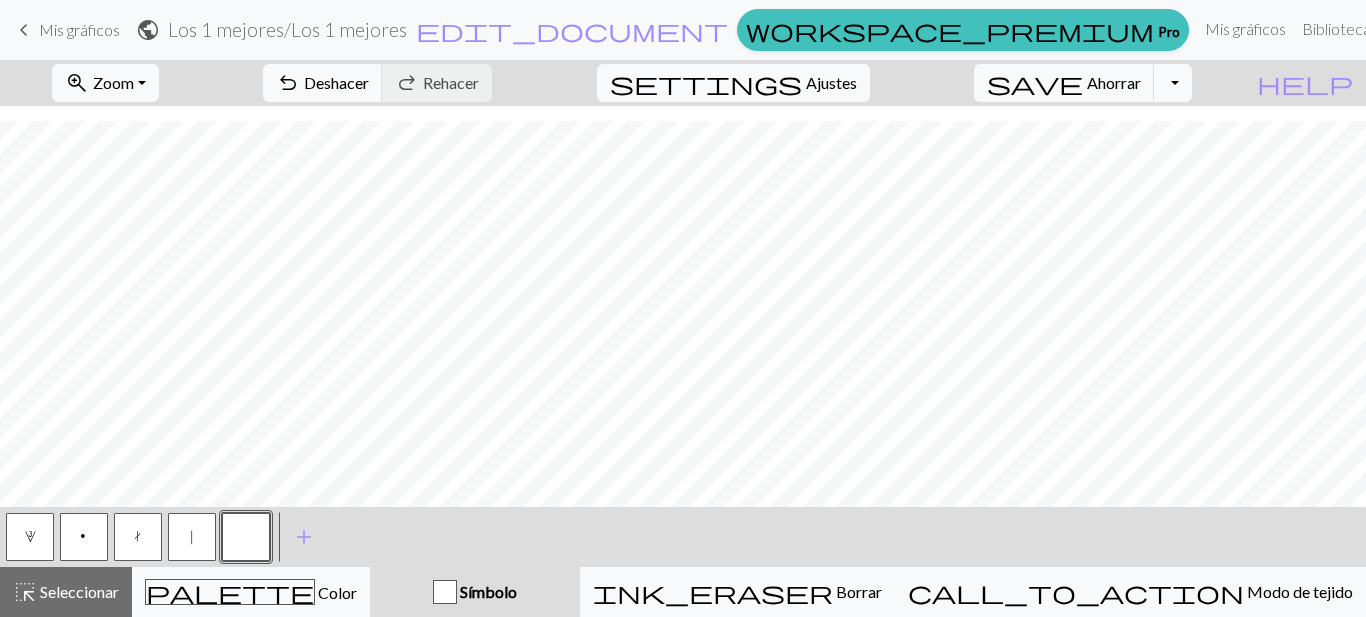click on "3" at bounding box center (30, 537) 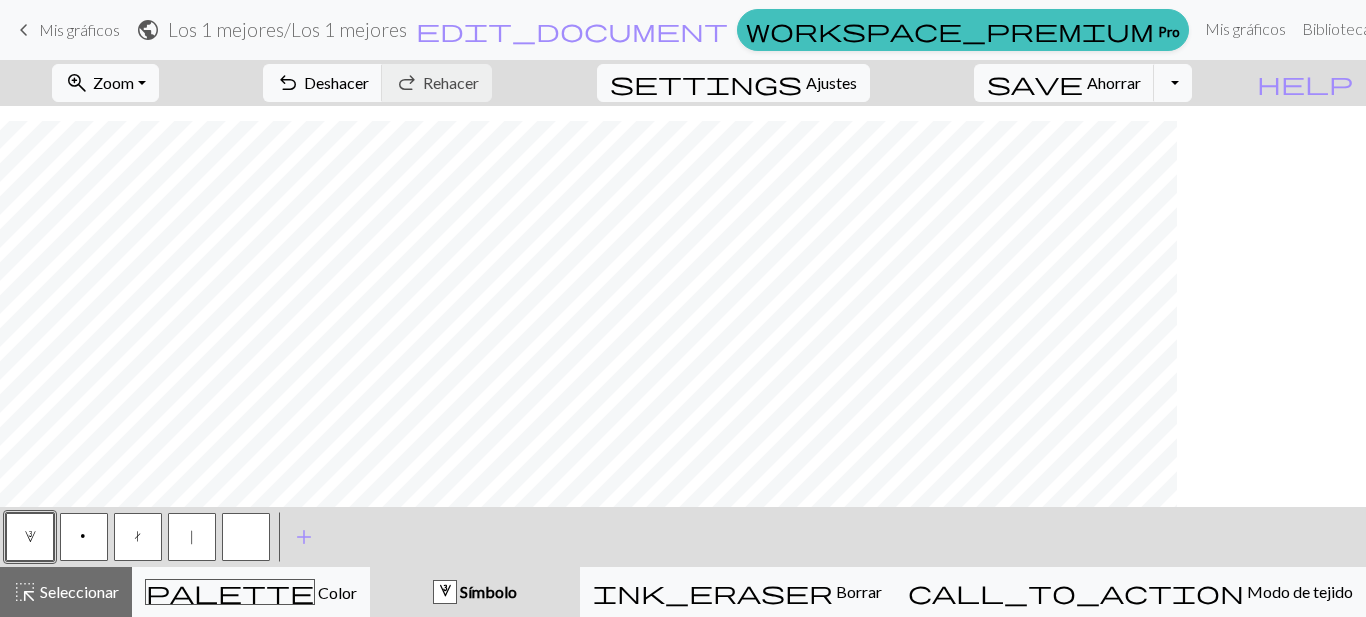 scroll, scrollTop: 104, scrollLeft: 117, axis: both 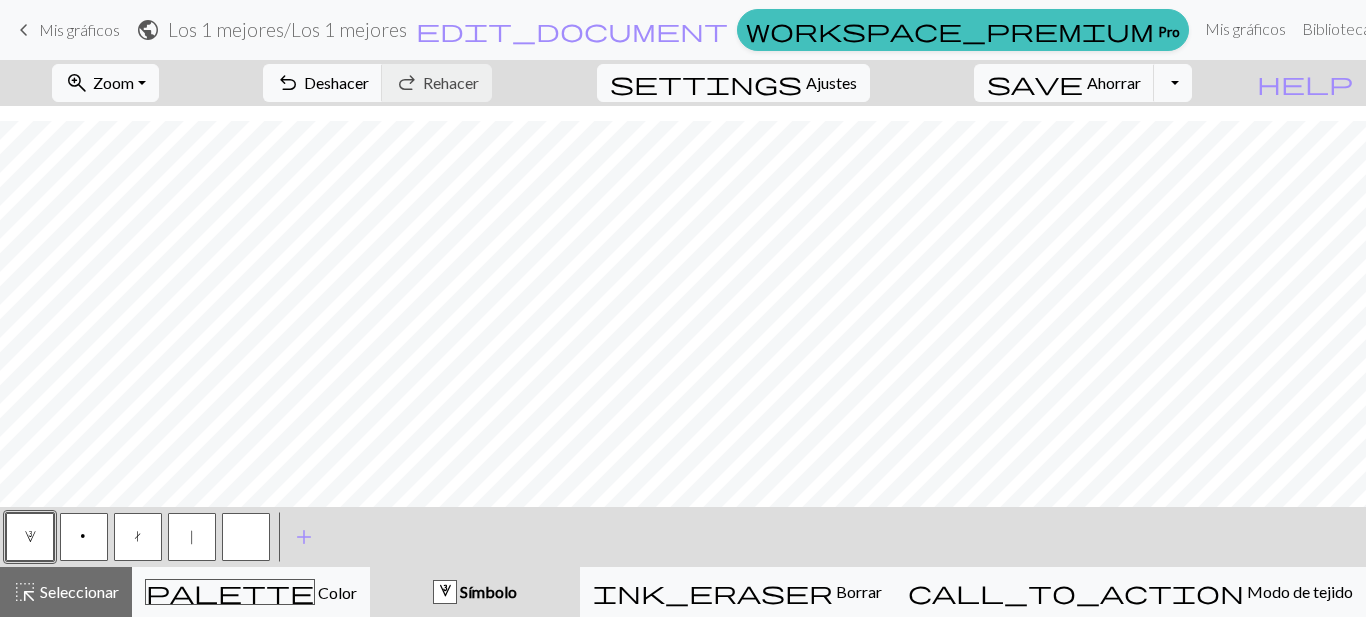 click at bounding box center [246, 537] 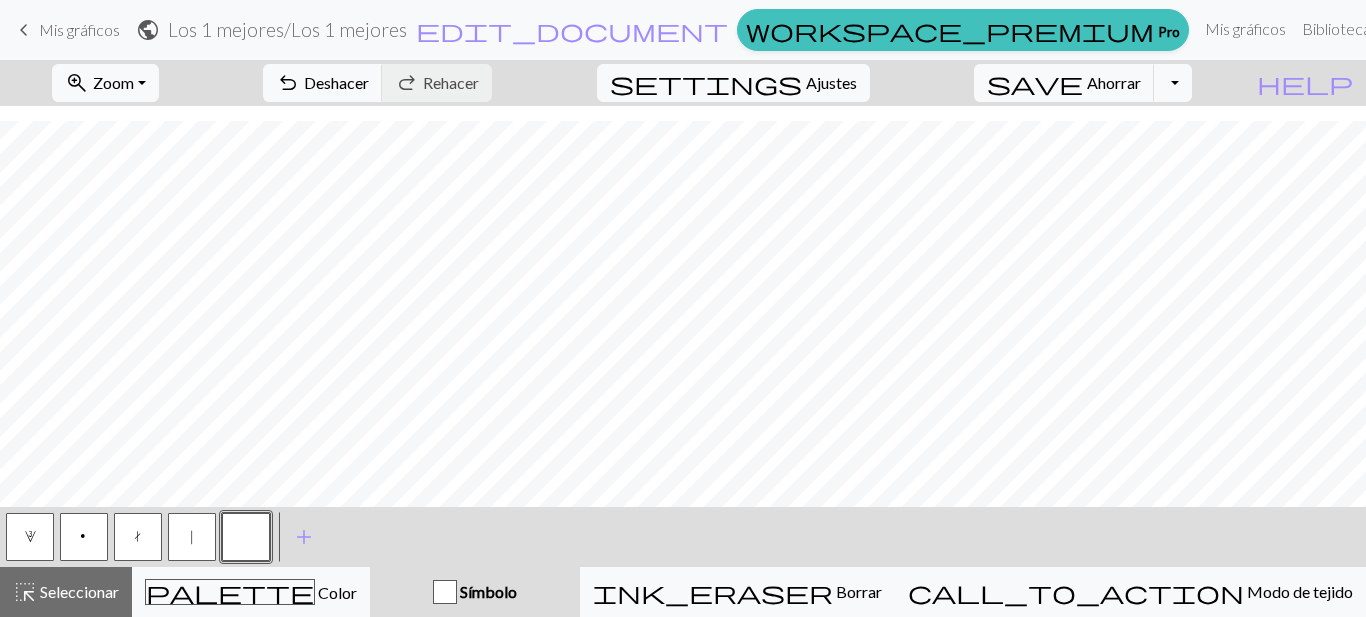 click on "3" at bounding box center (30, 539) 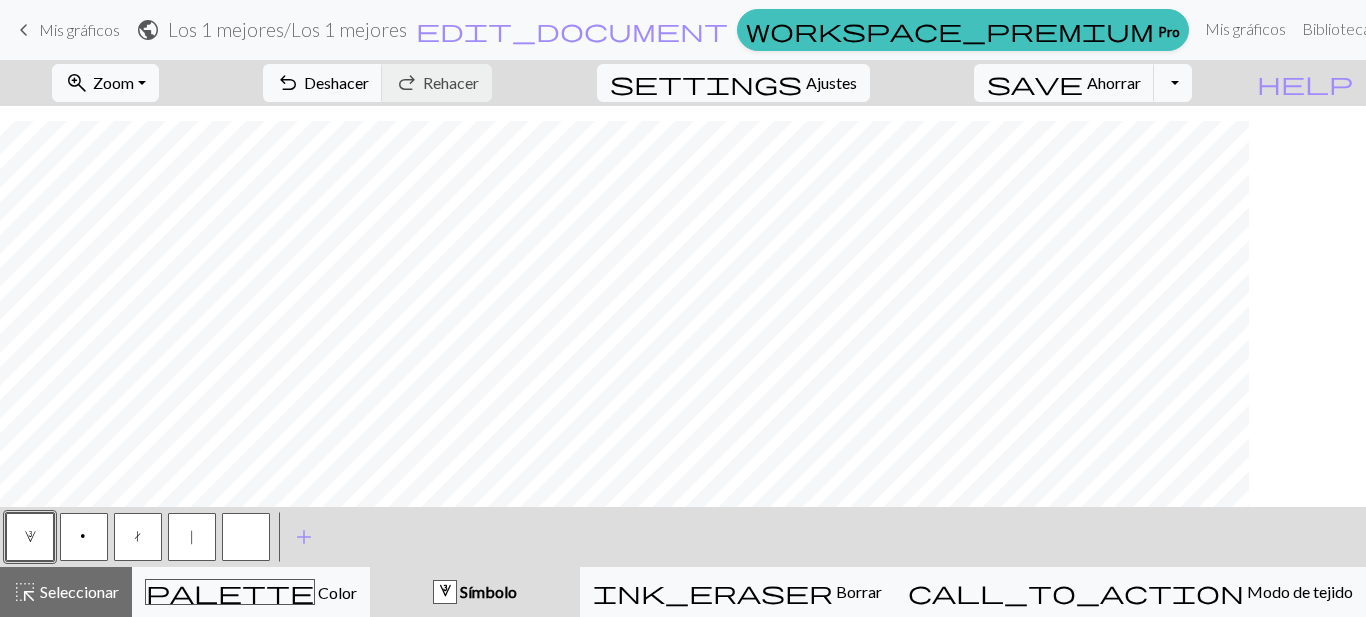 scroll, scrollTop: 104, scrollLeft: 0, axis: vertical 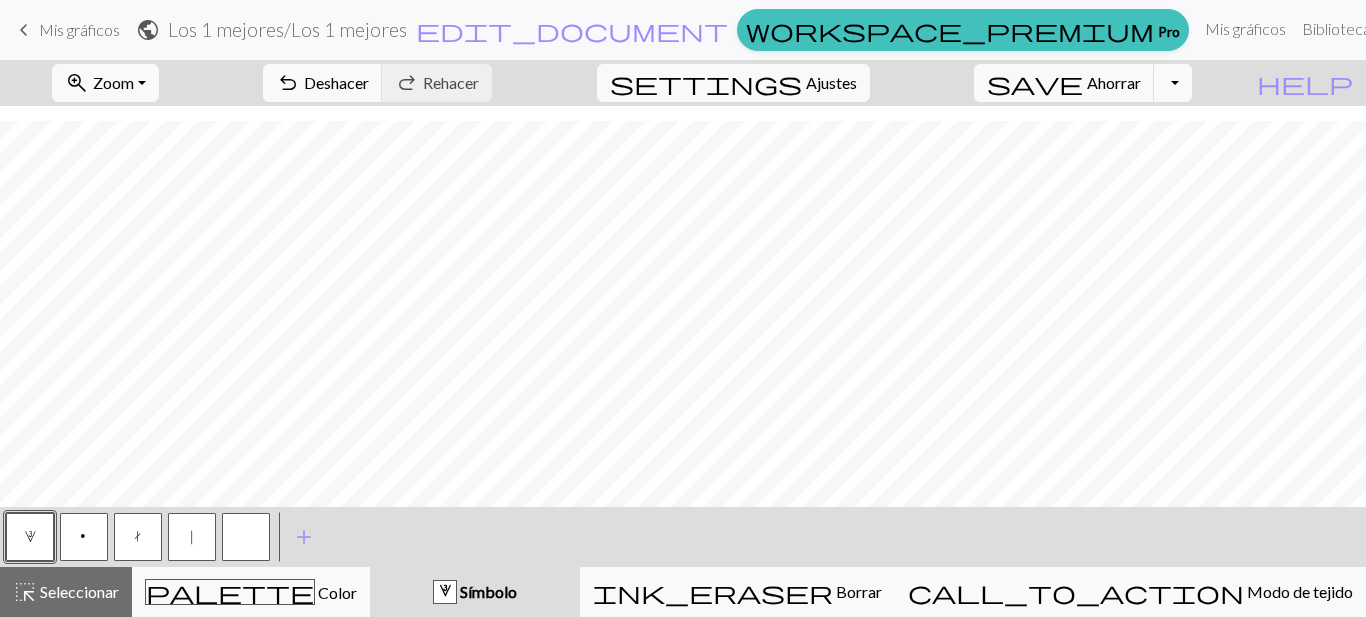 click at bounding box center (246, 537) 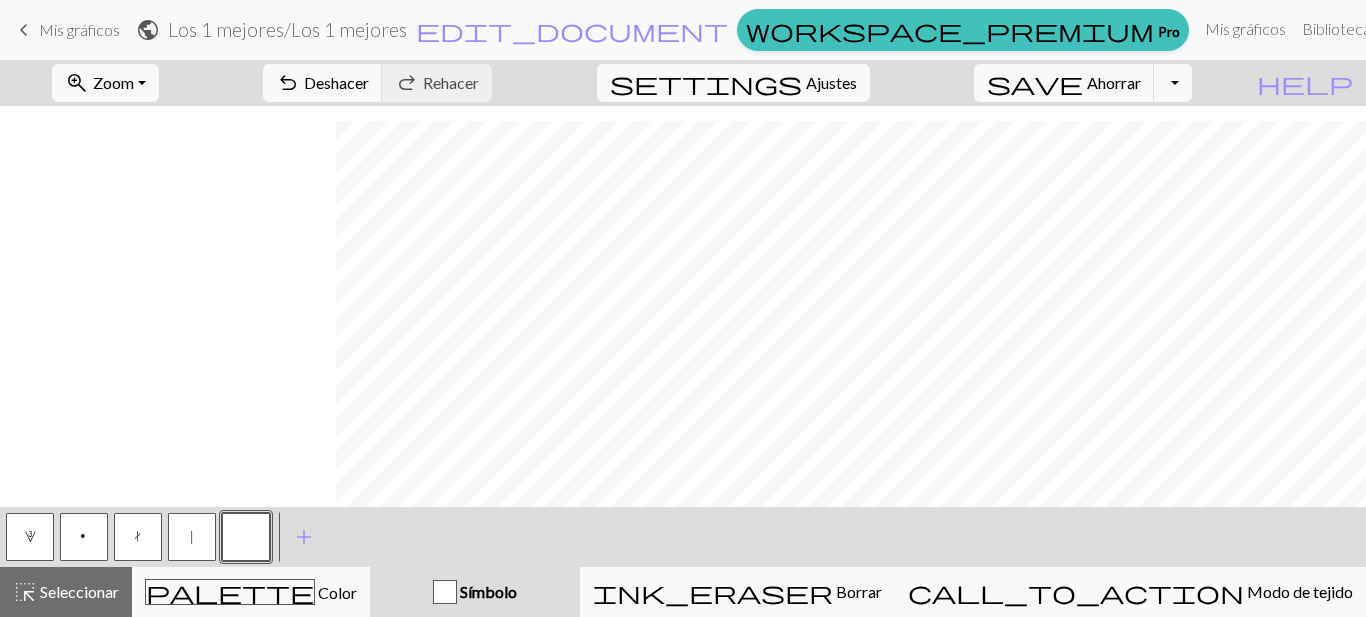 scroll, scrollTop: 104, scrollLeft: 1148, axis: both 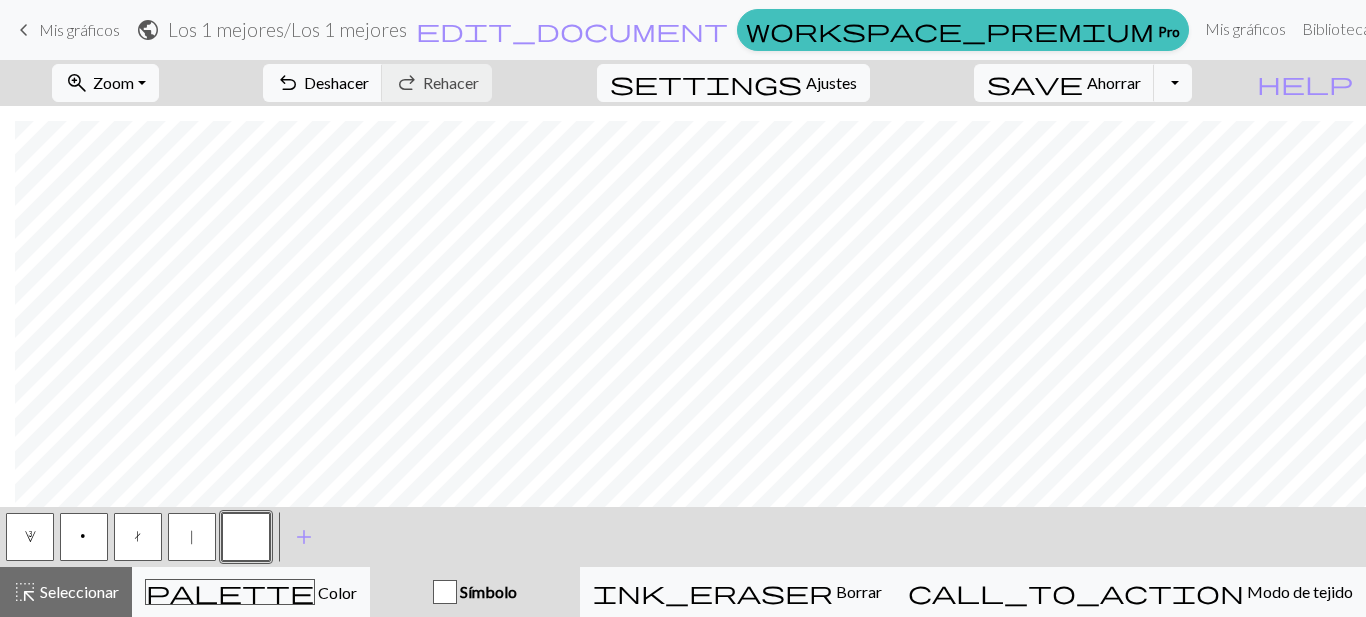 click on "|" at bounding box center (192, 539) 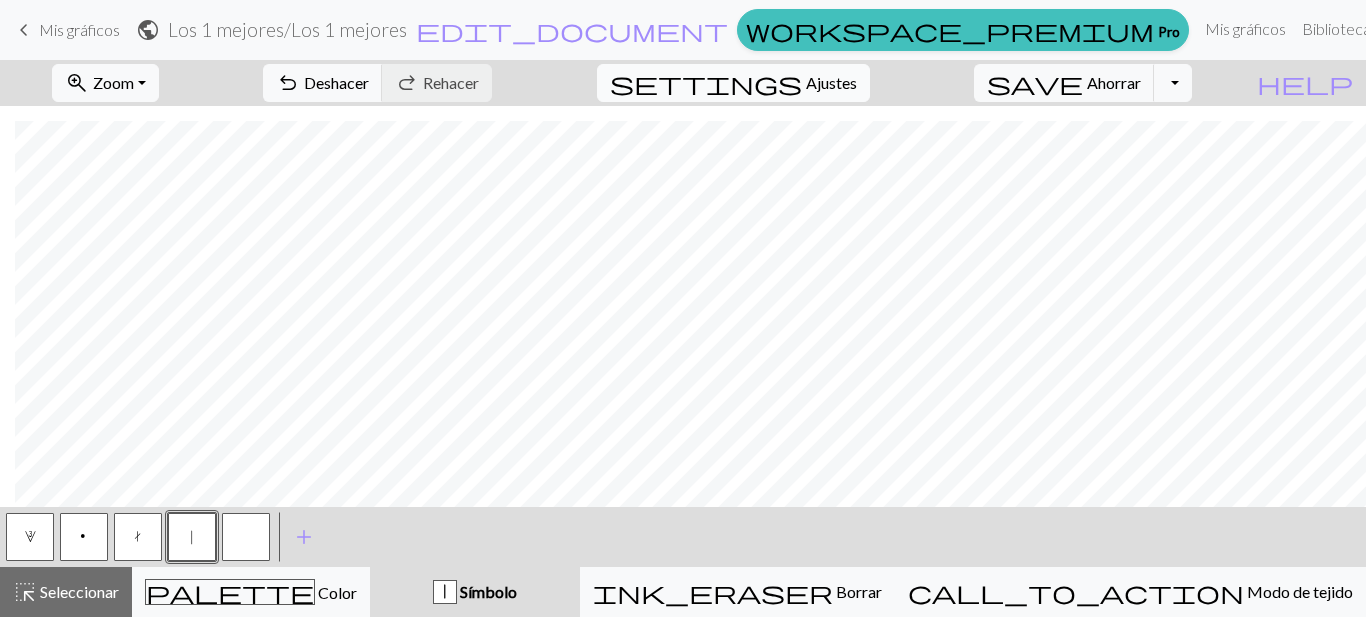 click on "Ajustes" at bounding box center (831, 82) 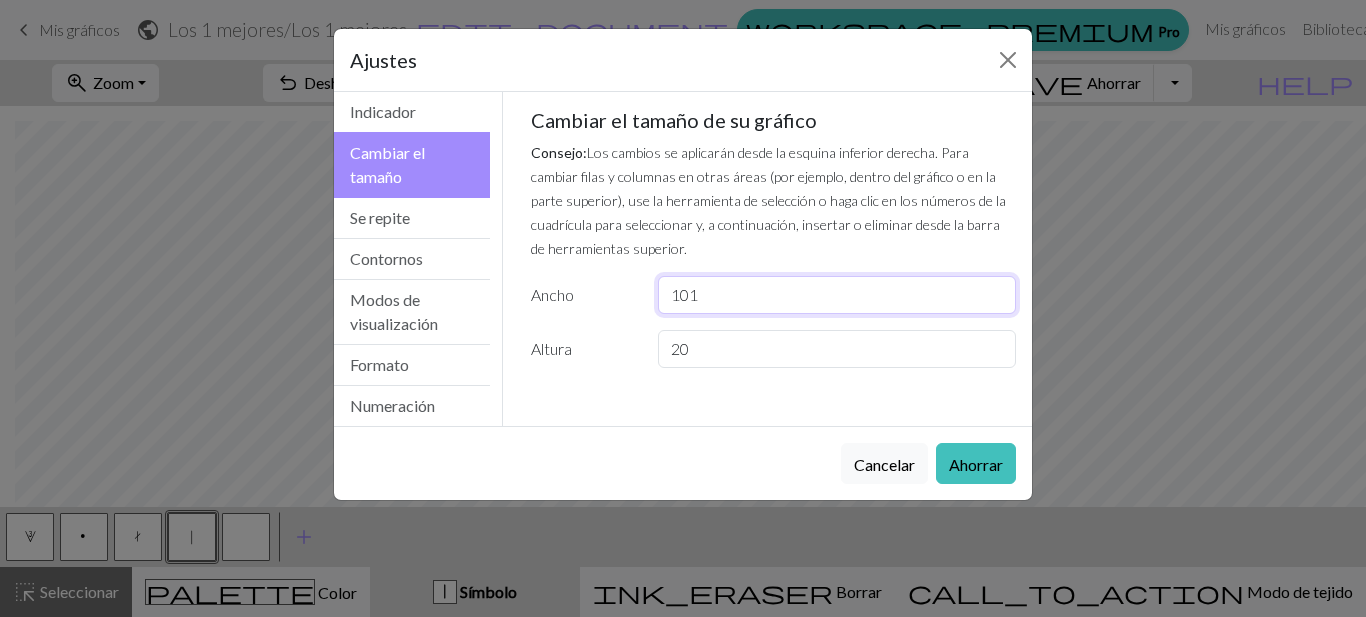click on "101" at bounding box center (837, 295) 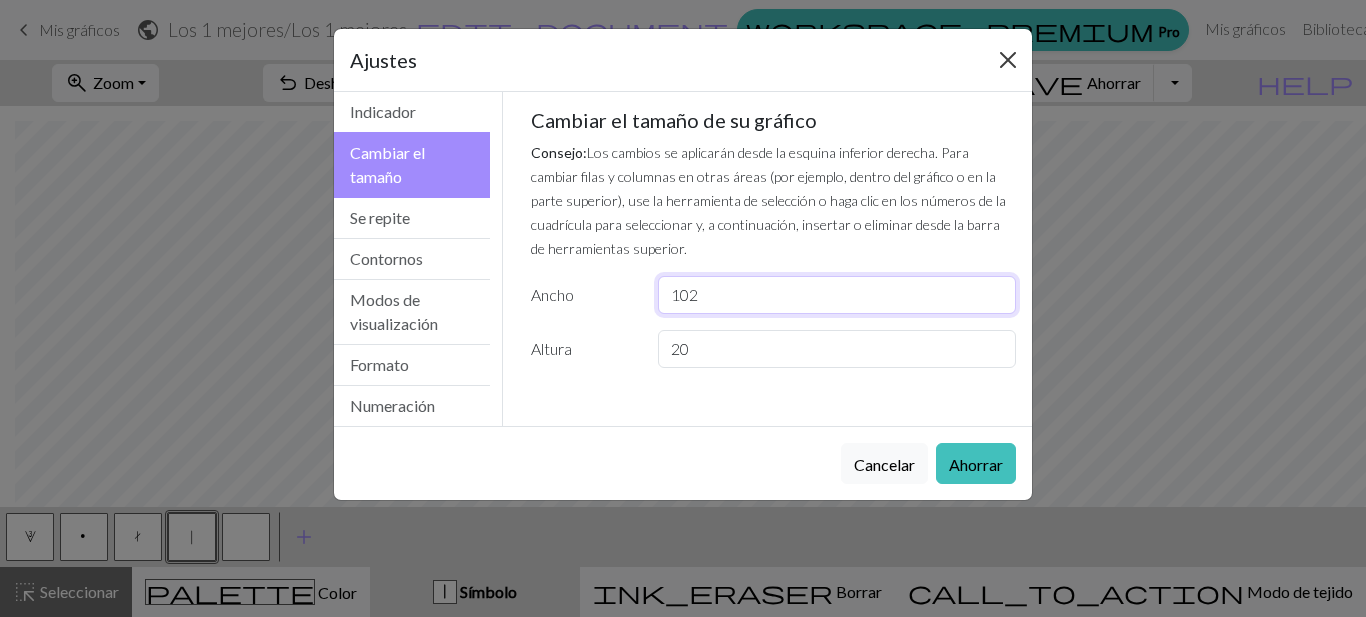 type on "102" 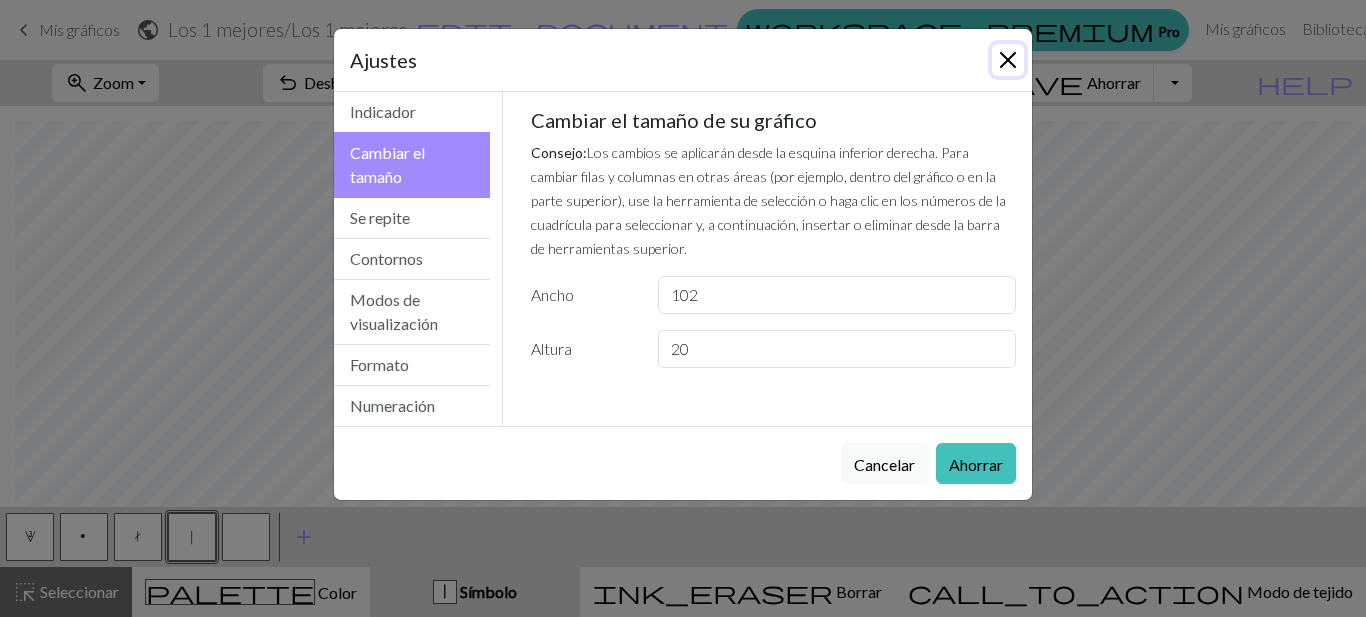 click at bounding box center (1008, 60) 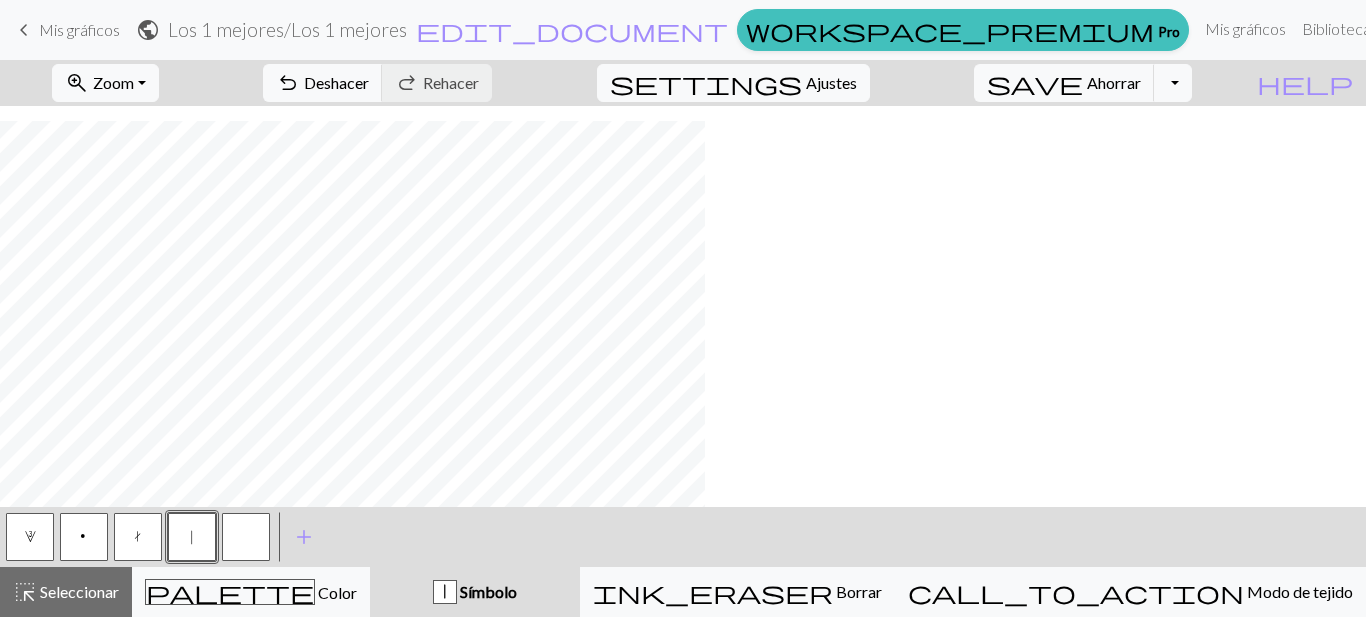scroll, scrollTop: 104, scrollLeft: 0, axis: vertical 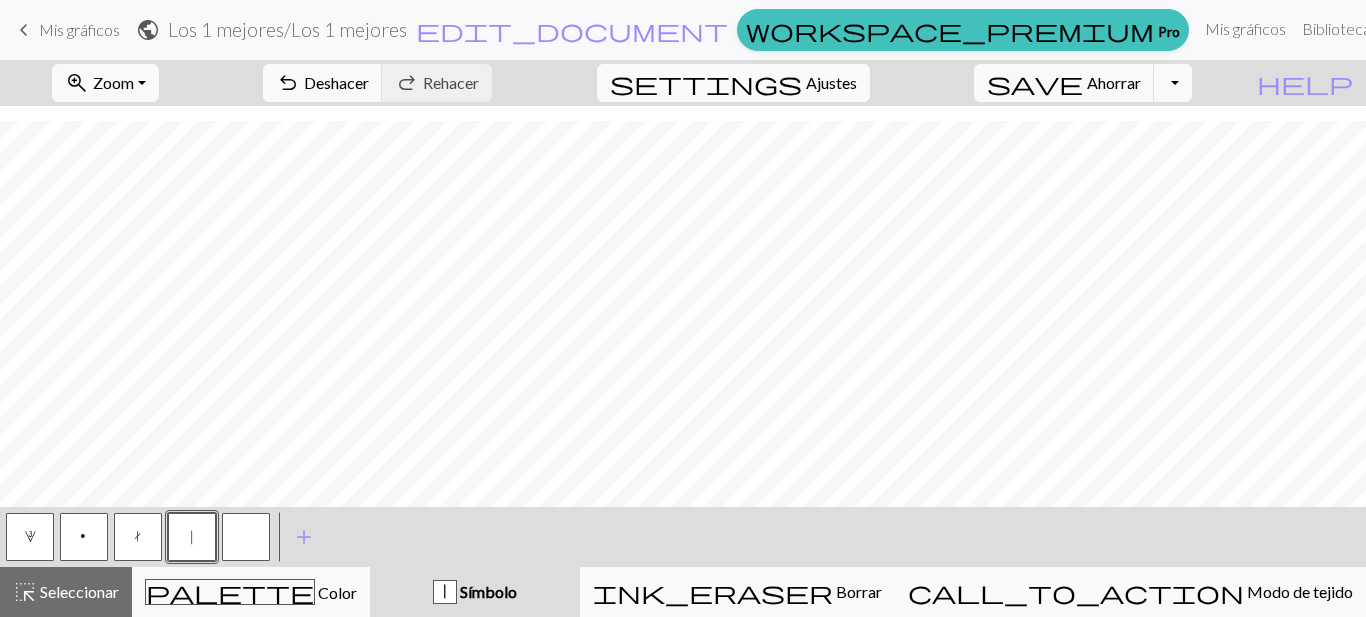 click on "Ajustes" at bounding box center [831, 82] 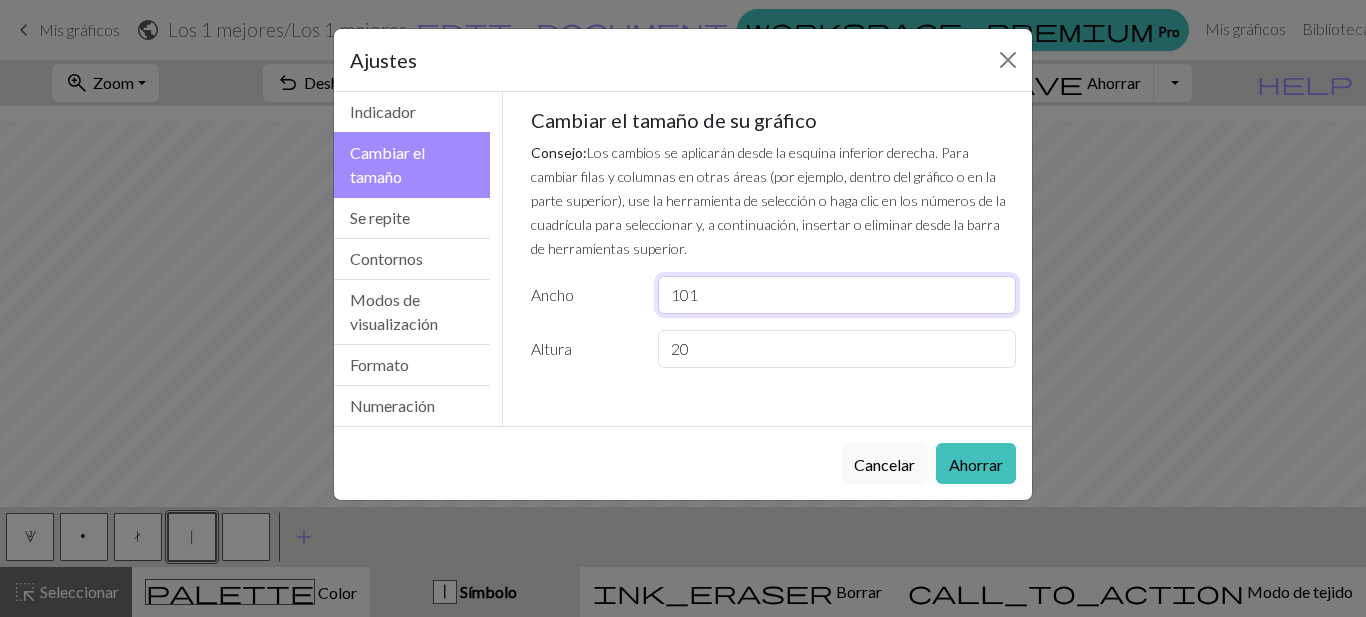 click on "101" at bounding box center [837, 295] 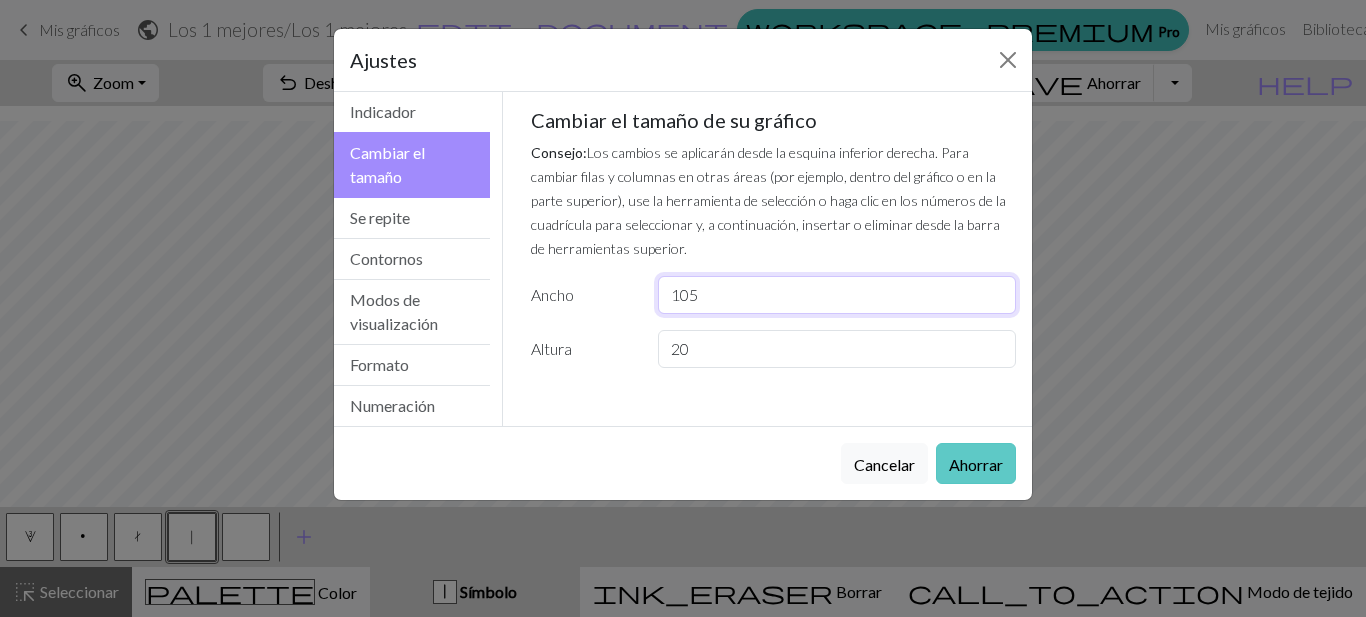 type on "105" 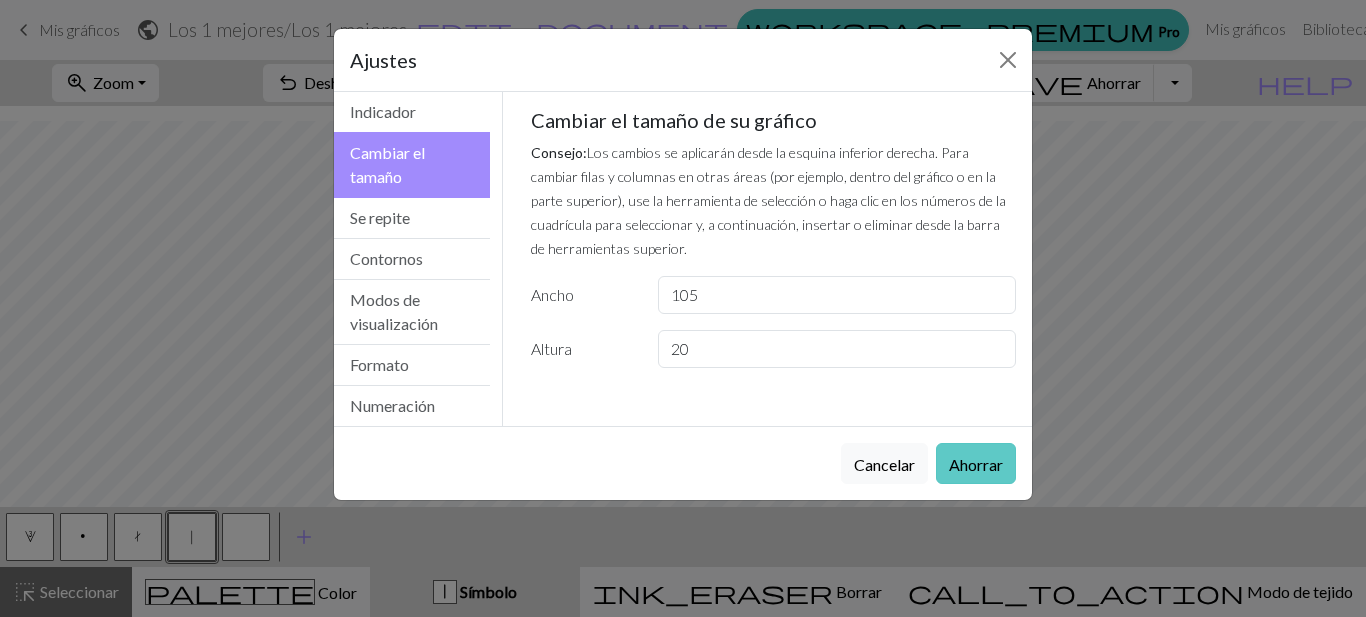 click on "Ahorrar" at bounding box center [976, 463] 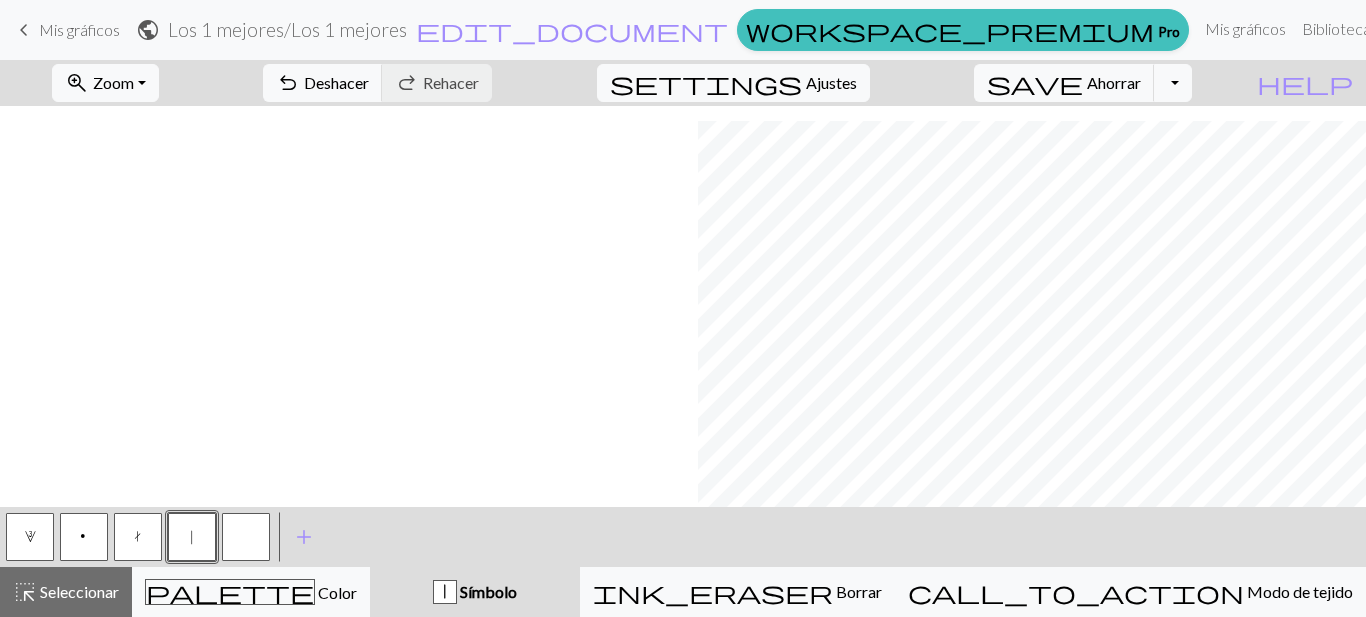 scroll, scrollTop: 104, scrollLeft: 1552, axis: both 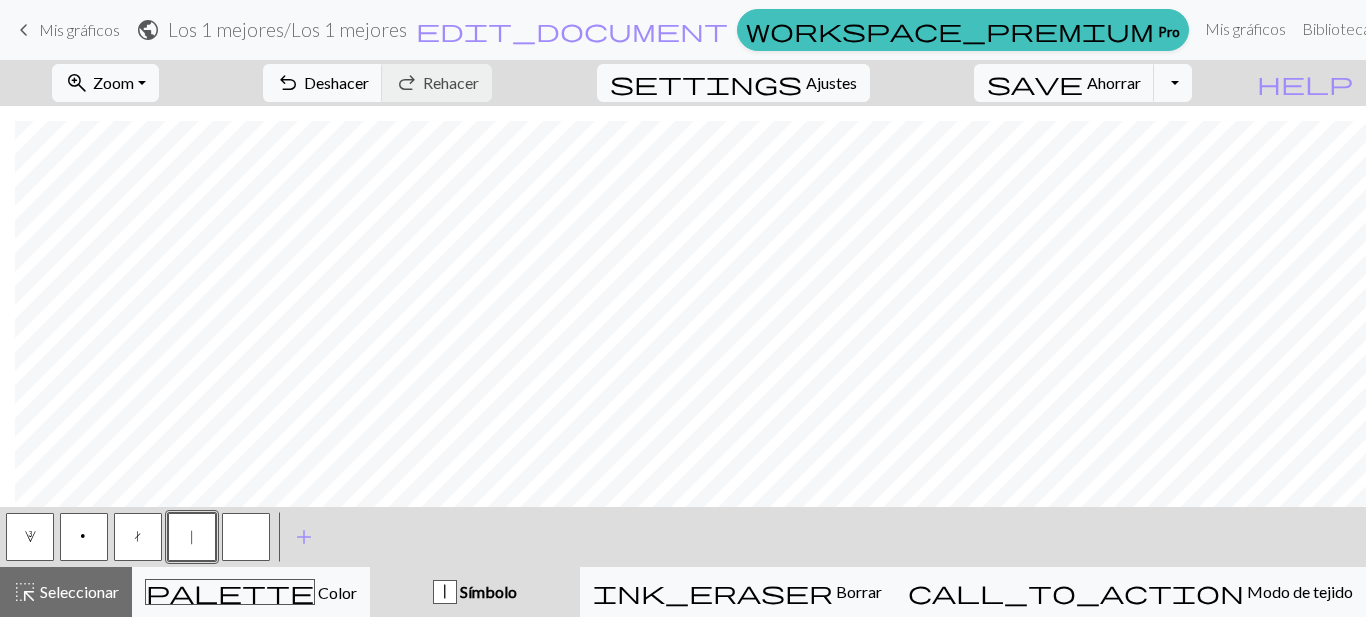 click at bounding box center [246, 537] 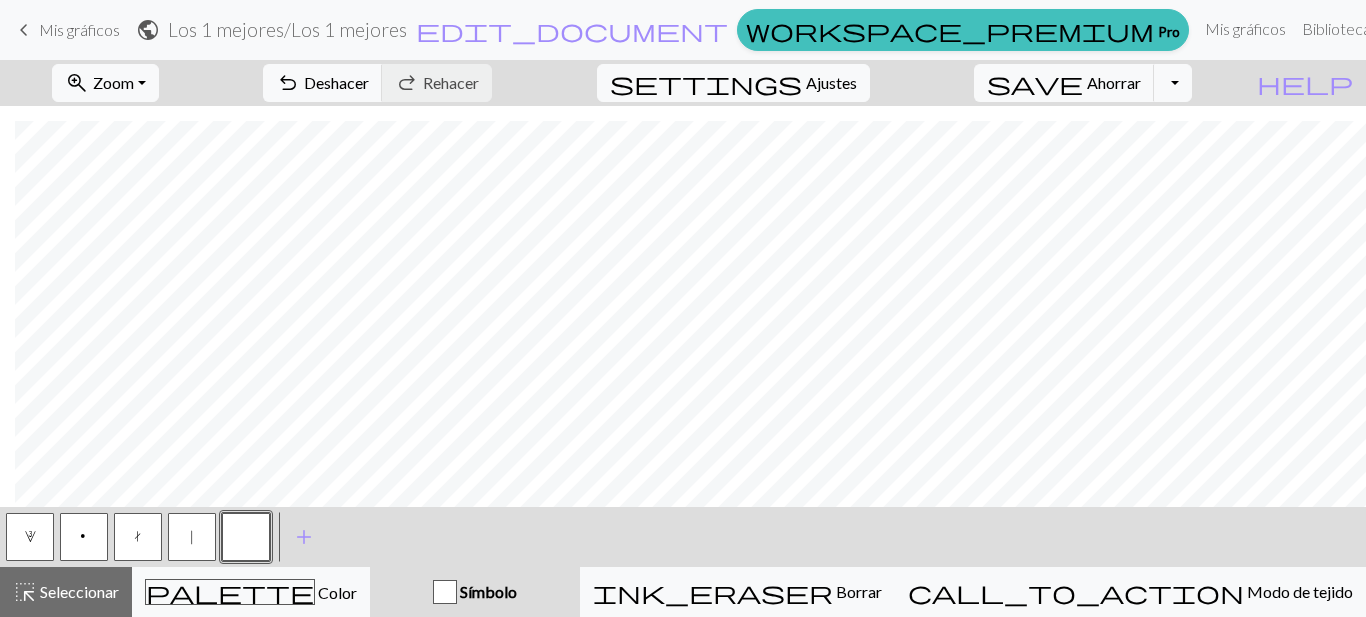 click on "|" at bounding box center [192, 537] 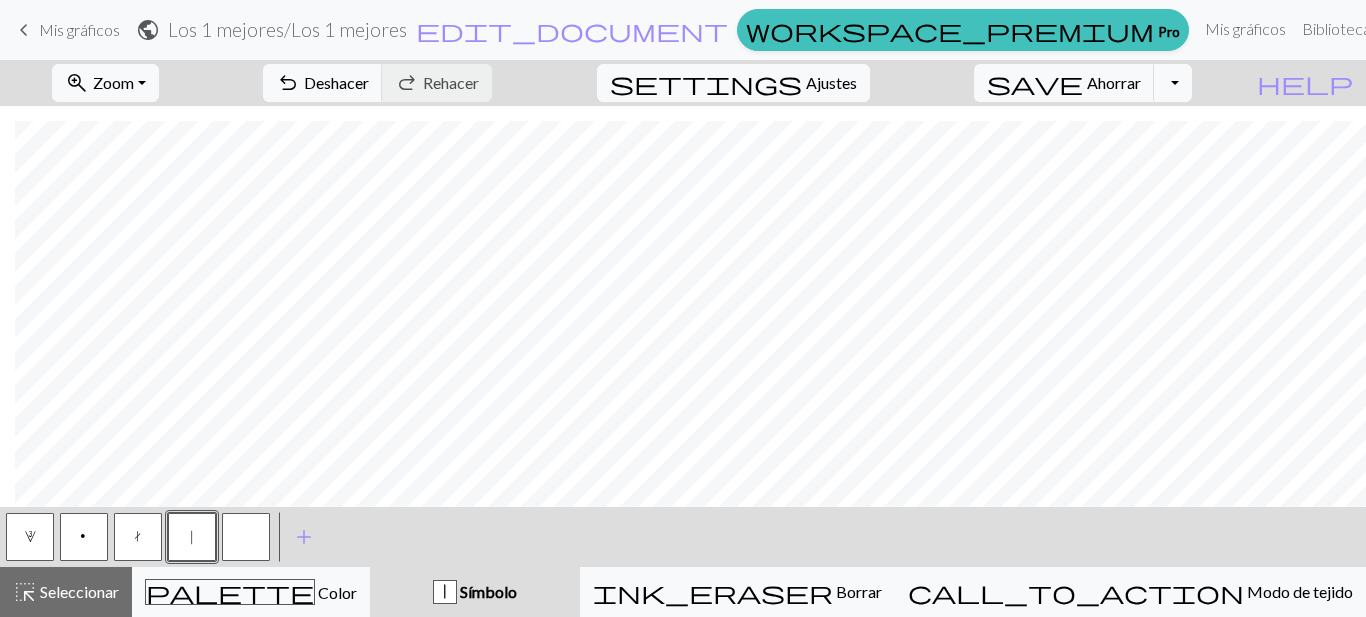 click on "t" at bounding box center [138, 539] 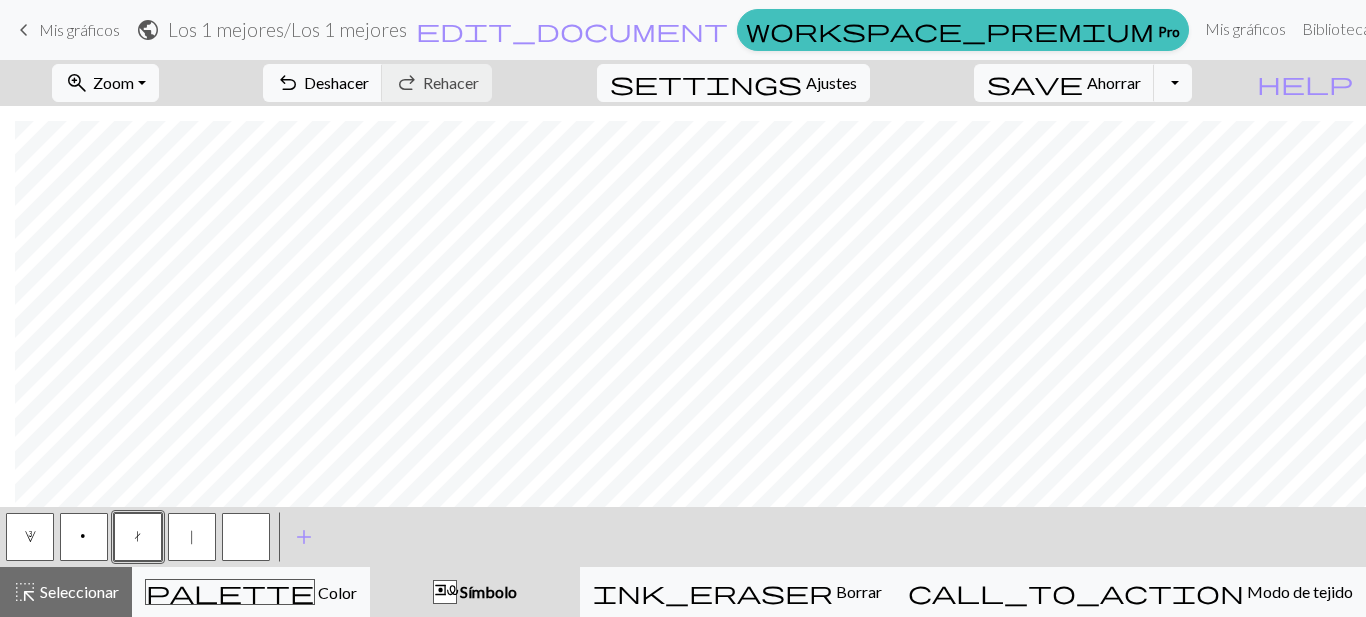 click on "3" at bounding box center [30, 539] 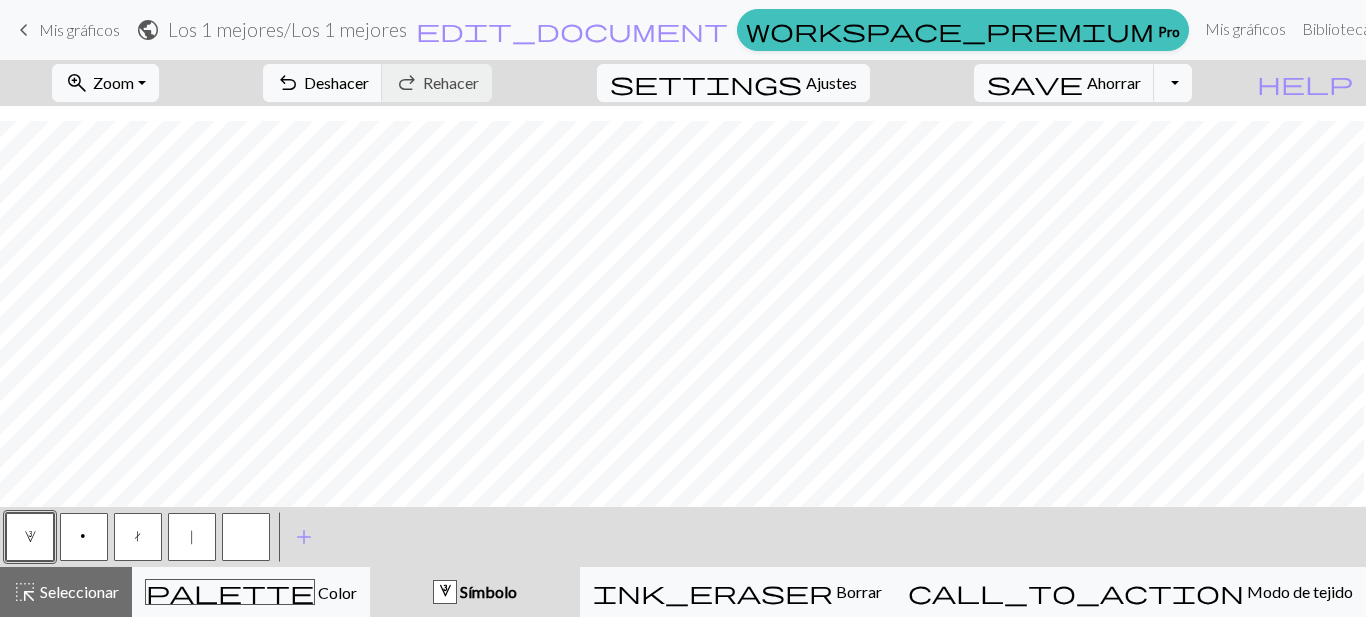 scroll, scrollTop: 104, scrollLeft: 828, axis: both 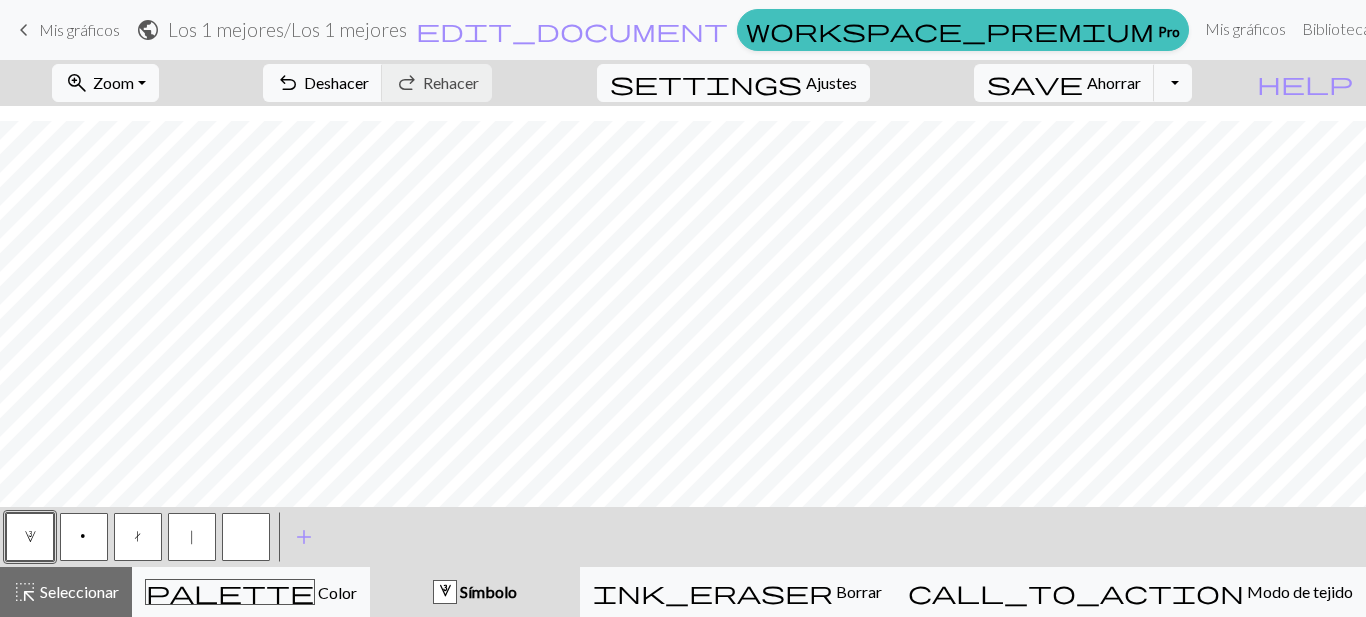 click at bounding box center [246, 537] 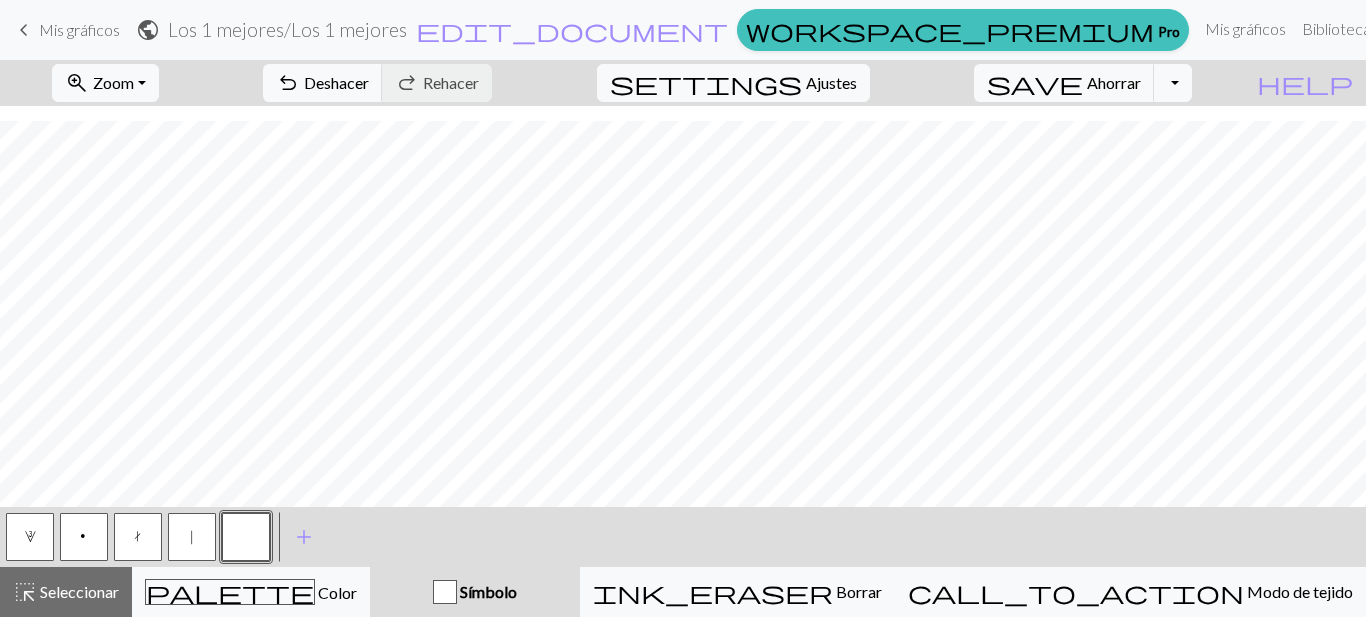 click on "3" at bounding box center [30, 537] 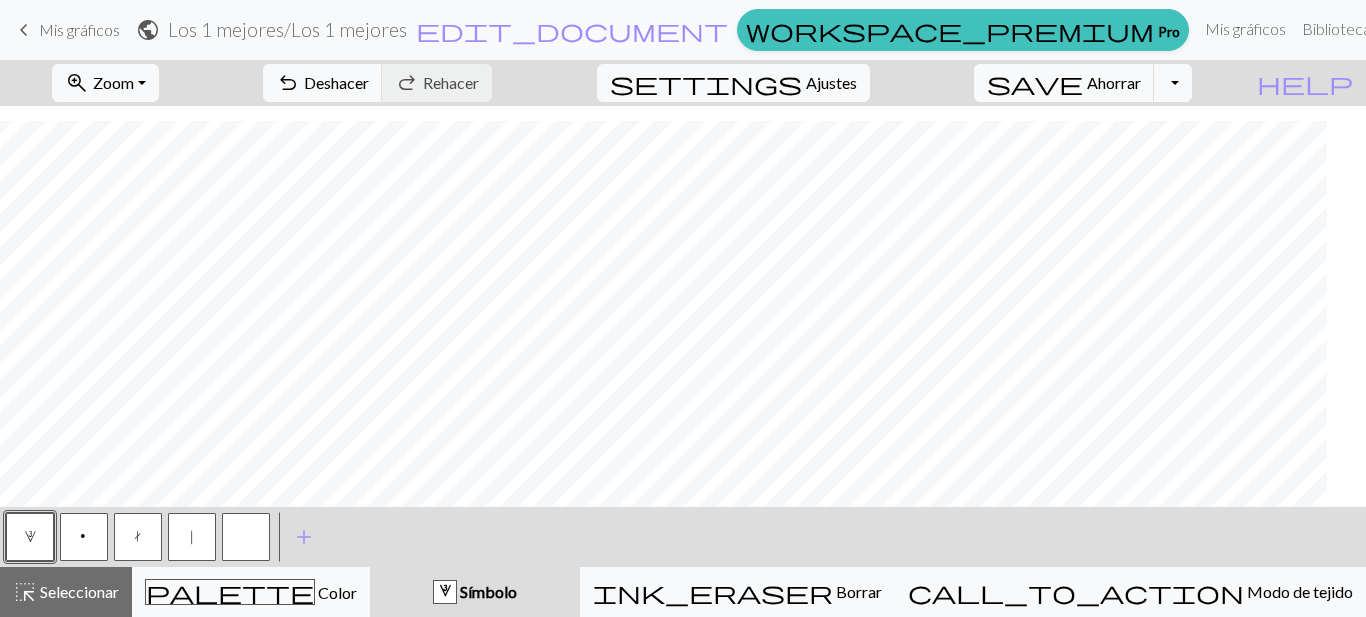 scroll, scrollTop: 104, scrollLeft: 230, axis: both 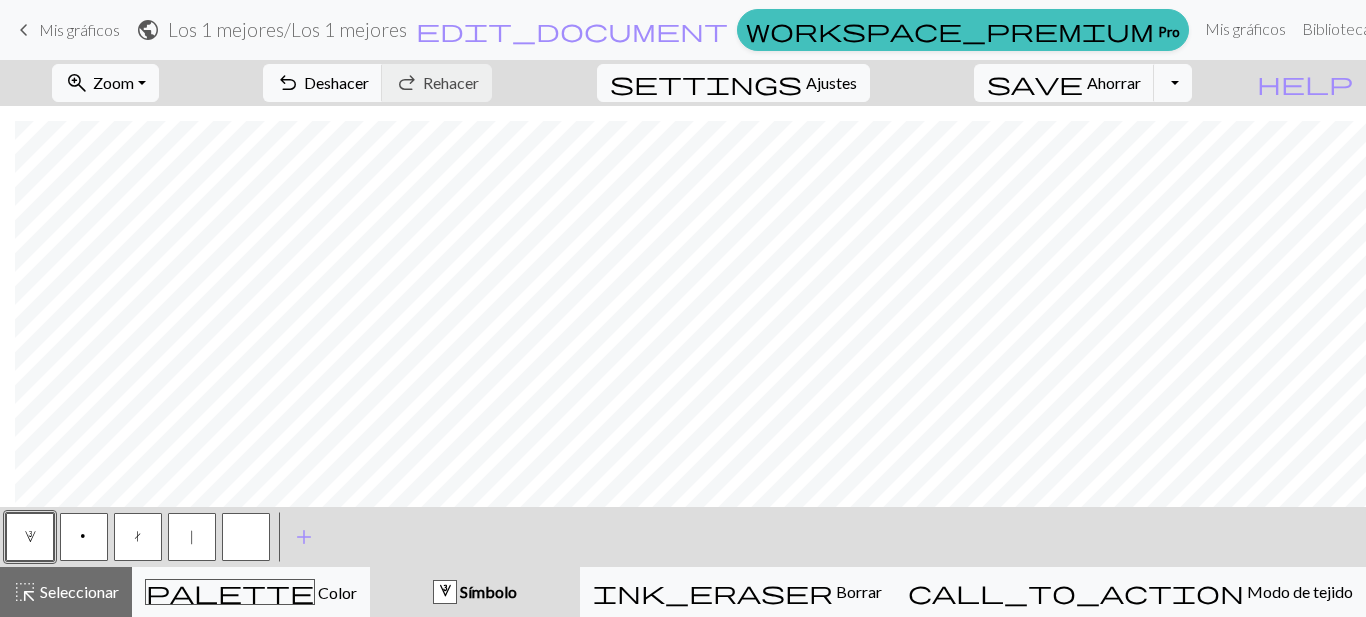 click at bounding box center [246, 537] 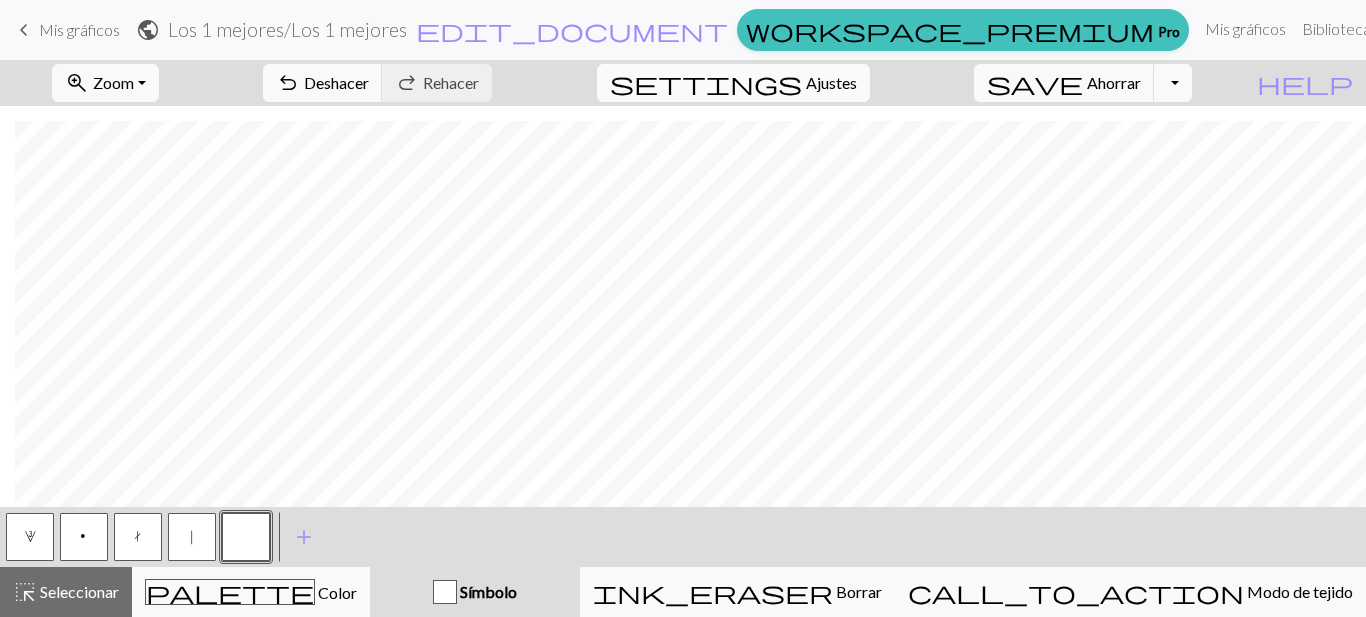 click on "Ajustes" at bounding box center [831, 82] 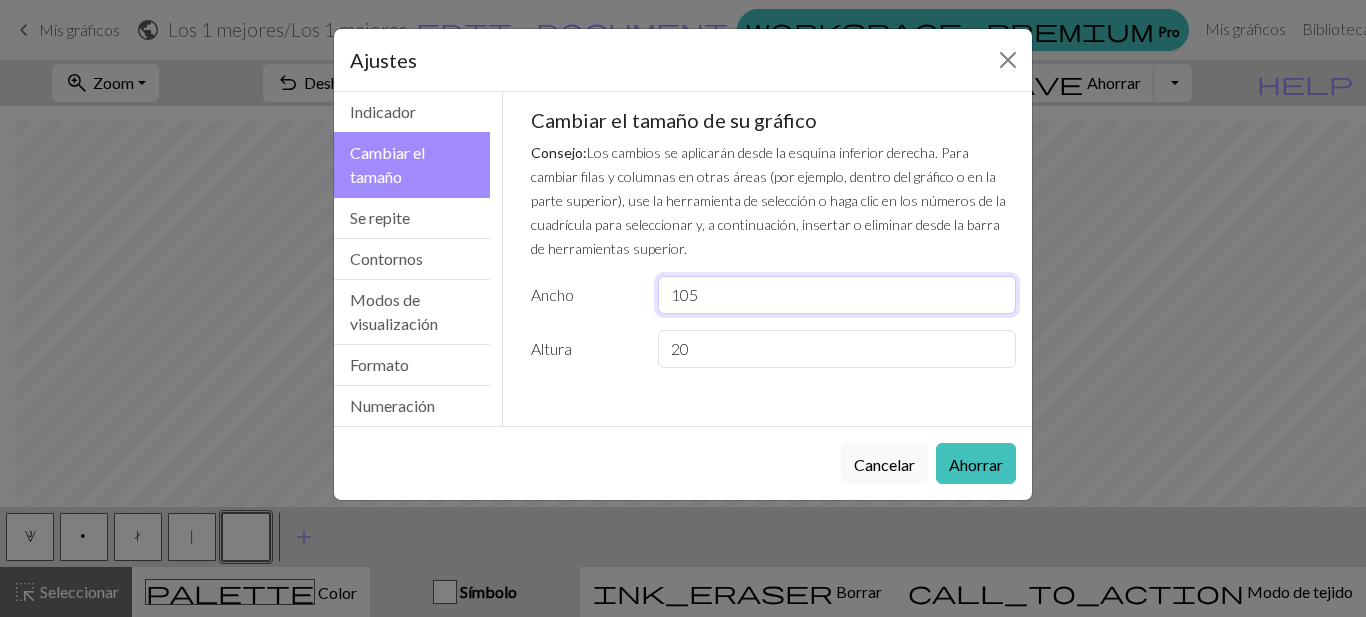 click on "105" at bounding box center (837, 295) 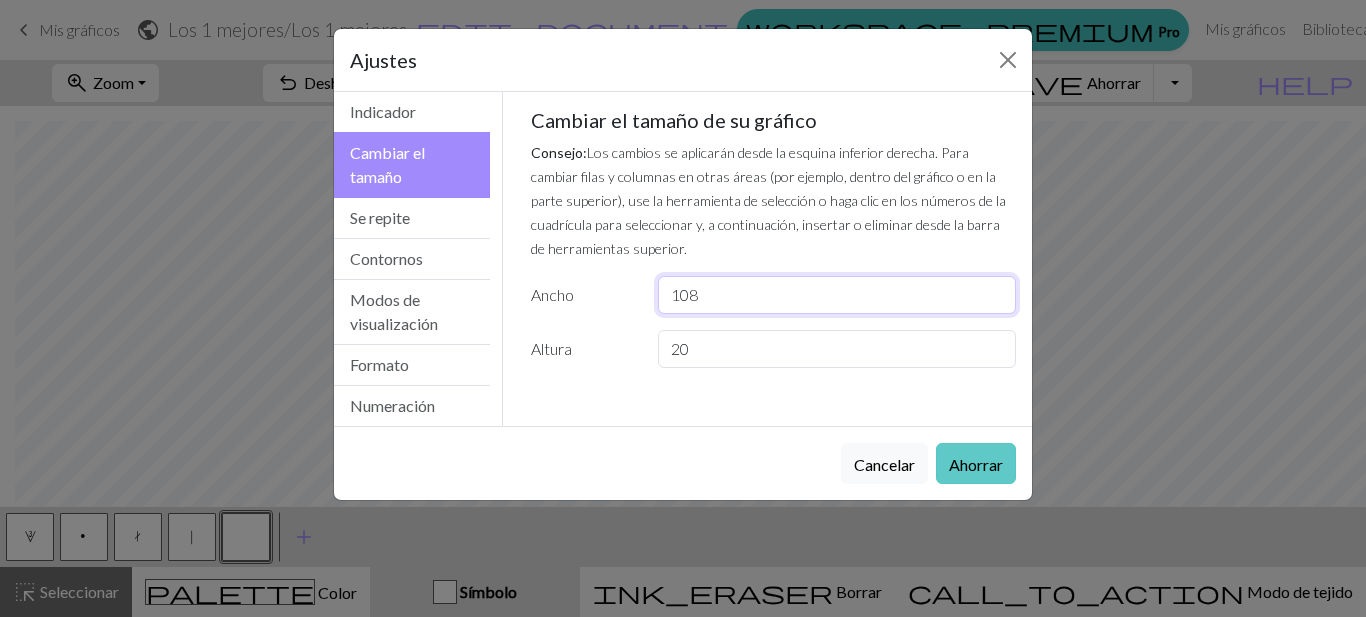 type on "108" 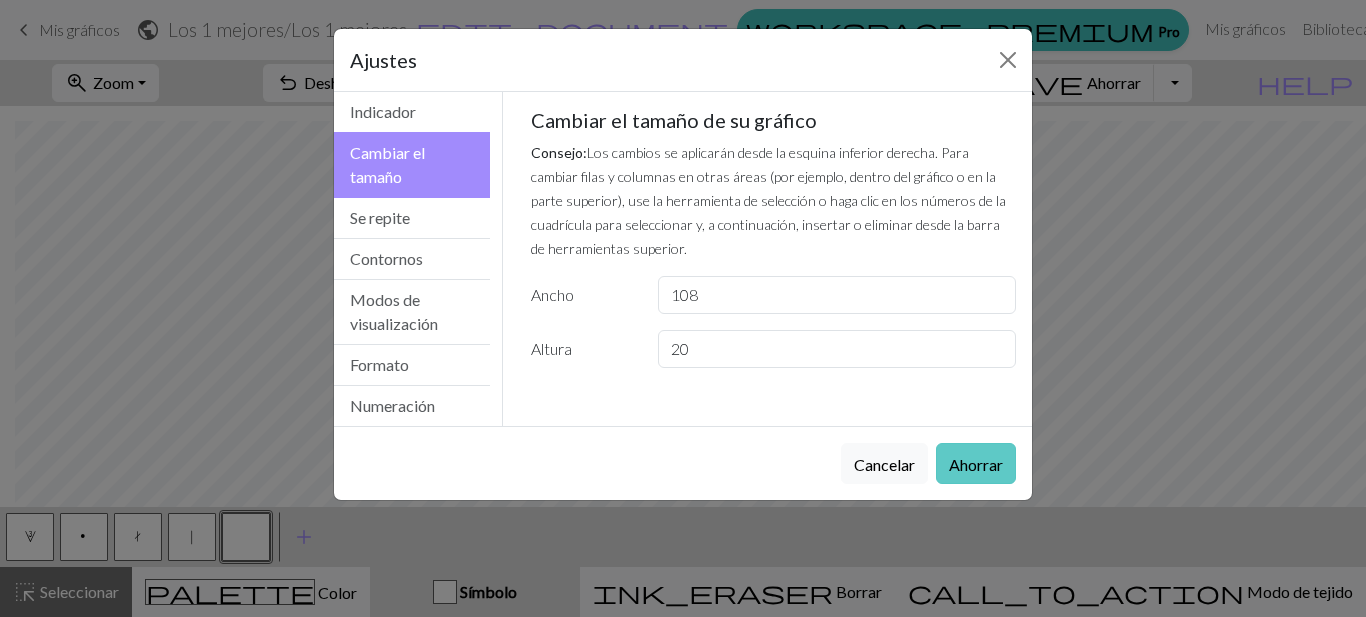 click on "Ahorrar" at bounding box center (976, 464) 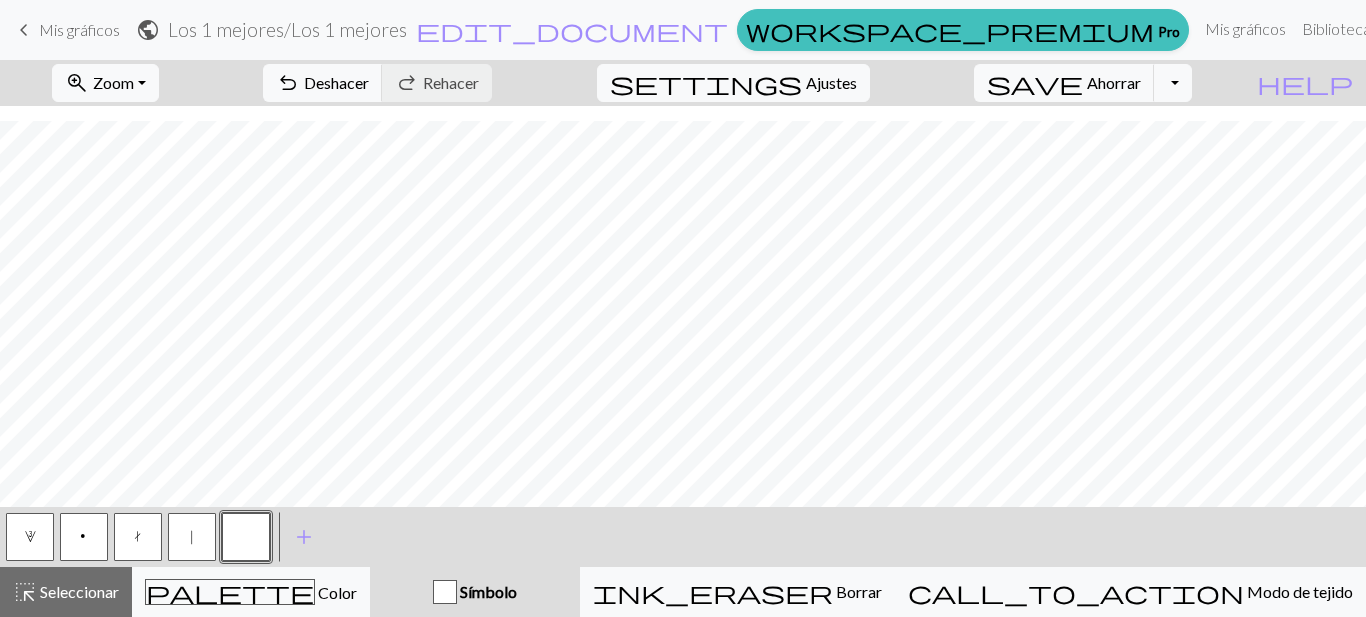 click on "|" at bounding box center [192, 537] 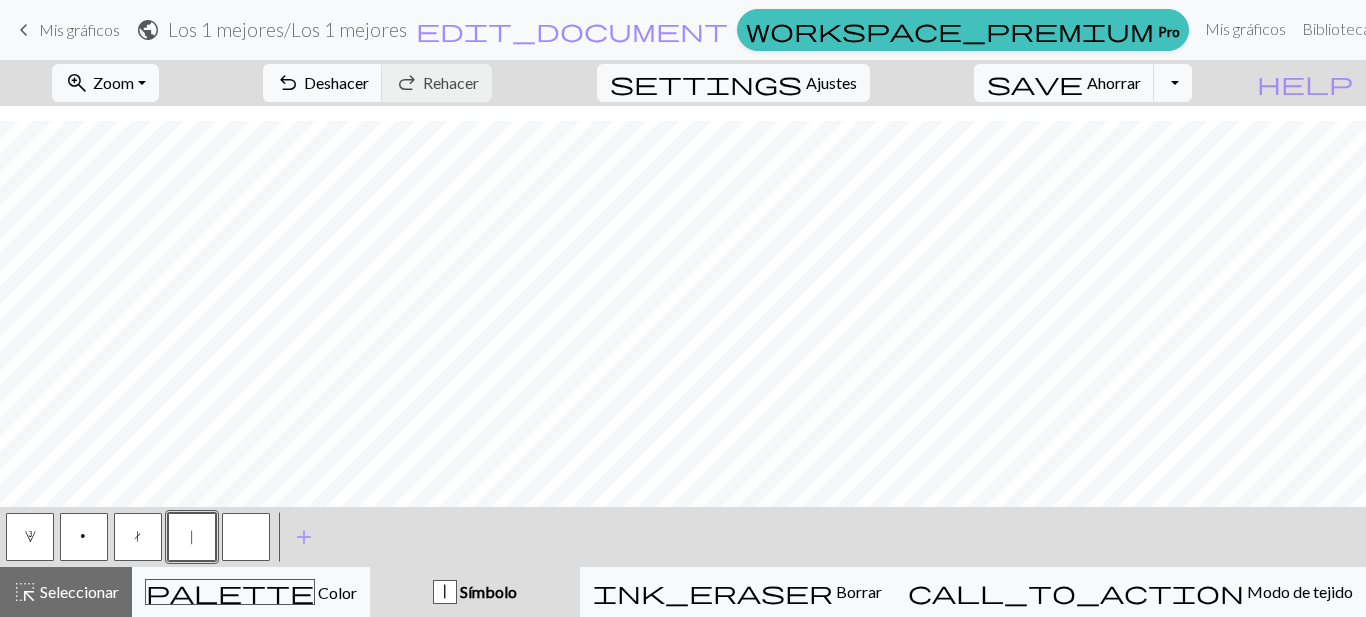 click on "3" at bounding box center (30, 539) 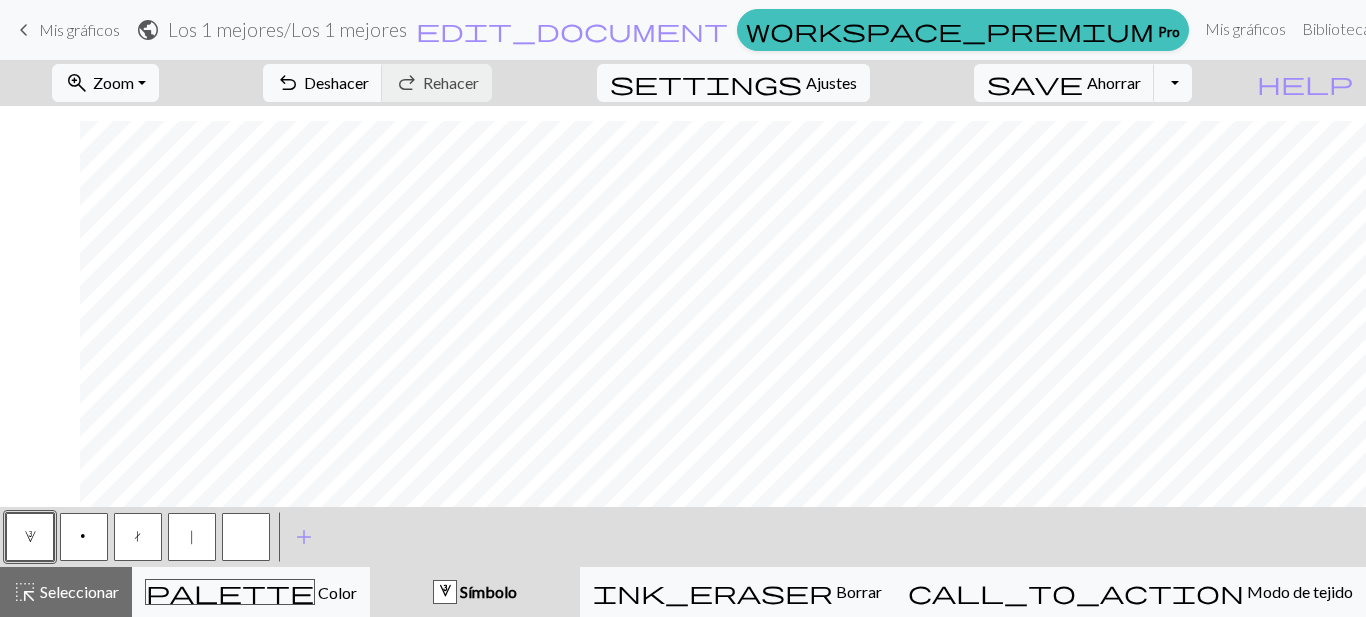 scroll, scrollTop: 104, scrollLeft: 1632, axis: both 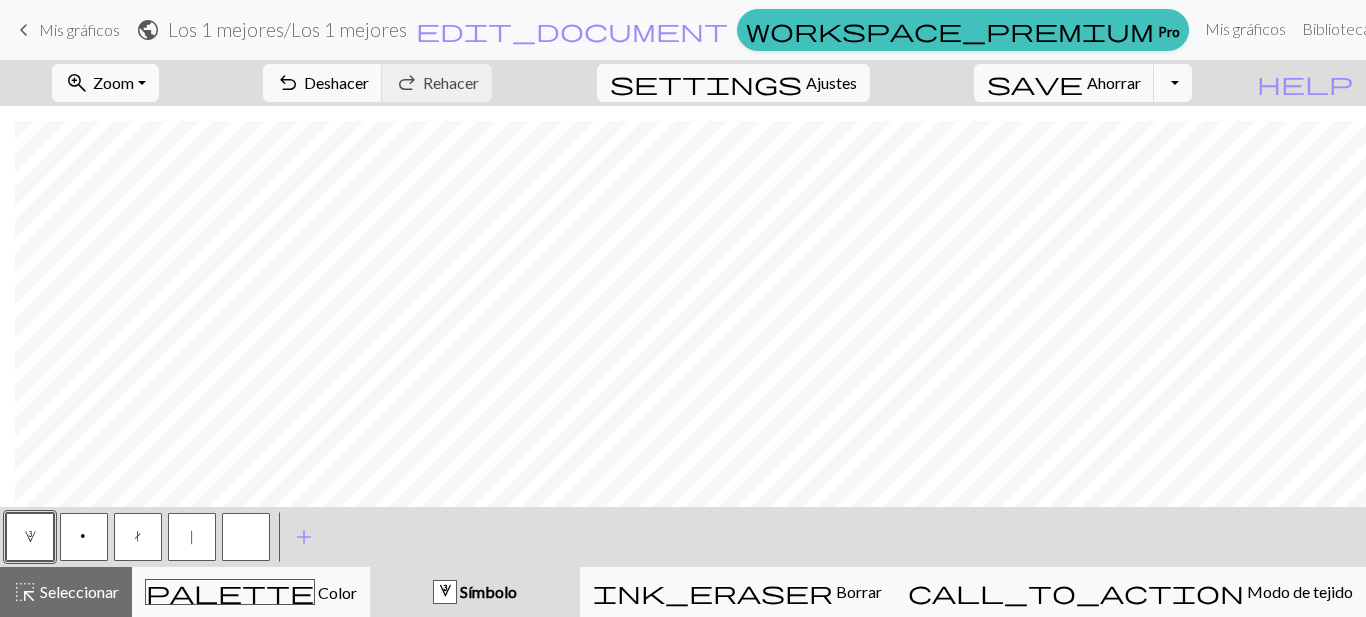 click at bounding box center (246, 537) 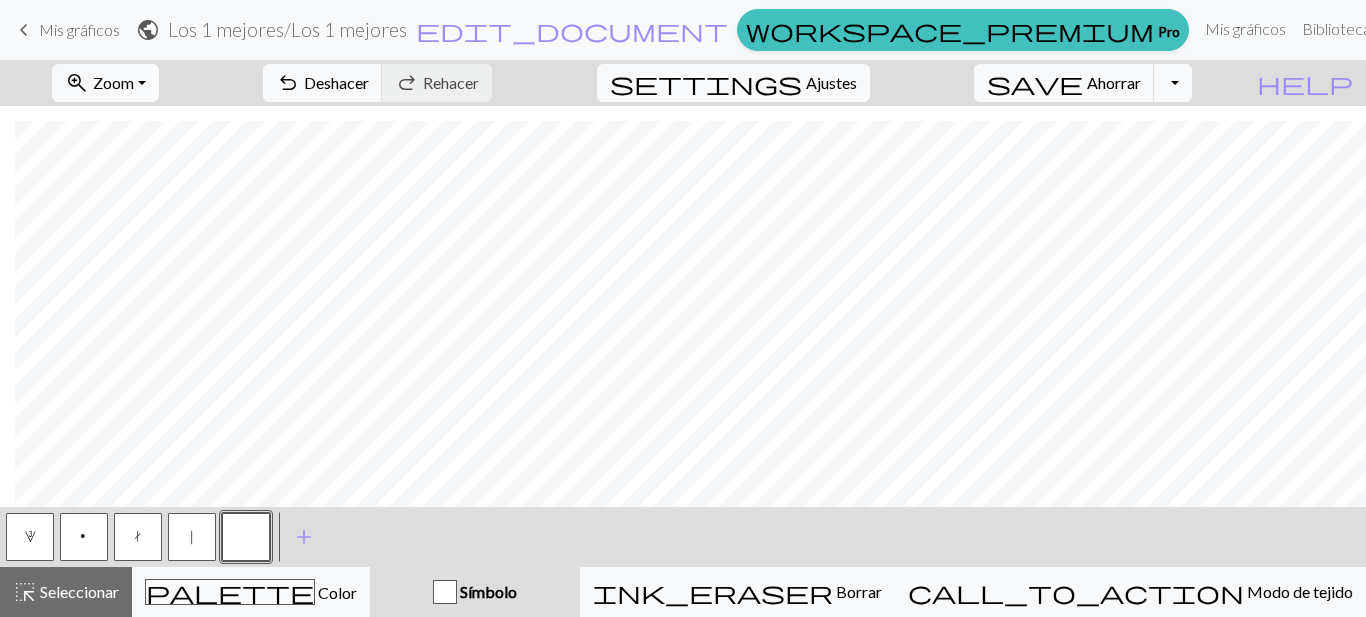click on "|" at bounding box center (192, 537) 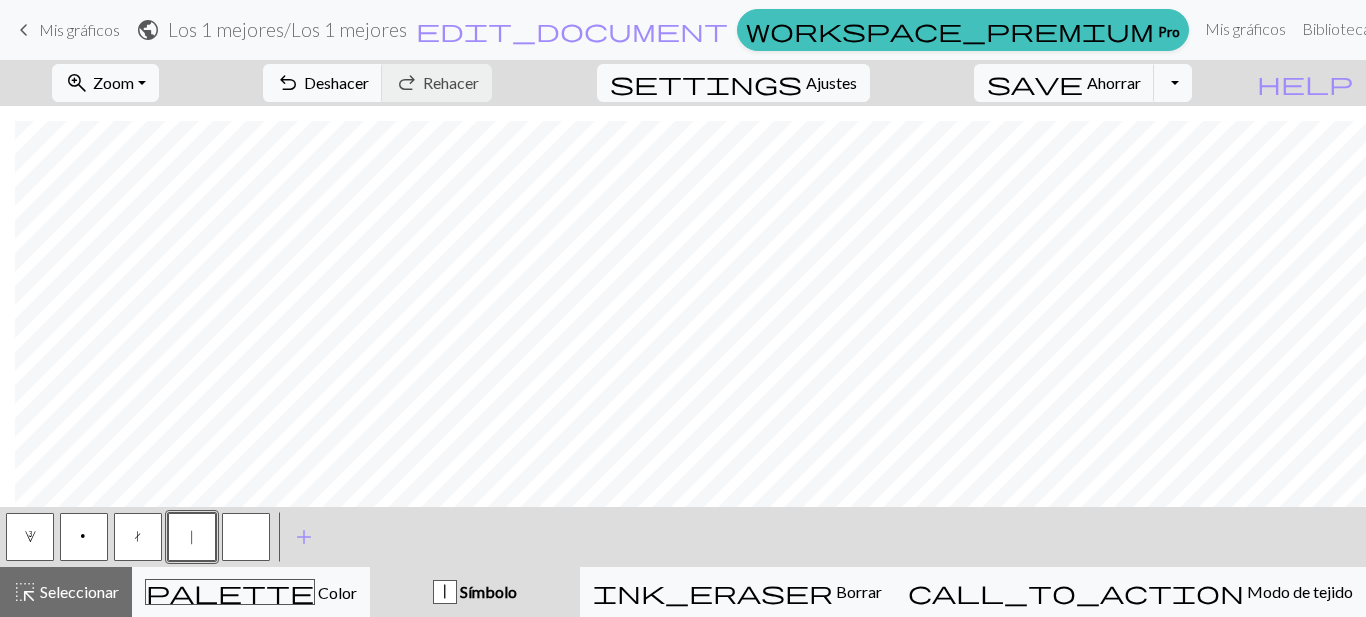 click on "3" at bounding box center [30, 539] 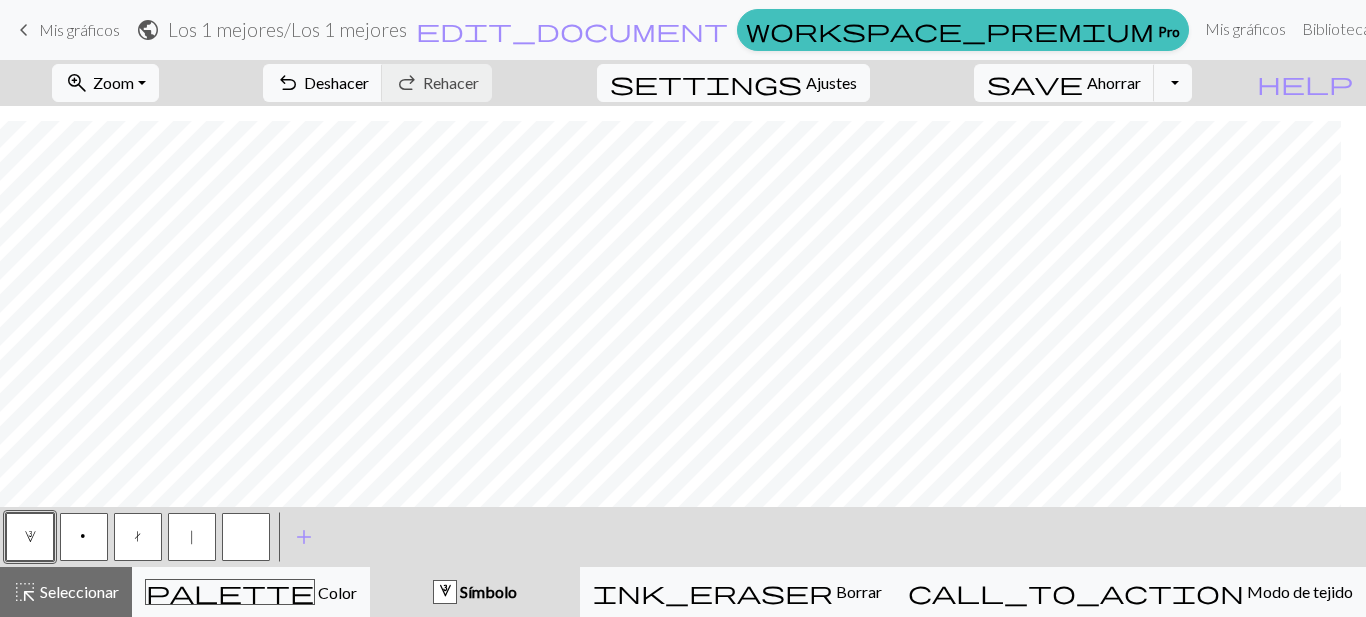 scroll, scrollTop: 104, scrollLeft: 0, axis: vertical 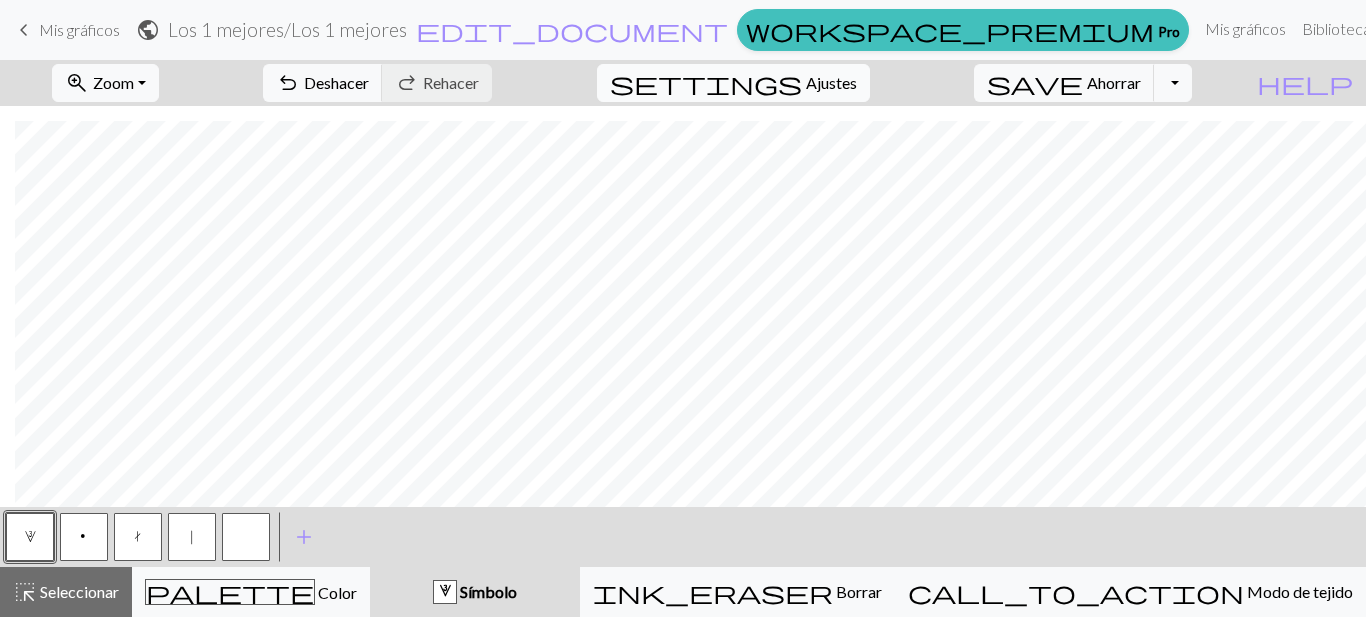 click on "settings Ajustes" at bounding box center [733, 83] 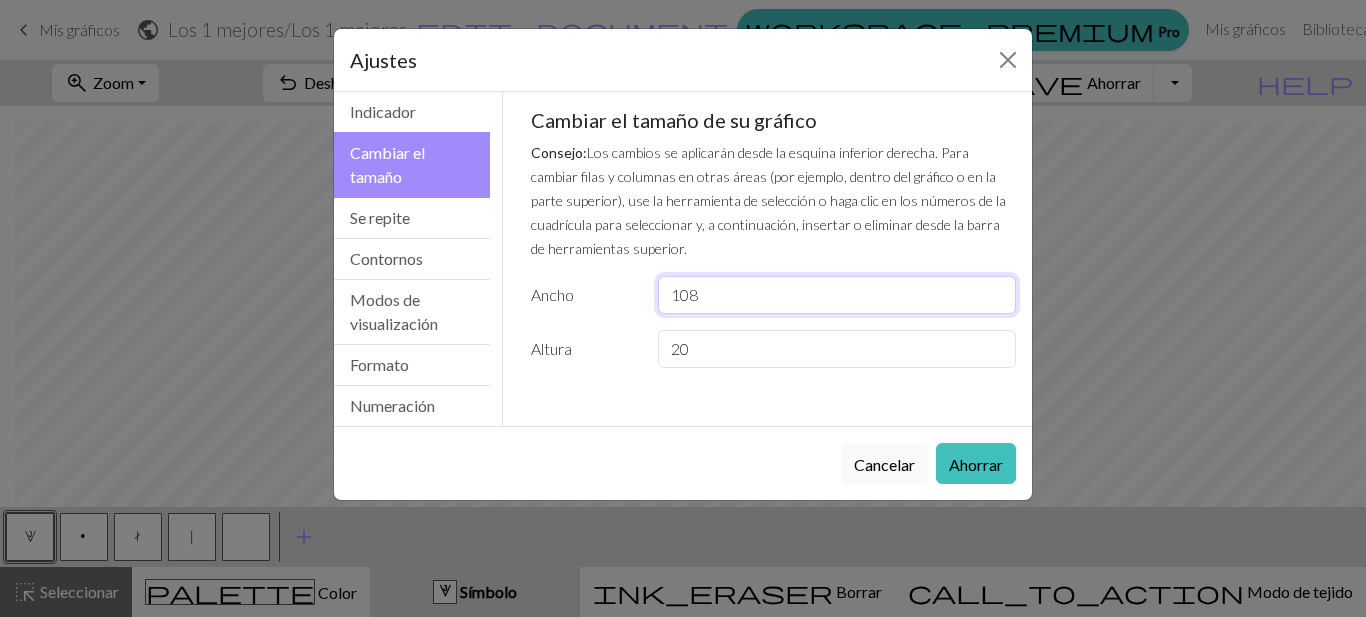 click on "108" at bounding box center (837, 295) 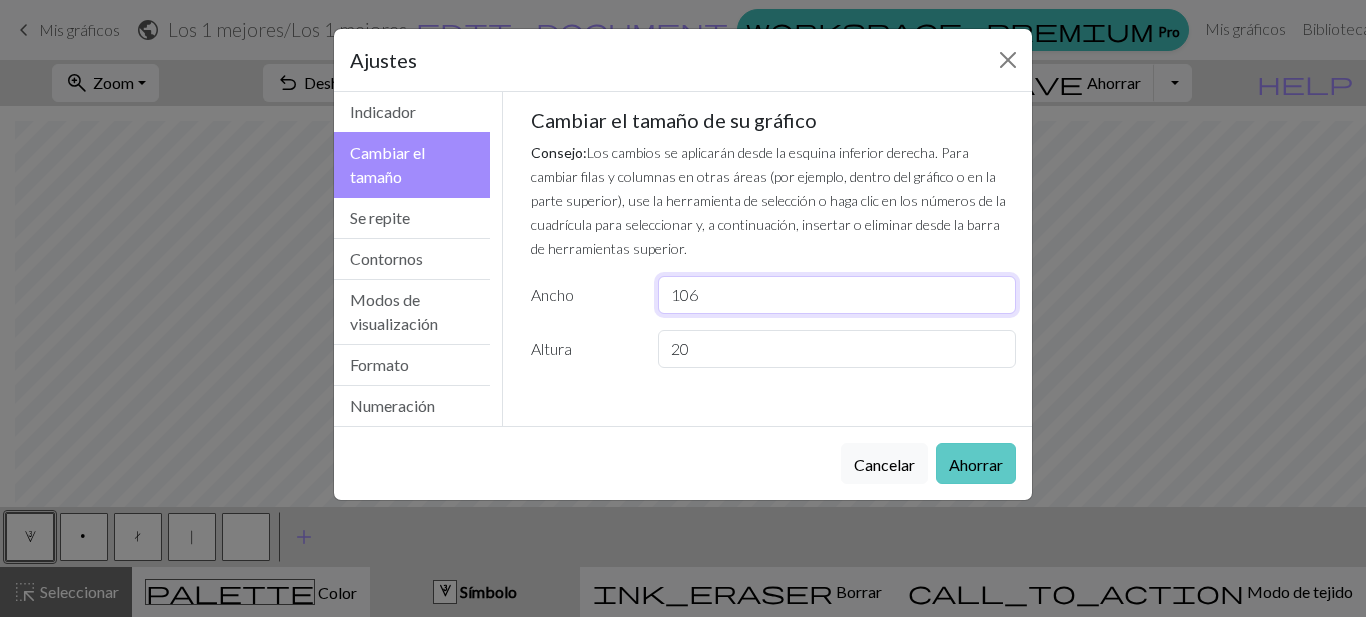 type on "106" 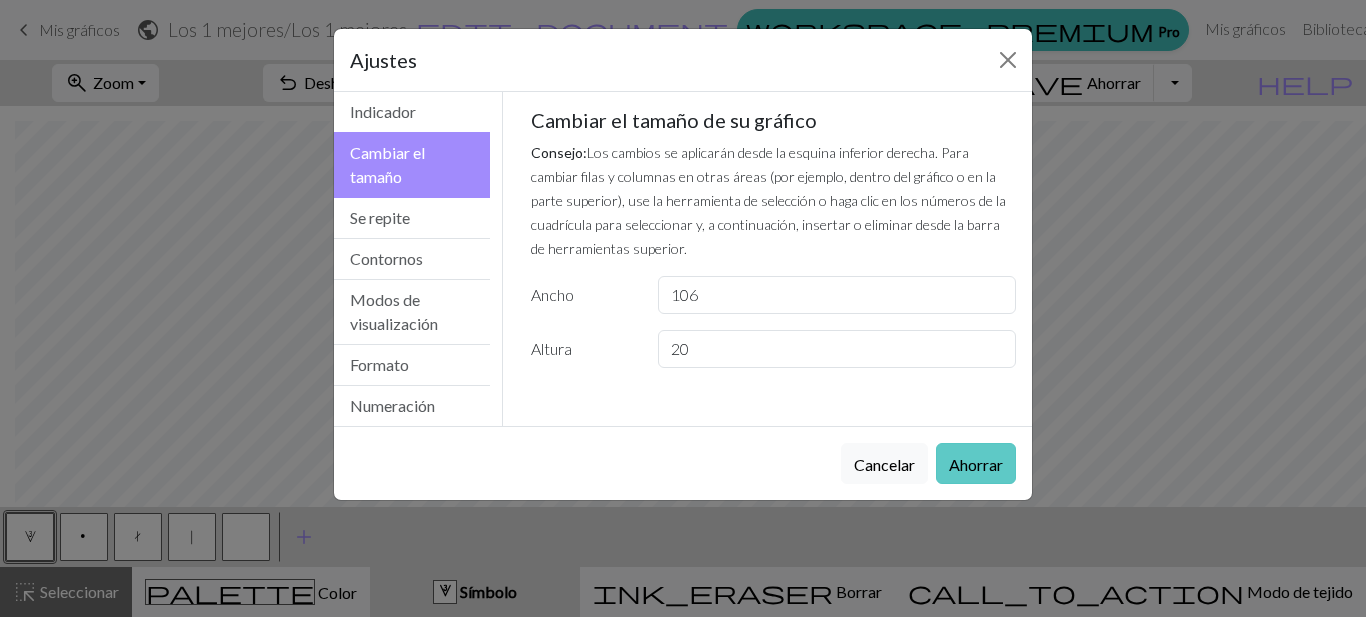 click on "Ahorrar" at bounding box center (976, 464) 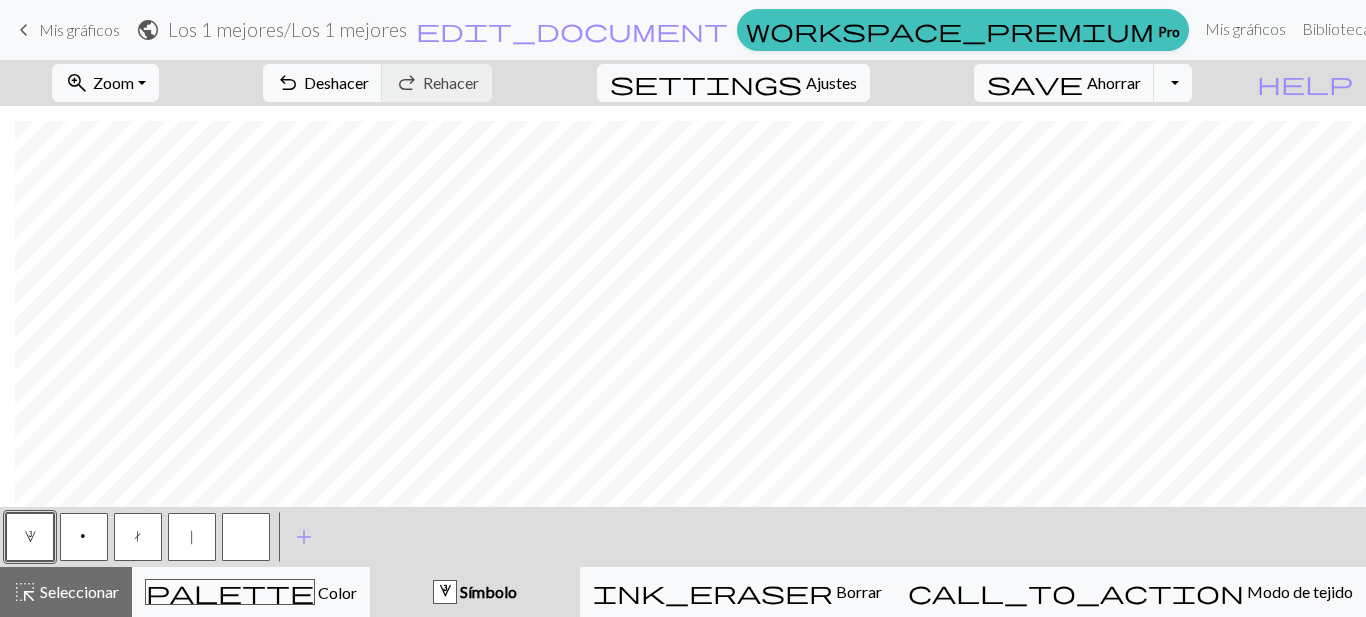 scroll, scrollTop: 104, scrollLeft: 1579, axis: both 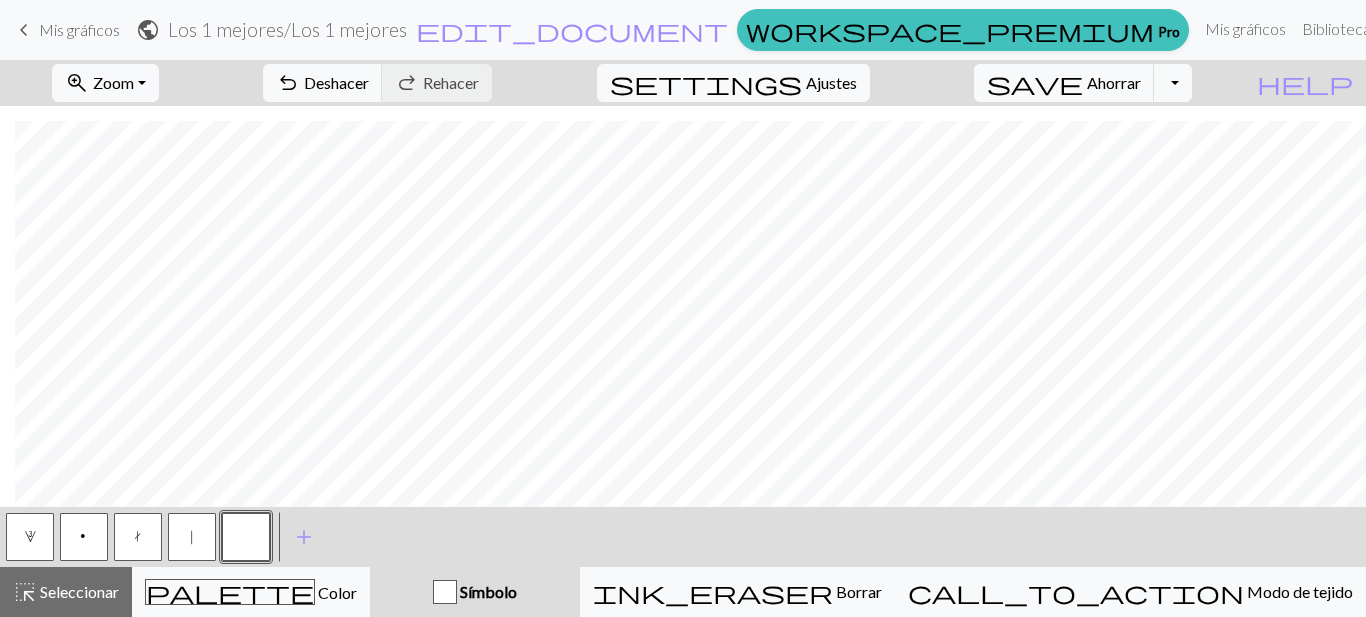 click on "|" at bounding box center (192, 539) 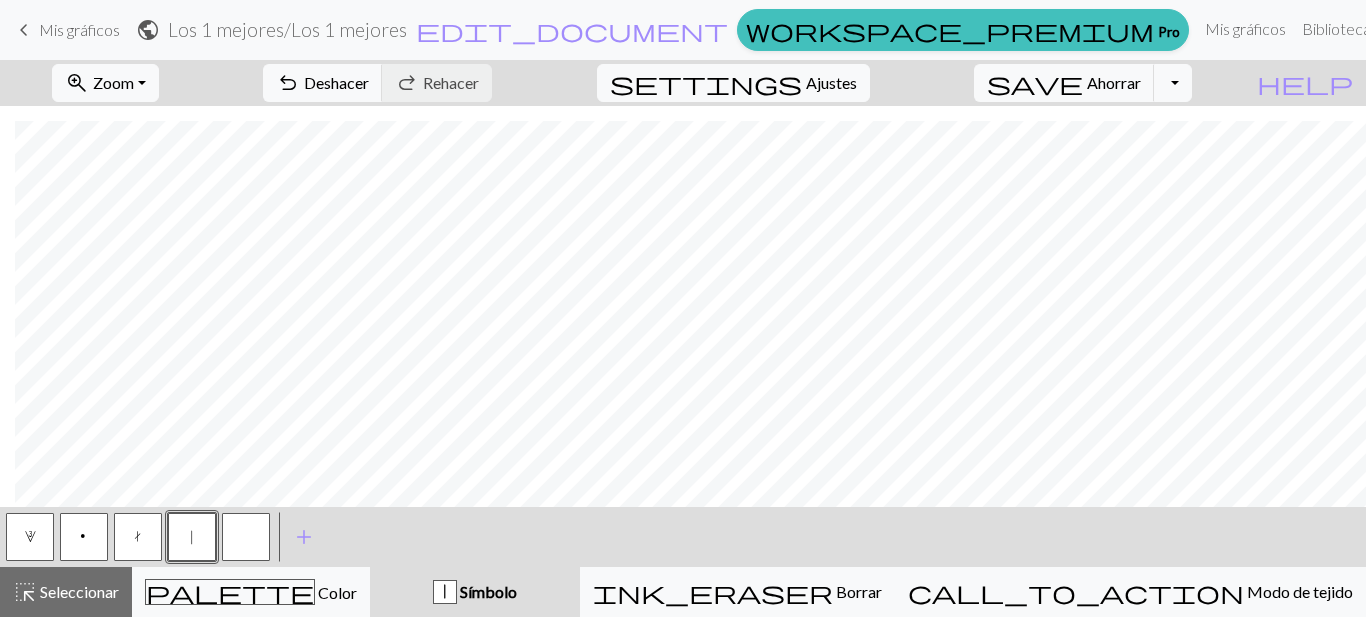 click on "3" at bounding box center (30, 539) 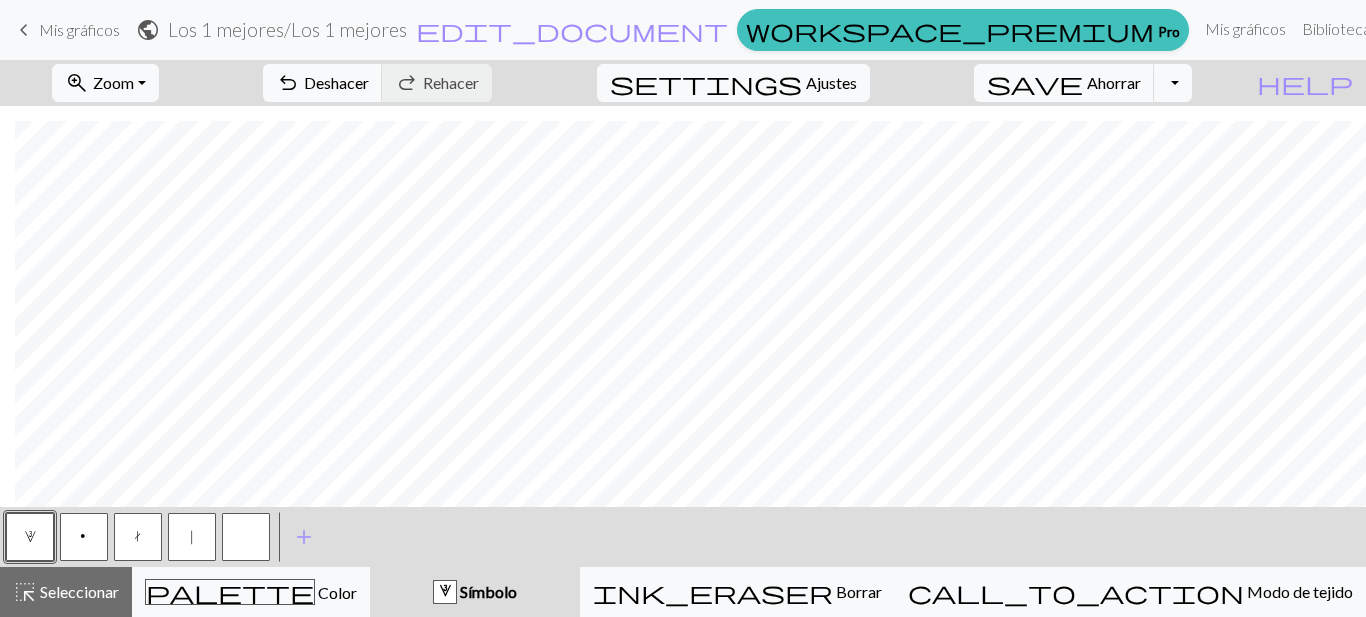click at bounding box center (246, 537) 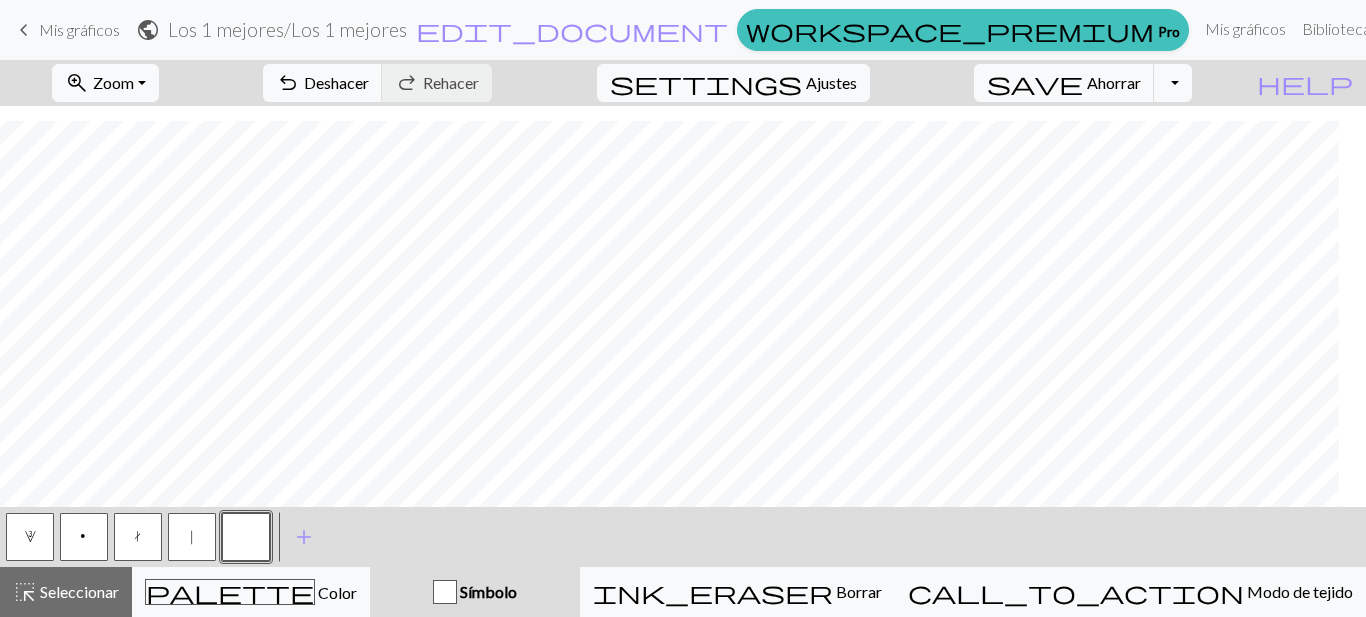 scroll, scrollTop: 104, scrollLeft: 503, axis: both 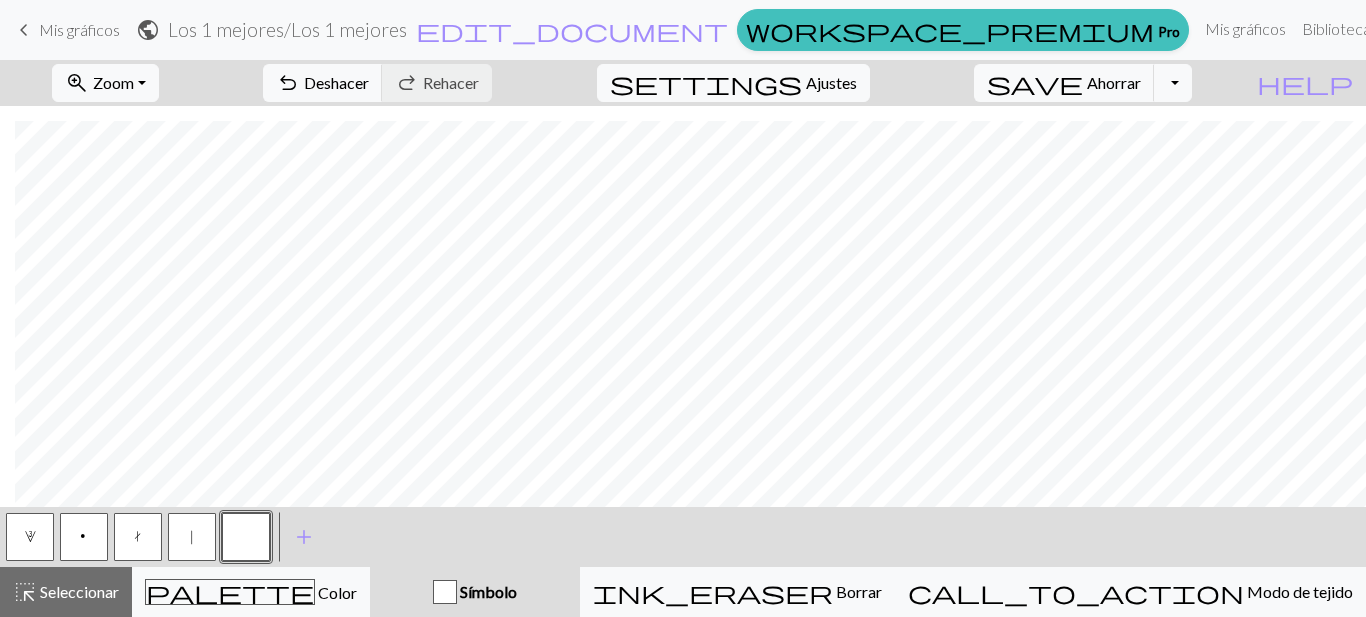 click on "3" at bounding box center (30, 537) 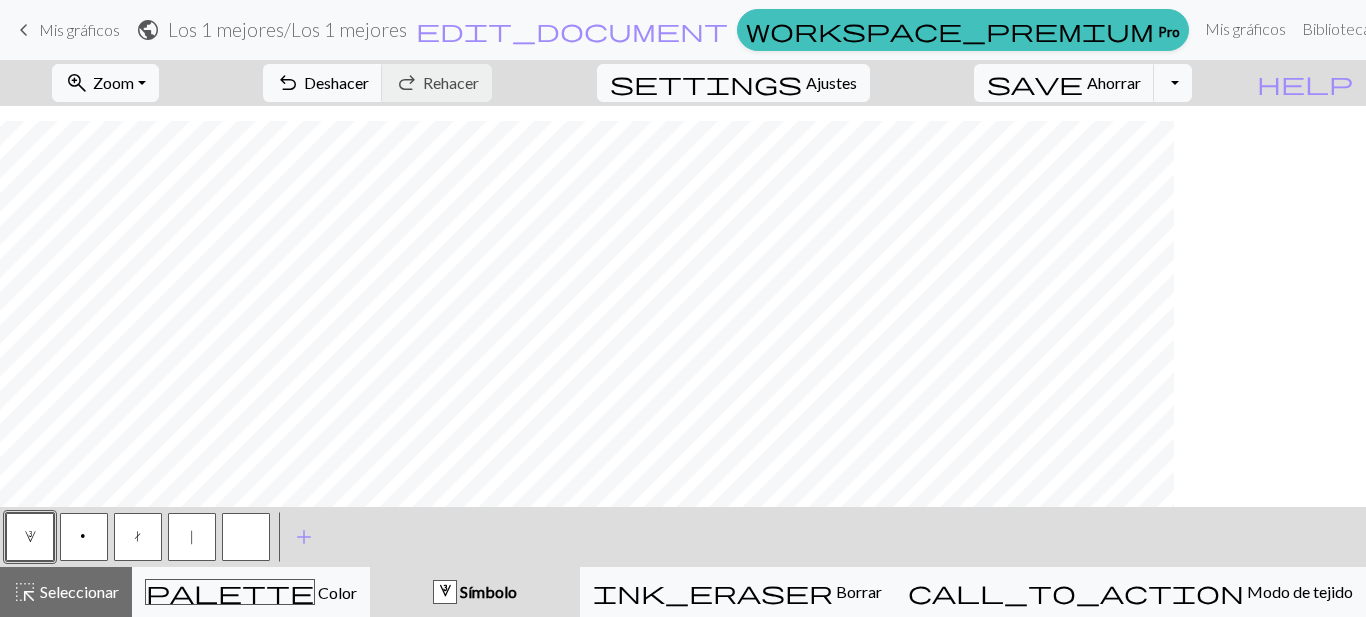 scroll, scrollTop: 104, scrollLeft: 748, axis: both 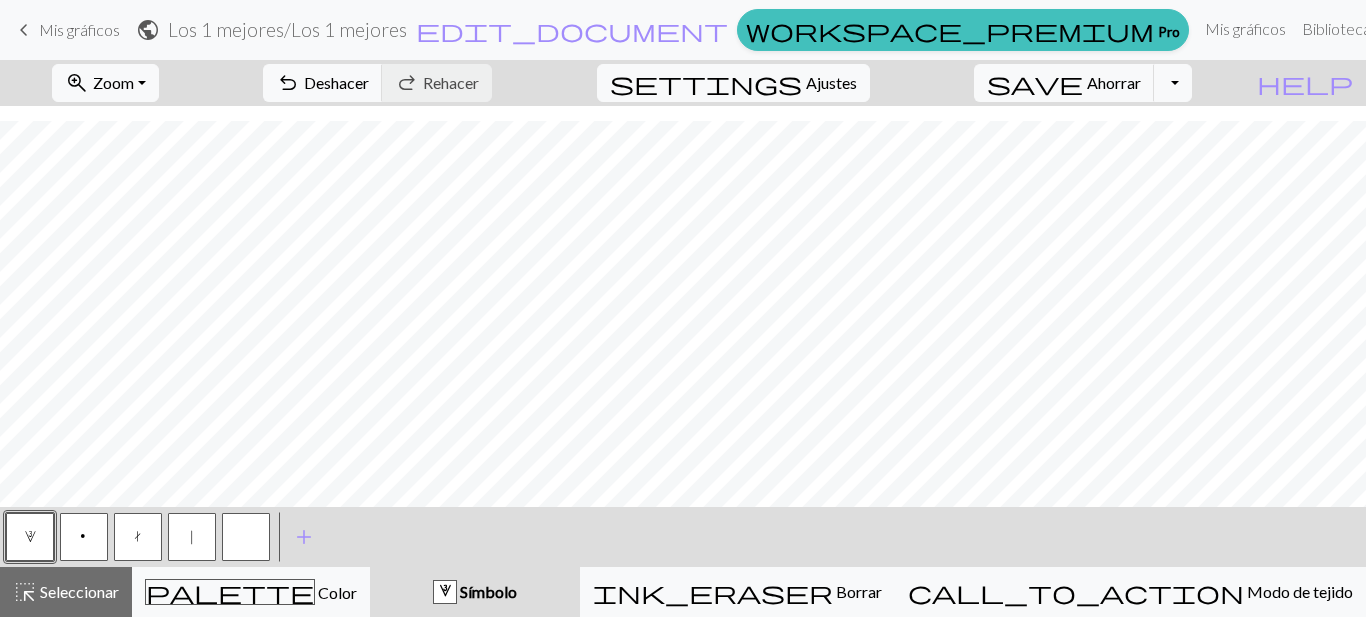 click at bounding box center [246, 537] 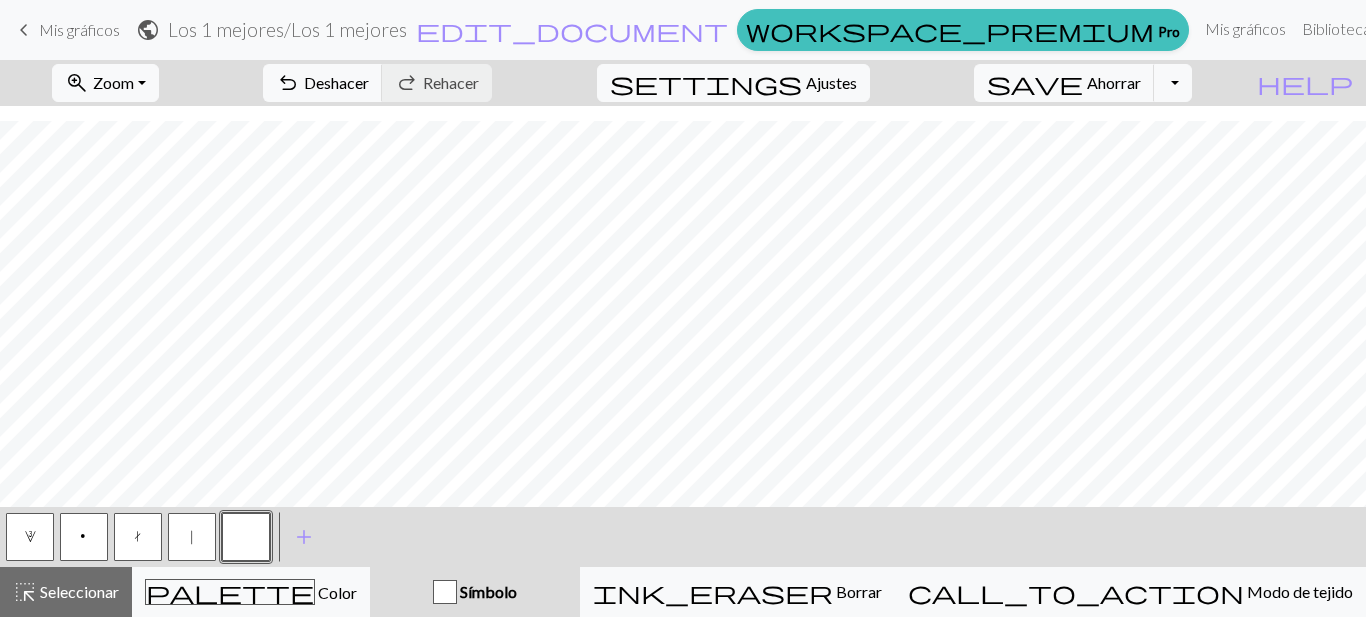 click on "3" at bounding box center [30, 537] 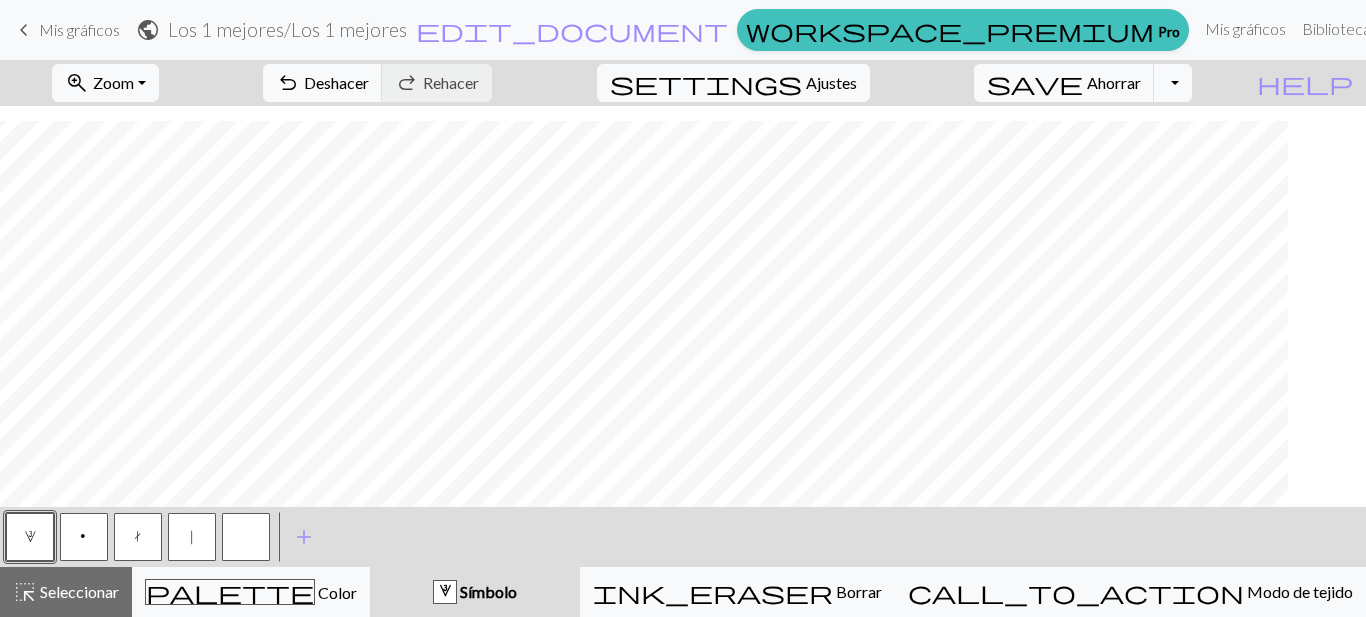 scroll, scrollTop: 104, scrollLeft: 189, axis: both 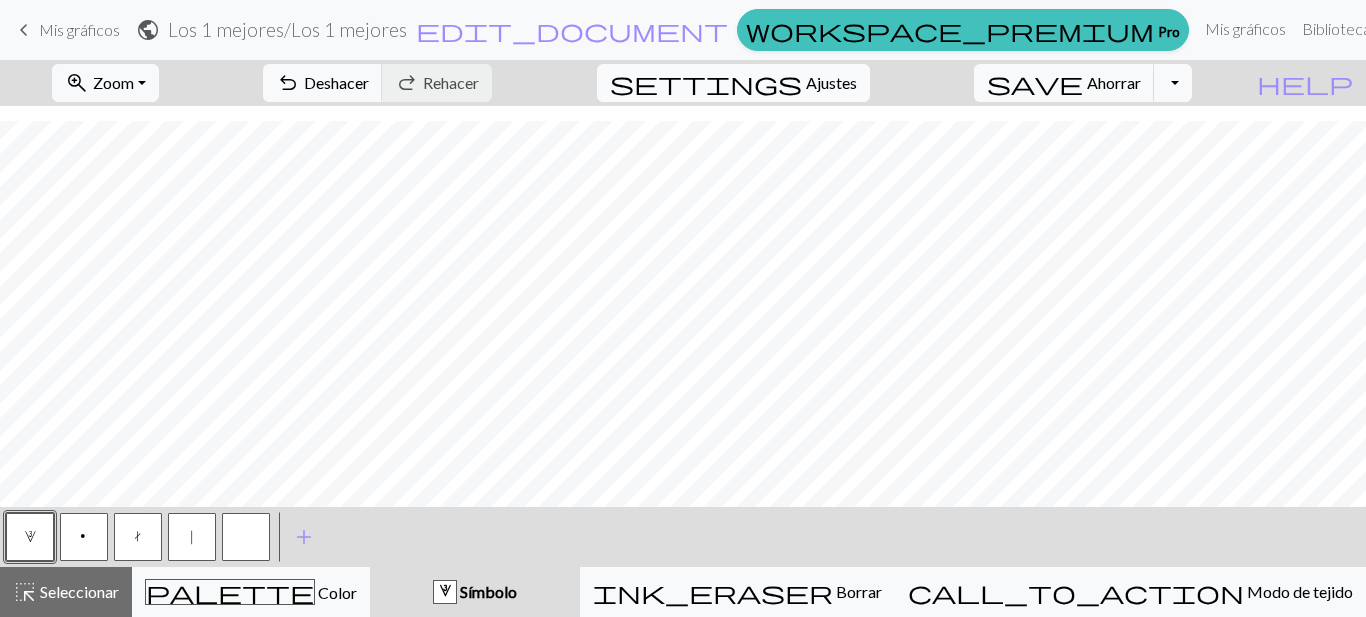 click on "Ajustes" at bounding box center (831, 82) 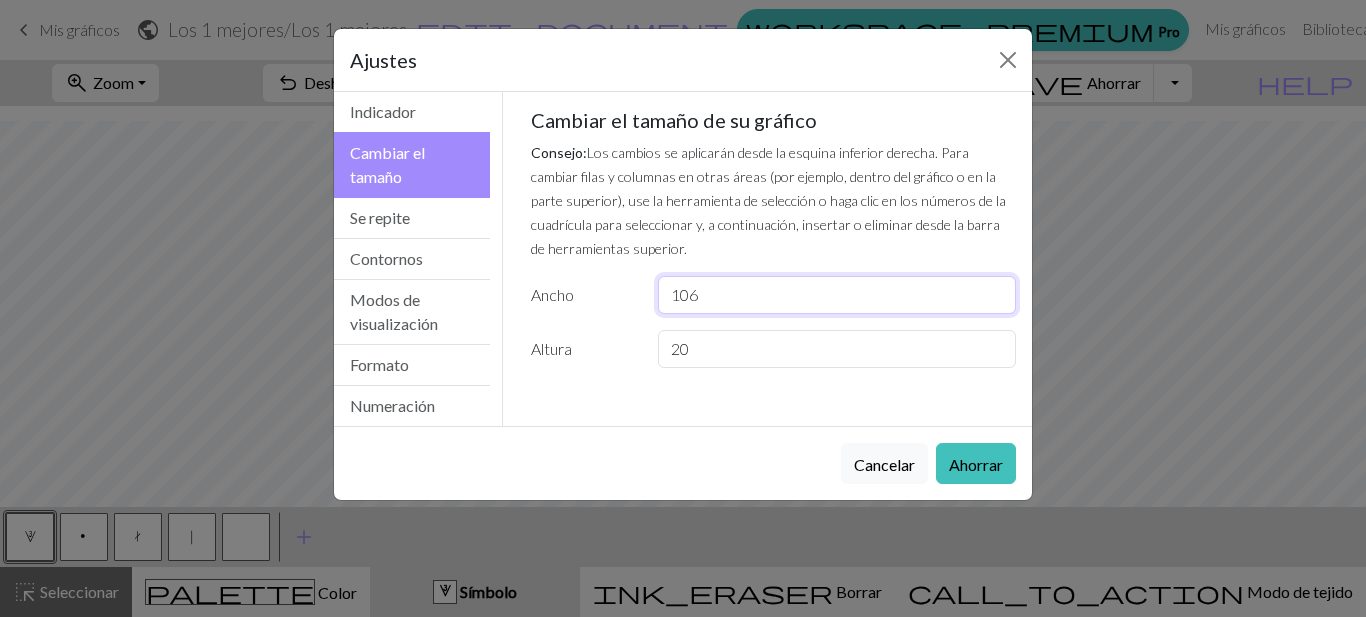 click on "106" at bounding box center (837, 295) 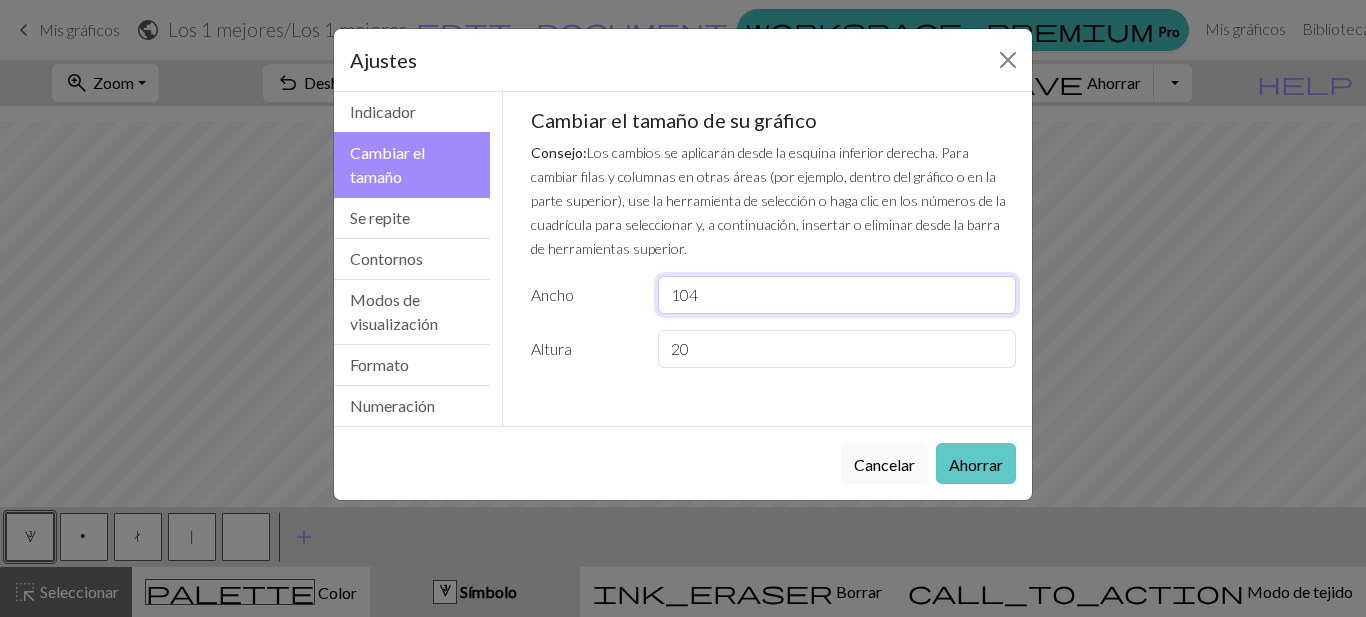type on "104" 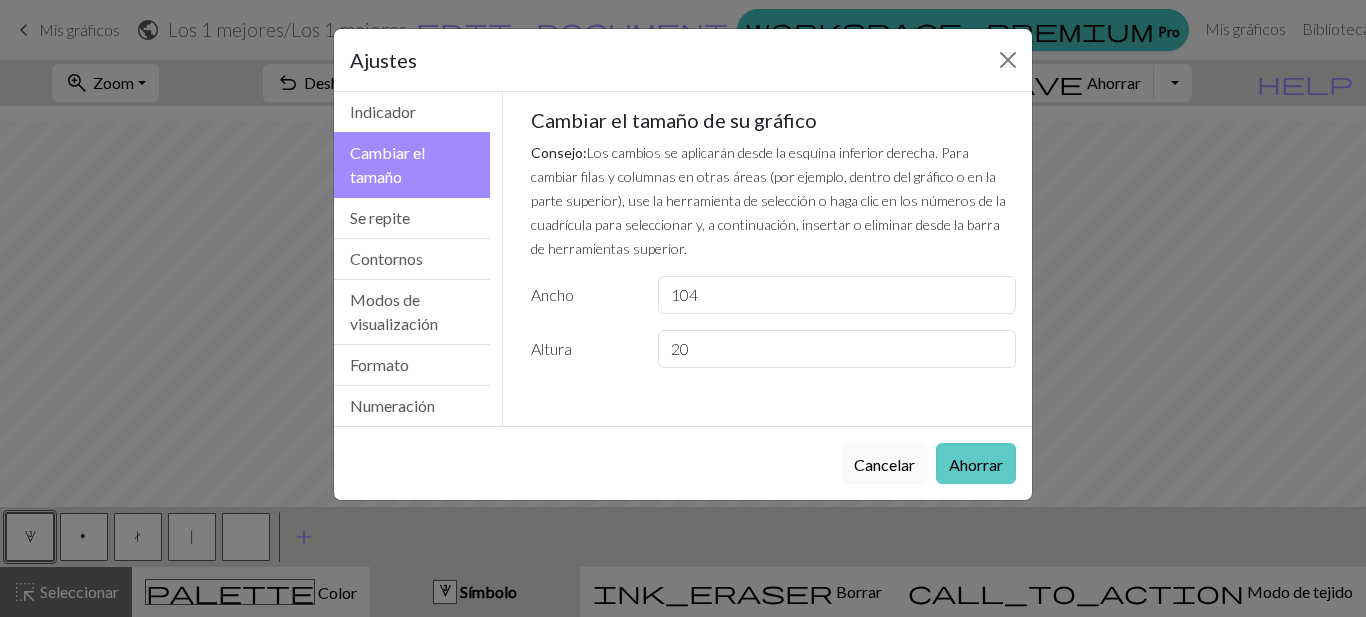 click on "Ahorrar" at bounding box center [976, 464] 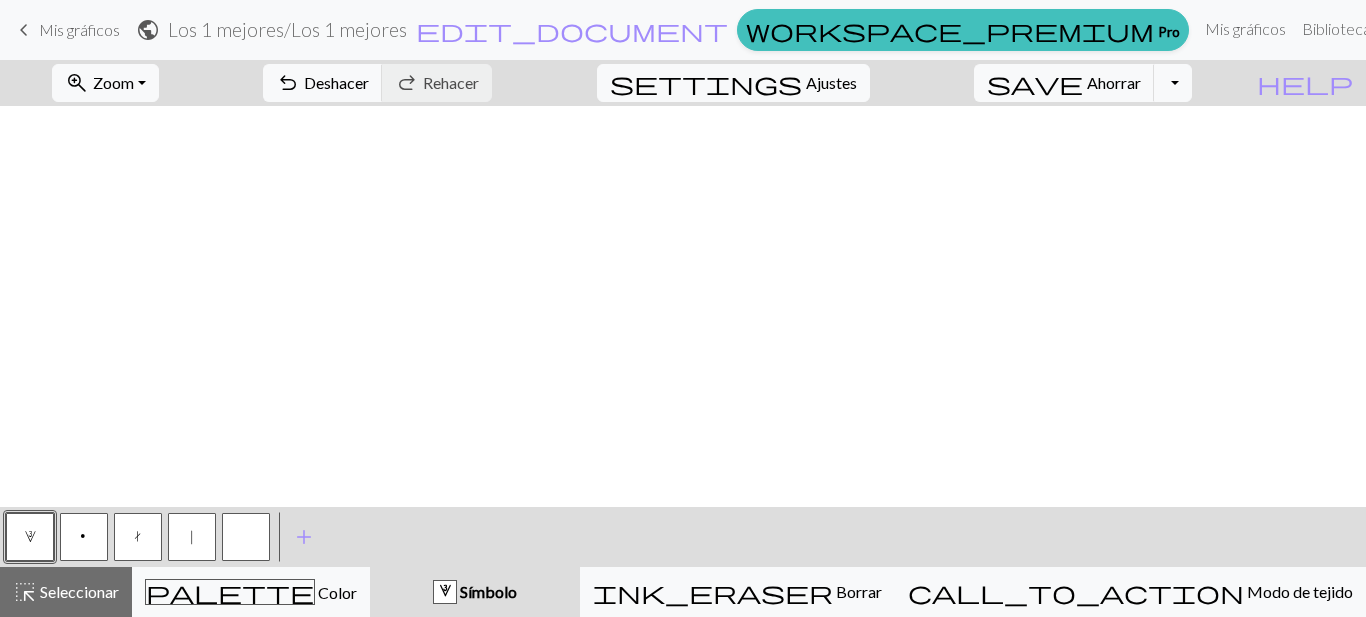 scroll, scrollTop: 104, scrollLeft: 1526, axis: both 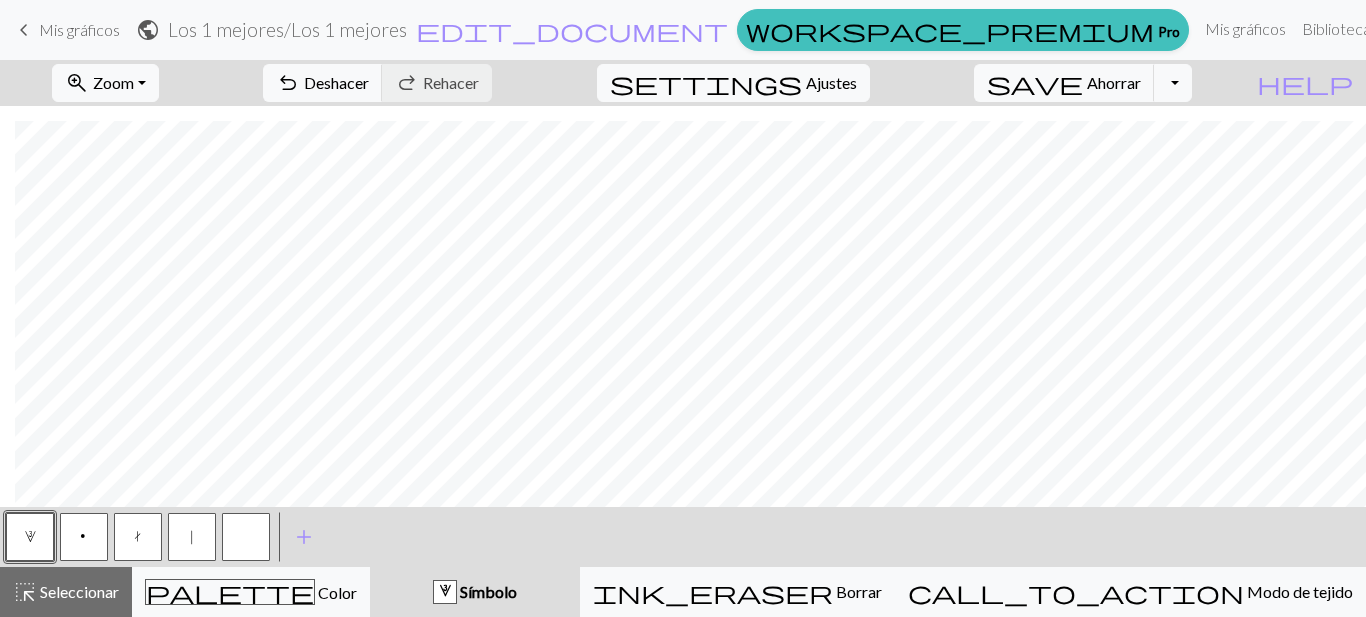 click at bounding box center [246, 537] 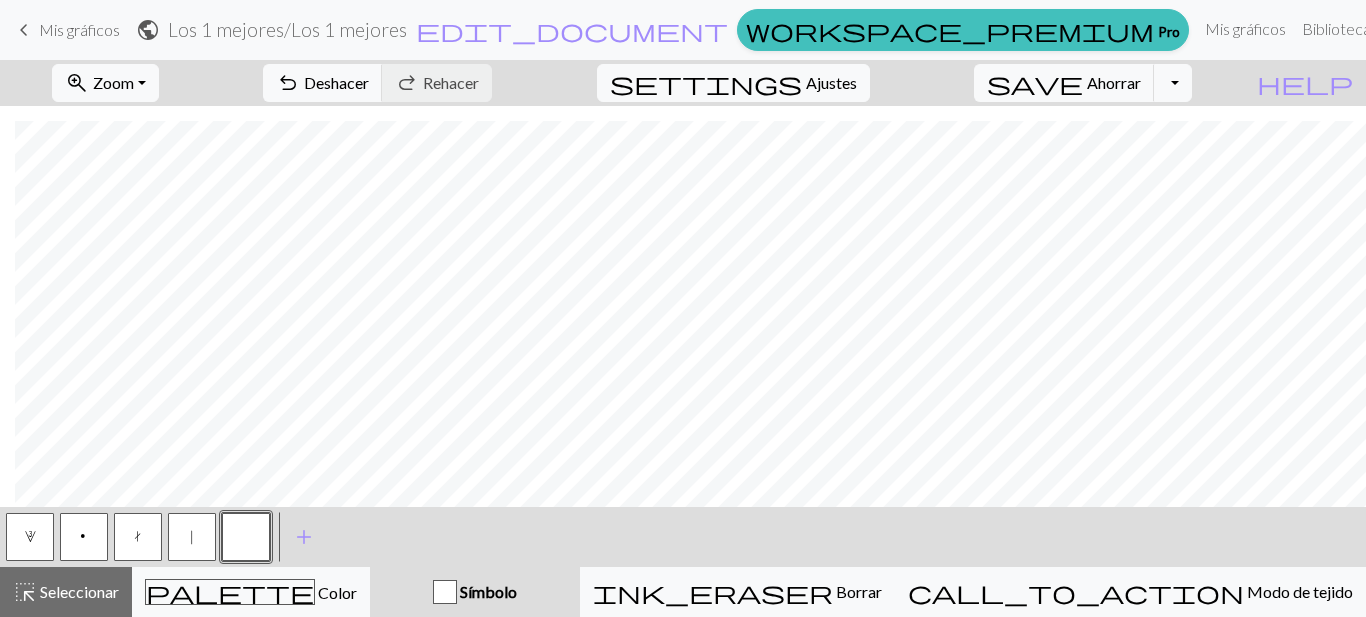 click on "|" at bounding box center [192, 539] 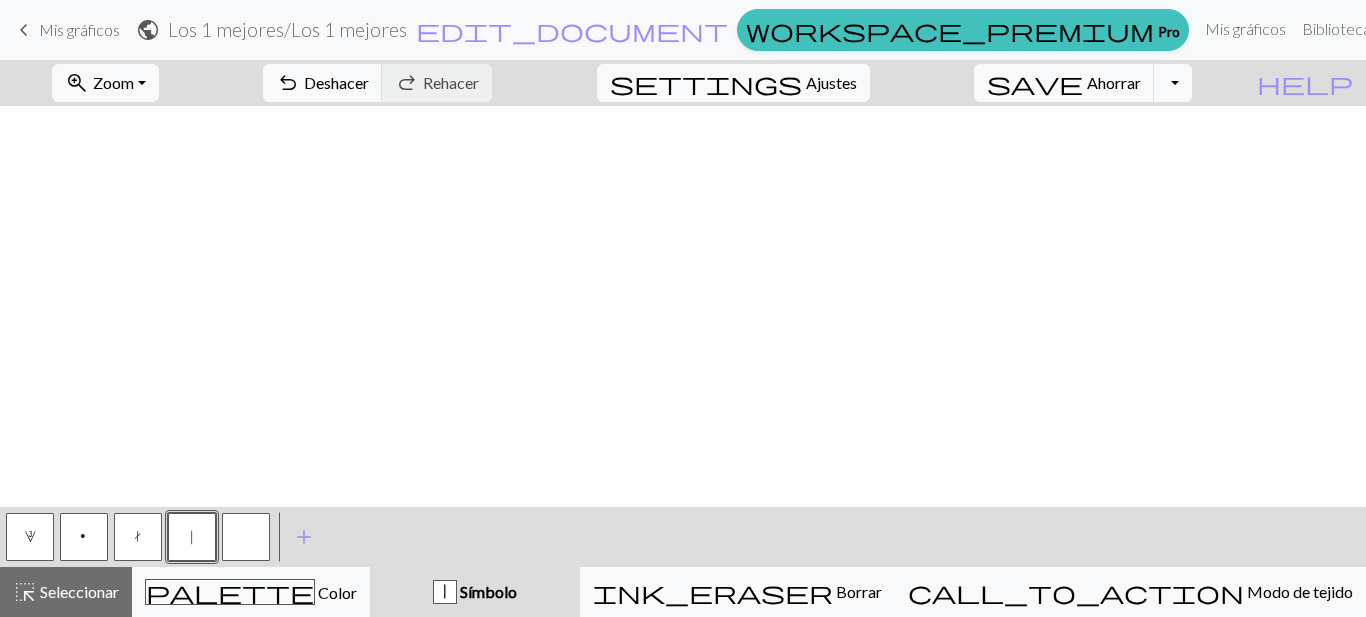 scroll, scrollTop: 104, scrollLeft: 0, axis: vertical 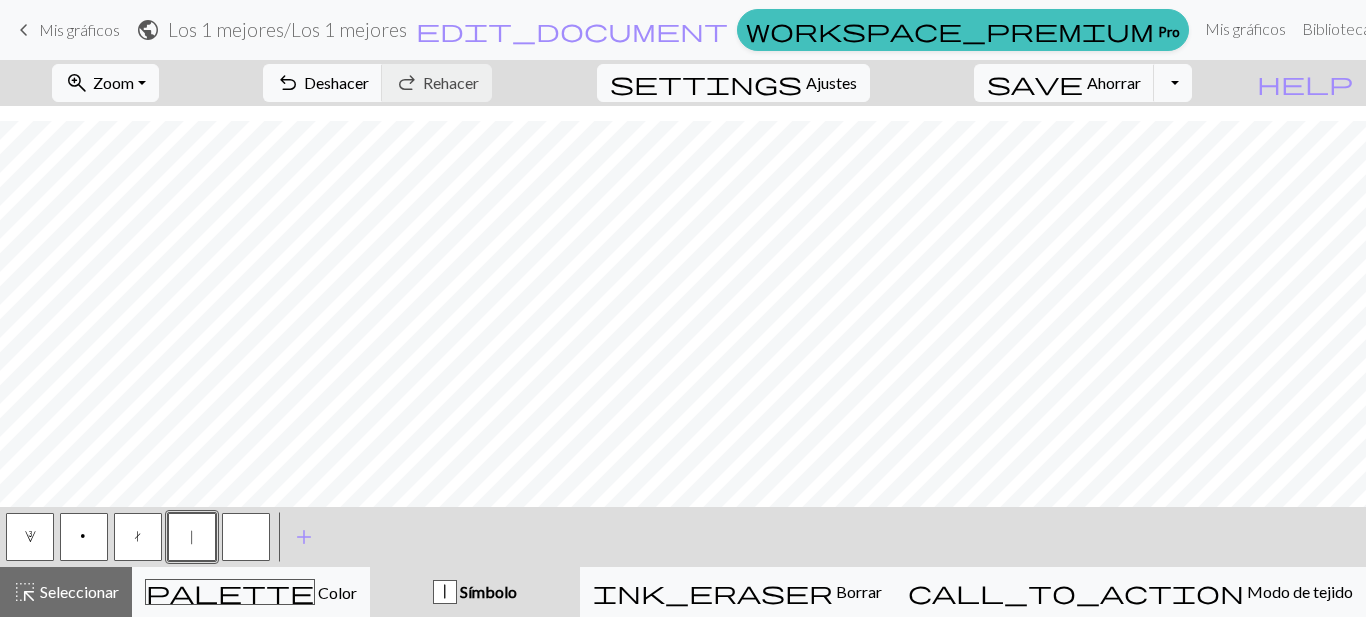 click at bounding box center (246, 537) 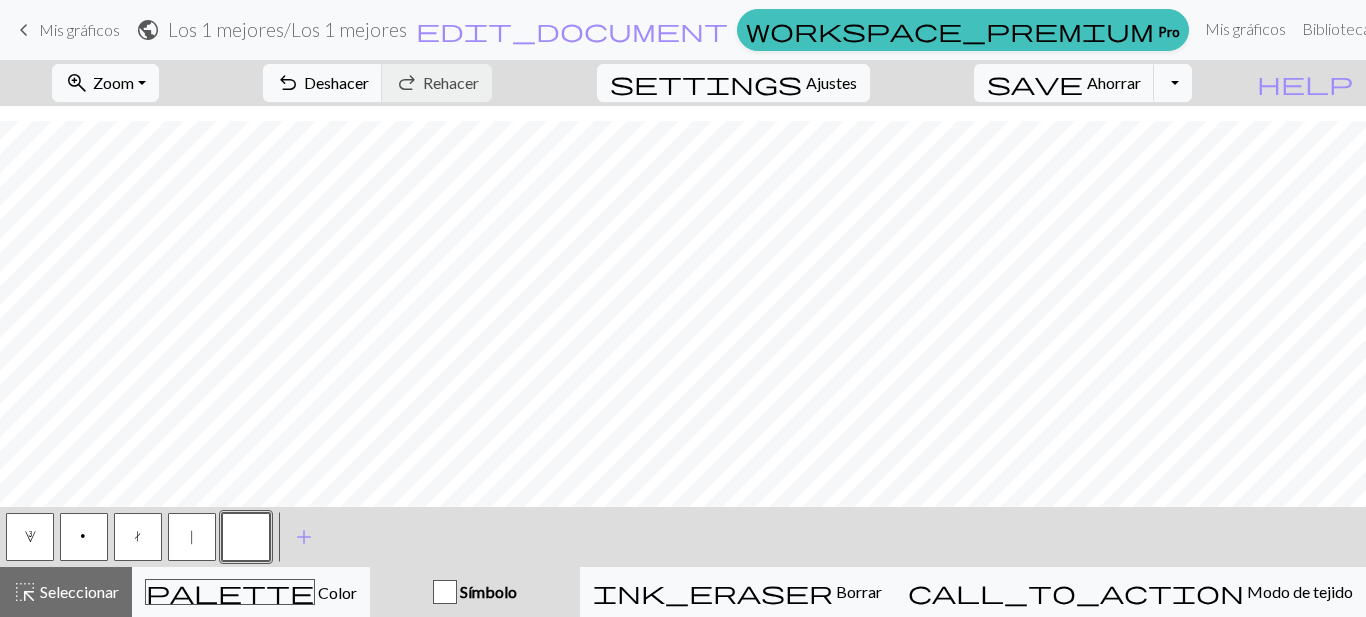 click on "|" at bounding box center (192, 537) 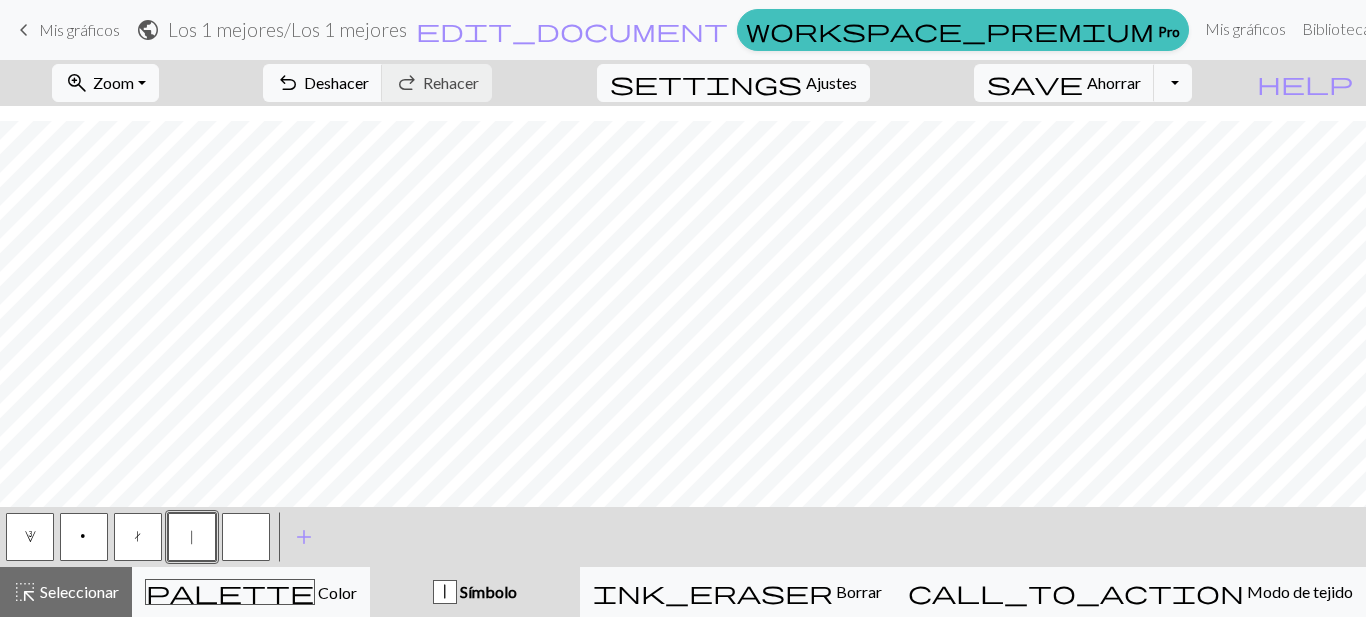 click on "3" at bounding box center (30, 537) 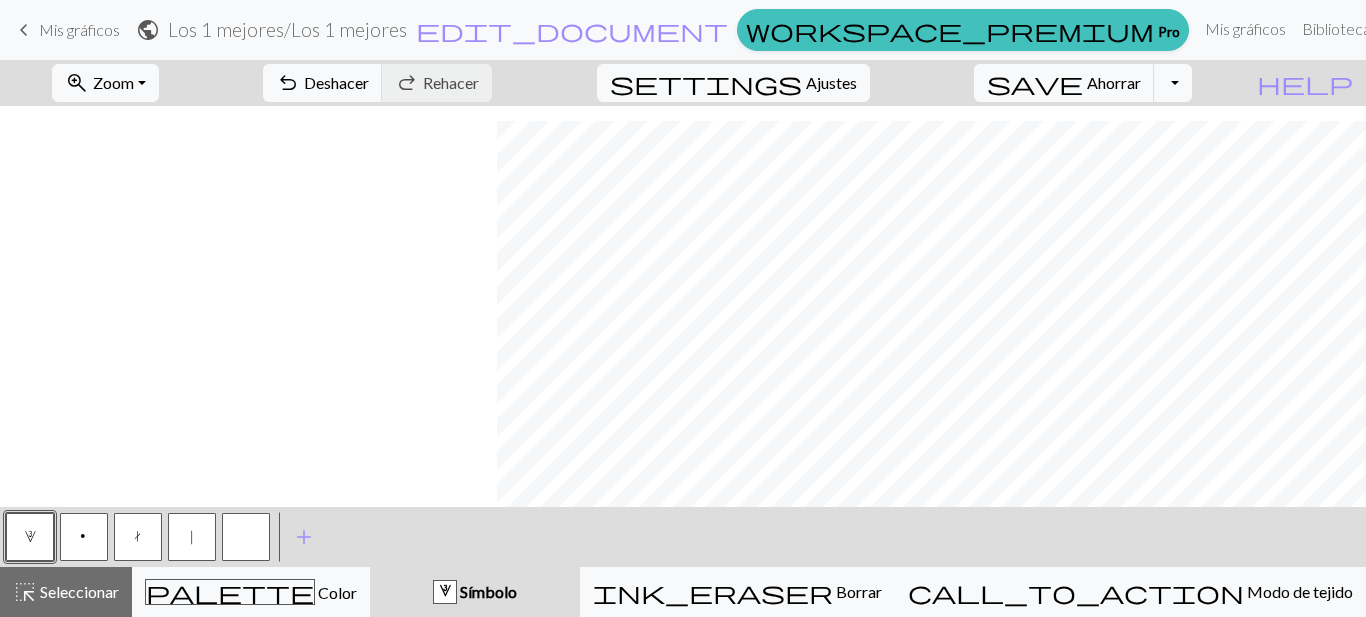 scroll, scrollTop: 104, scrollLeft: 1526, axis: both 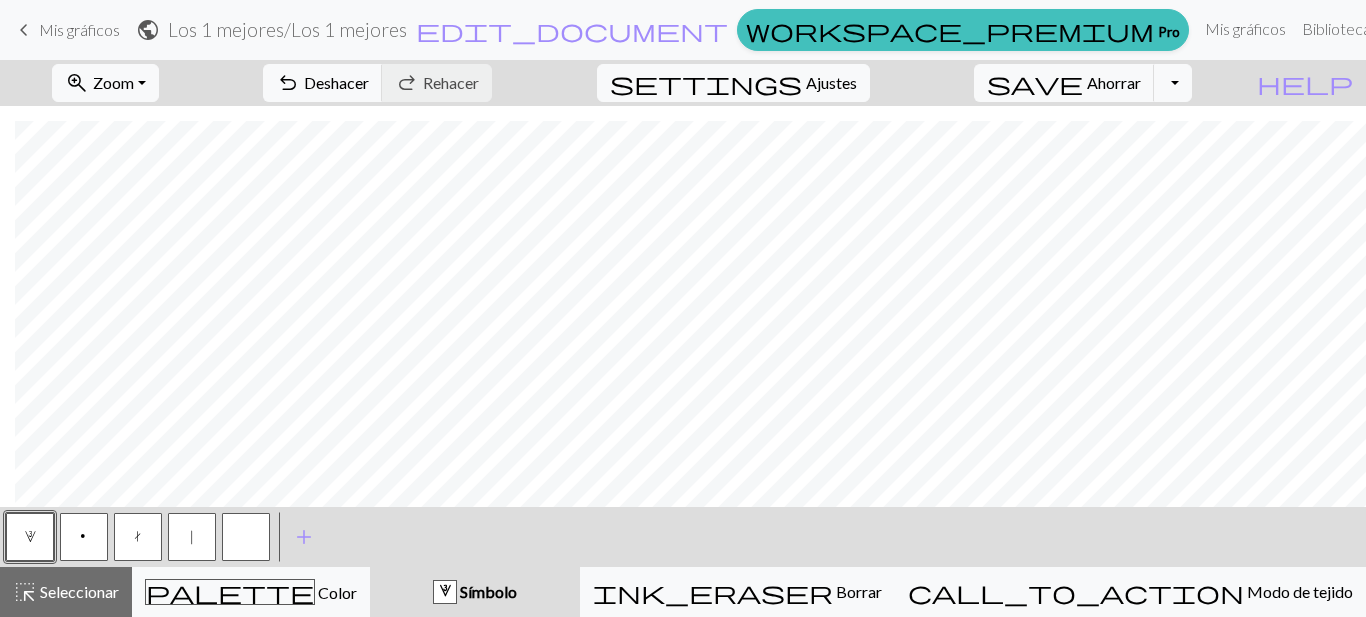 click at bounding box center [246, 537] 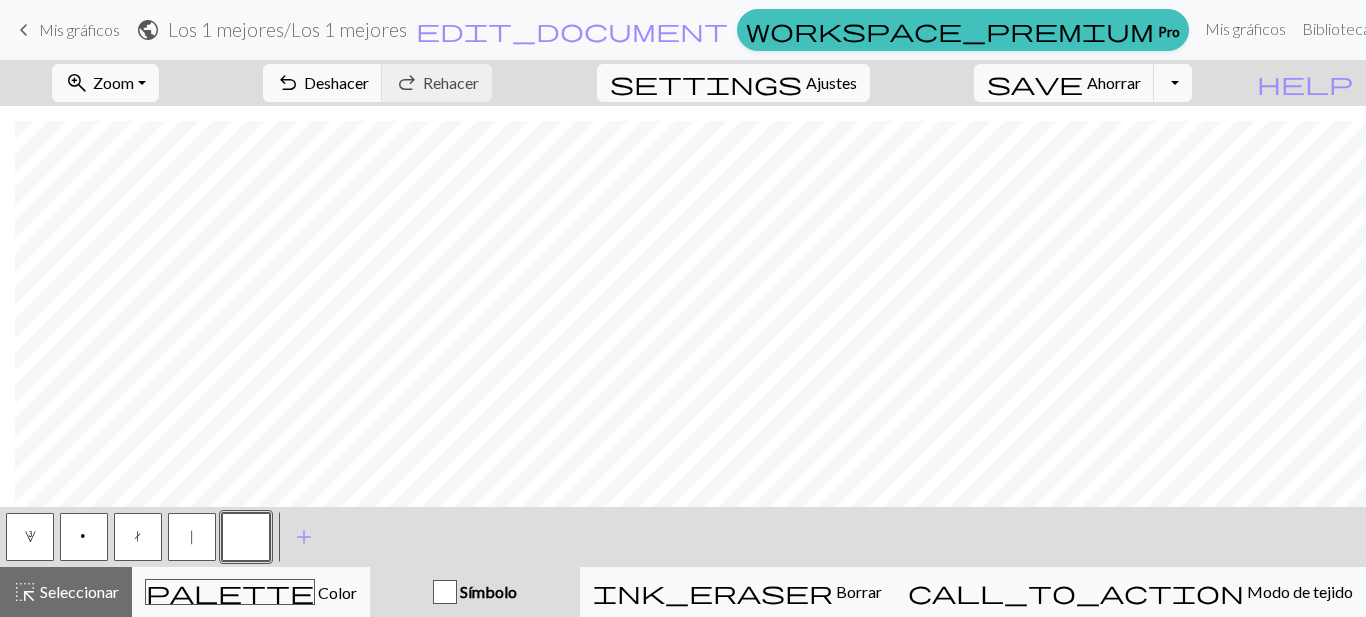 click on "3" at bounding box center [30, 537] 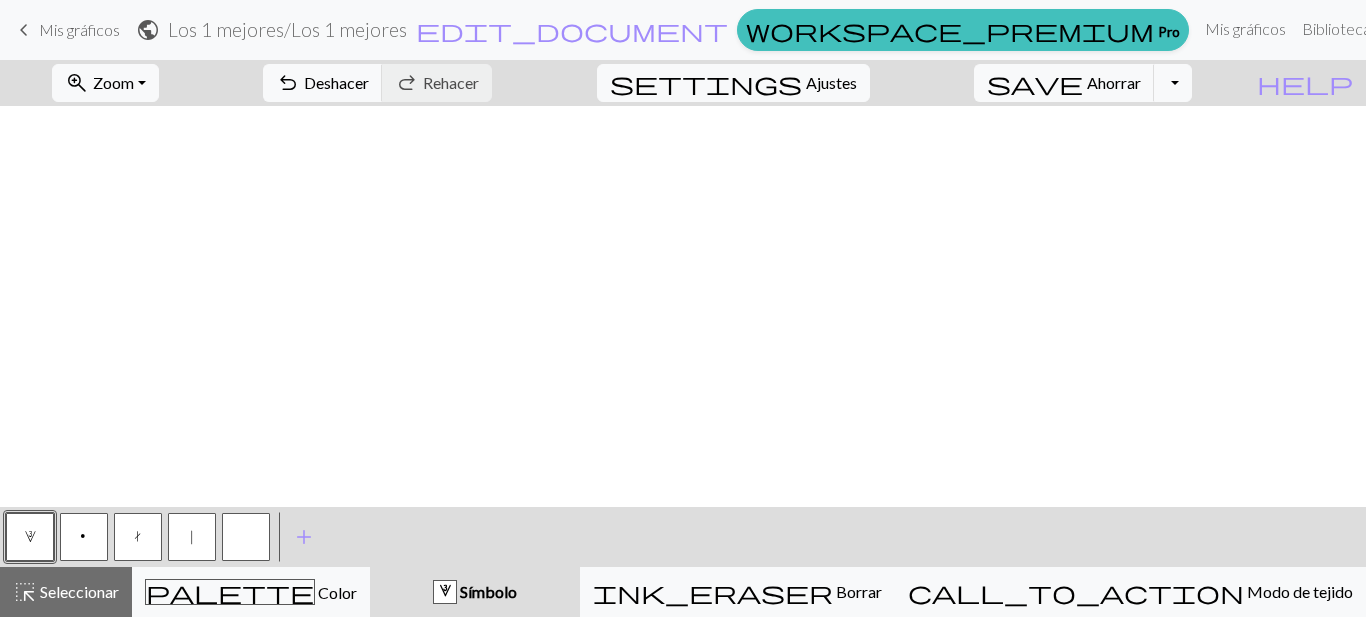 scroll, scrollTop: 104, scrollLeft: 0, axis: vertical 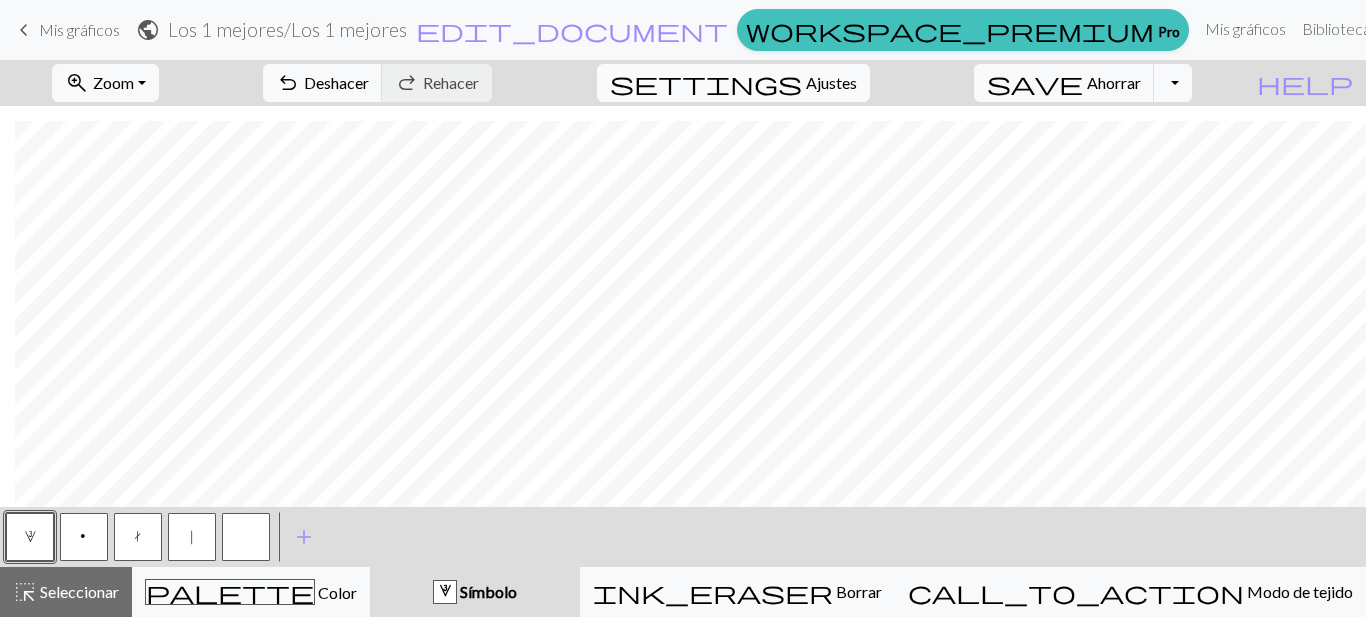 click on "Ajustes" at bounding box center (831, 82) 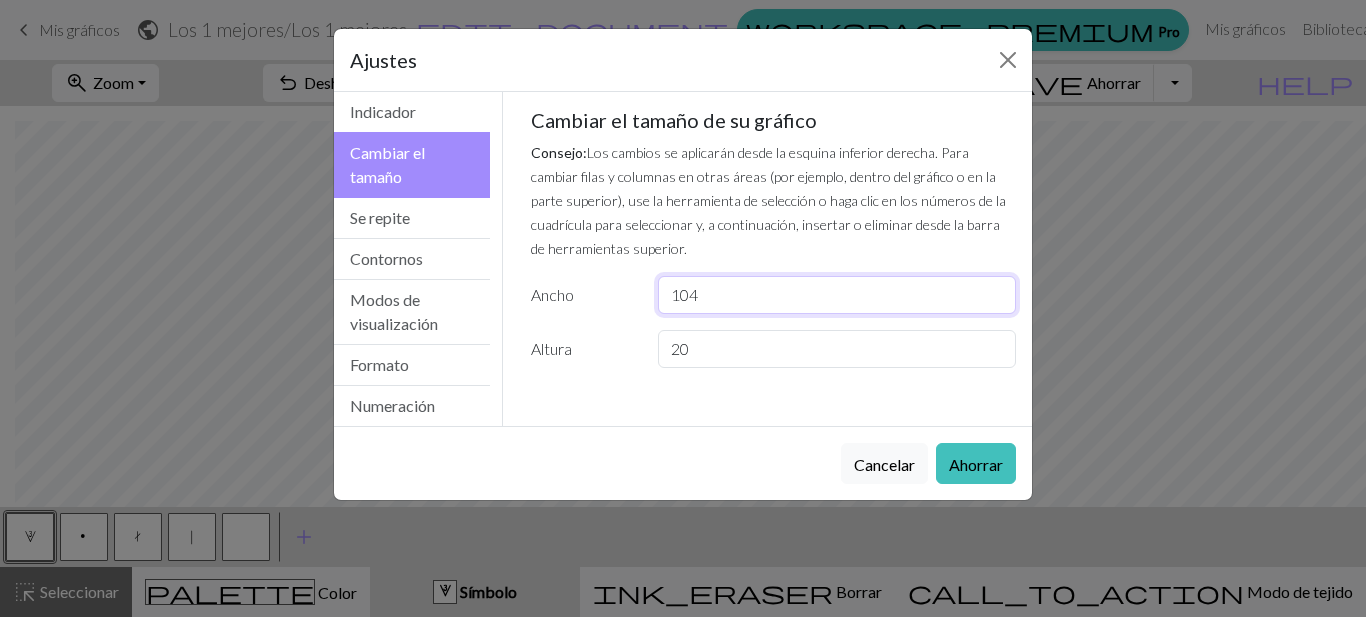 click on "104" at bounding box center (837, 295) 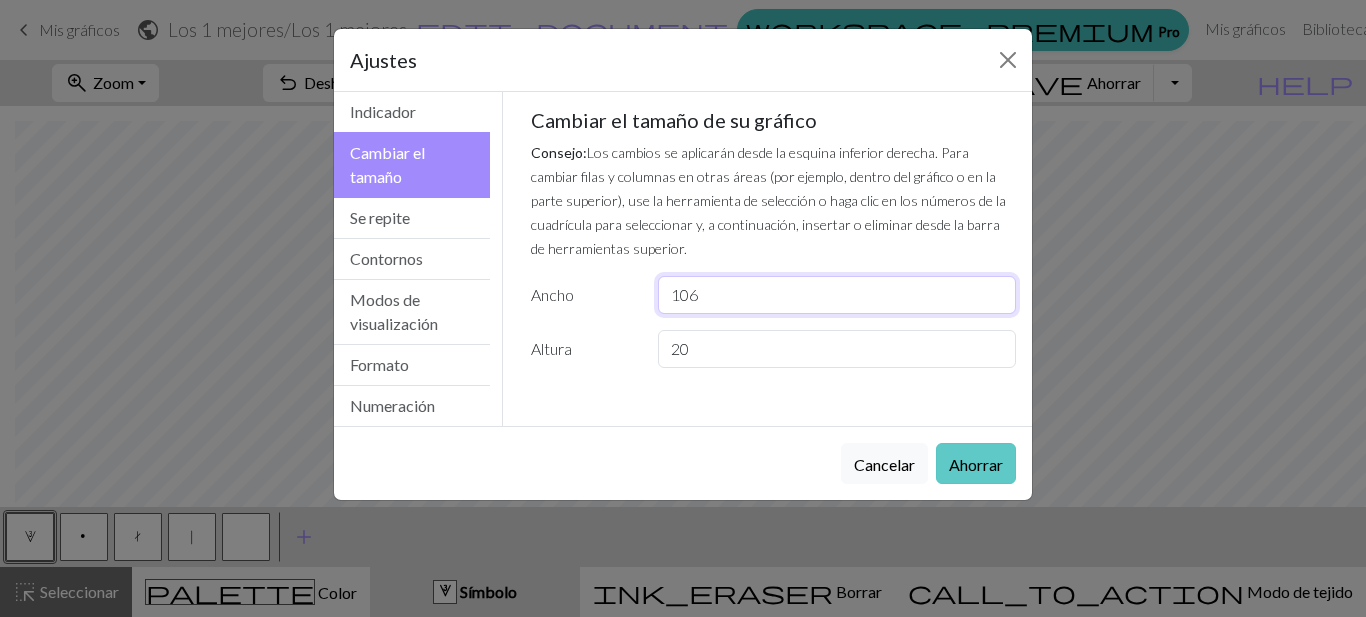 type on "106" 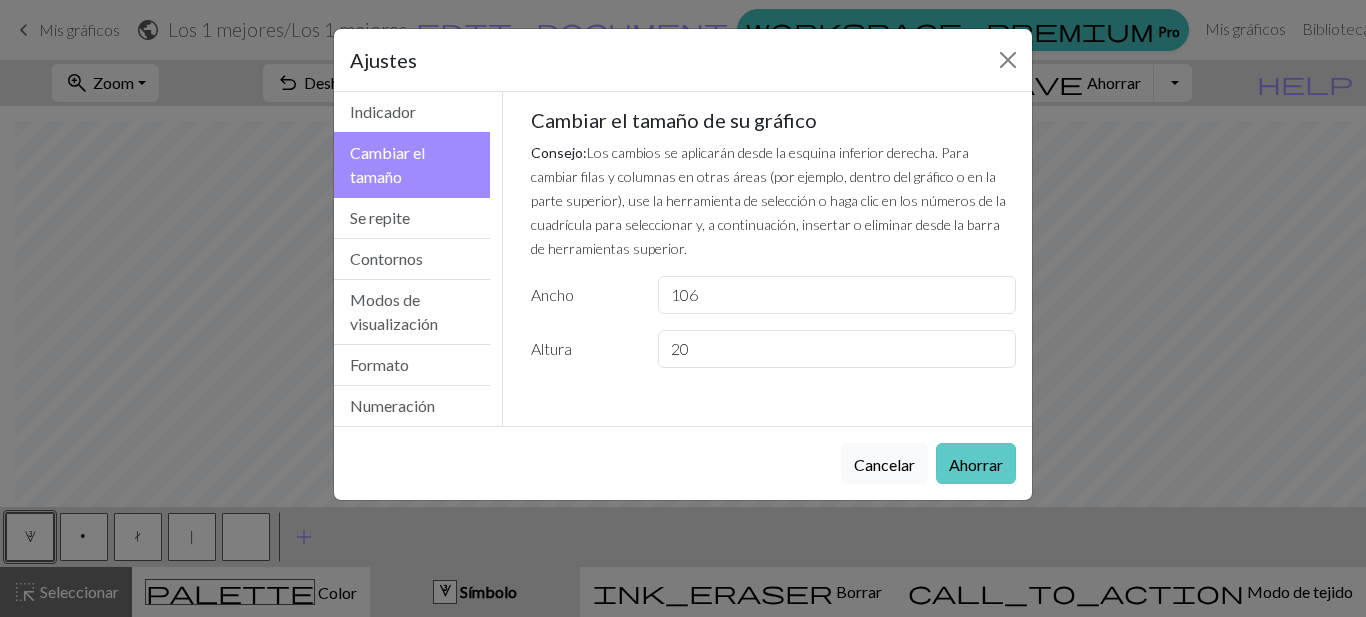 click on "Ahorrar" at bounding box center (976, 464) 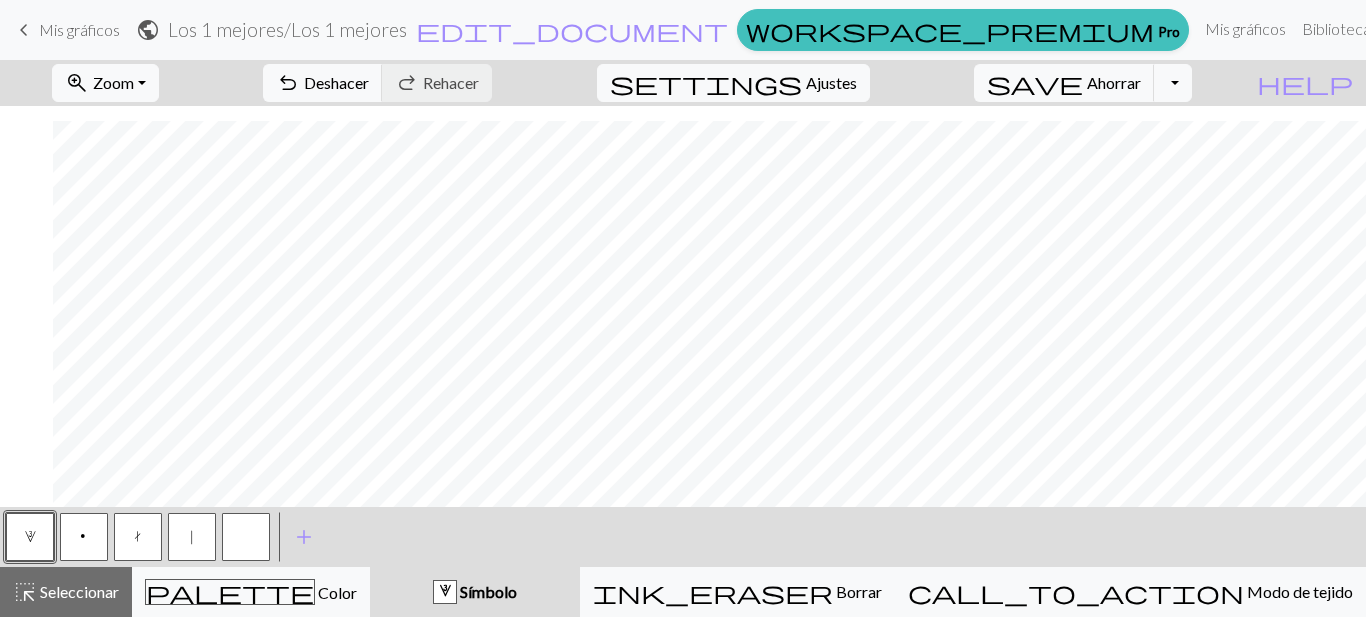 scroll, scrollTop: 104, scrollLeft: 1579, axis: both 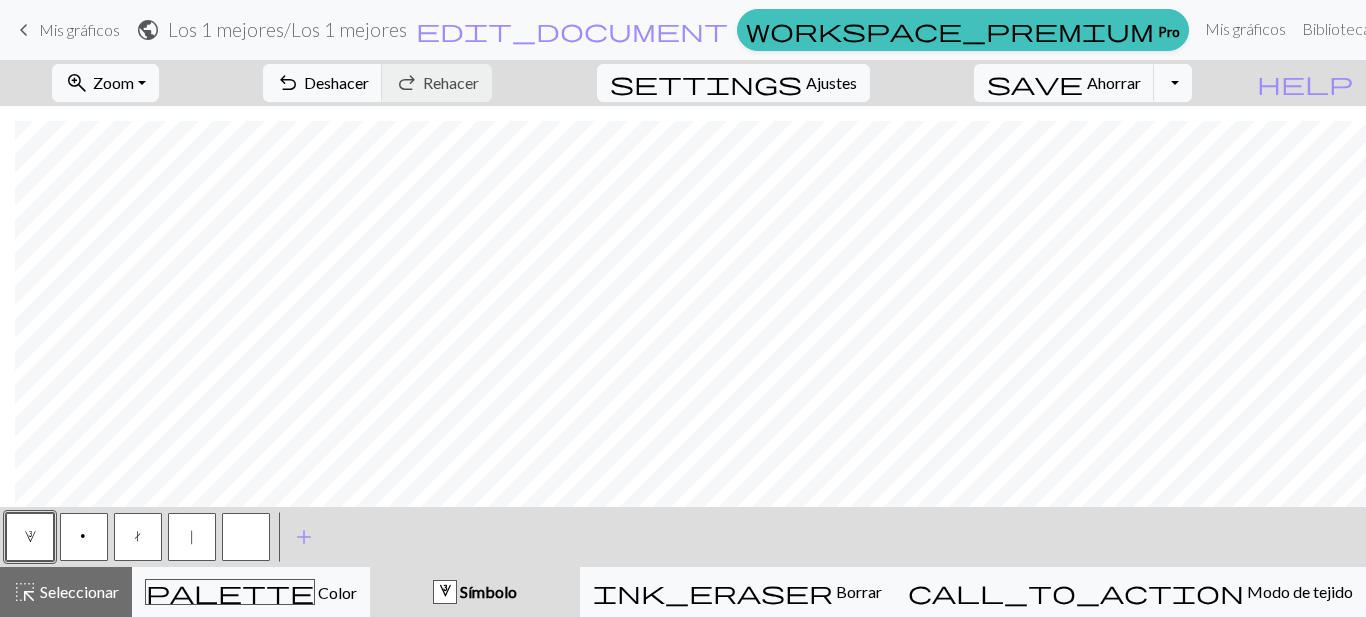 click on "|" at bounding box center [192, 539] 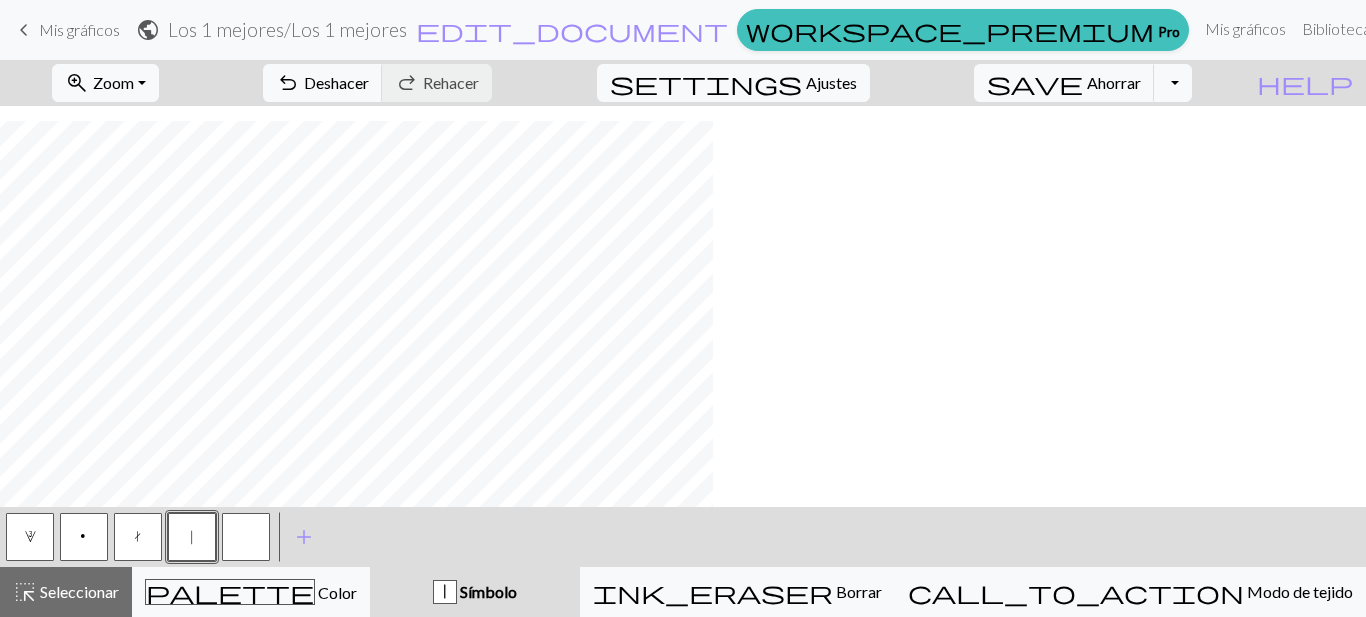 scroll, scrollTop: 104, scrollLeft: 0, axis: vertical 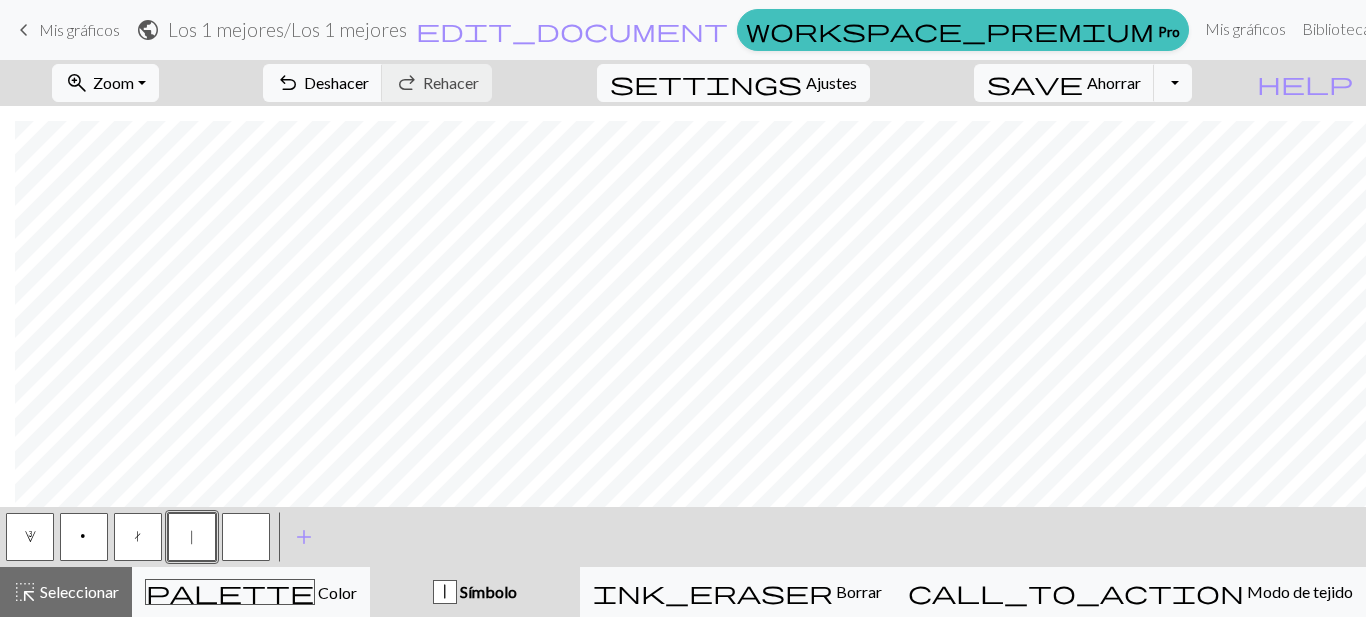 click on "t" at bounding box center (138, 537) 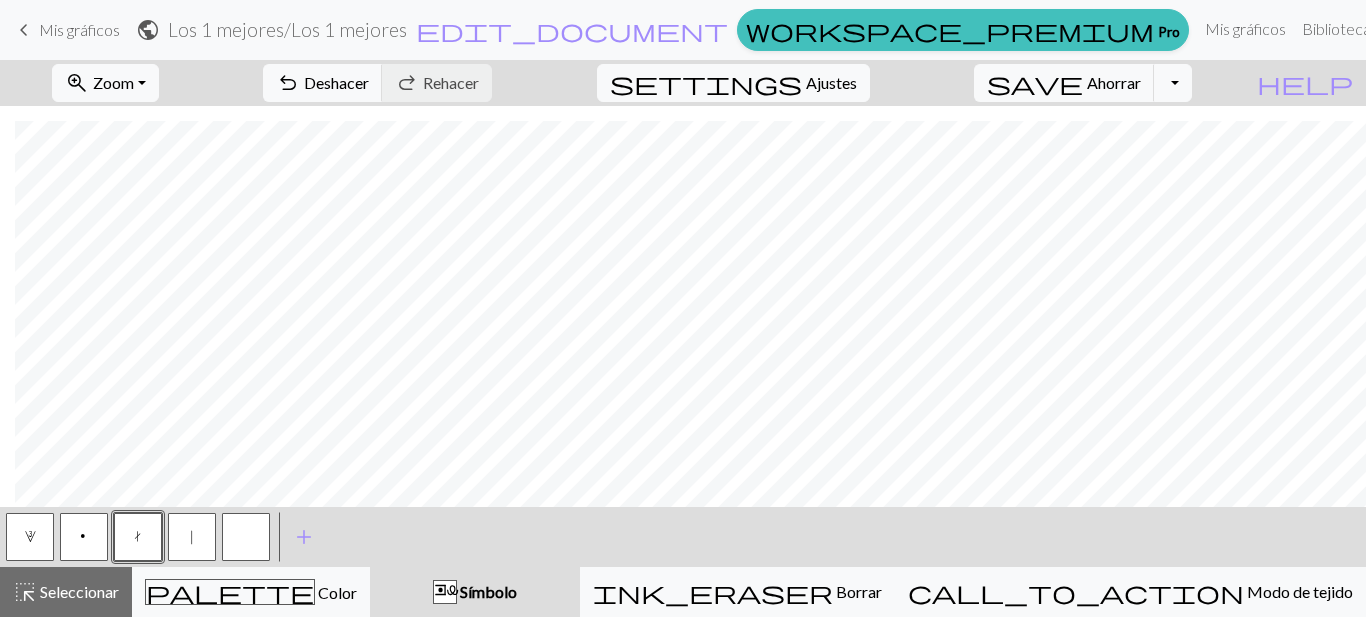 click at bounding box center (246, 537) 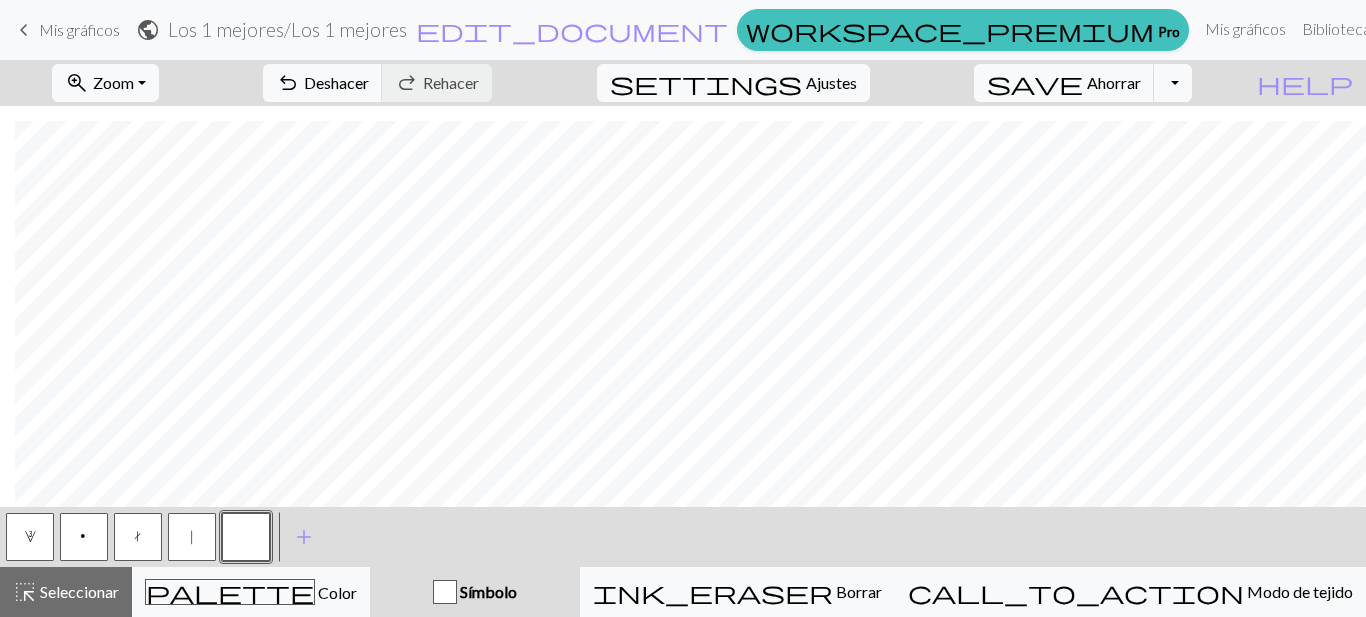 click on "3" at bounding box center [30, 539] 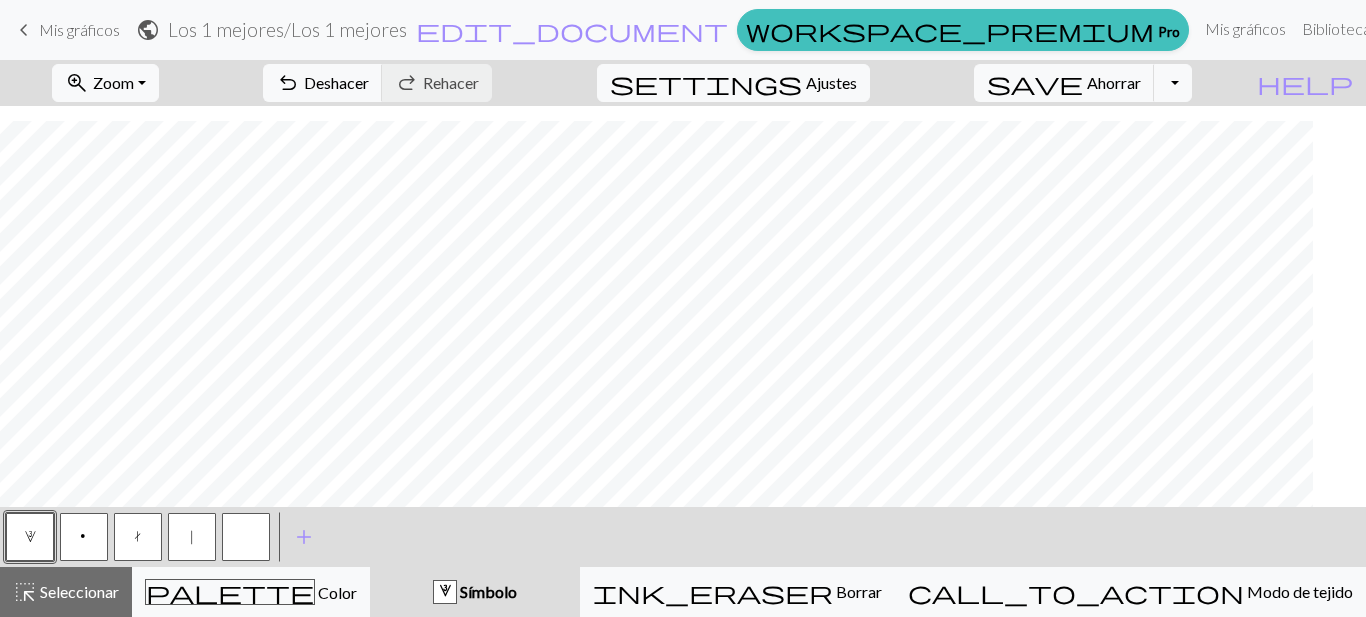 scroll, scrollTop: 104, scrollLeft: 0, axis: vertical 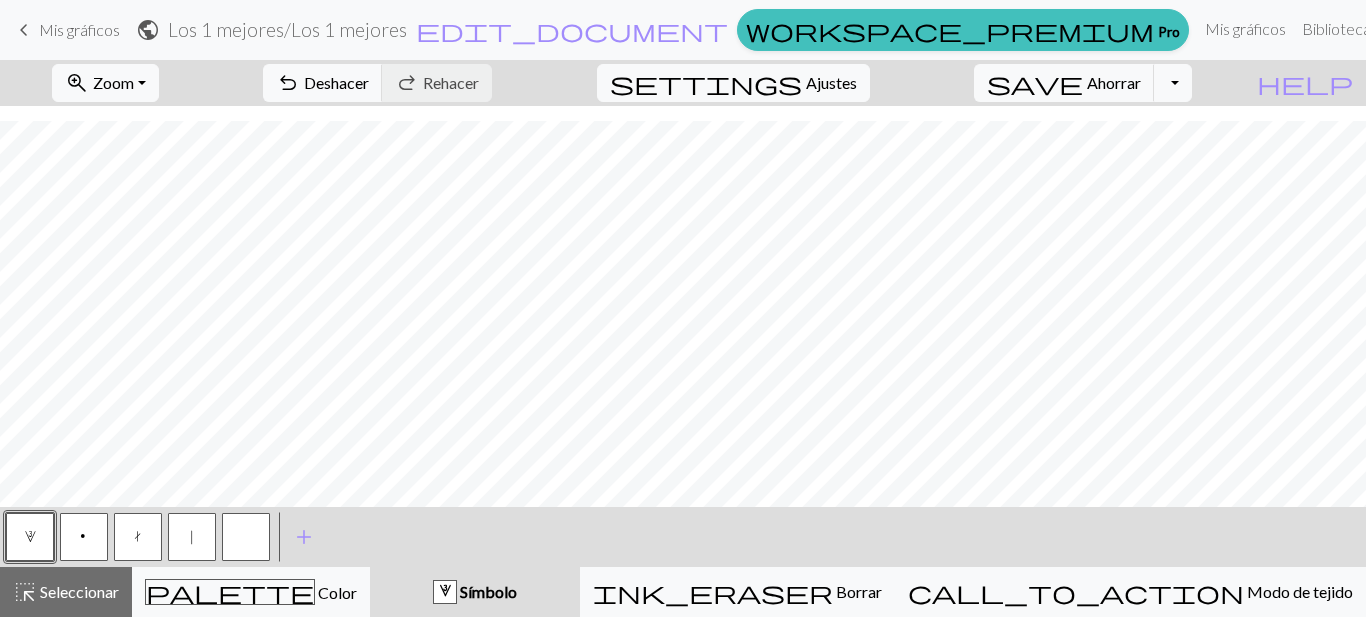 click at bounding box center [246, 537] 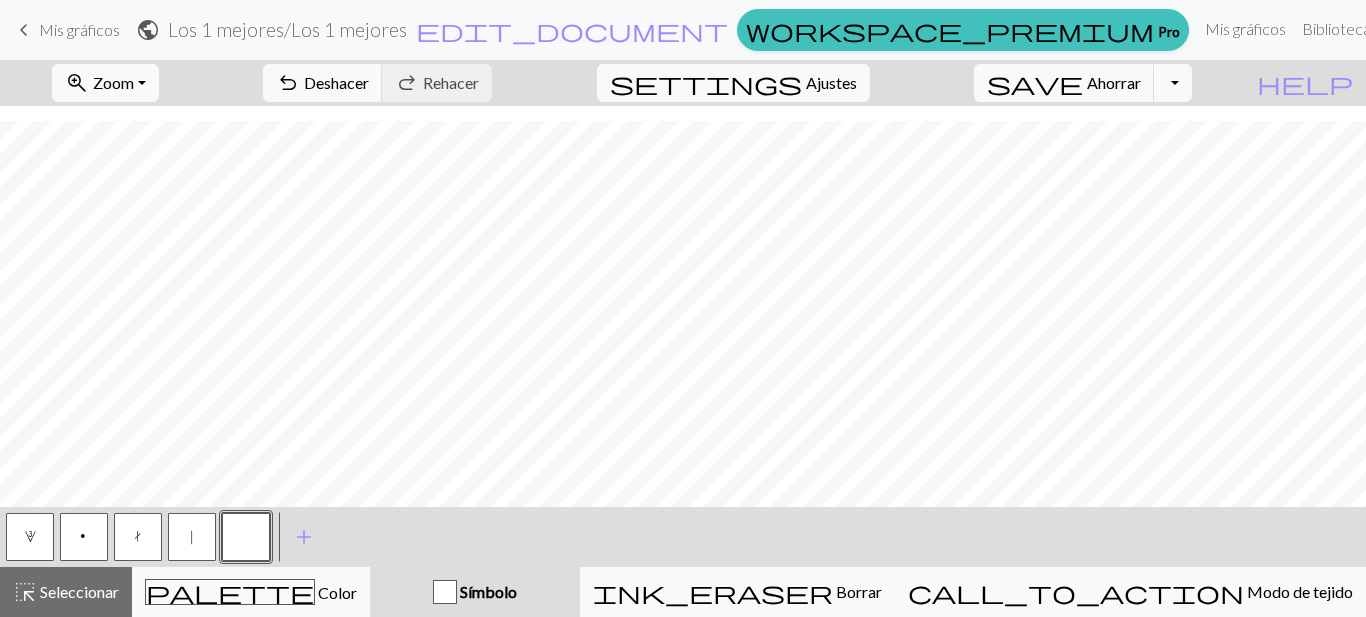 click on "3" at bounding box center [30, 537] 